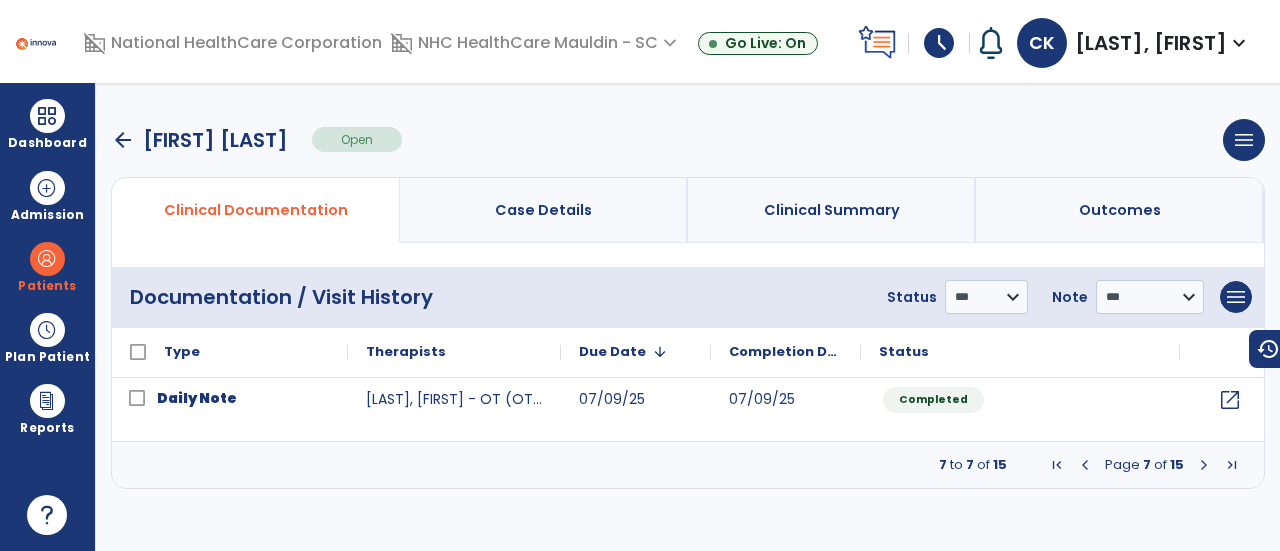 scroll, scrollTop: 0, scrollLeft: 0, axis: both 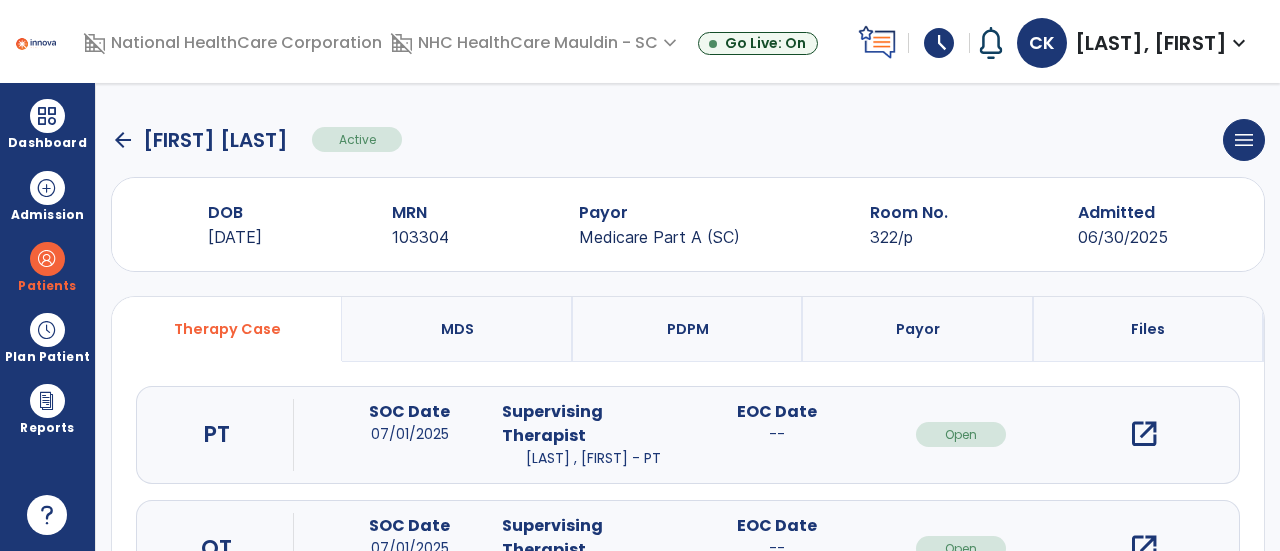 click on "arrow_back" 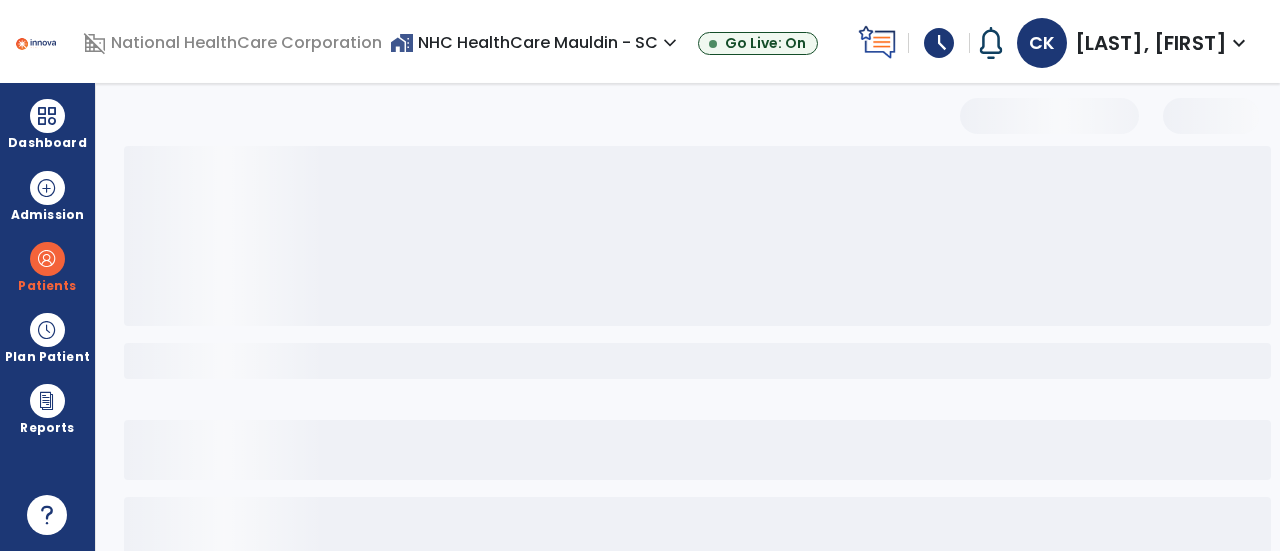 select on "***" 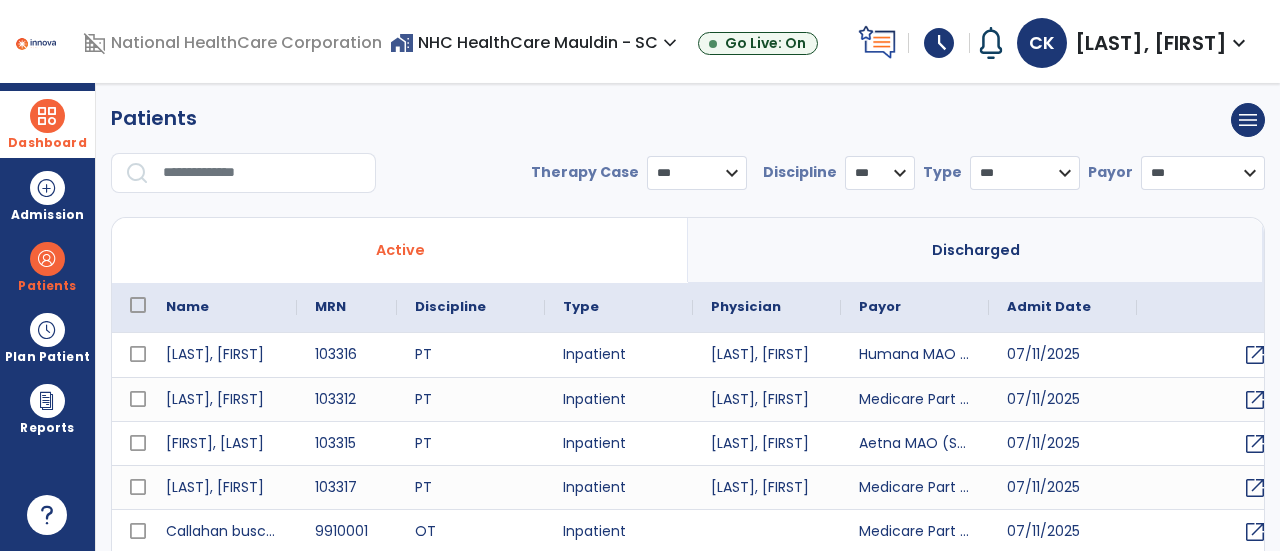 click on "Dashboard" at bounding box center (47, 143) 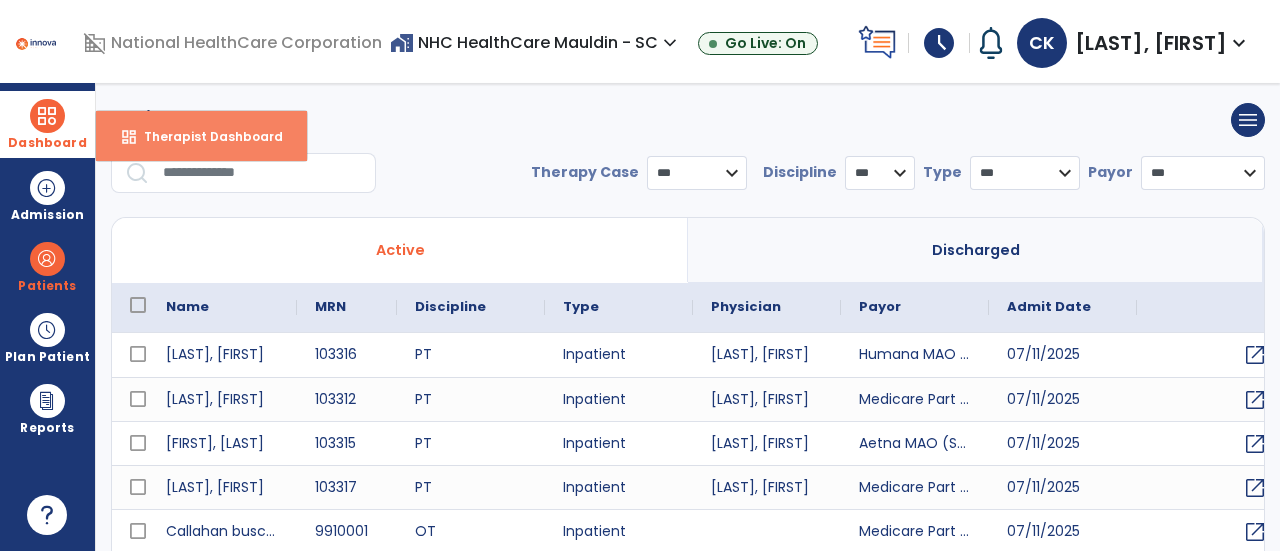 click on "dashboard  Therapist Dashboard" at bounding box center (201, 136) 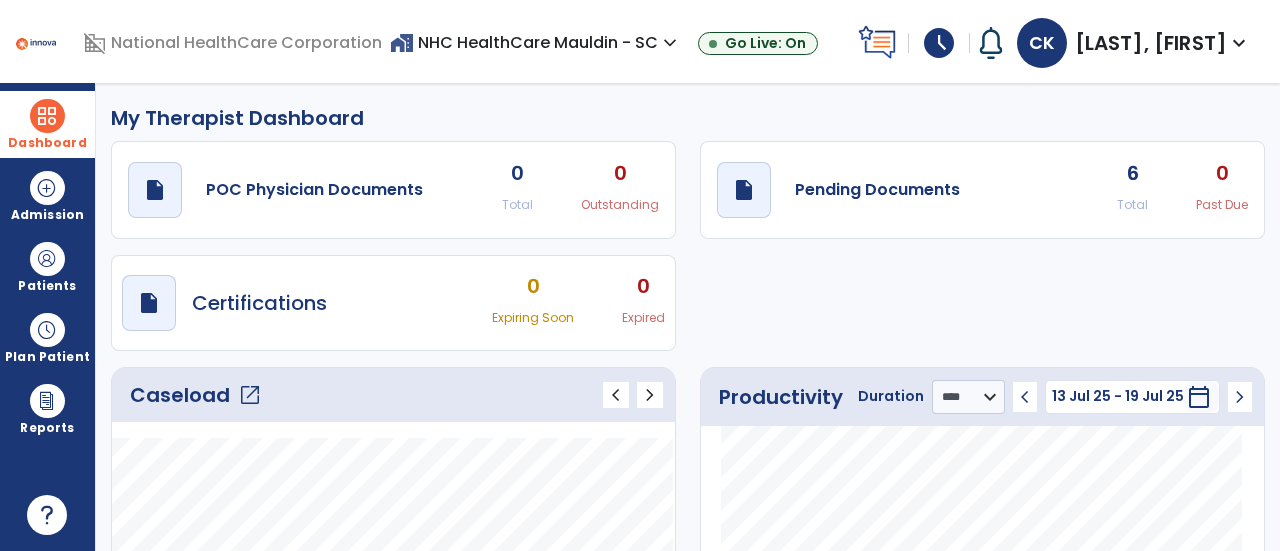 click on "open_in_new" 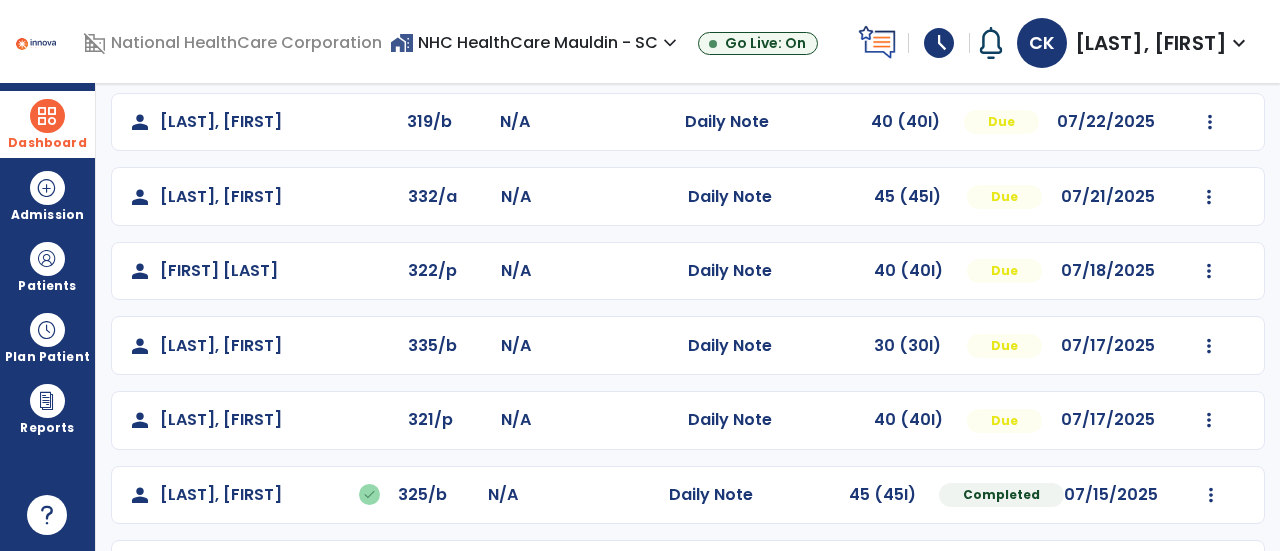 scroll, scrollTop: 187, scrollLeft: 0, axis: vertical 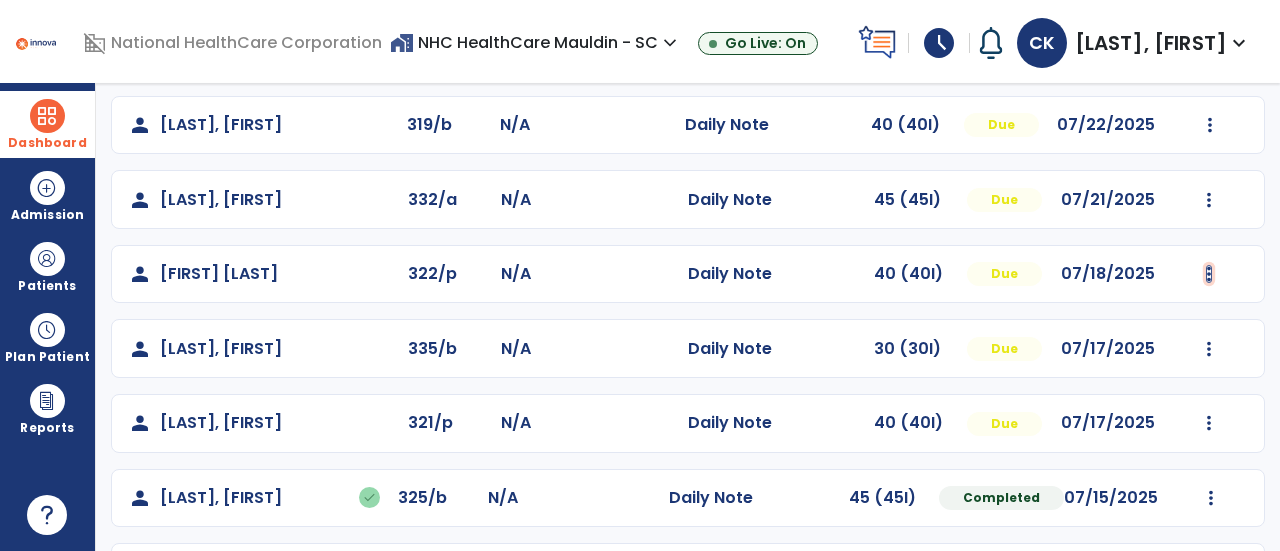 click at bounding box center [1210, 125] 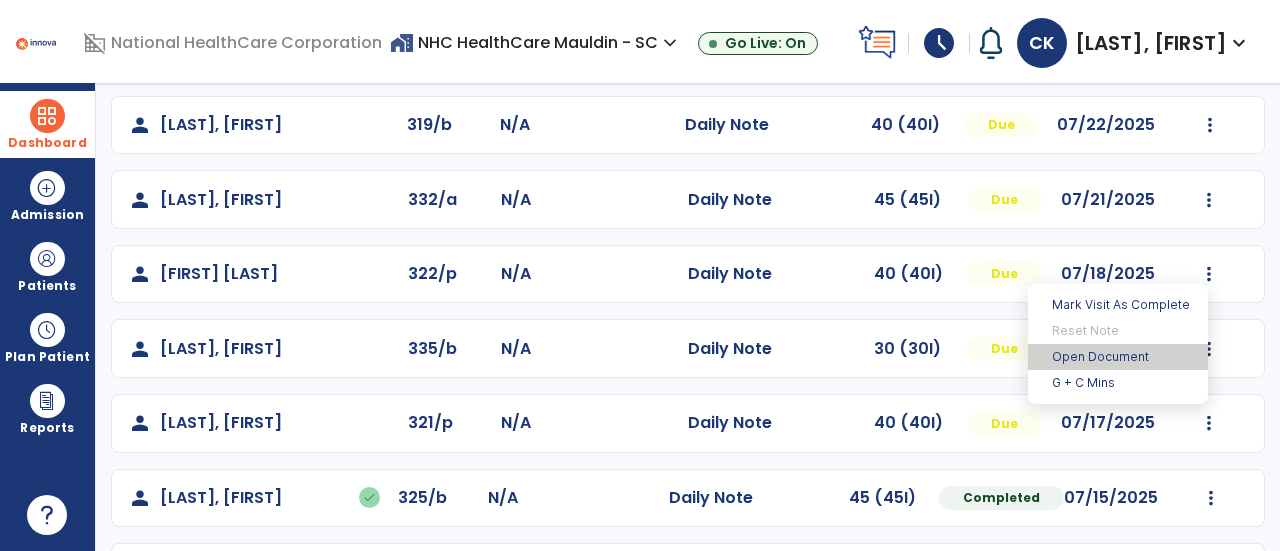 click on "Open Document" at bounding box center (1118, 357) 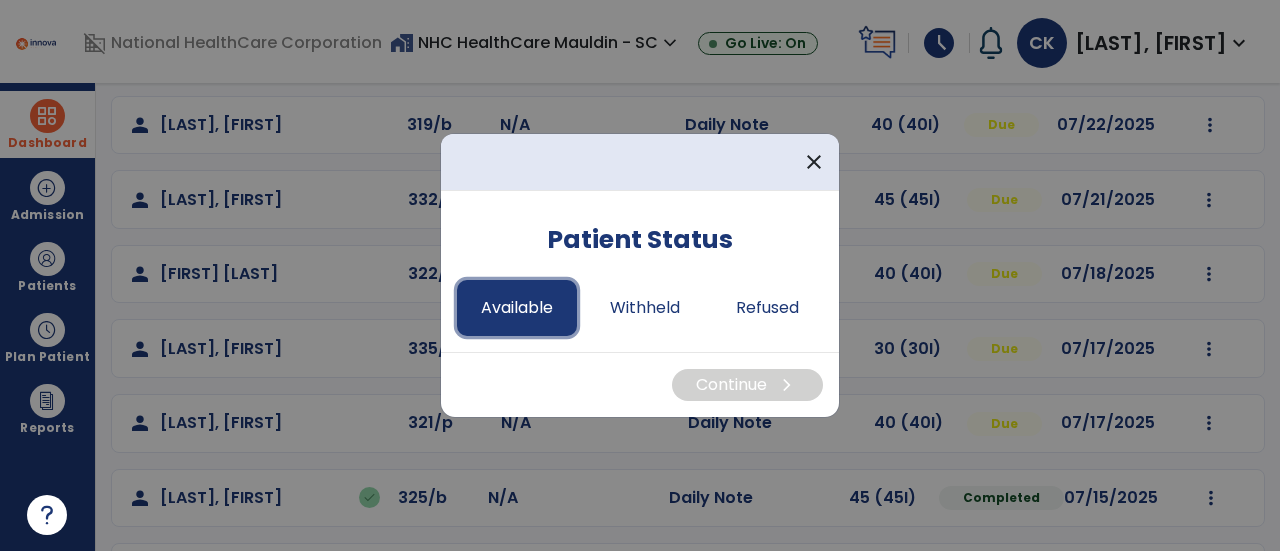 click on "Available" at bounding box center [517, 308] 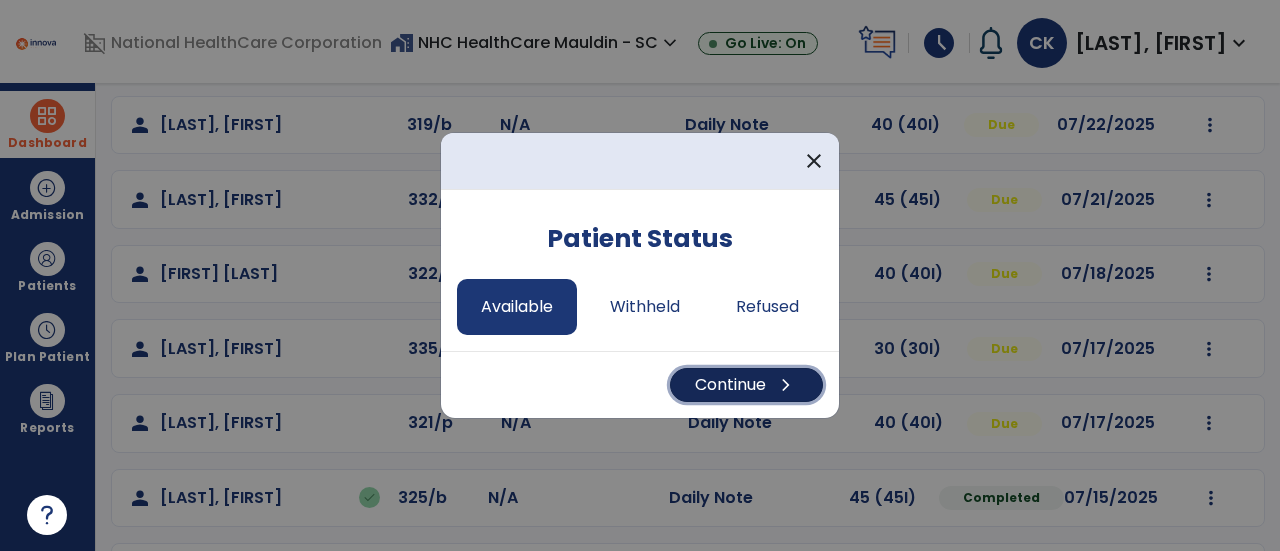 click on "Continue   chevron_right" at bounding box center [746, 385] 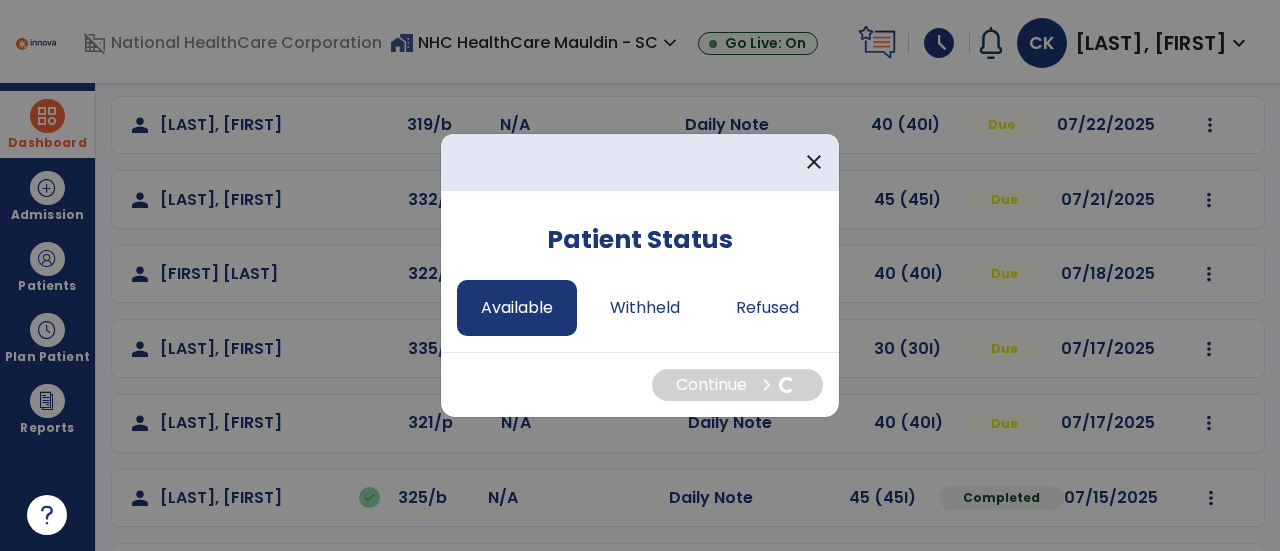 select on "*" 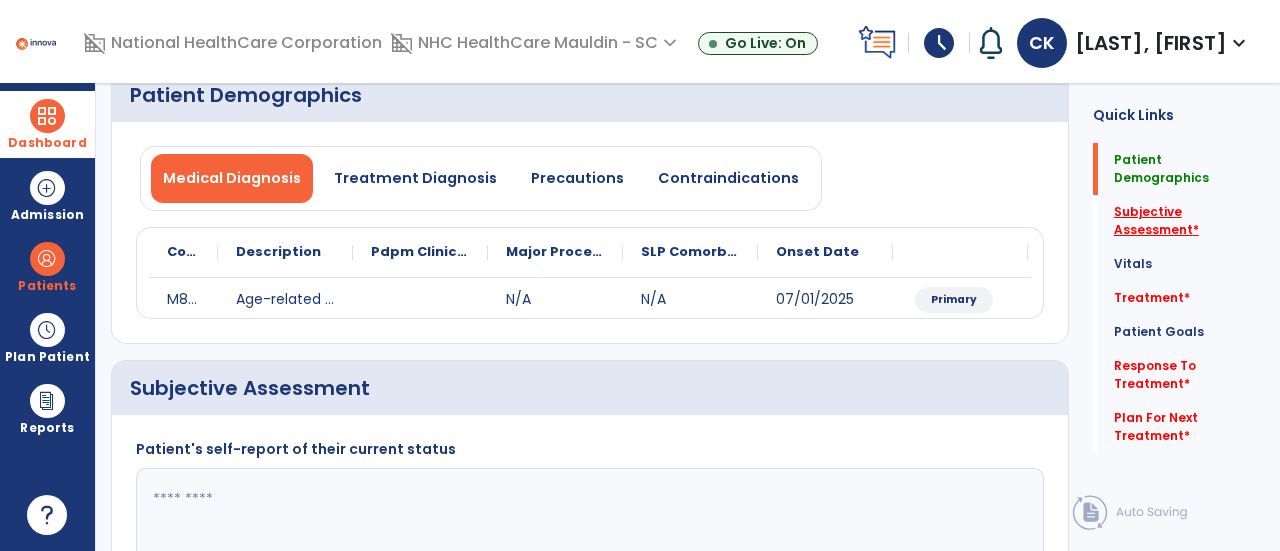 click on "Subjective Assessment   *" 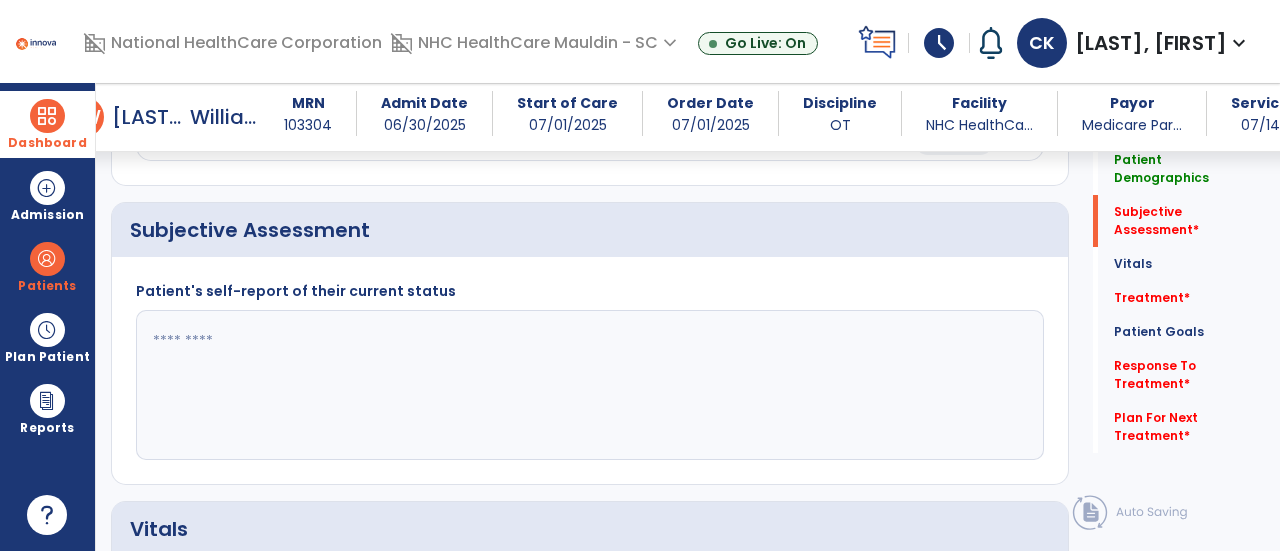 scroll, scrollTop: 369, scrollLeft: 0, axis: vertical 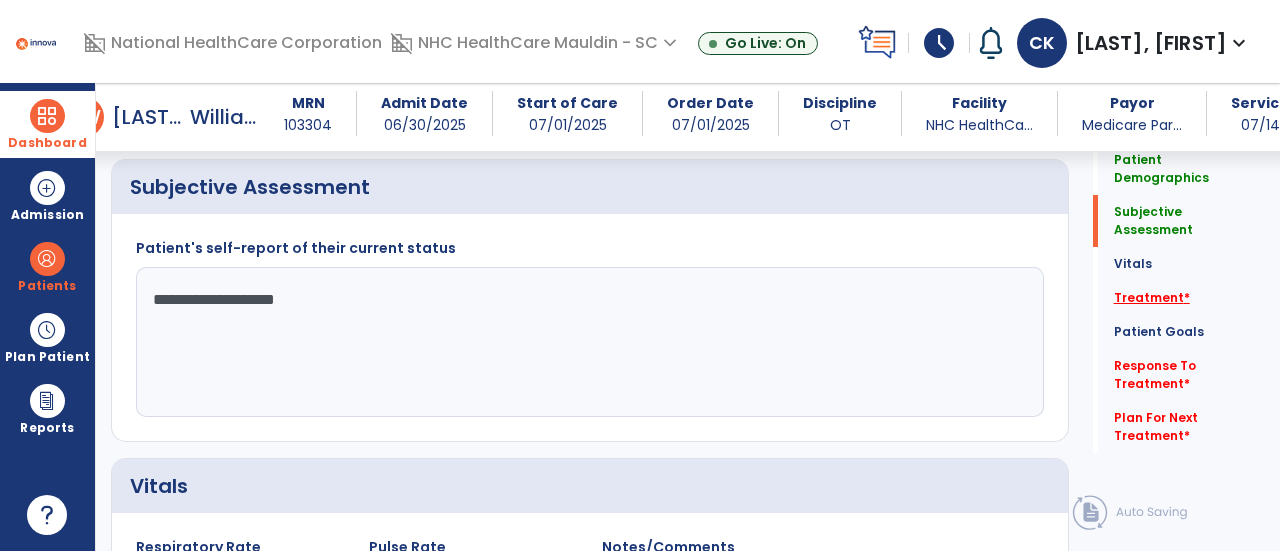 type on "**********" 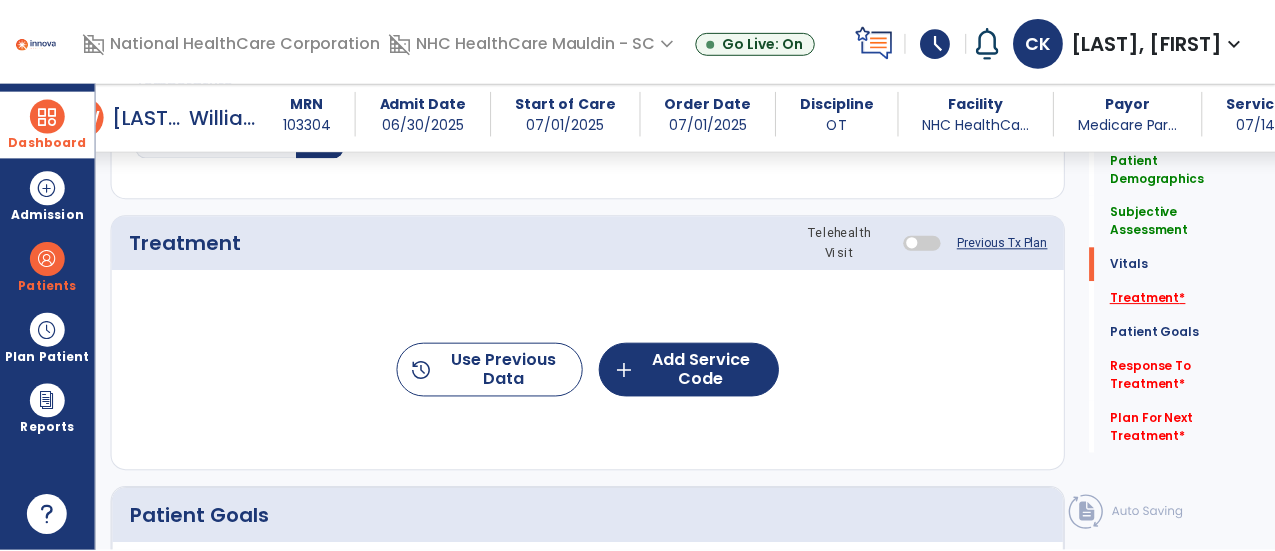 scroll, scrollTop: 1057, scrollLeft: 0, axis: vertical 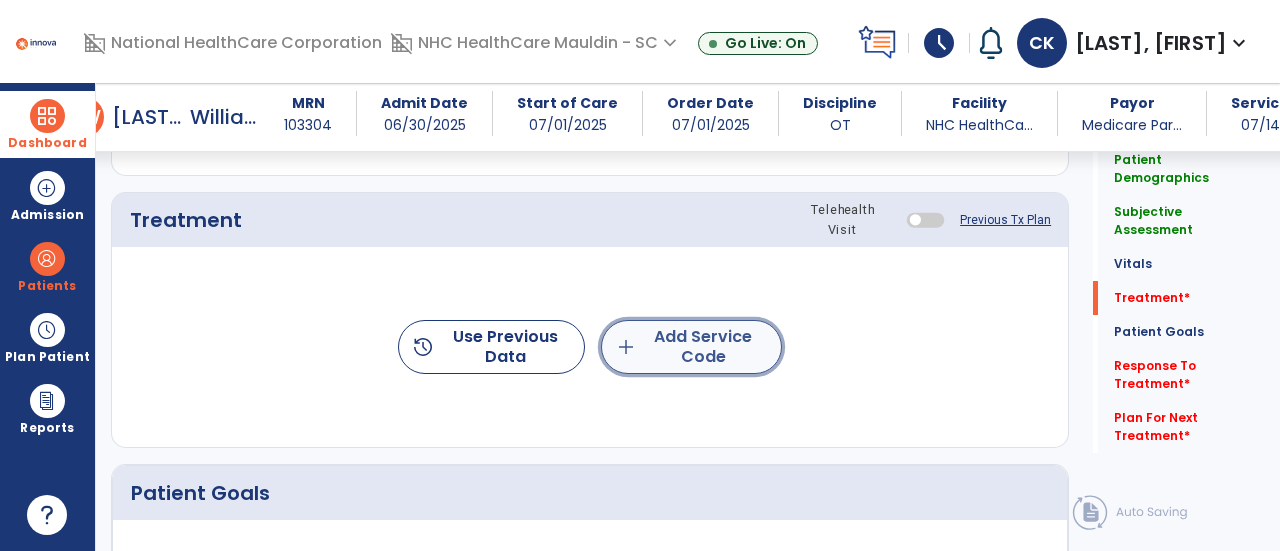 click on "add  Add Service Code" 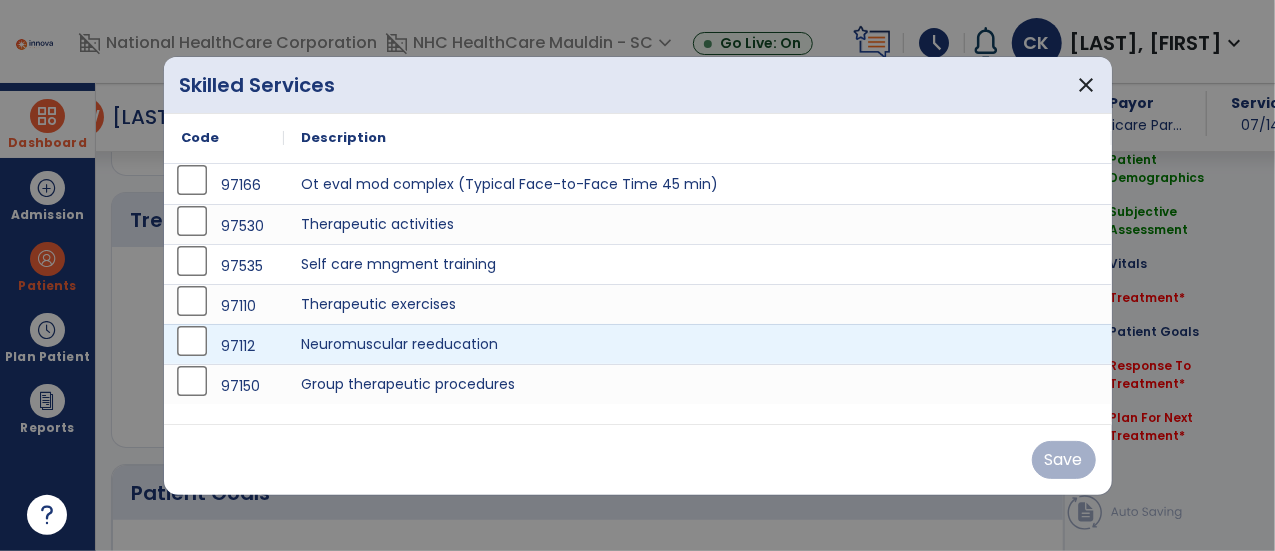 scroll, scrollTop: 1057, scrollLeft: 0, axis: vertical 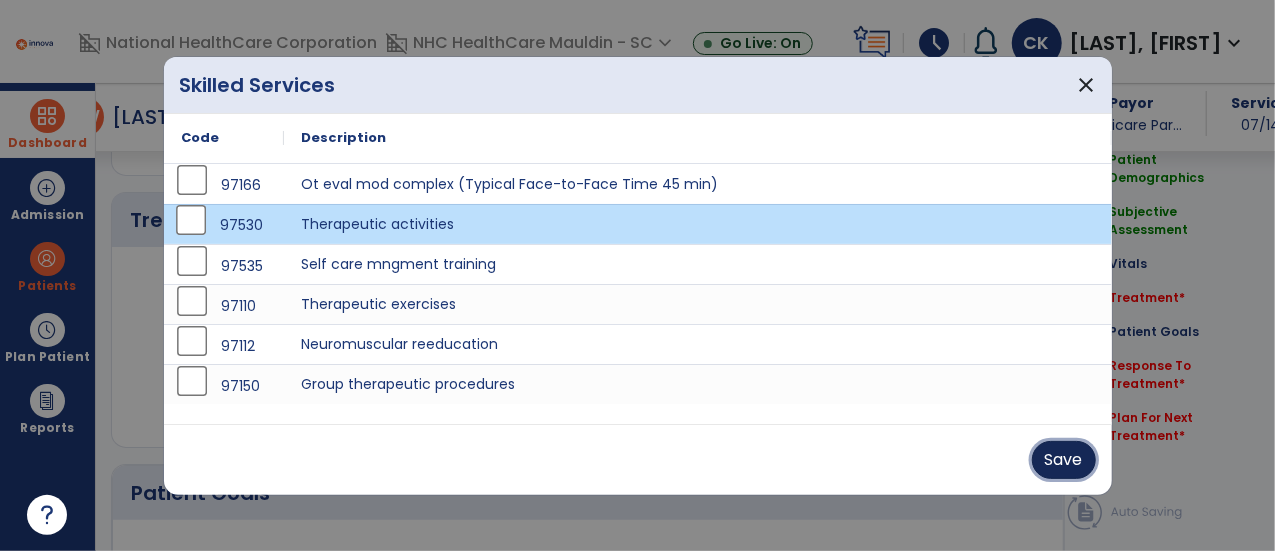 click on "Save" at bounding box center (1064, 460) 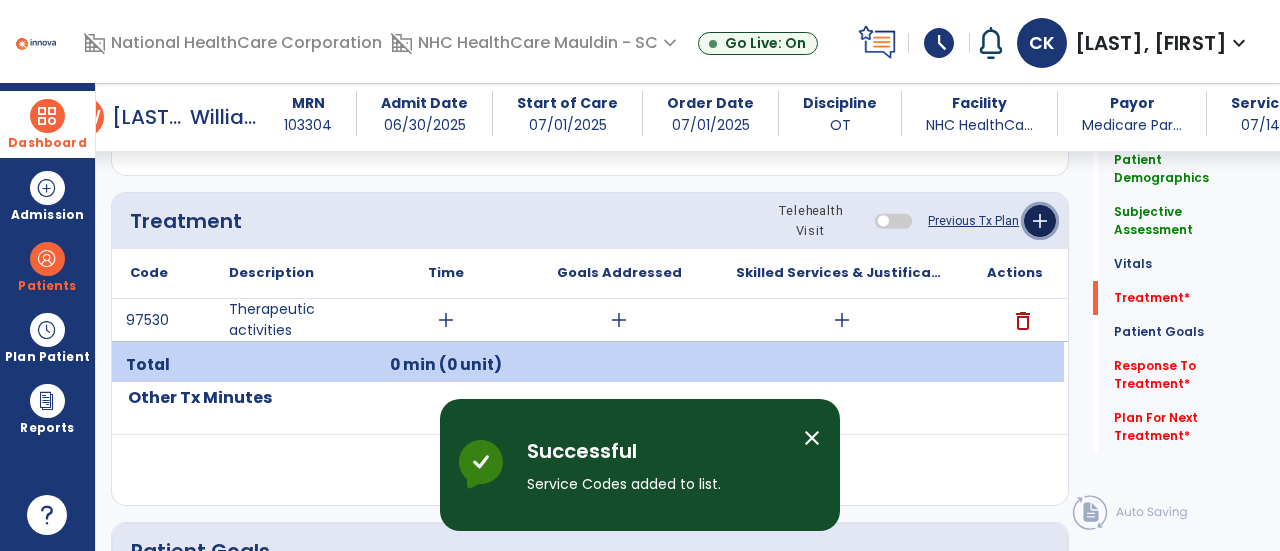 click on "add" 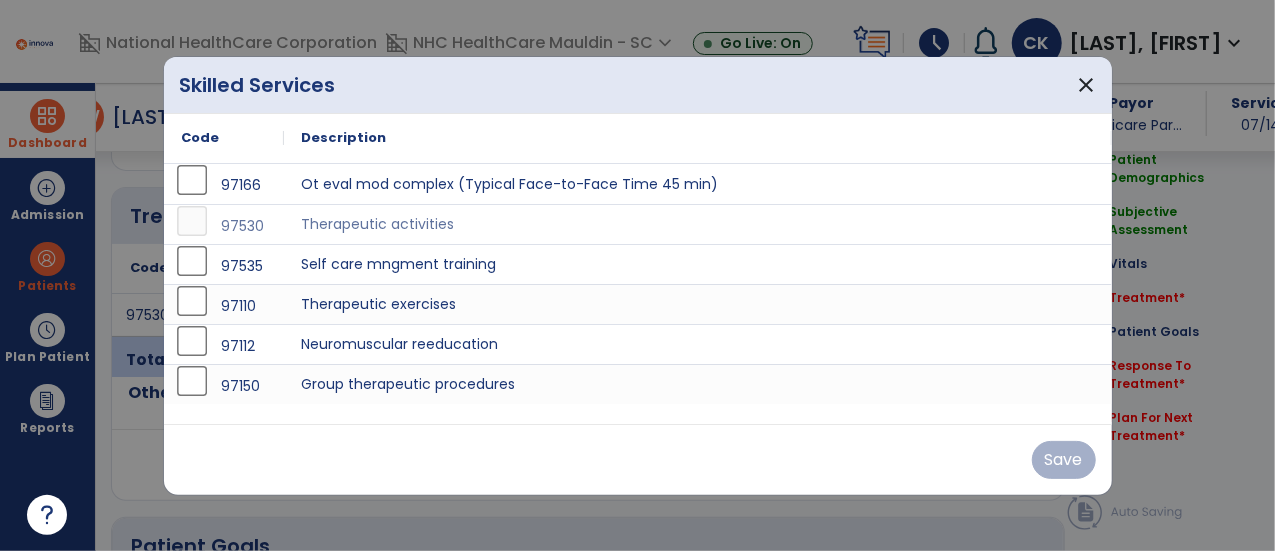scroll, scrollTop: 1057, scrollLeft: 0, axis: vertical 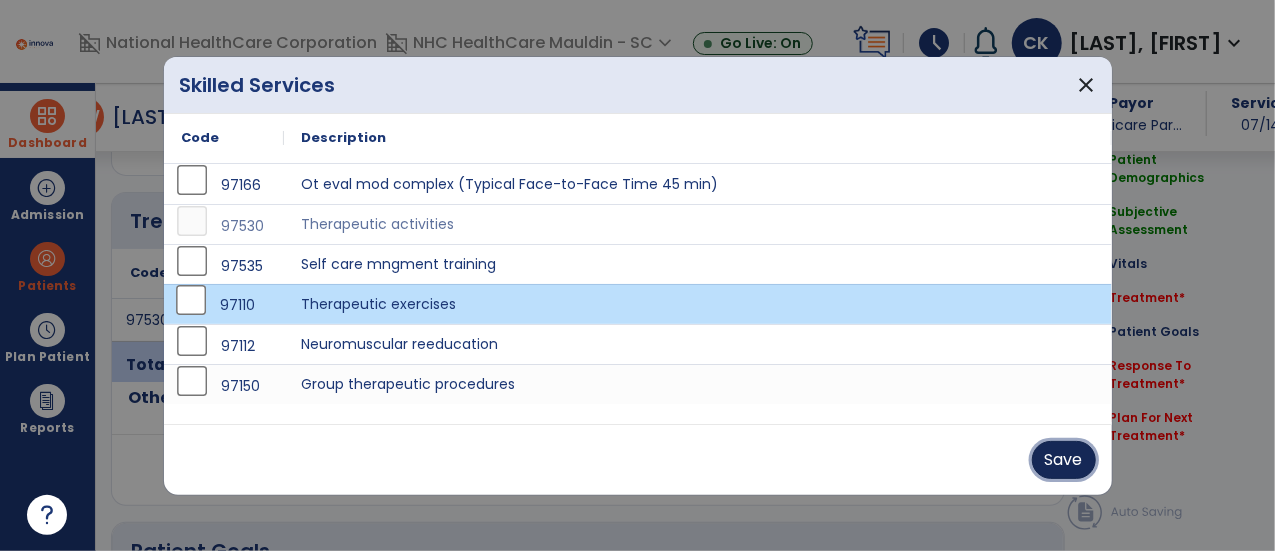 click on "Save" at bounding box center (1064, 460) 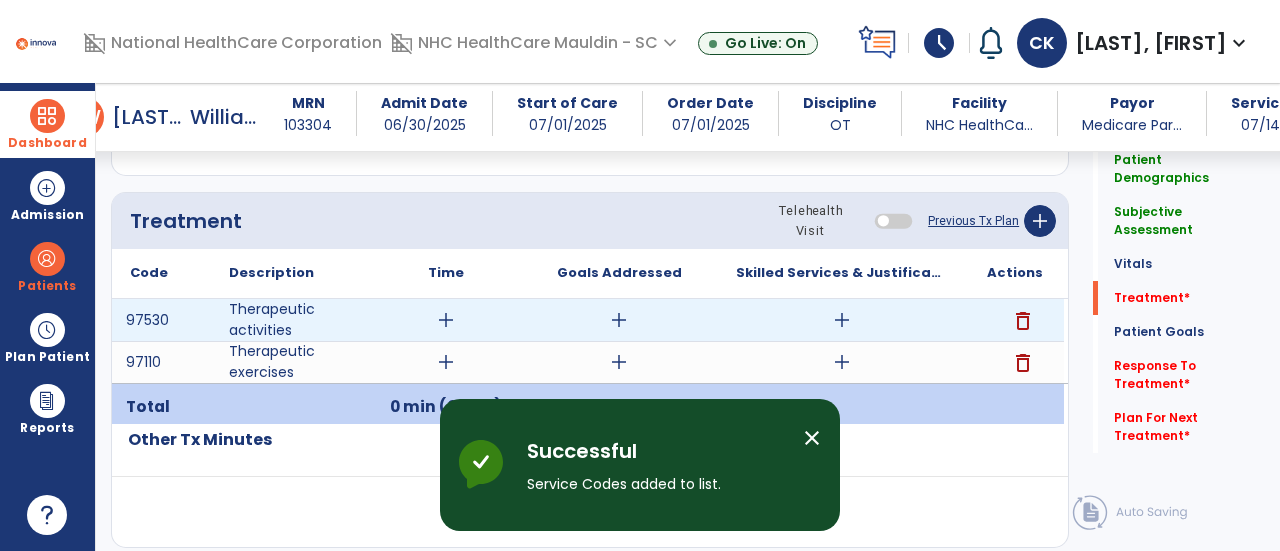 click on "add" at bounding box center [446, 320] 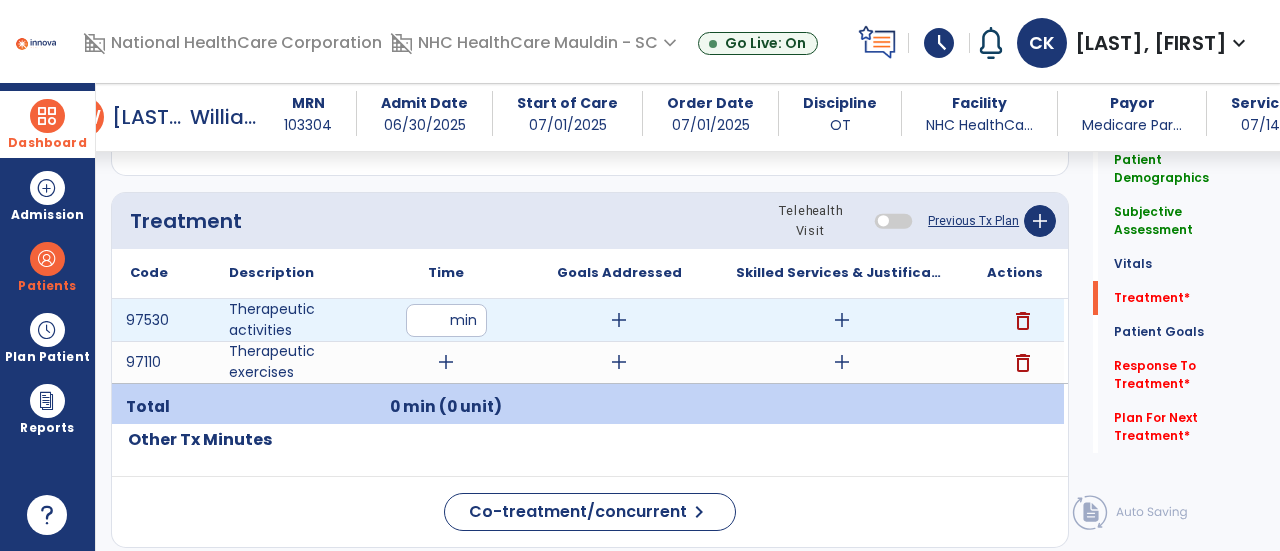 type on "**" 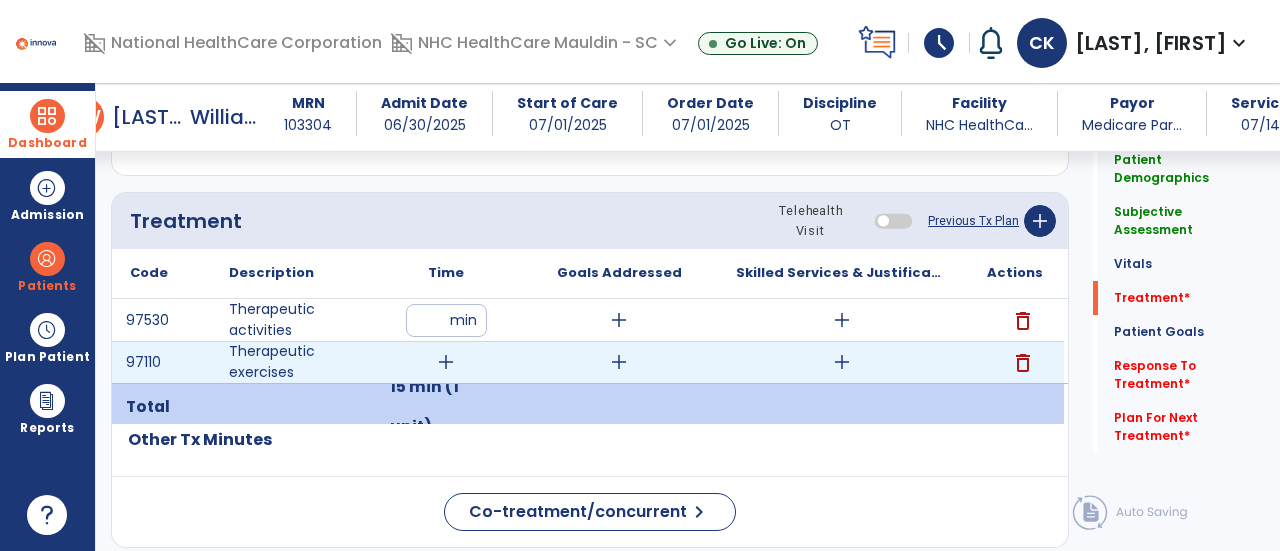 click on "add" at bounding box center (446, 362) 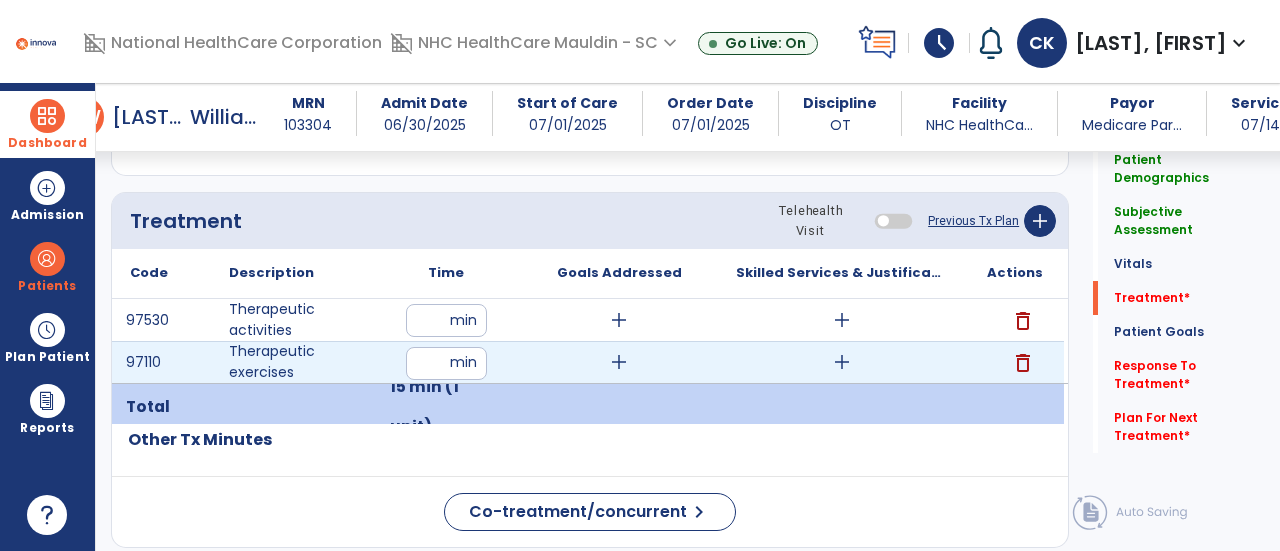 type on "**" 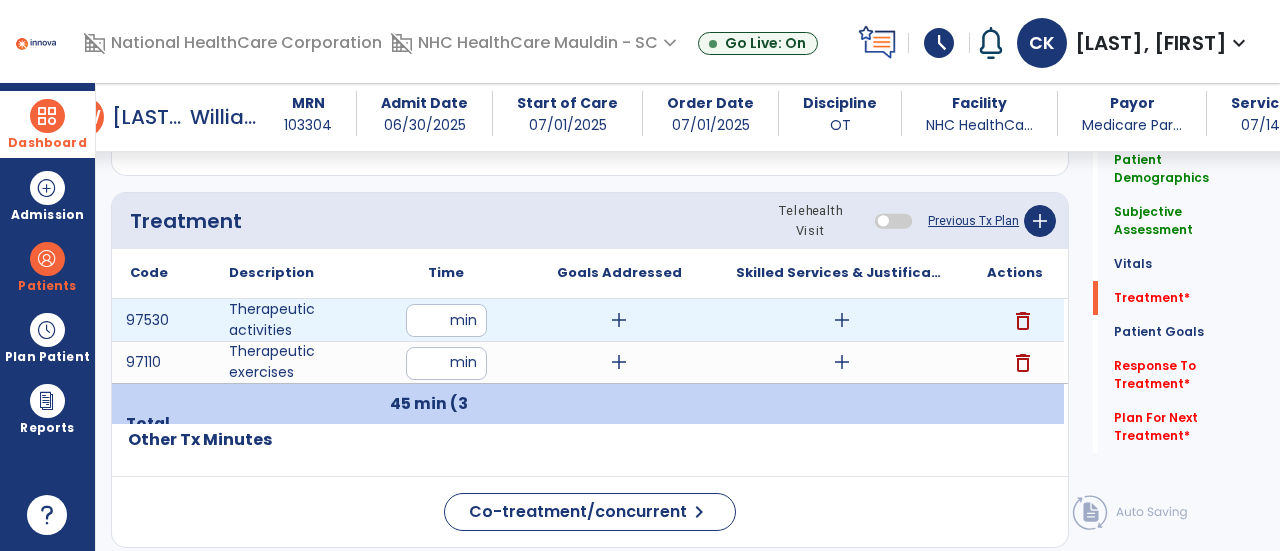 click on "add" at bounding box center [619, 320] 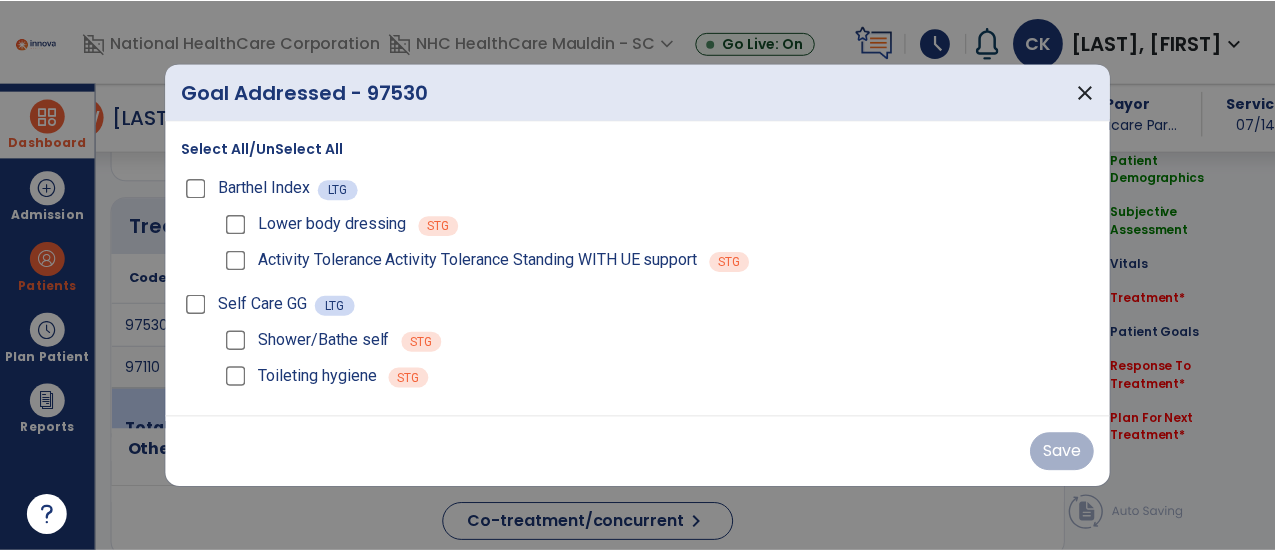 scroll, scrollTop: 1057, scrollLeft: 0, axis: vertical 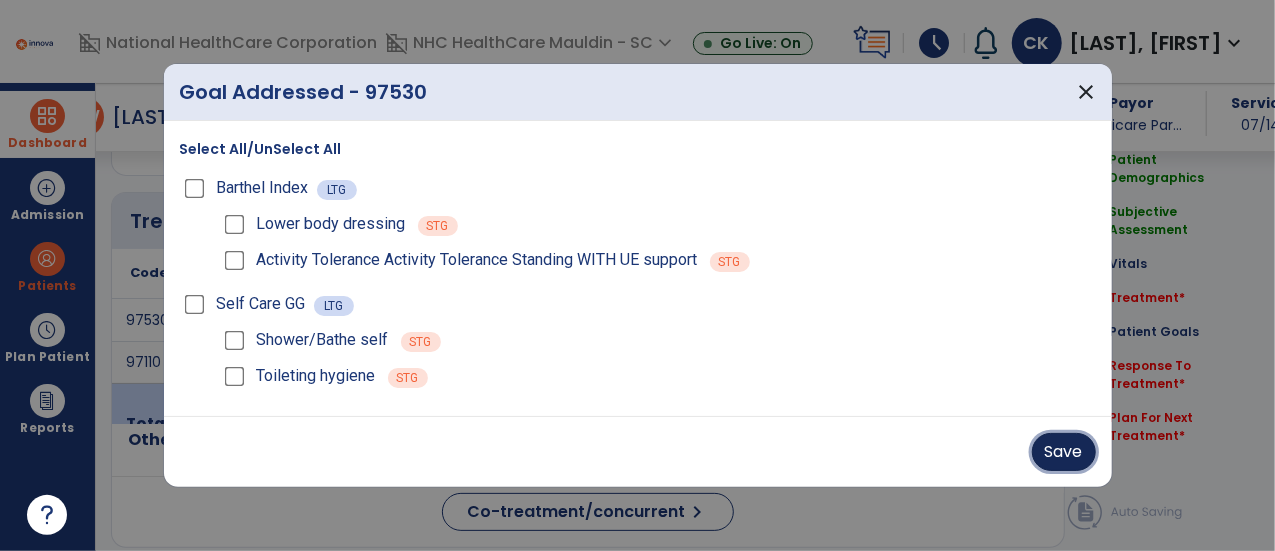 click on "Save" at bounding box center [1064, 452] 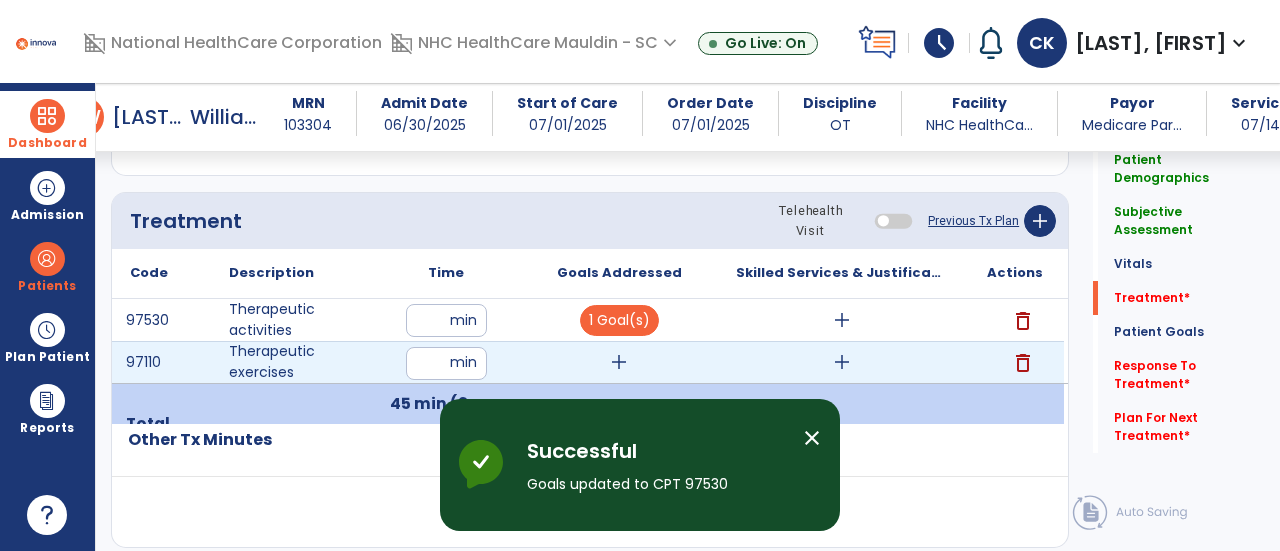 click on "add" at bounding box center [619, 362] 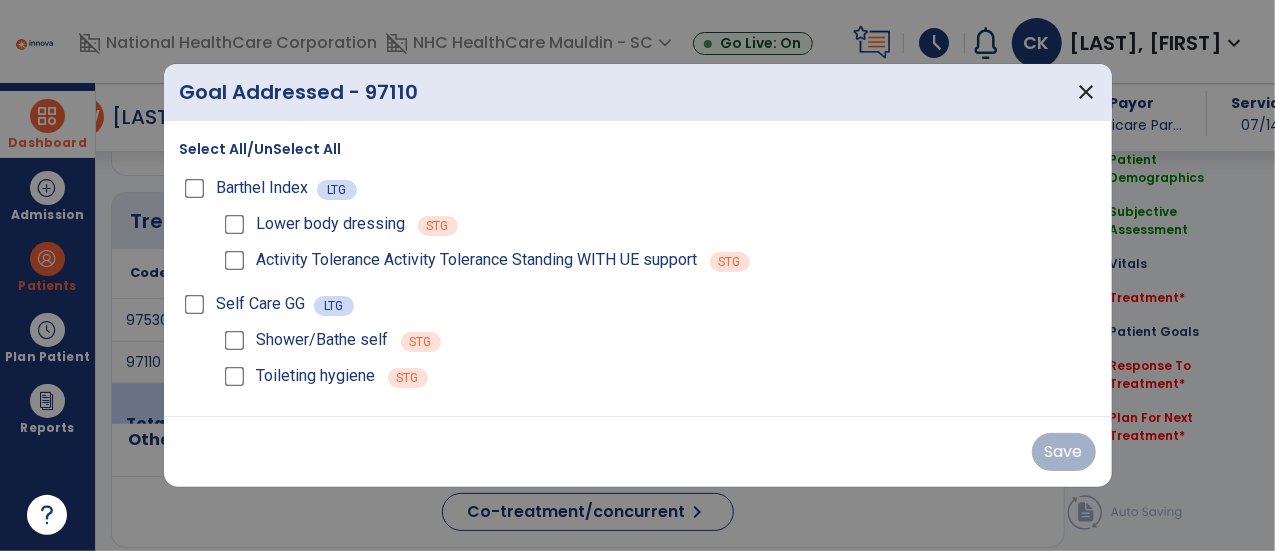 scroll, scrollTop: 1057, scrollLeft: 0, axis: vertical 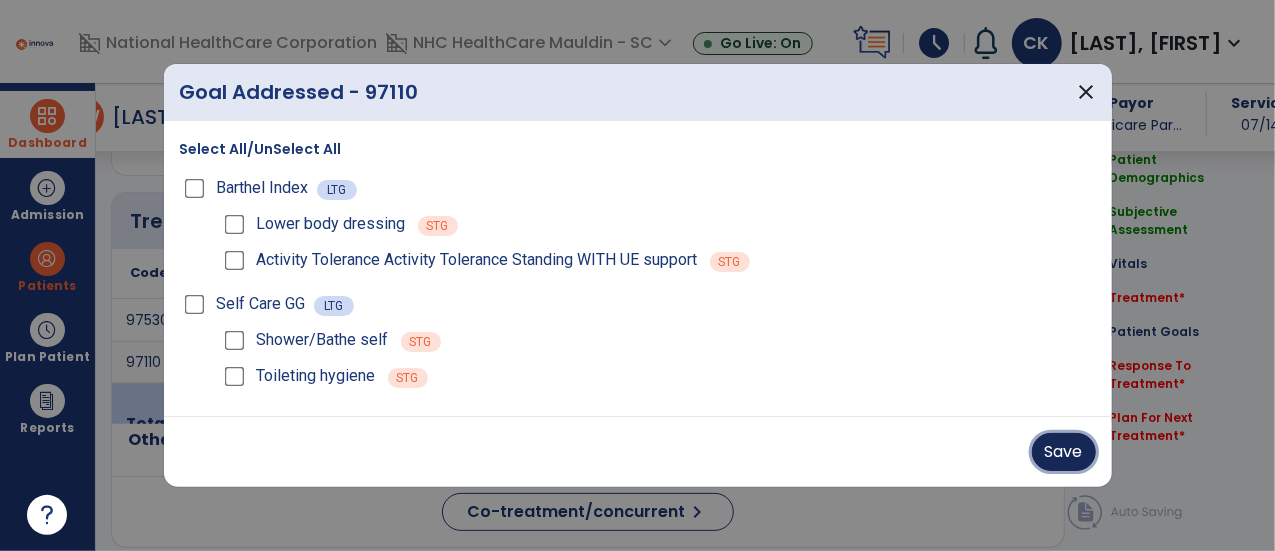 click on "Save" at bounding box center [1064, 452] 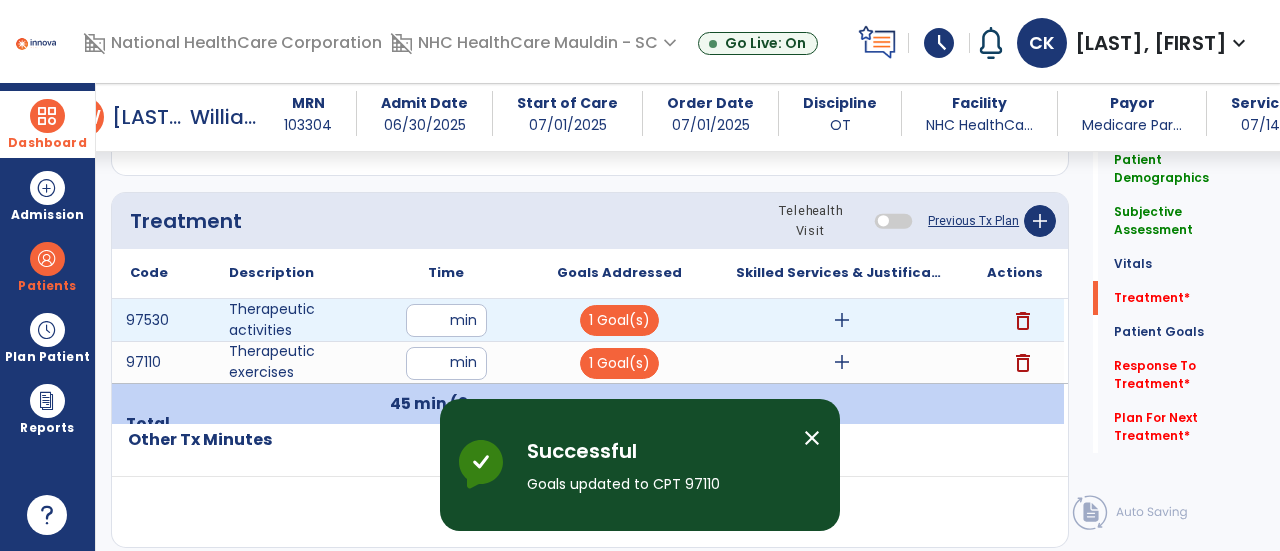 click on "add" at bounding box center (842, 320) 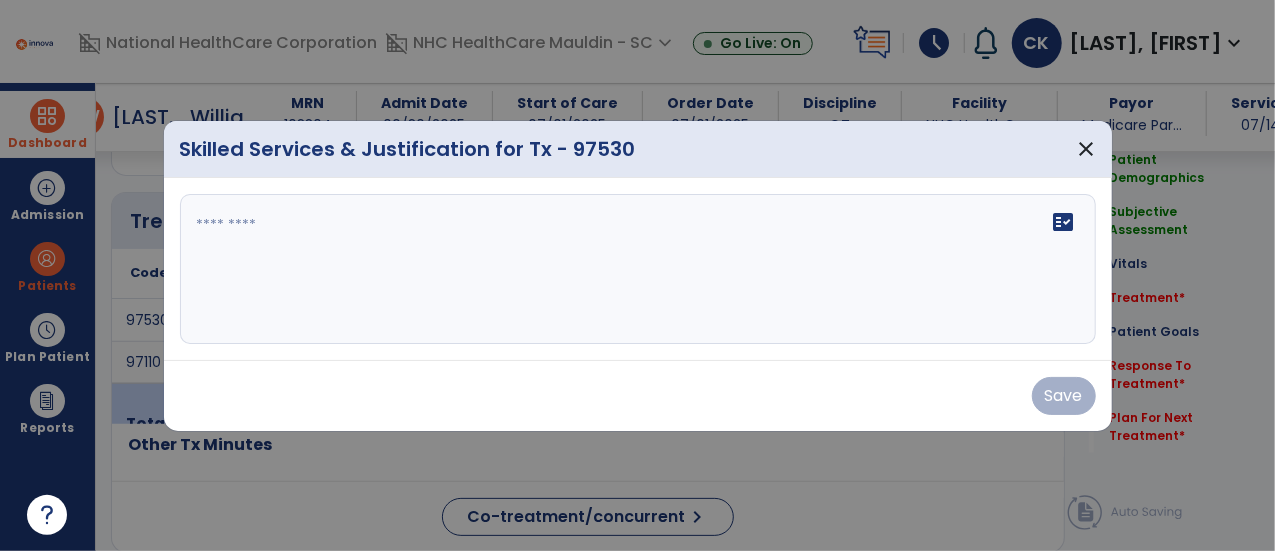 scroll, scrollTop: 1057, scrollLeft: 0, axis: vertical 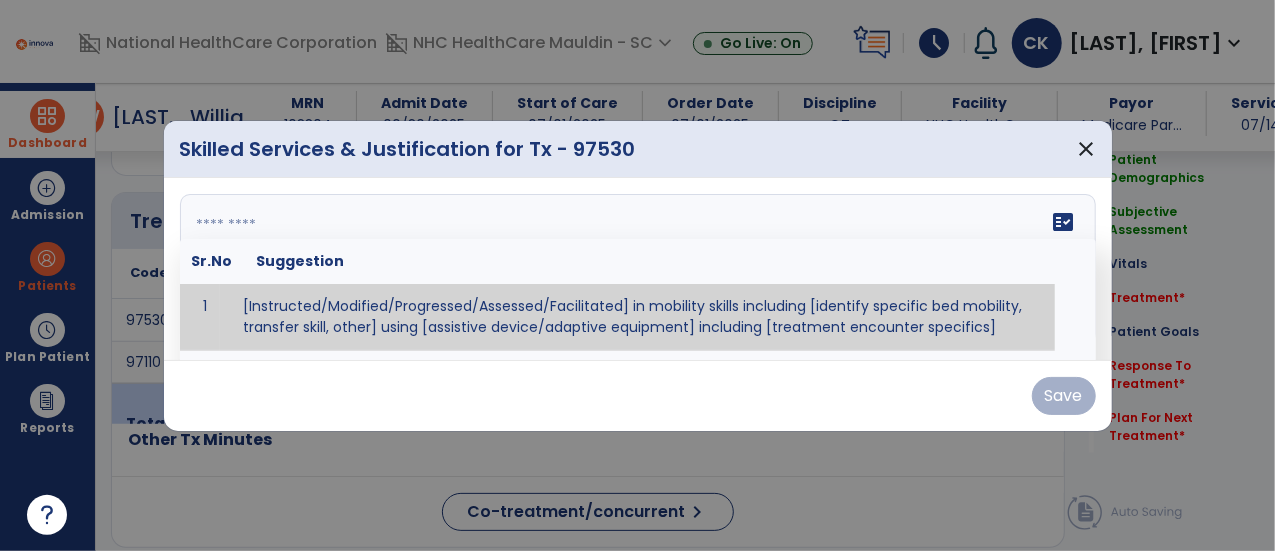 click at bounding box center [638, 269] 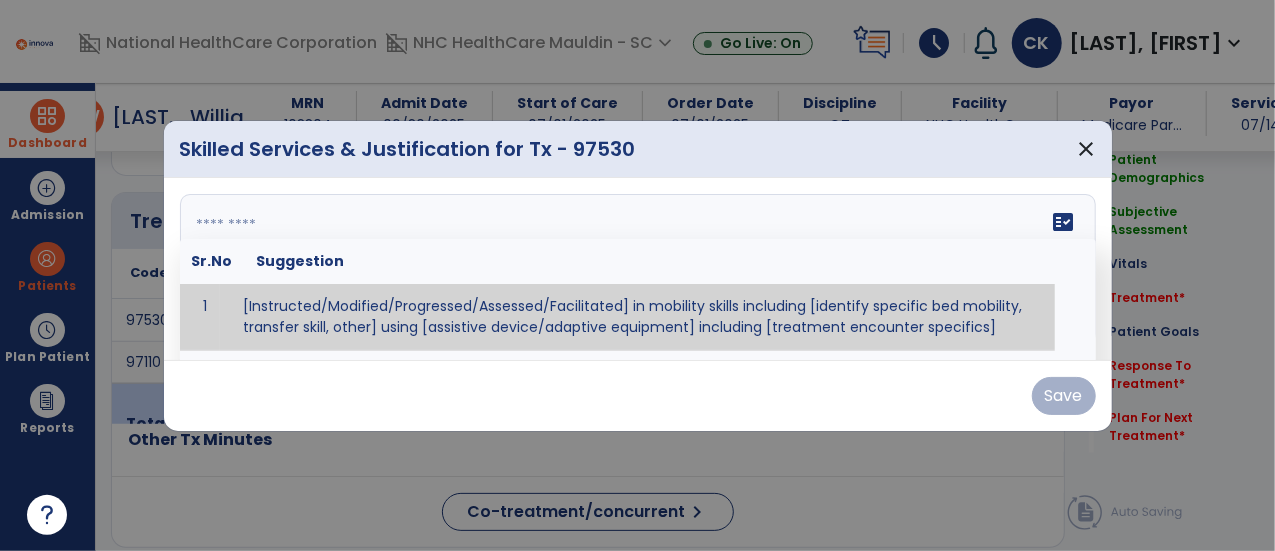 paste on "**********" 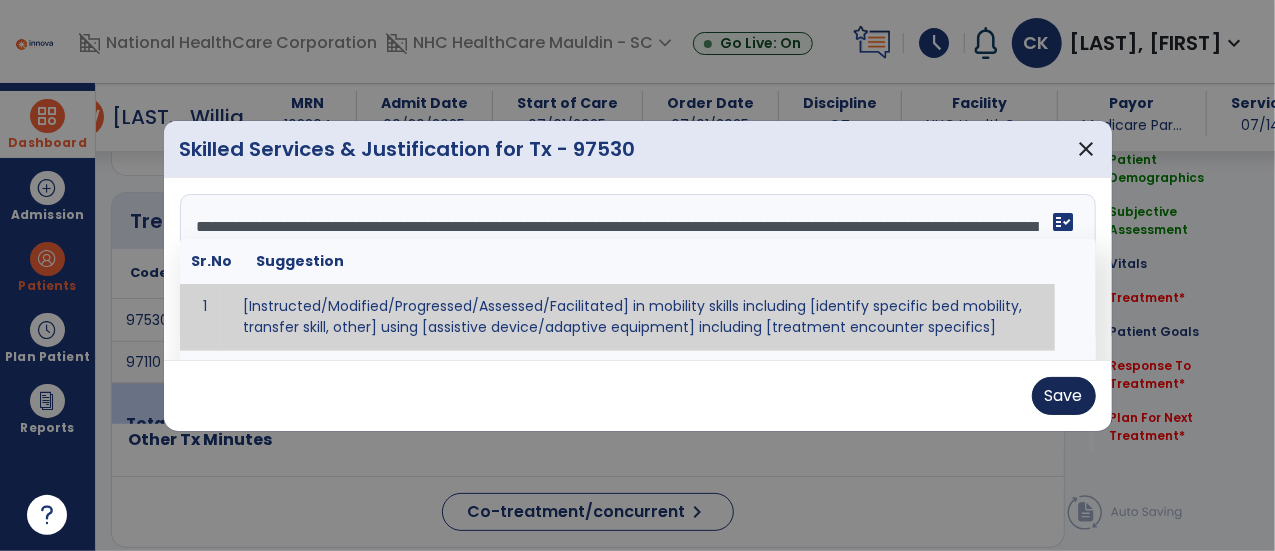 type on "**********" 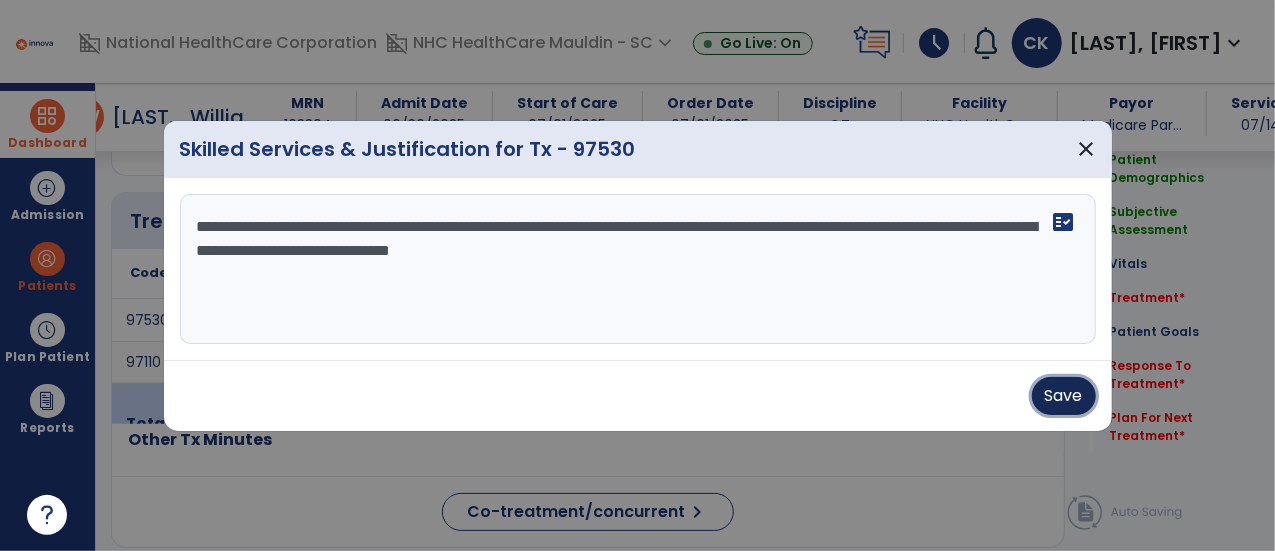 click on "Save" at bounding box center (1064, 396) 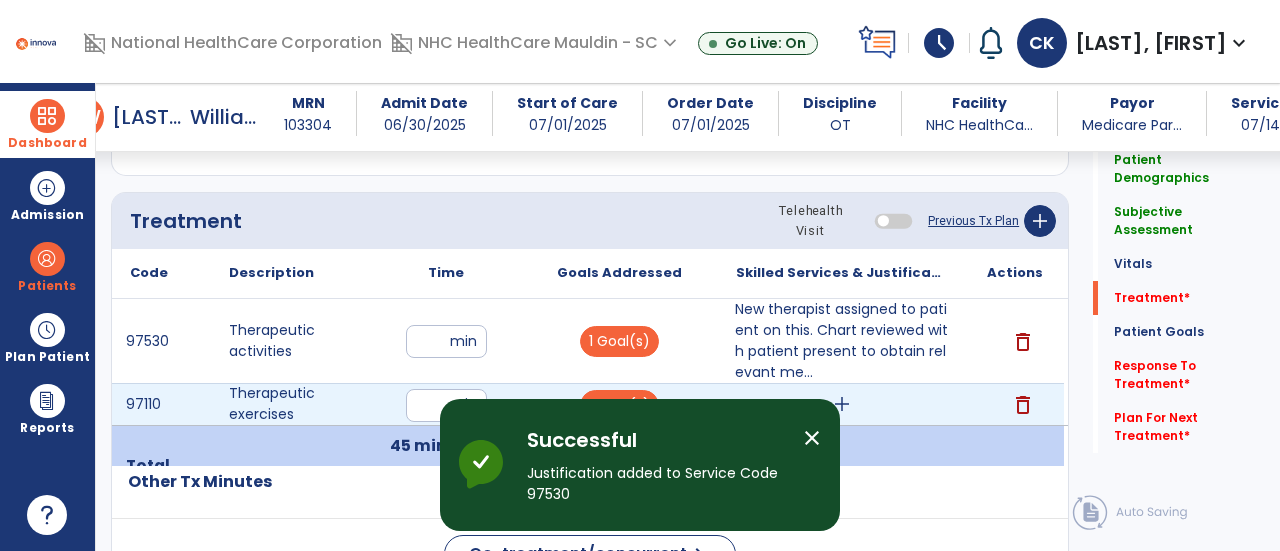 click on "add" at bounding box center (842, 404) 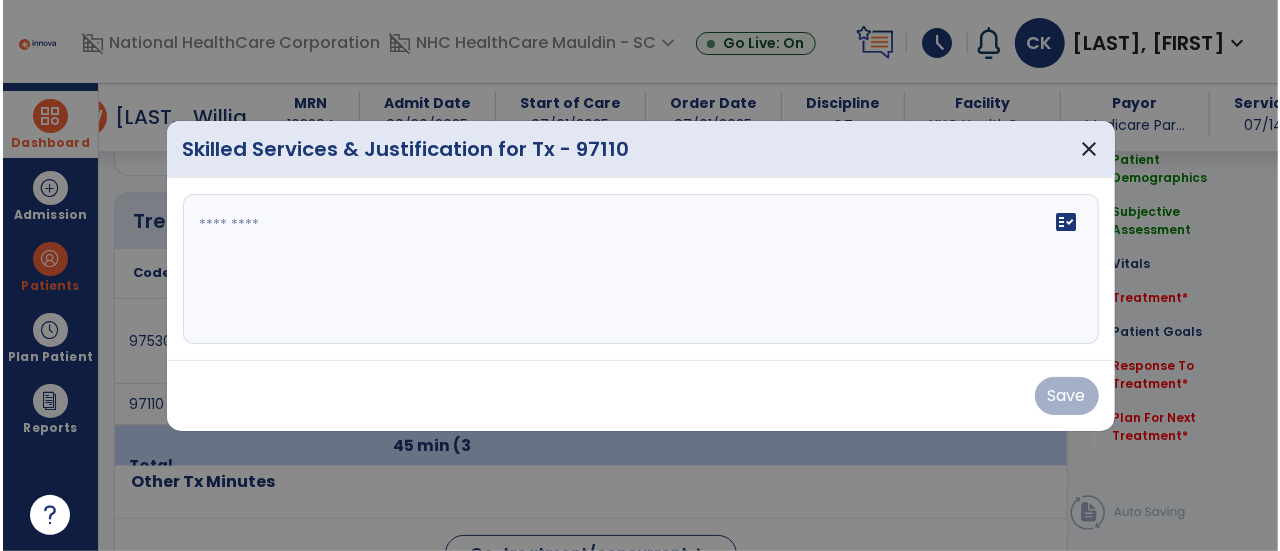 scroll, scrollTop: 1057, scrollLeft: 0, axis: vertical 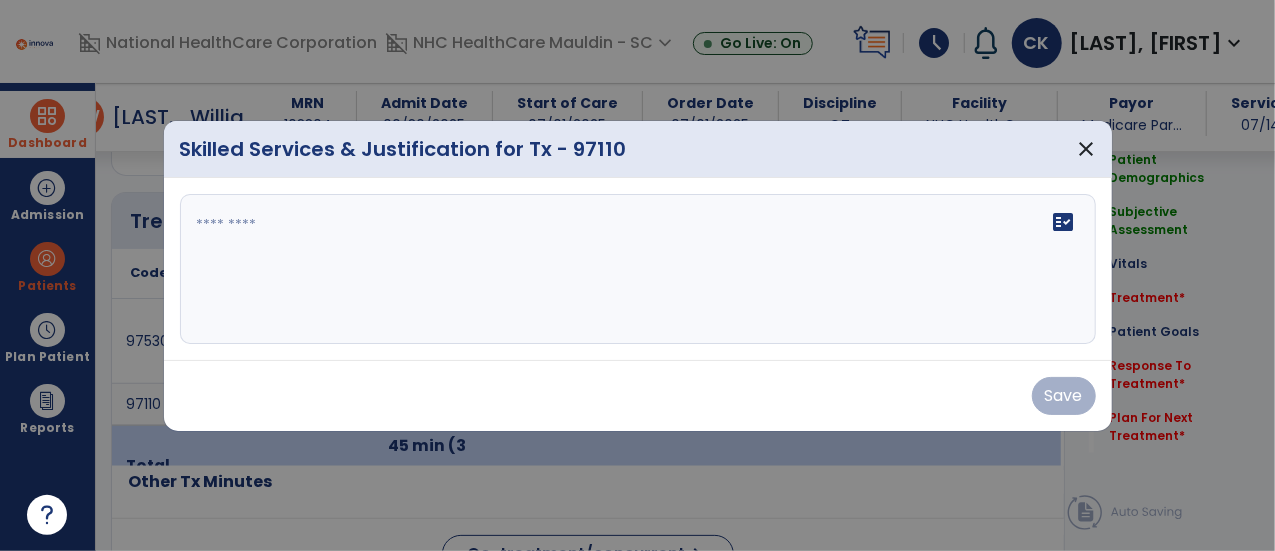 click on "fact_check" at bounding box center [638, 269] 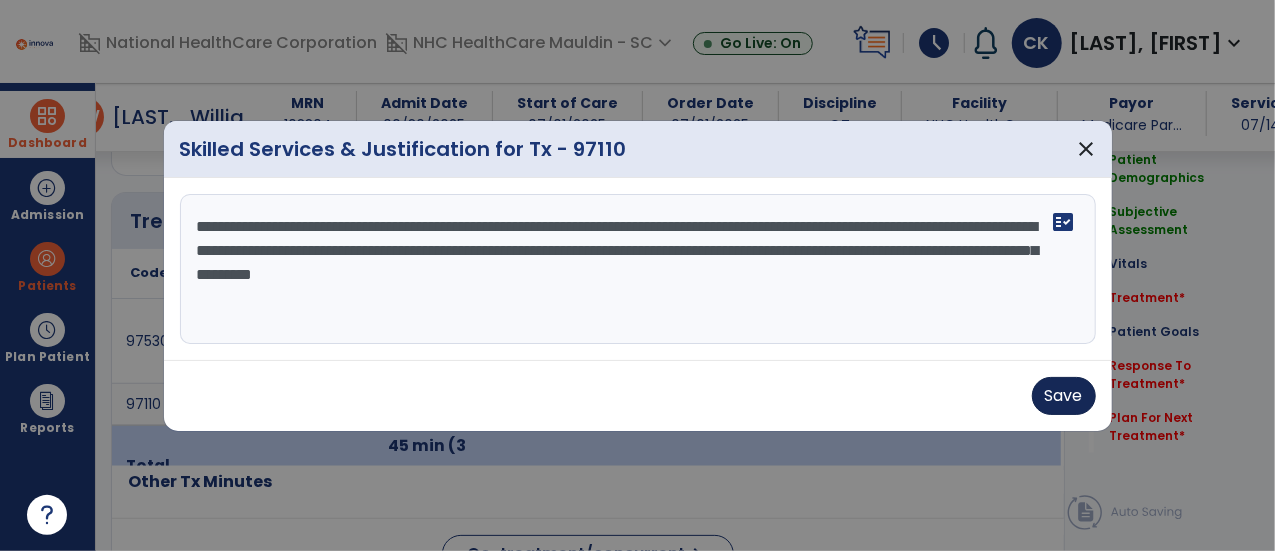 type on "**********" 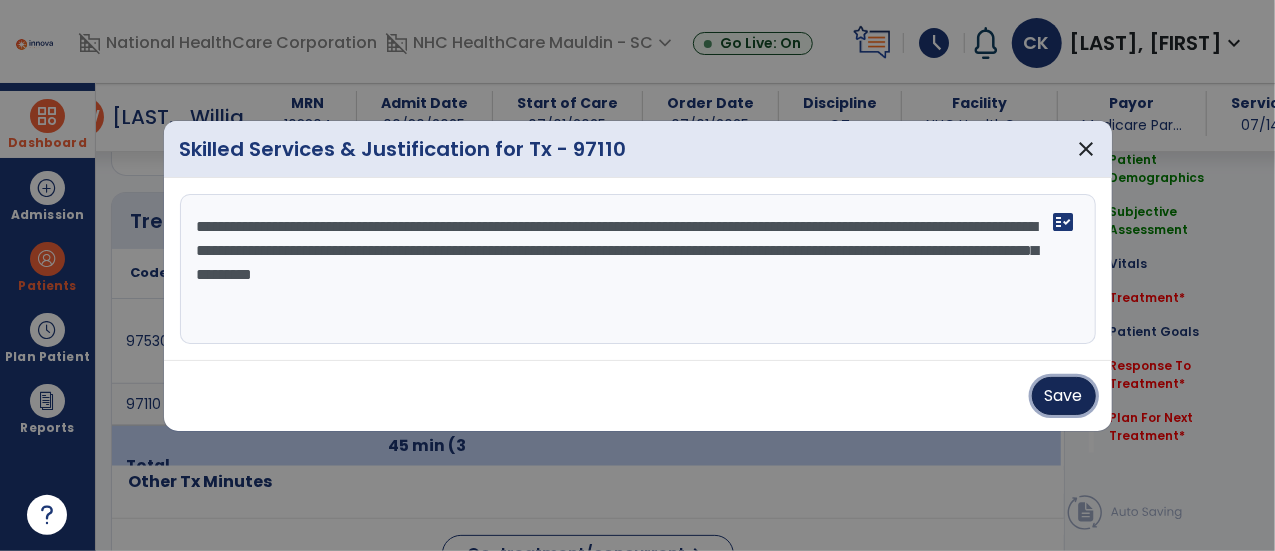 click on "Save" at bounding box center [1064, 396] 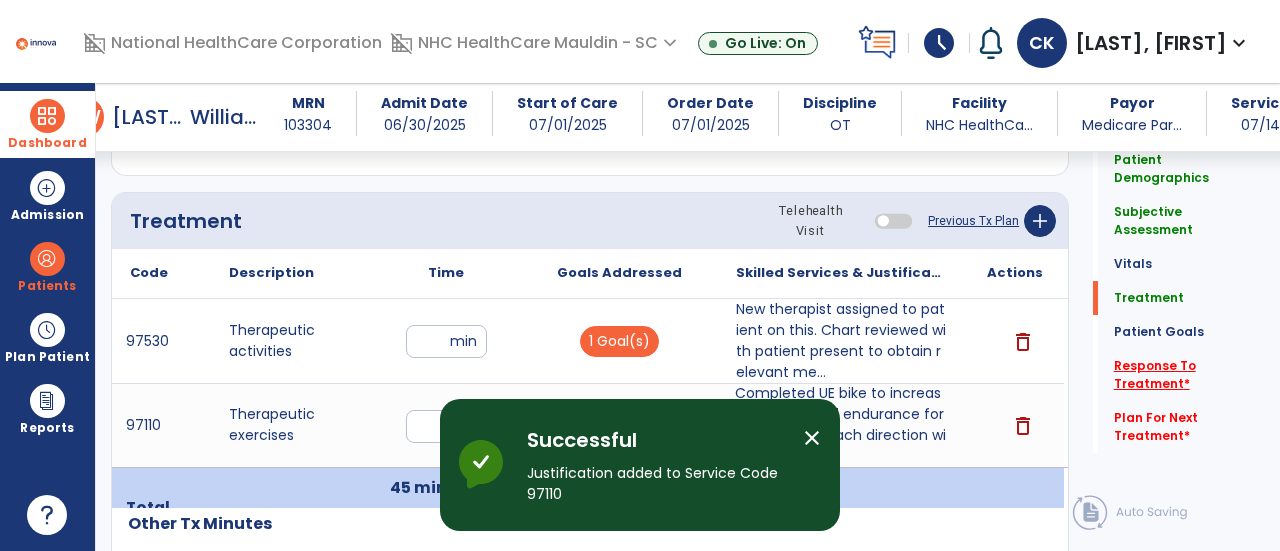 click on "Response To Treatment   *" 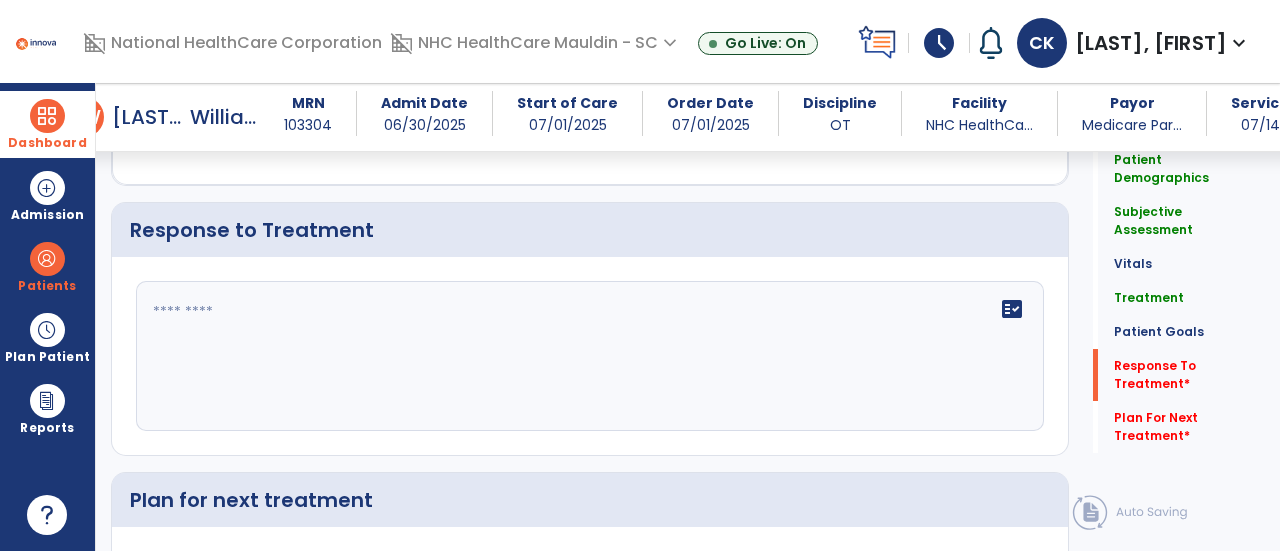 scroll, scrollTop: 2532, scrollLeft: 0, axis: vertical 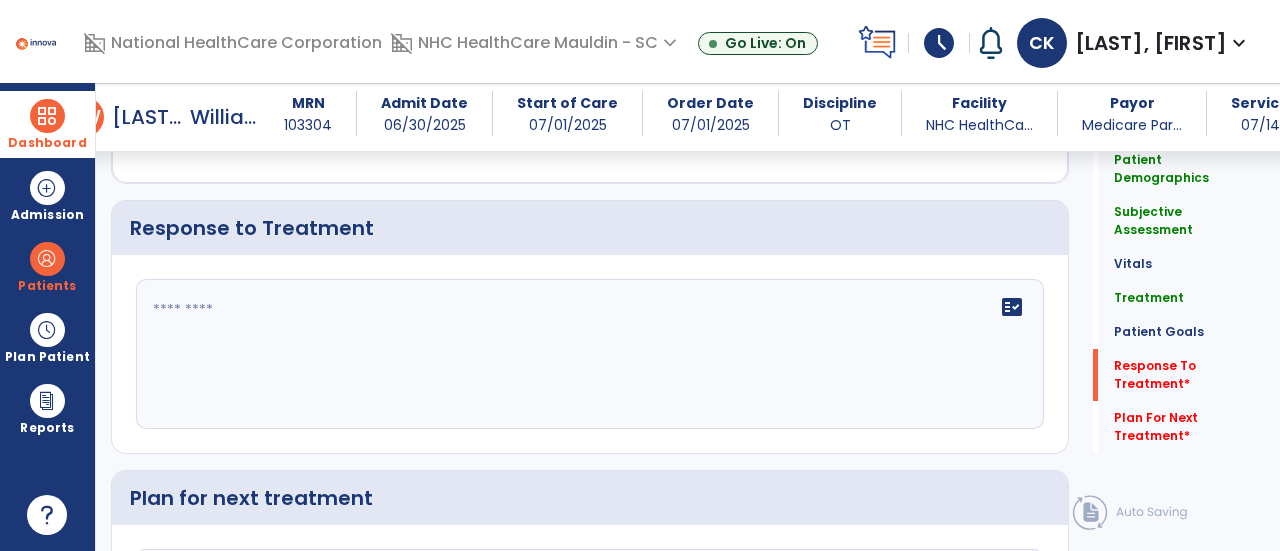 click 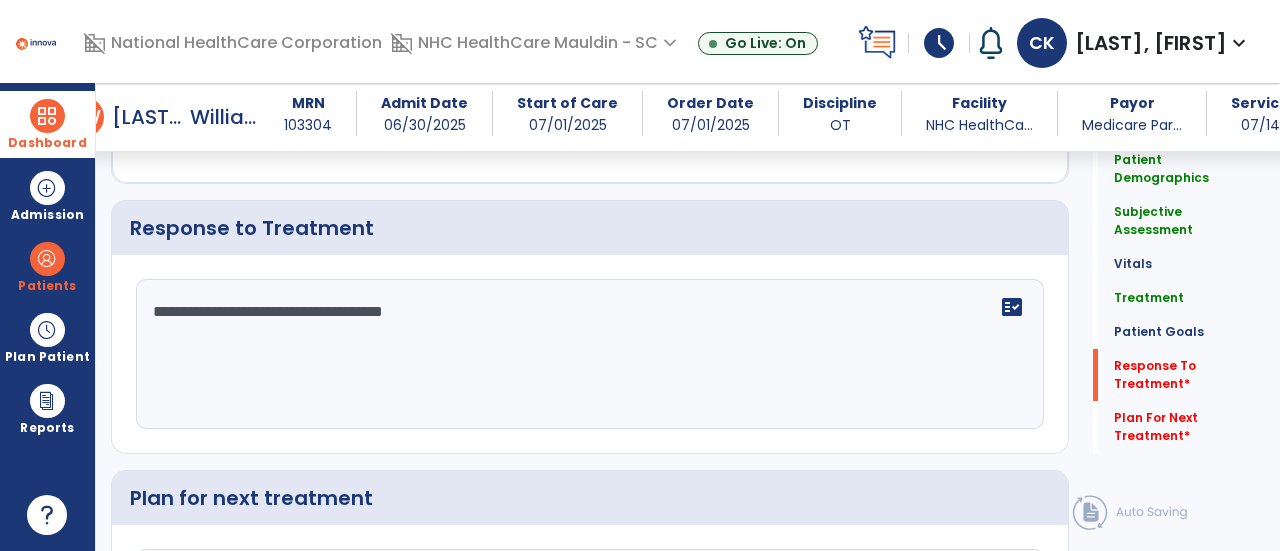 scroll, scrollTop: 2758, scrollLeft: 0, axis: vertical 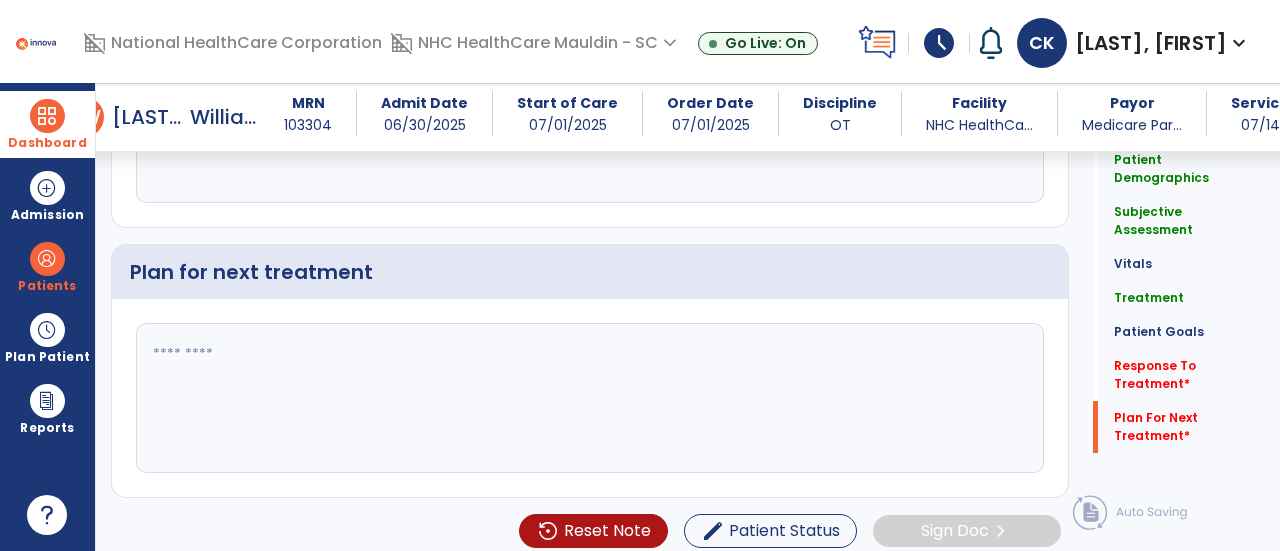 type on "**********" 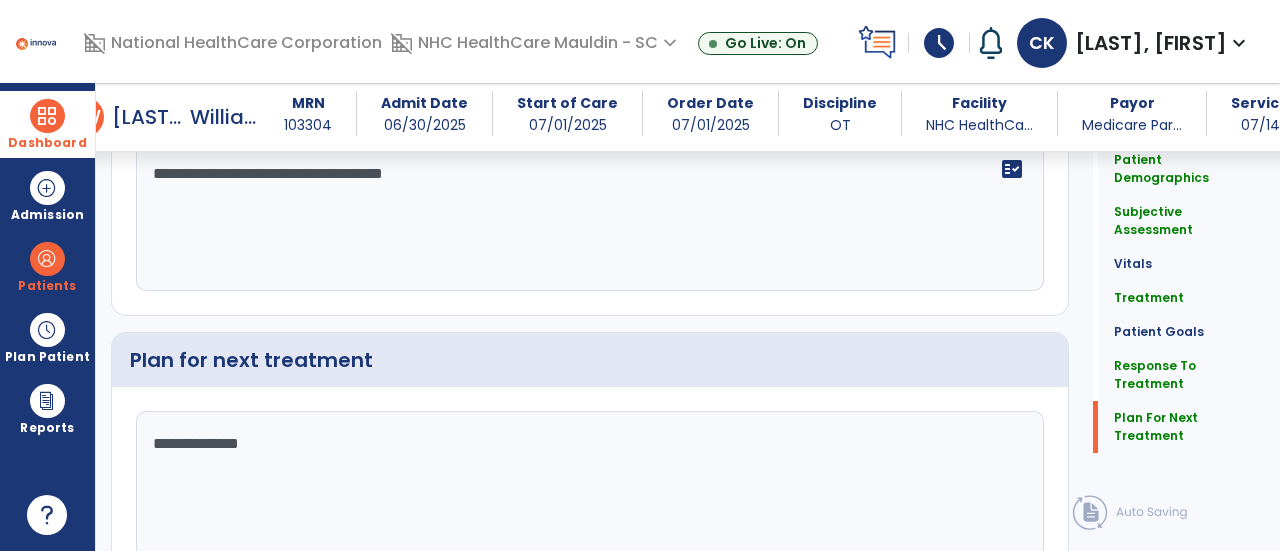 scroll, scrollTop: 2758, scrollLeft: 0, axis: vertical 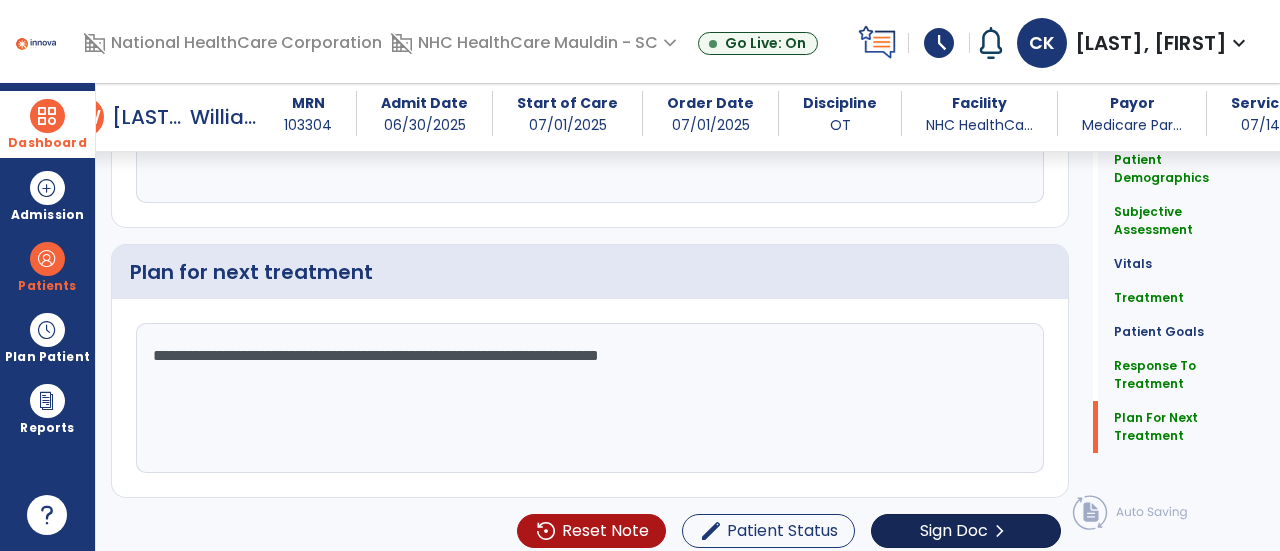 type on "**********" 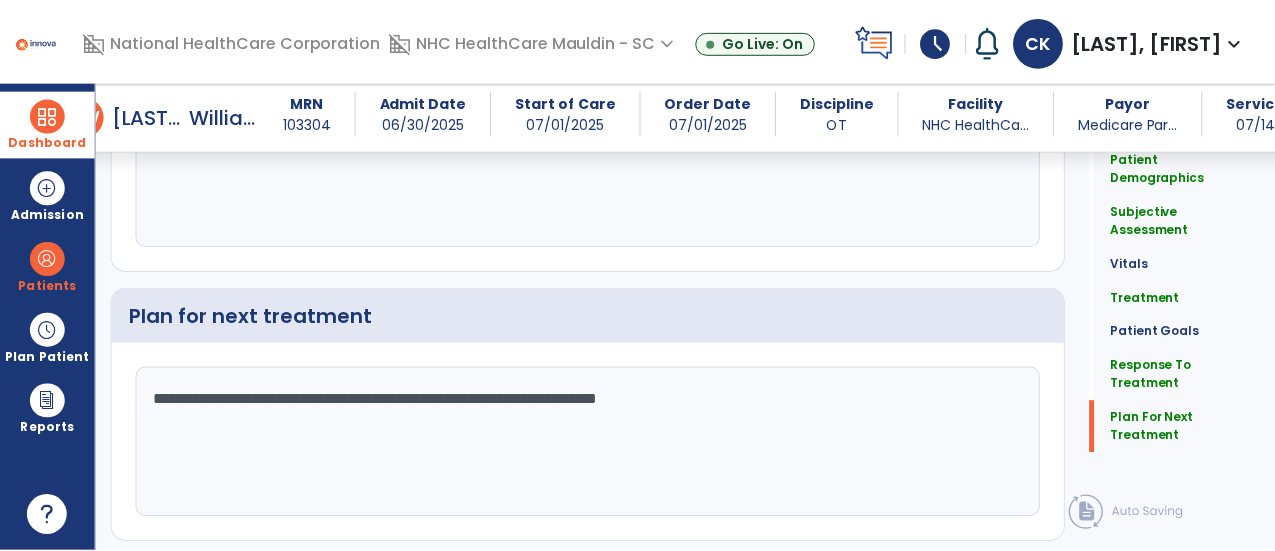 scroll, scrollTop: 2758, scrollLeft: 0, axis: vertical 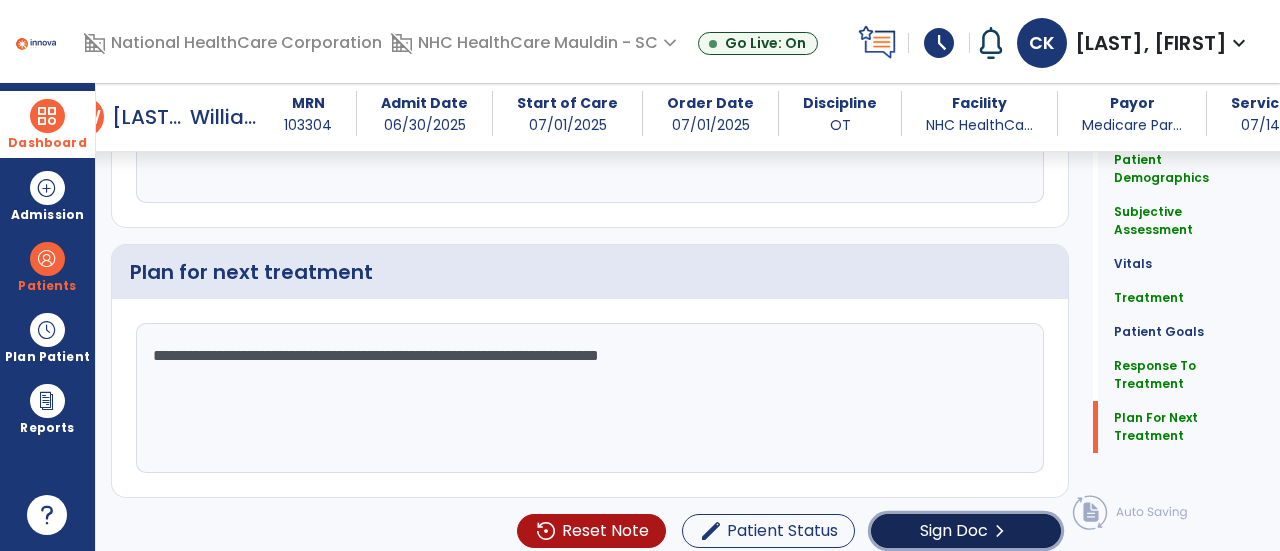 click on "Sign Doc" 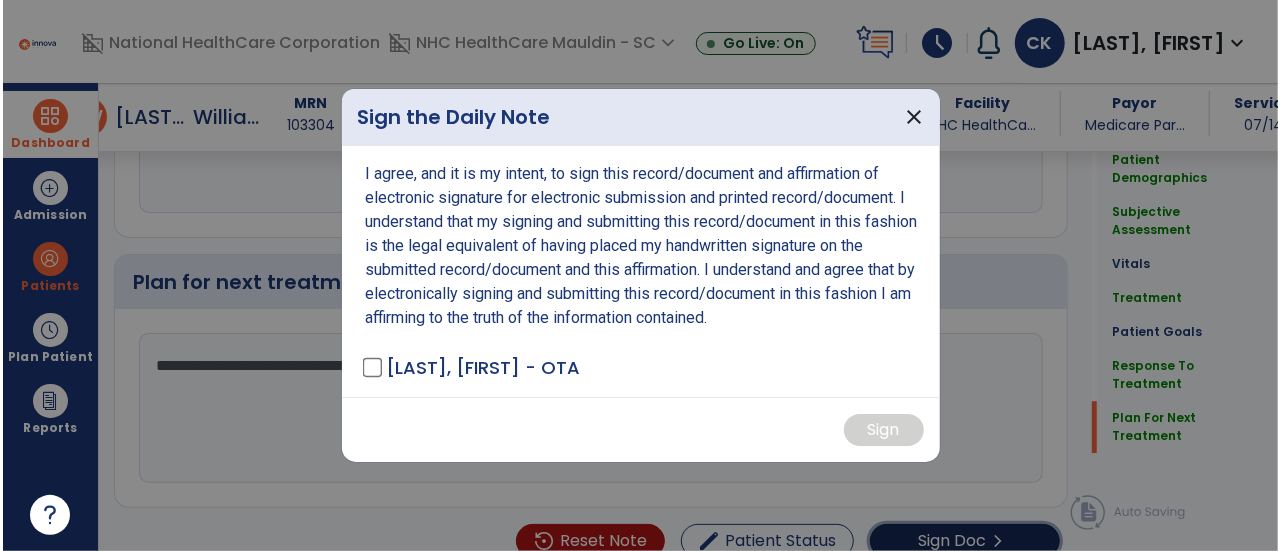 scroll, scrollTop: 2758, scrollLeft: 0, axis: vertical 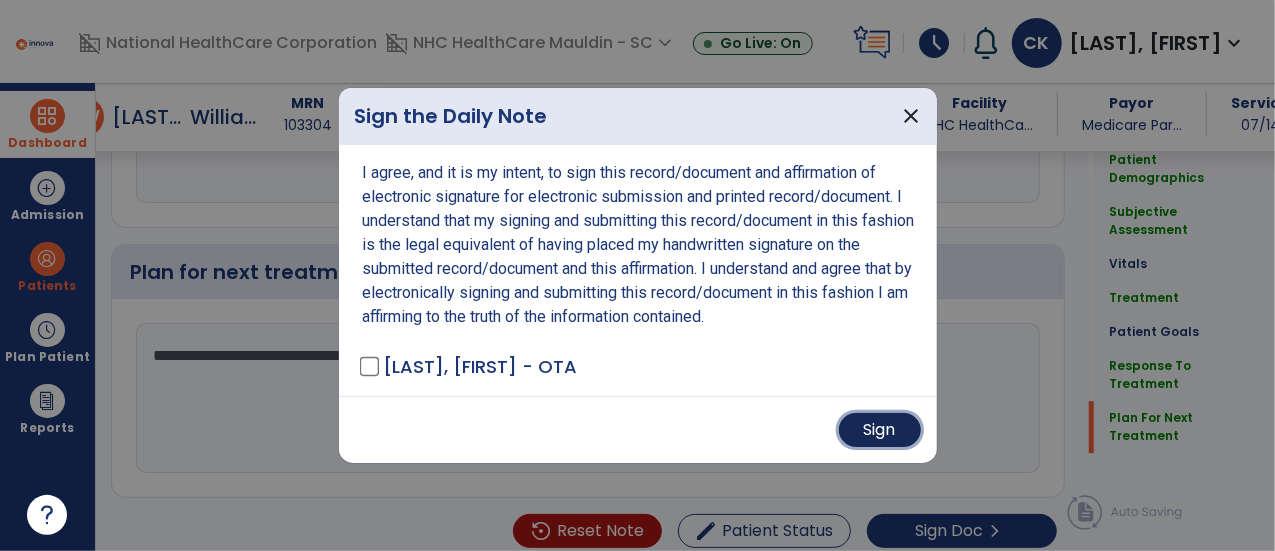 click on "Sign" at bounding box center (880, 430) 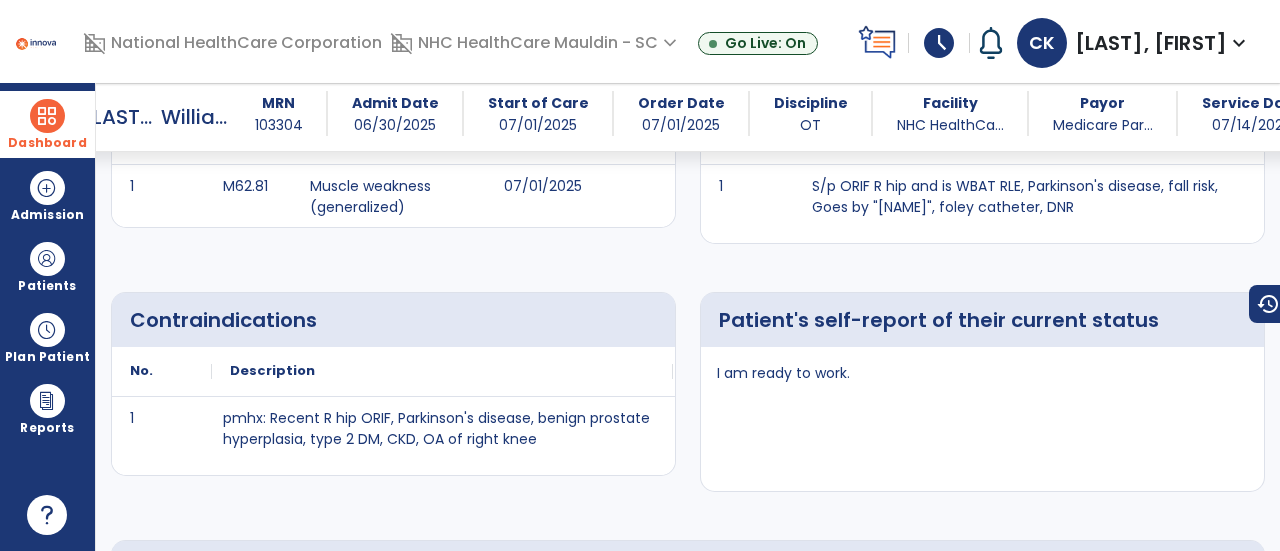 scroll, scrollTop: 0, scrollLeft: 0, axis: both 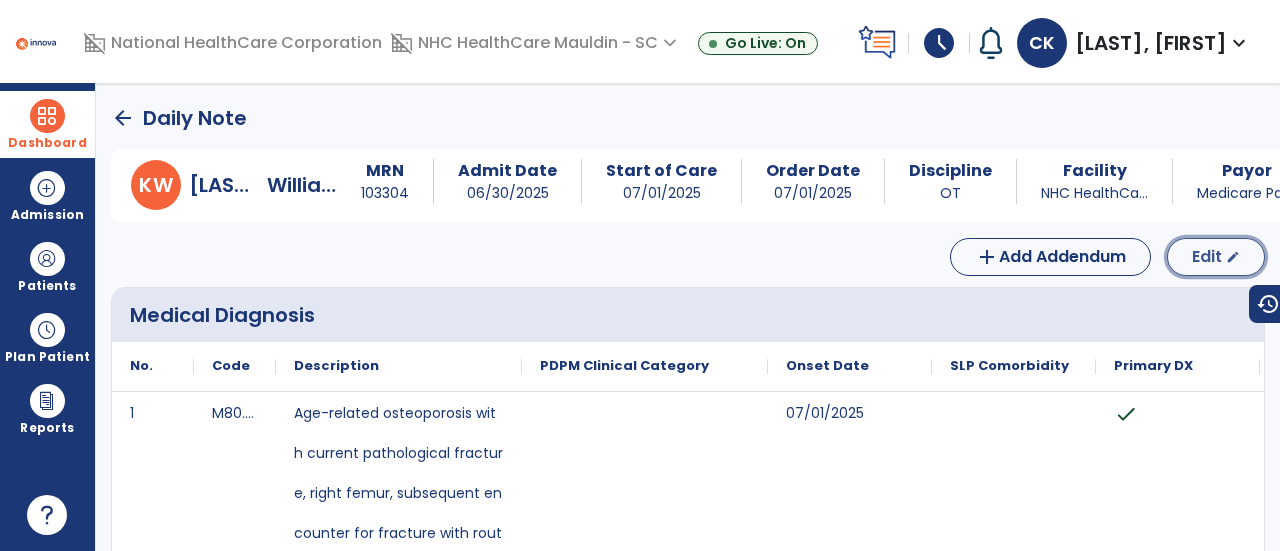 click on "Edit" 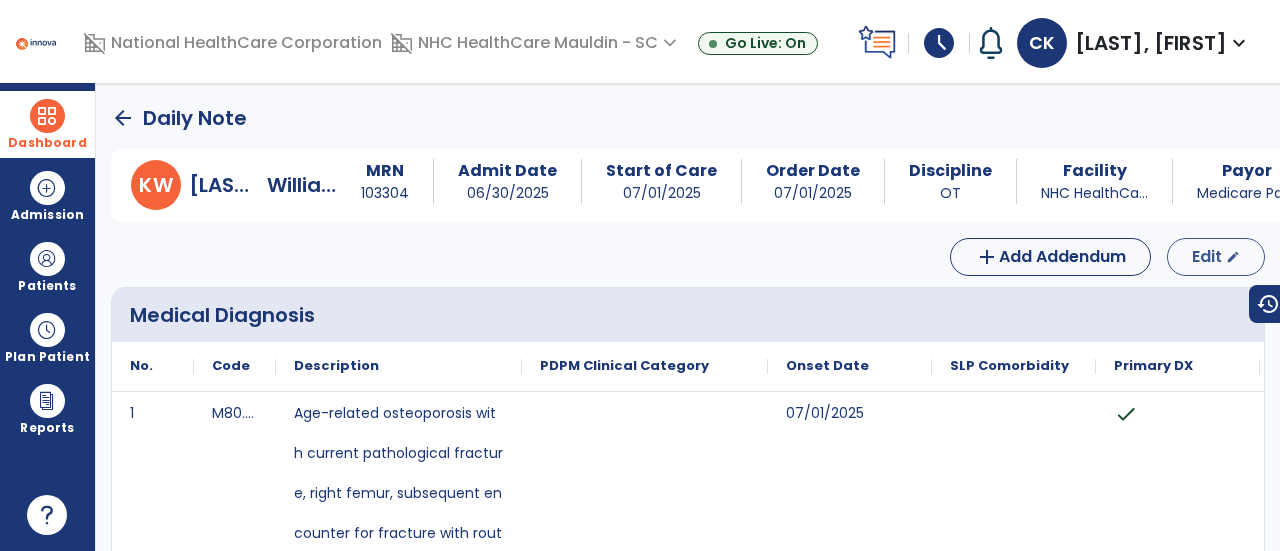 select on "*" 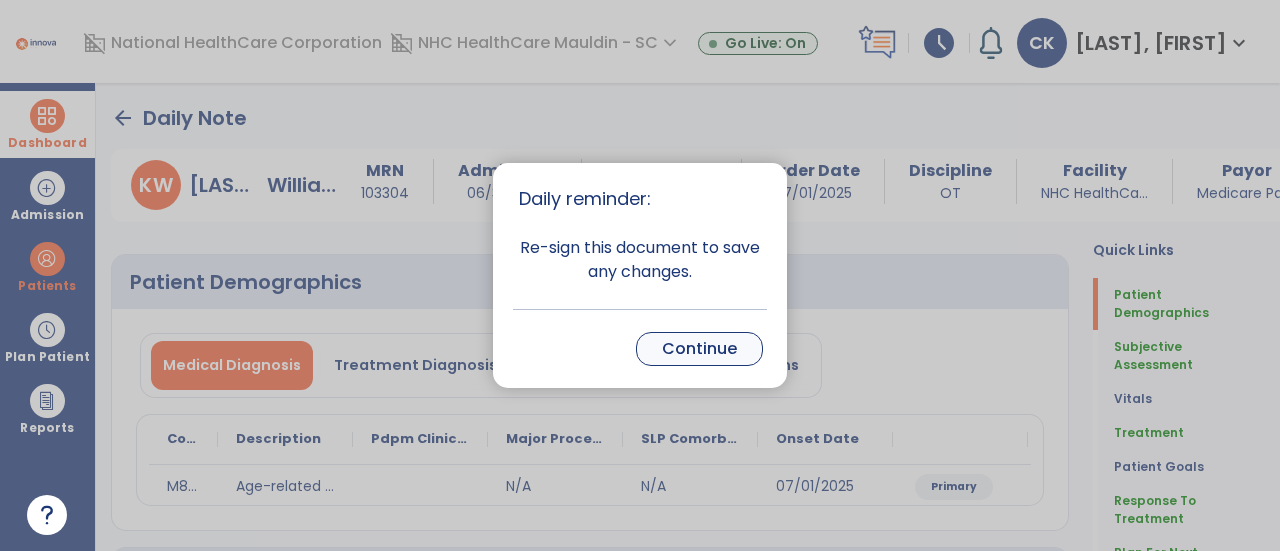 click on "Continue" at bounding box center [699, 349] 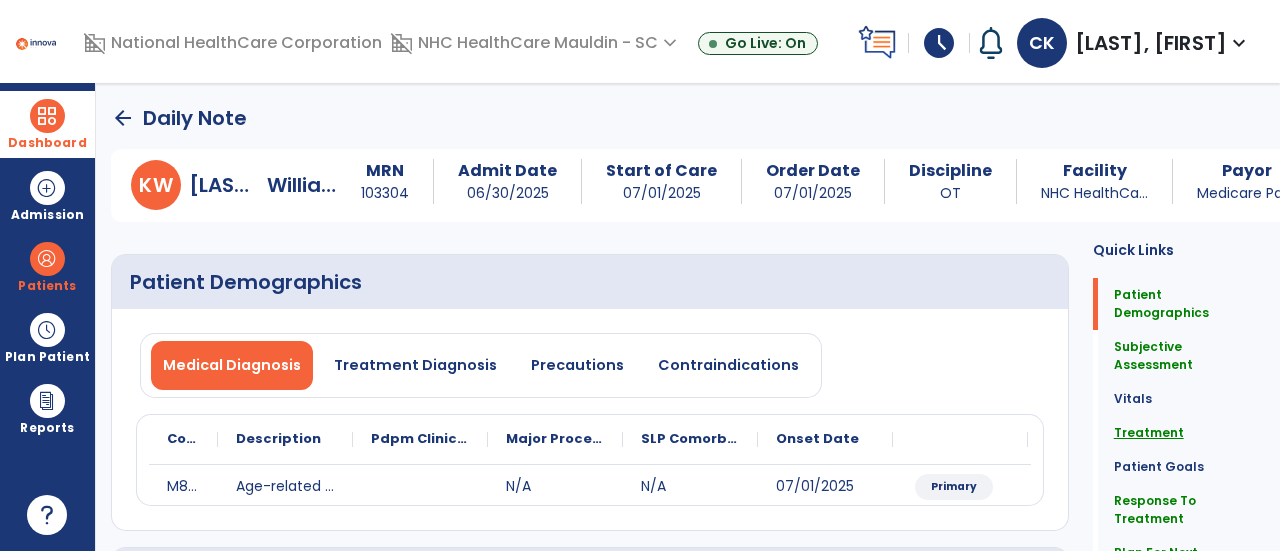 click on "Treatment" 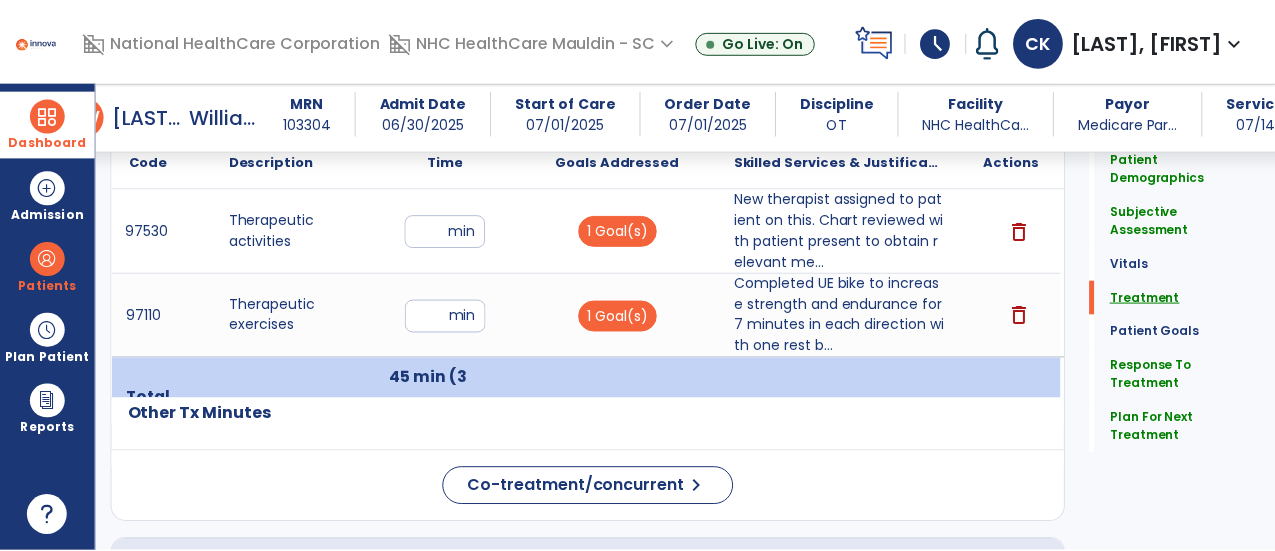 scroll, scrollTop: 1168, scrollLeft: 0, axis: vertical 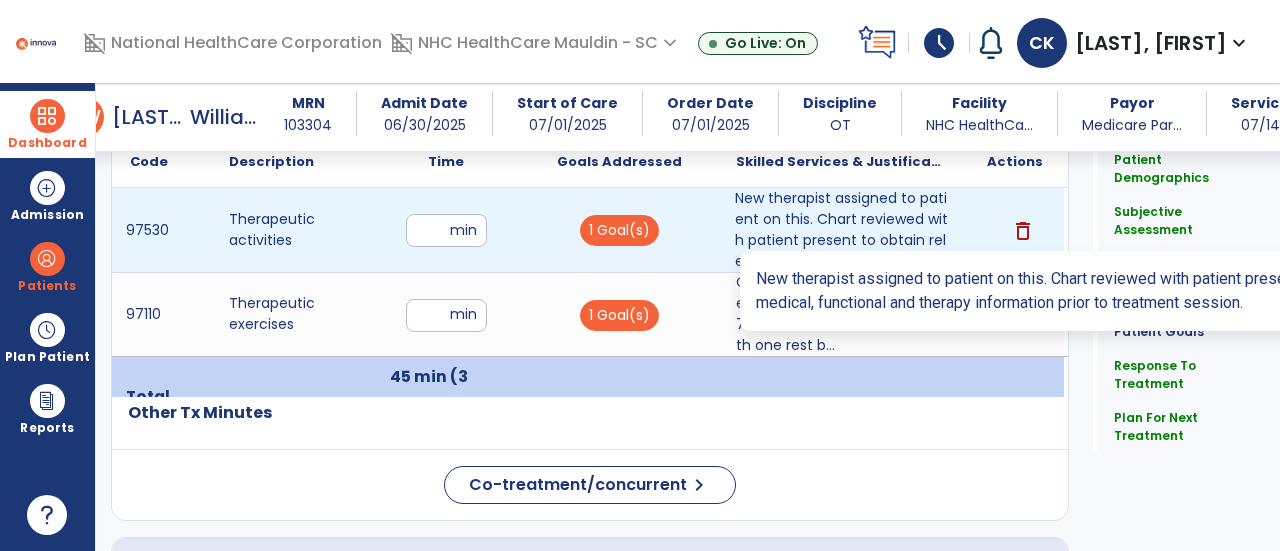 click on "New therapist assigned to patient on this. Chart reviewed with patient present to obtain relevant me..." at bounding box center (841, 230) 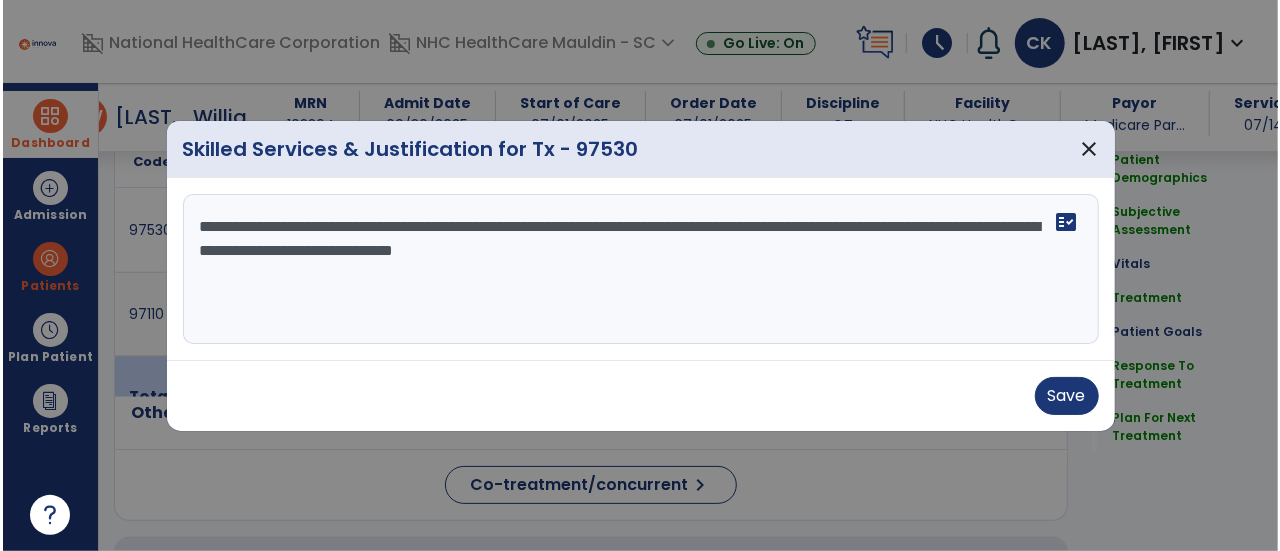 scroll, scrollTop: 1168, scrollLeft: 0, axis: vertical 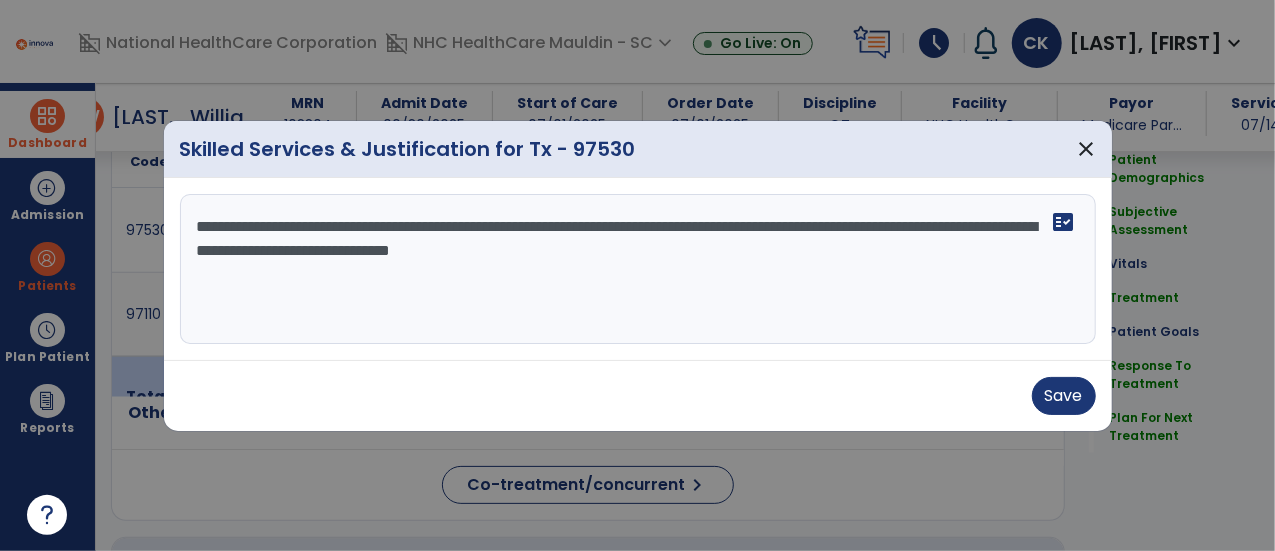 click on "**********" at bounding box center (638, 269) 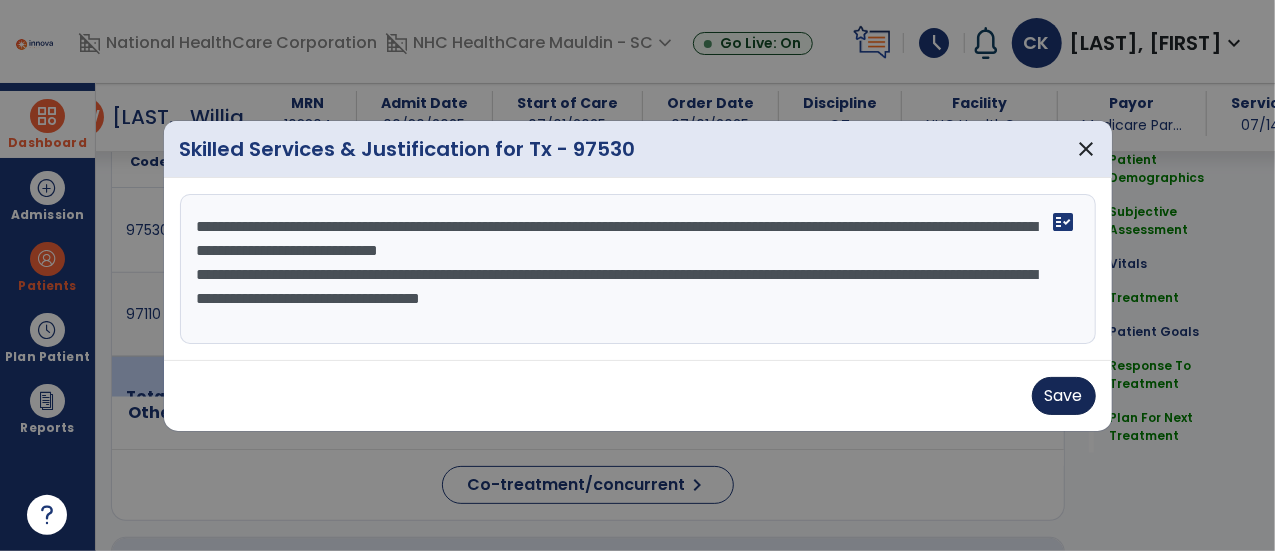 type on "**********" 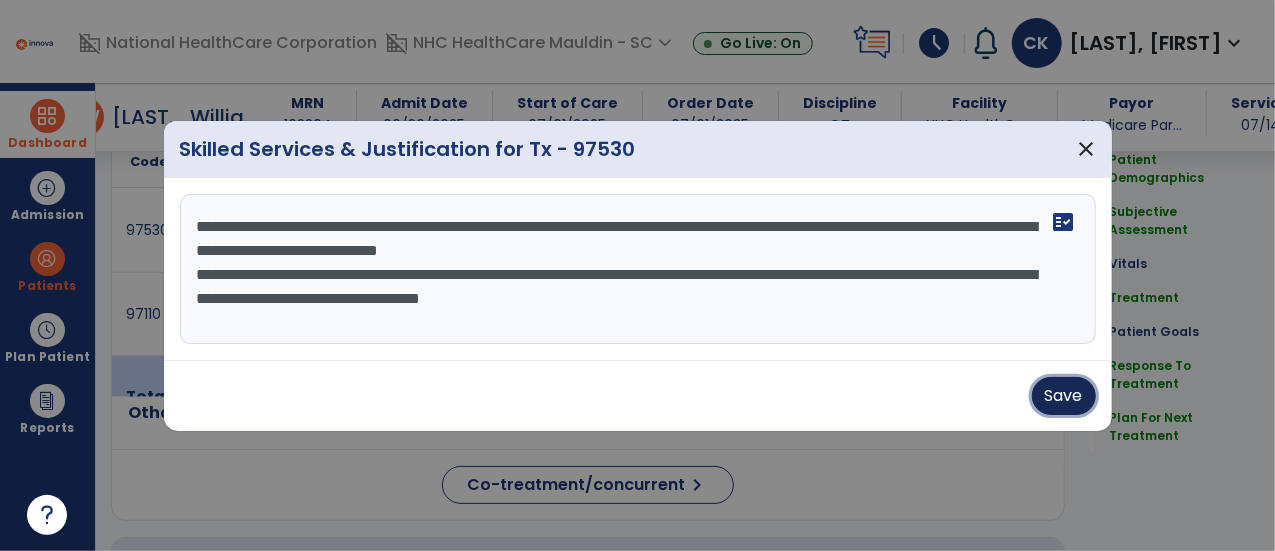 click on "Save" at bounding box center (1064, 396) 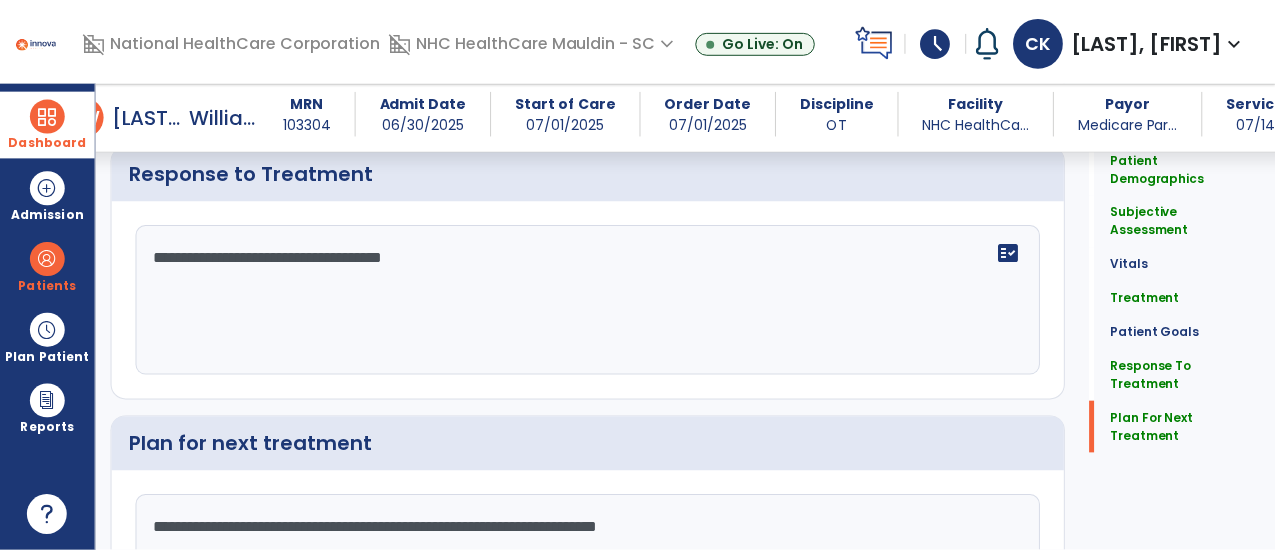 scroll, scrollTop: 2758, scrollLeft: 0, axis: vertical 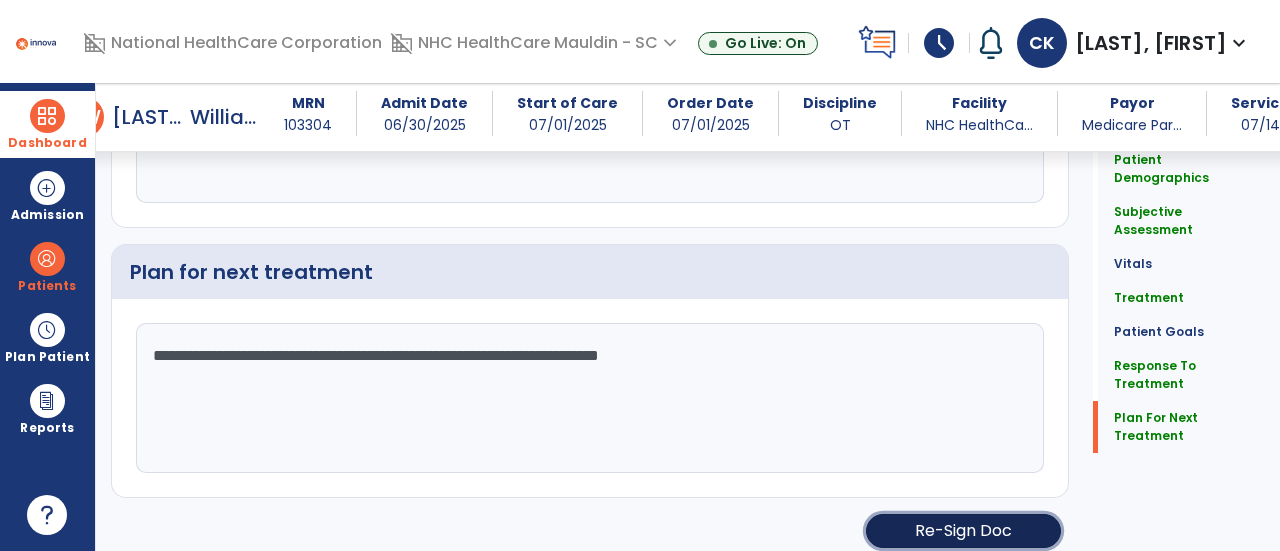 click on "Re-Sign Doc" 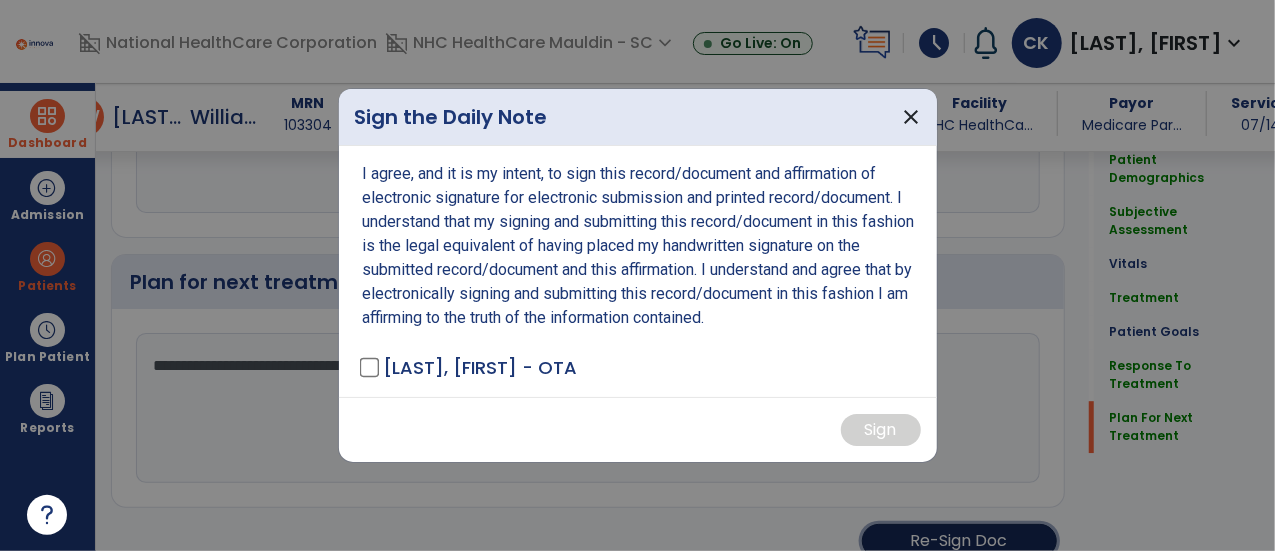 scroll, scrollTop: 2758, scrollLeft: 0, axis: vertical 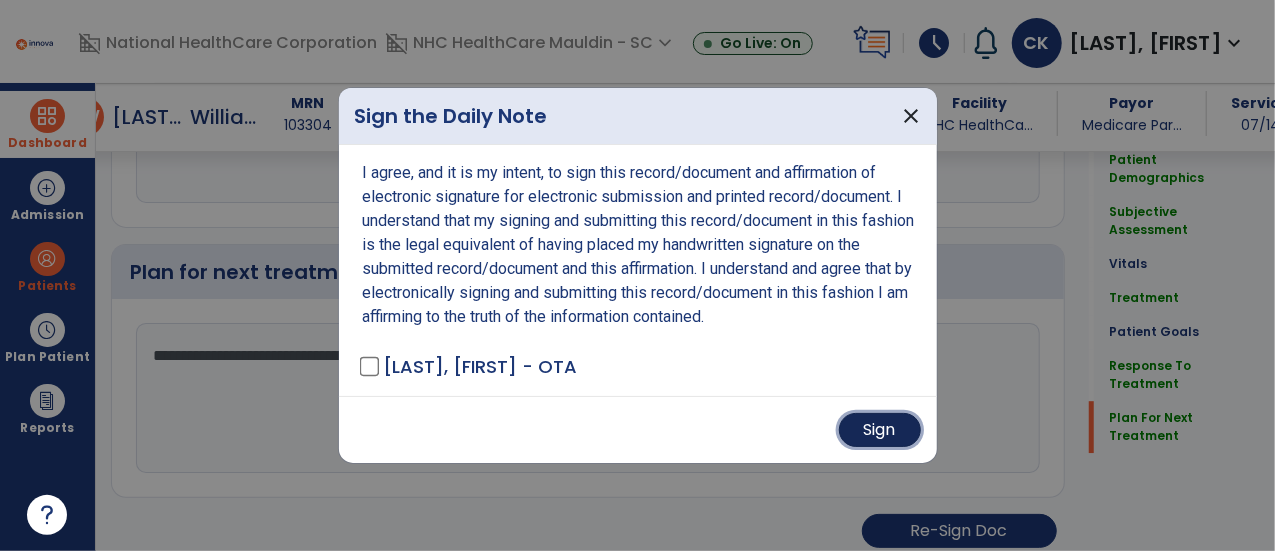 click on "Sign" at bounding box center [880, 430] 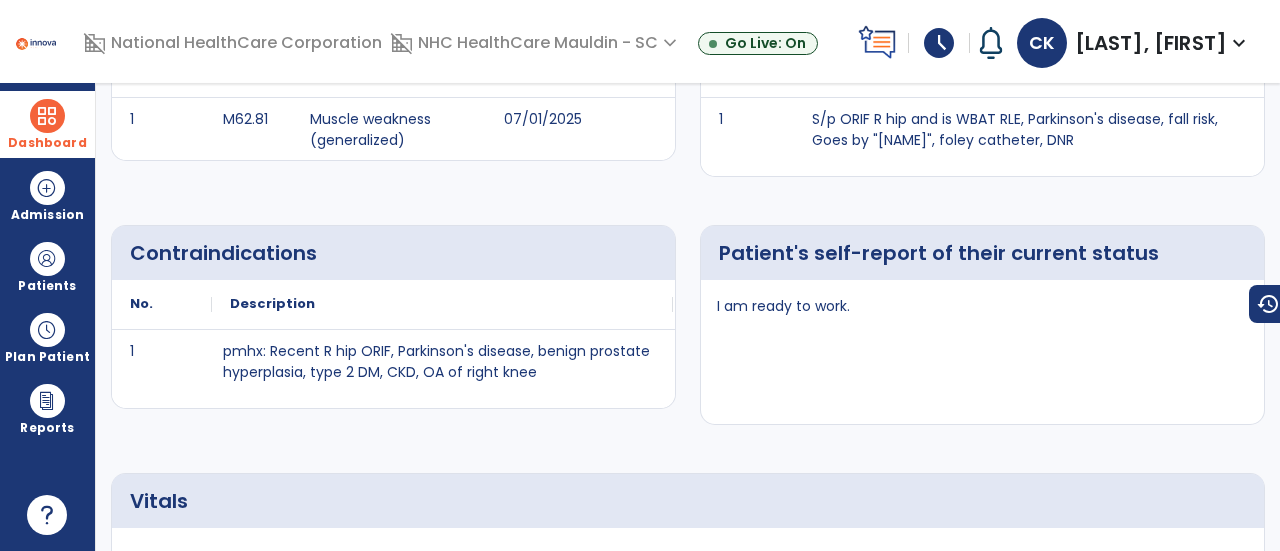 scroll, scrollTop: 0, scrollLeft: 0, axis: both 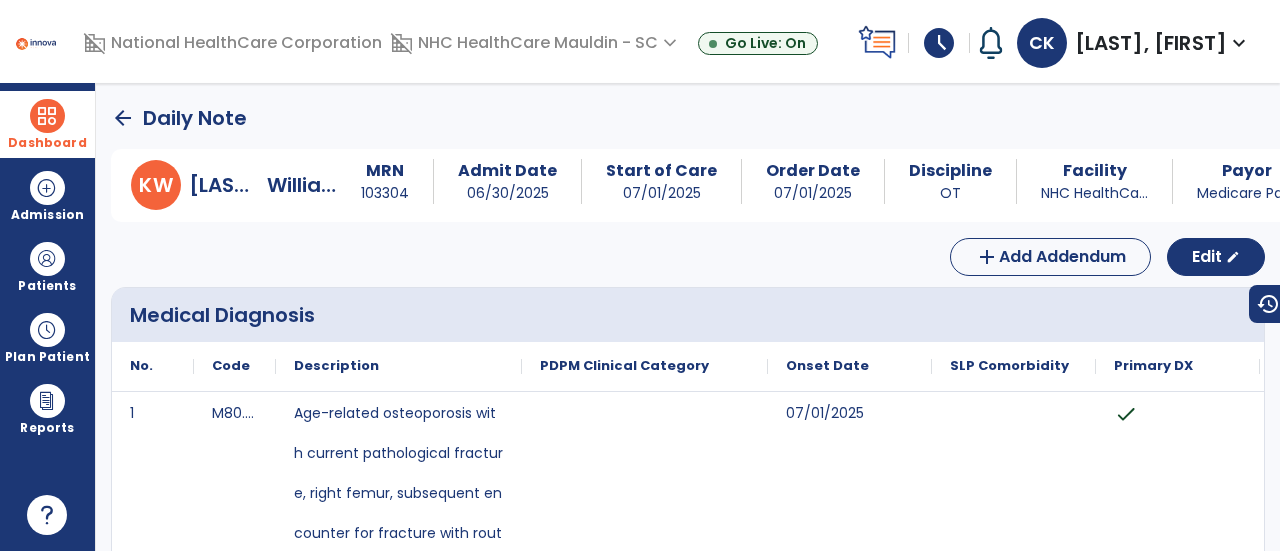 click on "arrow_back" 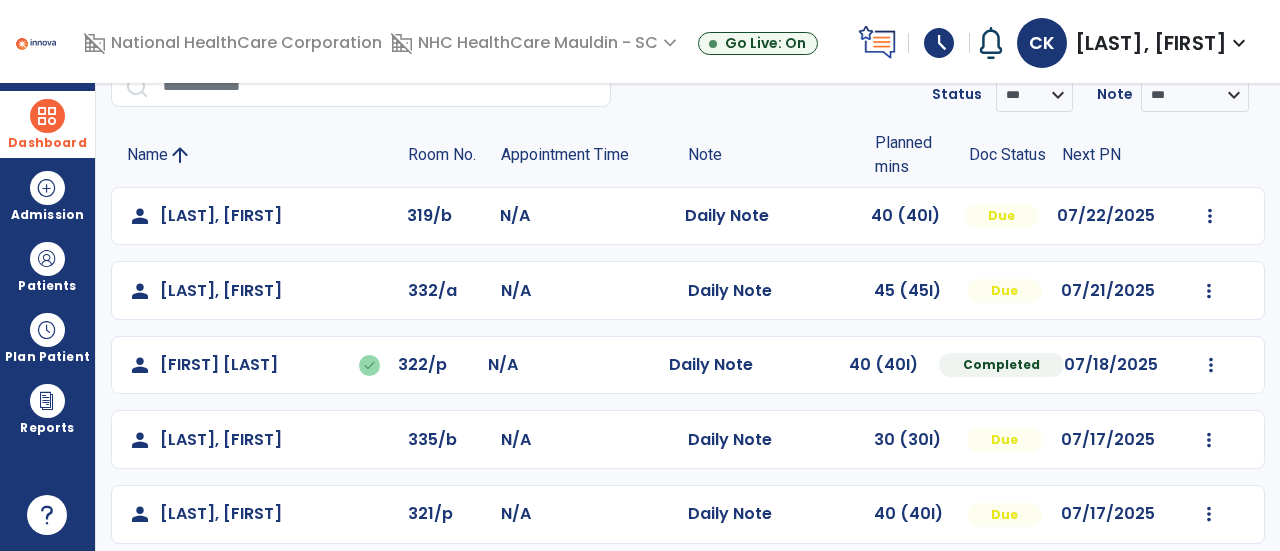 scroll, scrollTop: 95, scrollLeft: 0, axis: vertical 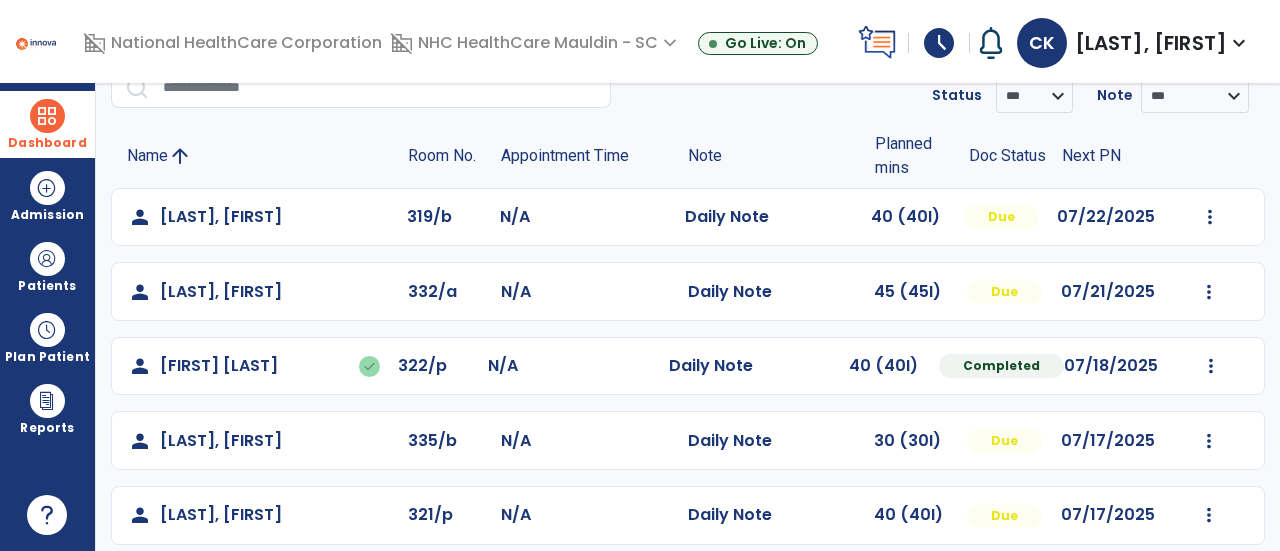 click on "Mark Visit As Complete   Reset Note   Open Document   G + C Mins" 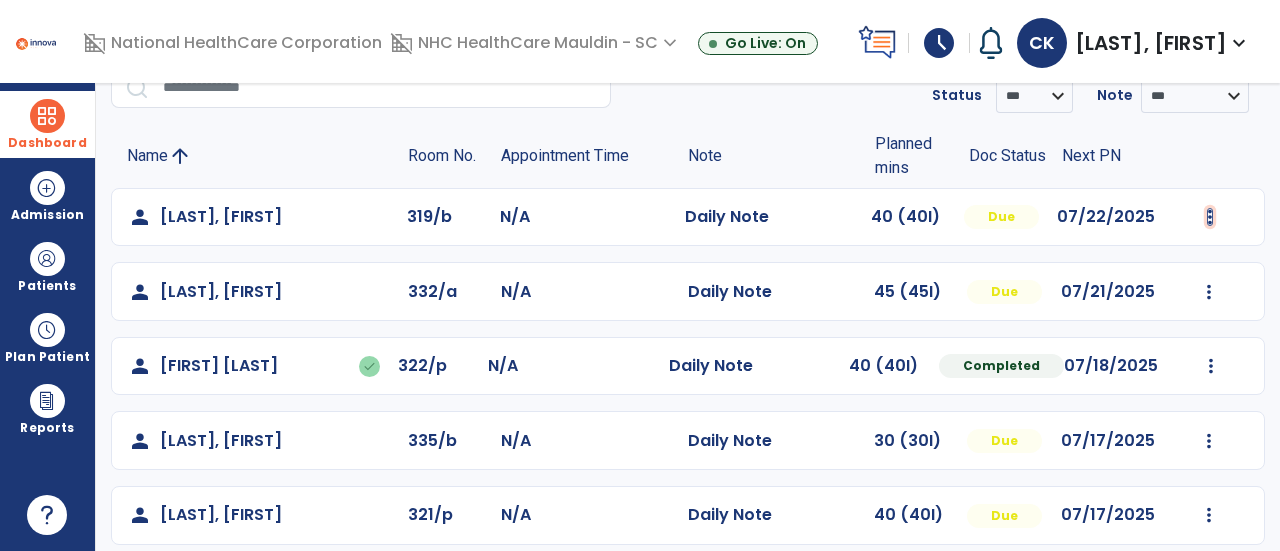 click at bounding box center [1210, 217] 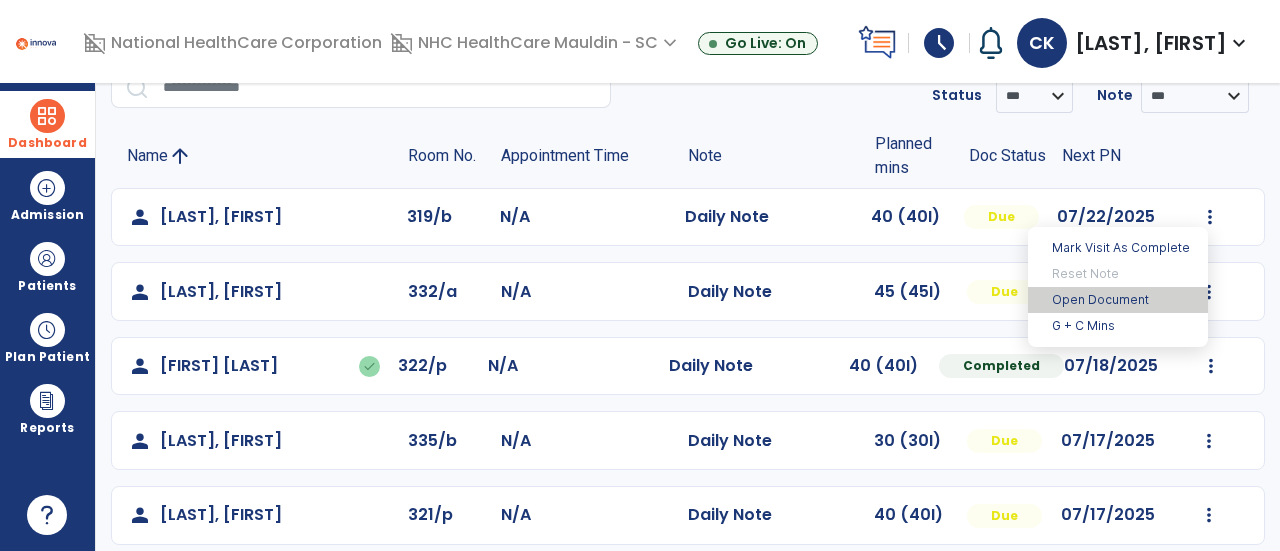 click on "Open Document" at bounding box center (1118, 300) 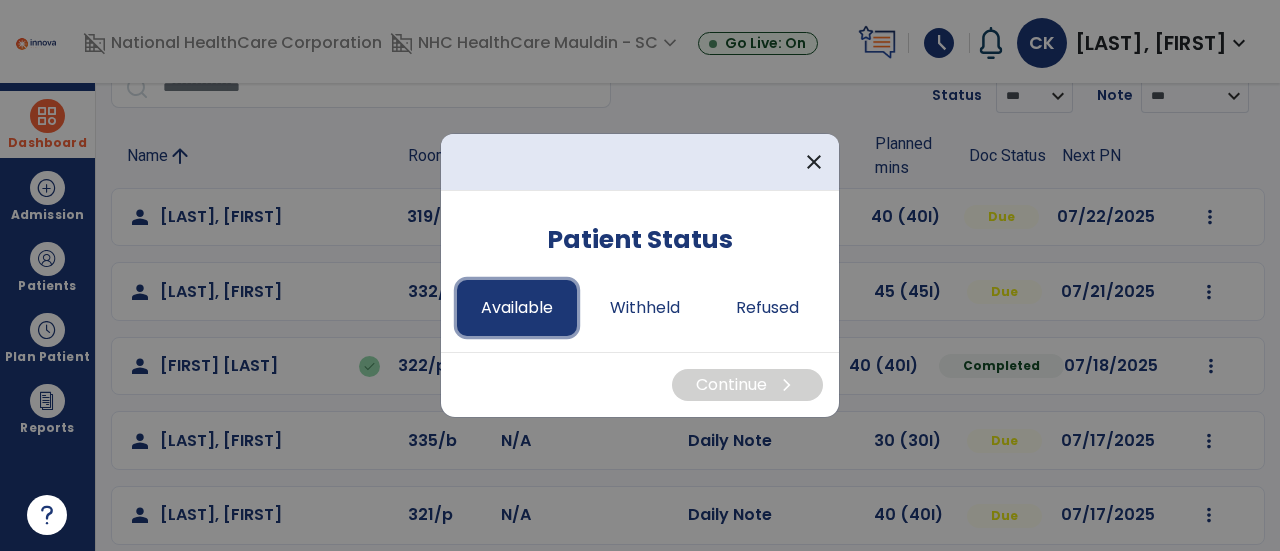 click on "Available" at bounding box center [517, 308] 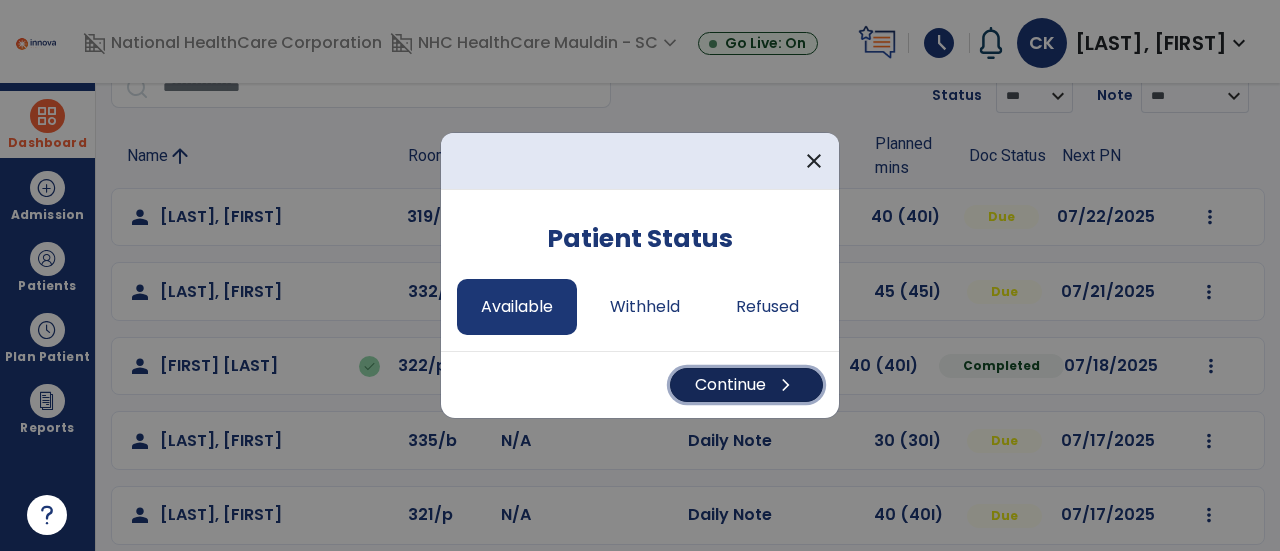 click on "Continue   chevron_right" at bounding box center [746, 385] 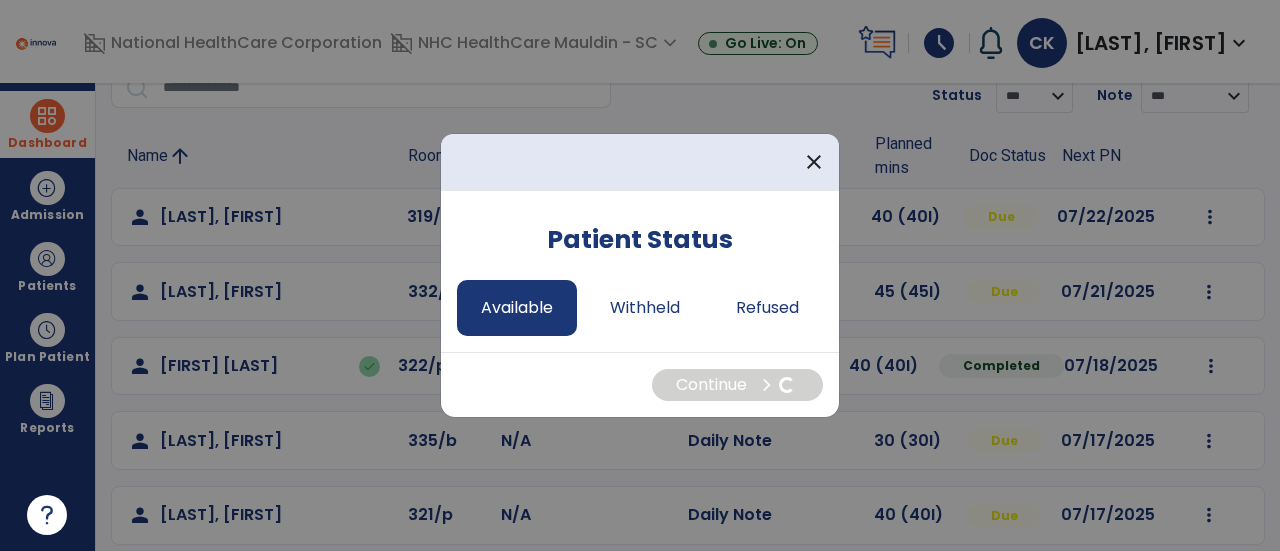 select on "*" 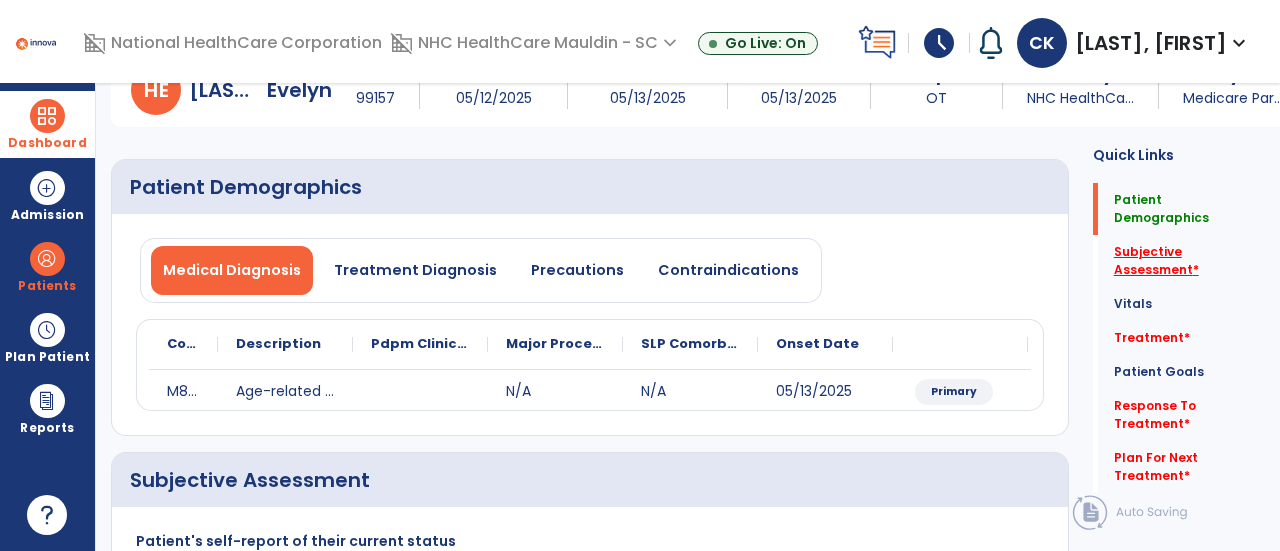 click on "Subjective Assessment   *" 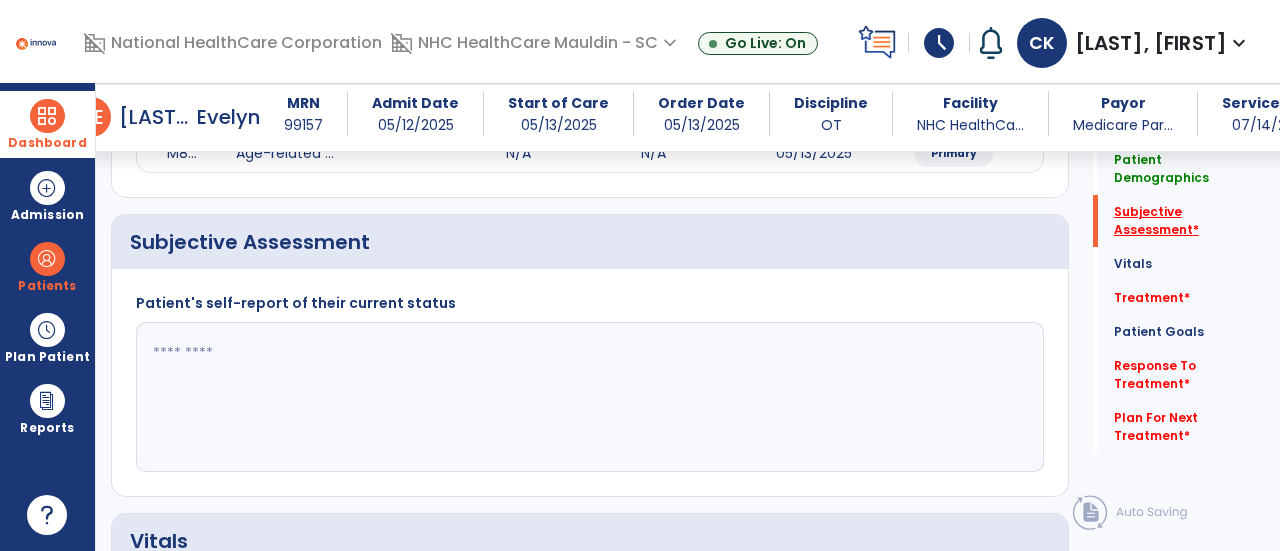 scroll, scrollTop: 369, scrollLeft: 0, axis: vertical 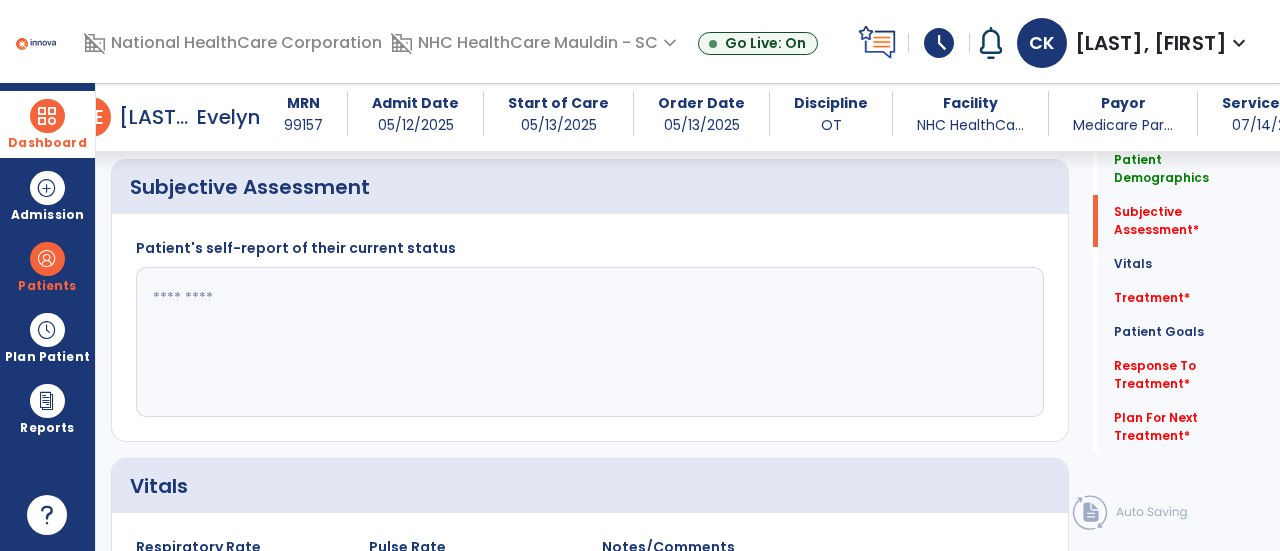 click 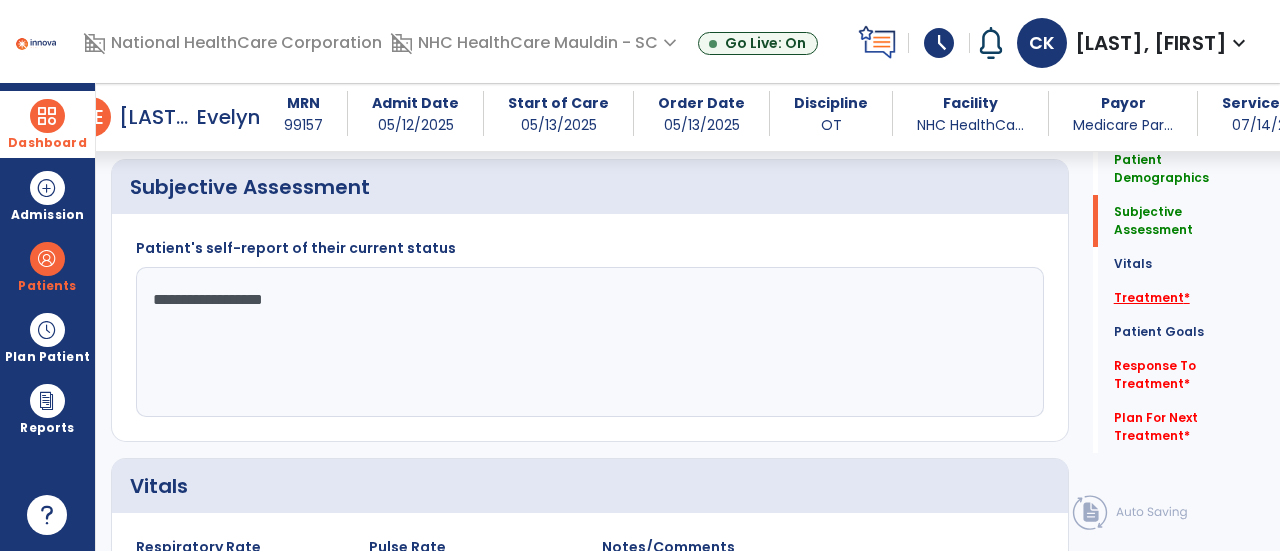type on "**********" 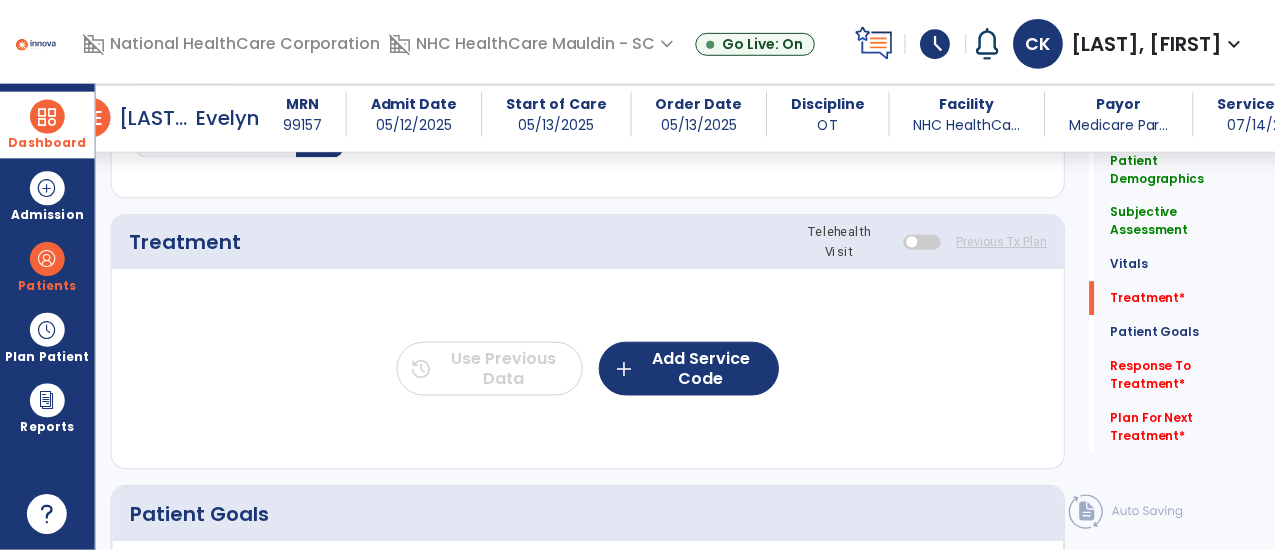 scroll, scrollTop: 1057, scrollLeft: 0, axis: vertical 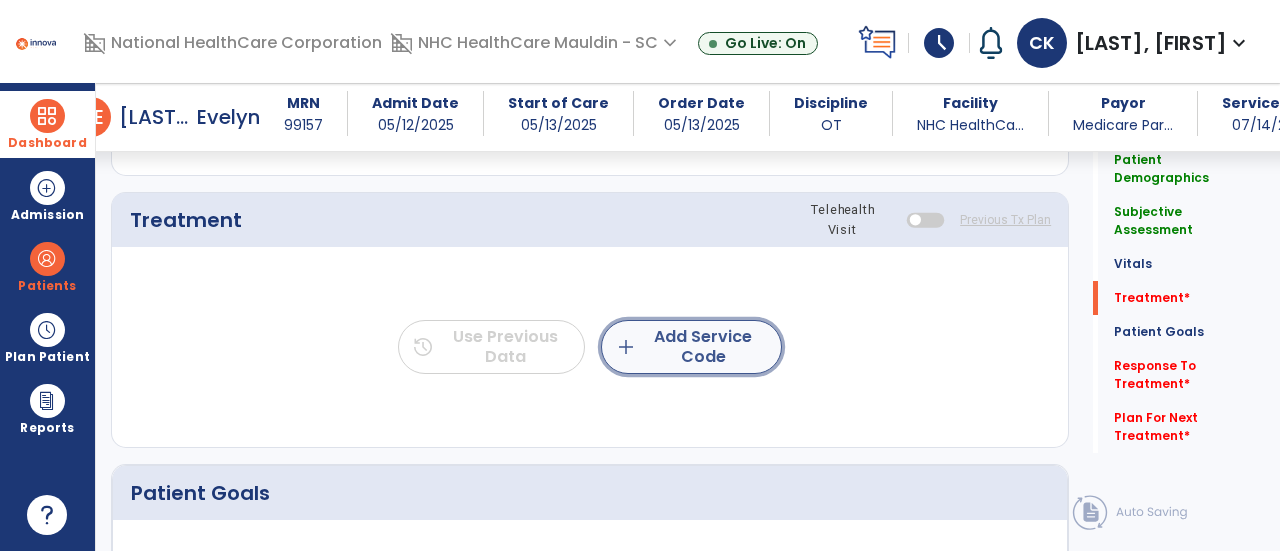 click on "add  Add Service Code" 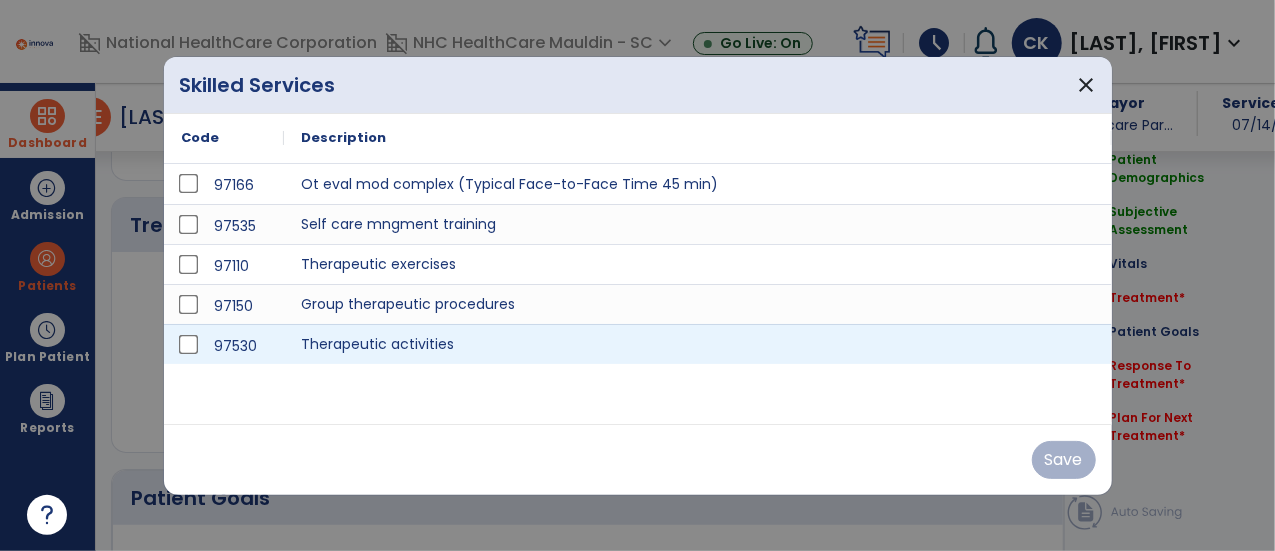 scroll, scrollTop: 1057, scrollLeft: 0, axis: vertical 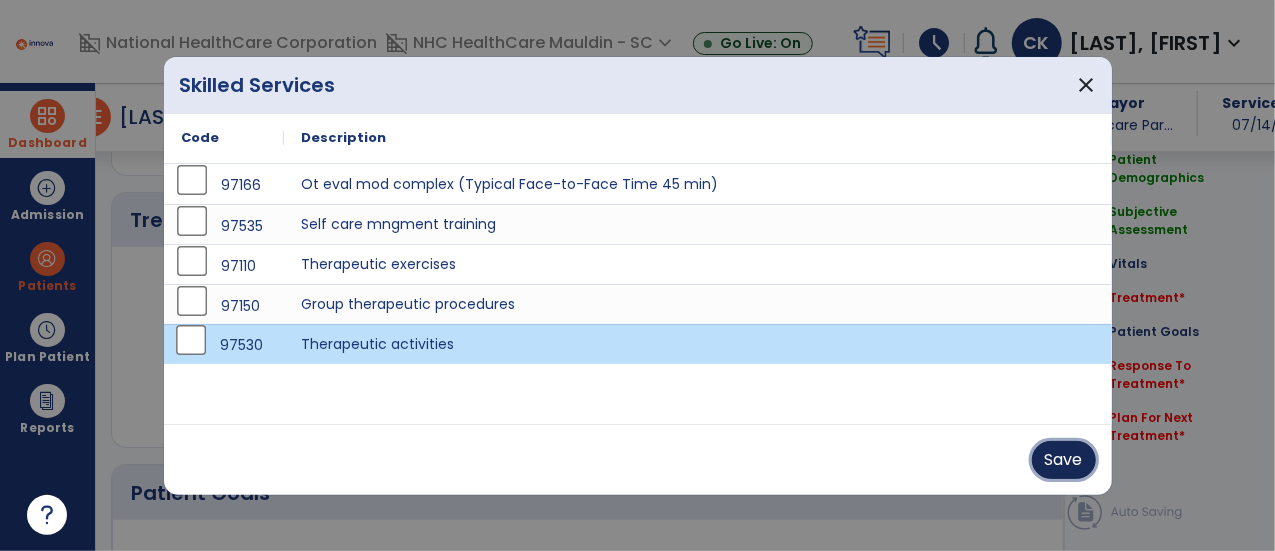 click on "Save" at bounding box center (1064, 460) 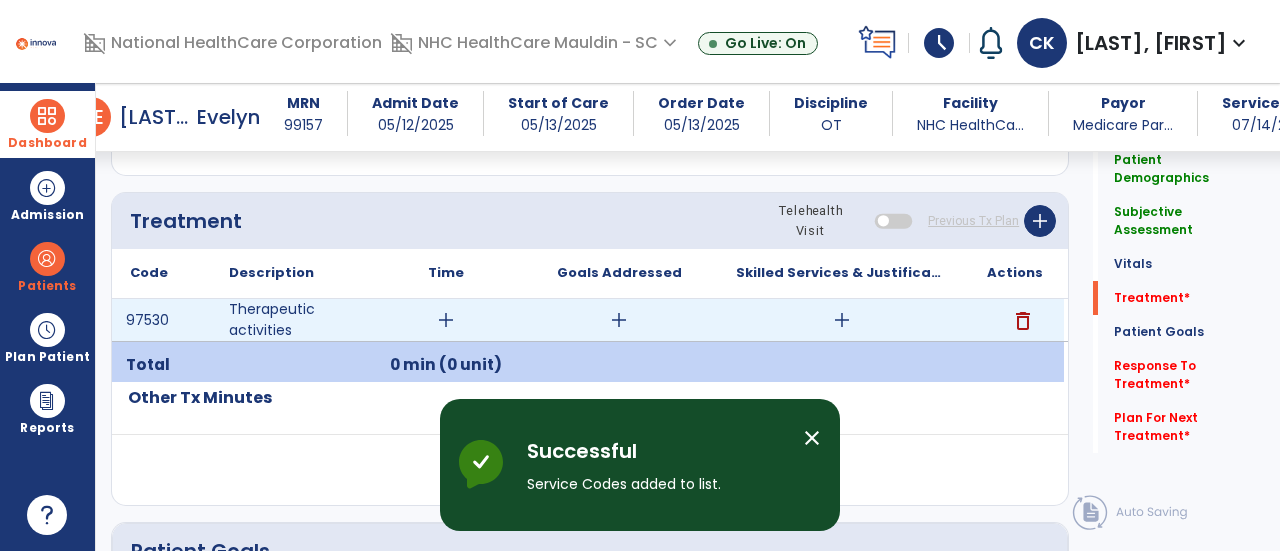 click on "add" at bounding box center [446, 320] 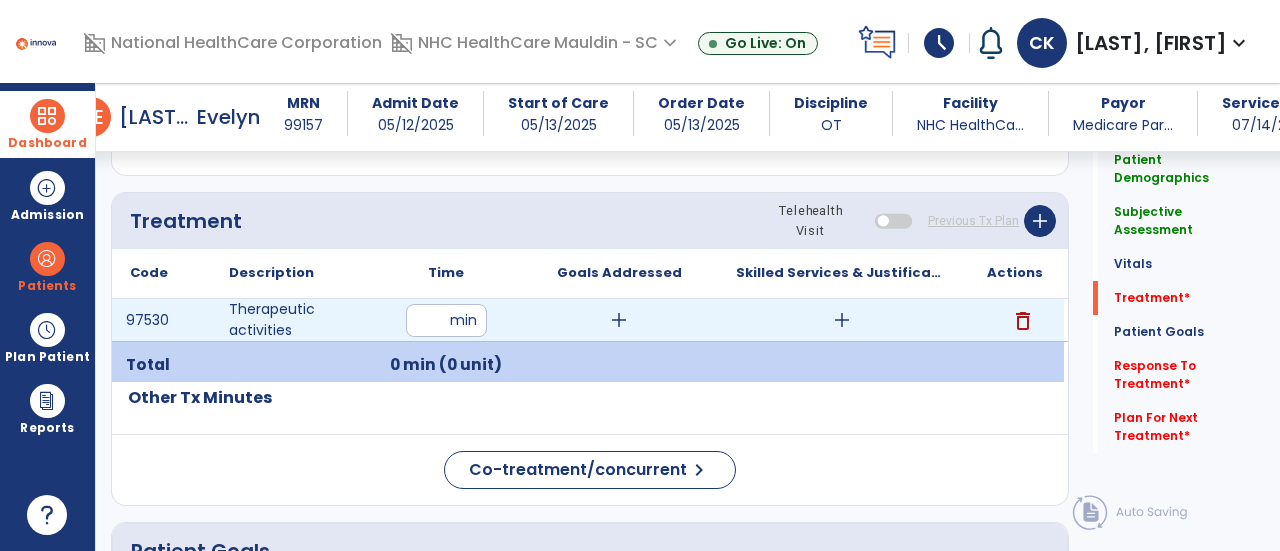 type on "**" 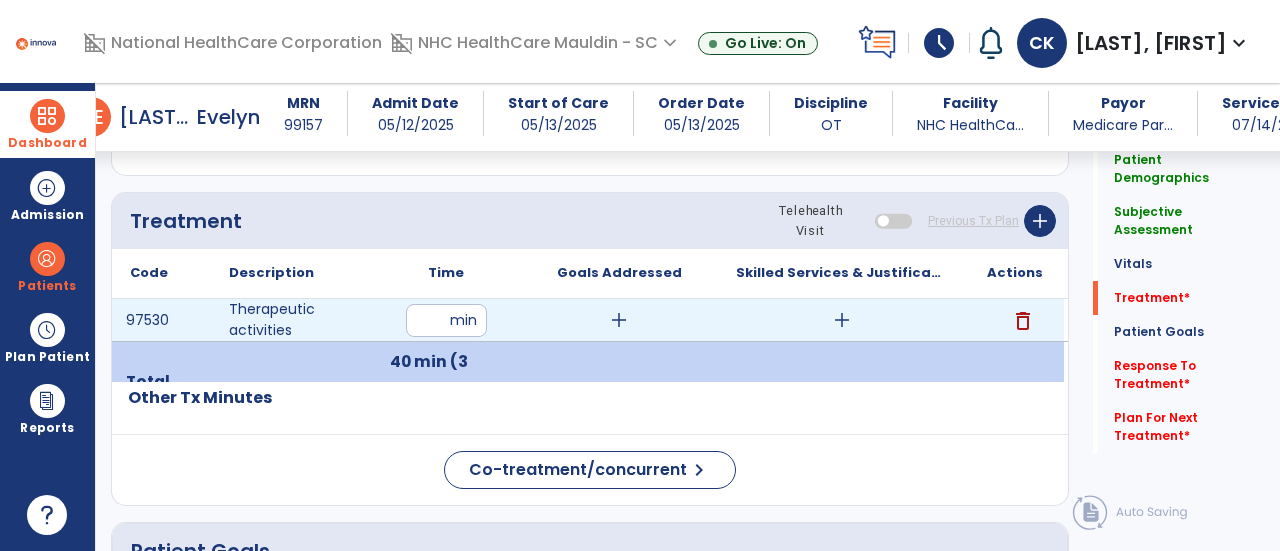 click on "add" at bounding box center (619, 320) 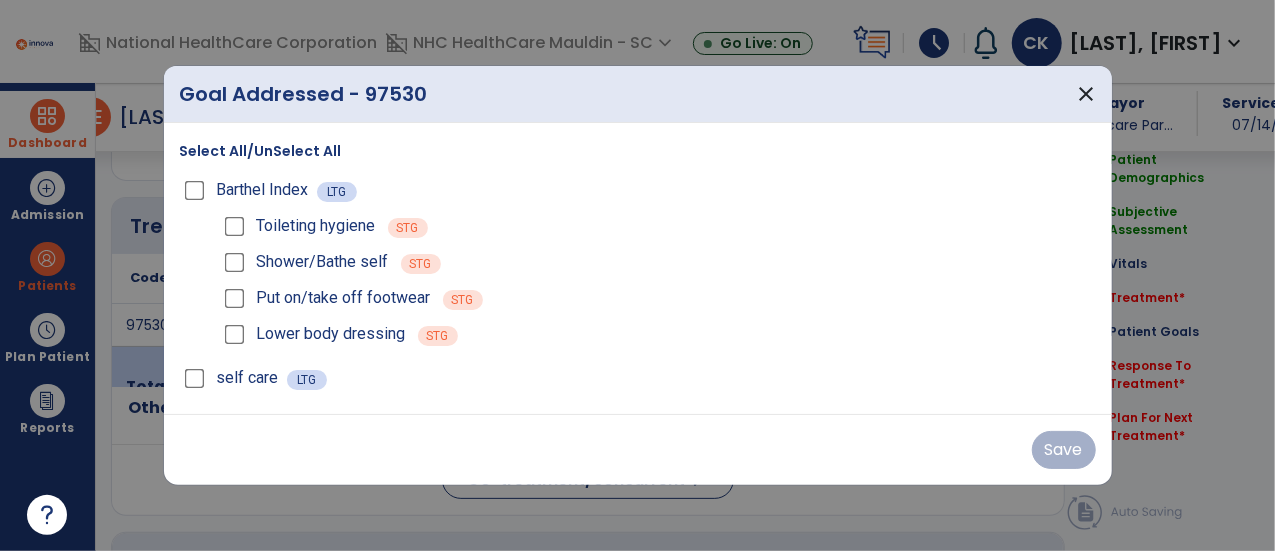 scroll, scrollTop: 1057, scrollLeft: 0, axis: vertical 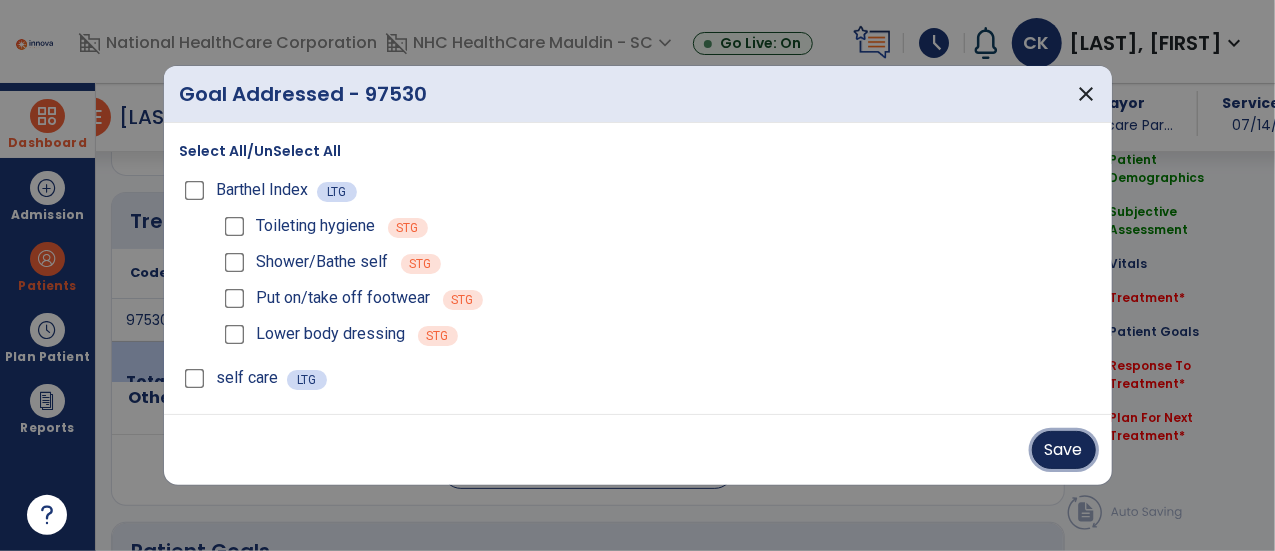 click on "Save" at bounding box center (1064, 450) 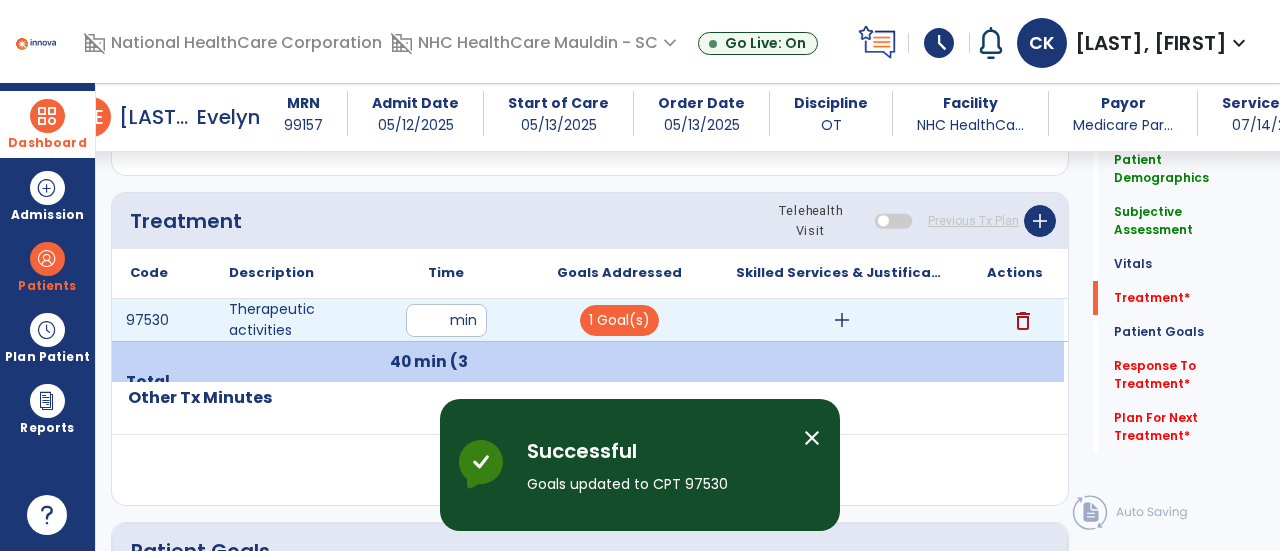 click on "add" at bounding box center (842, 320) 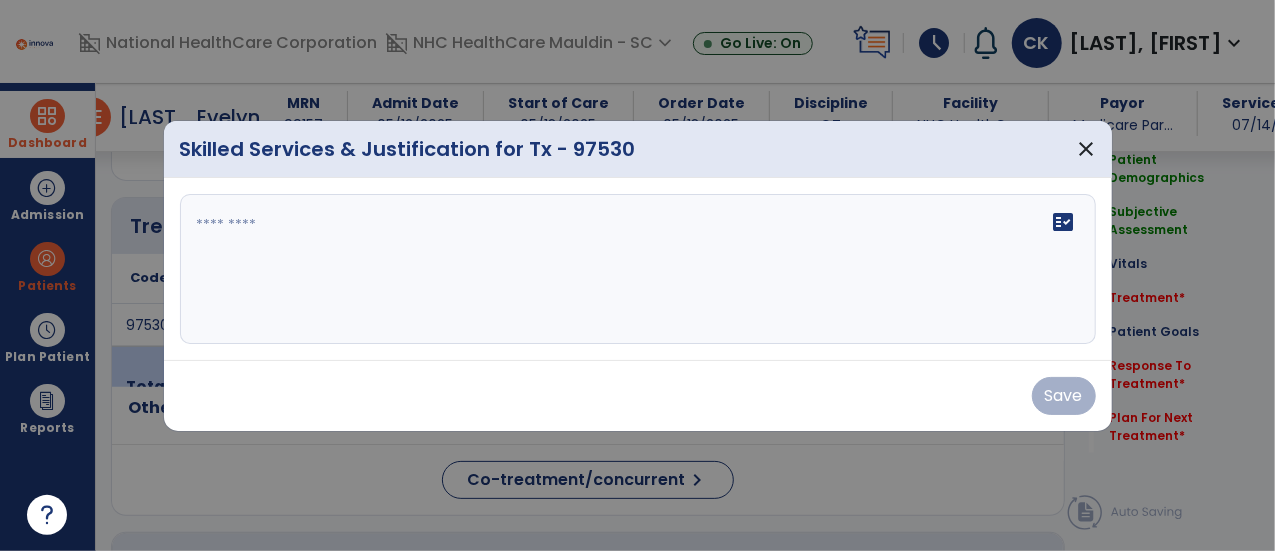 scroll, scrollTop: 1057, scrollLeft: 0, axis: vertical 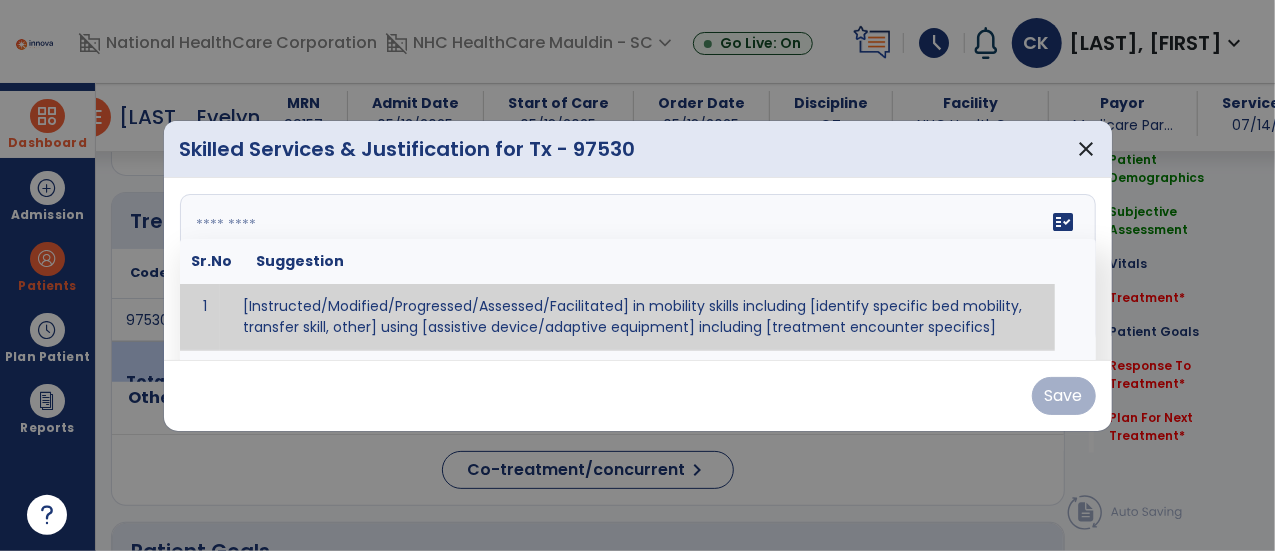 click on "fact_check  Sr.No Suggestion 1 [Instructed/Modified/Progressed/Assessed/Facilitated] in mobility skills including [identify specific bed mobility, transfer skill, other] using [assistive device/adaptive equipment] including [treatment encounter specifics]" at bounding box center [638, 269] 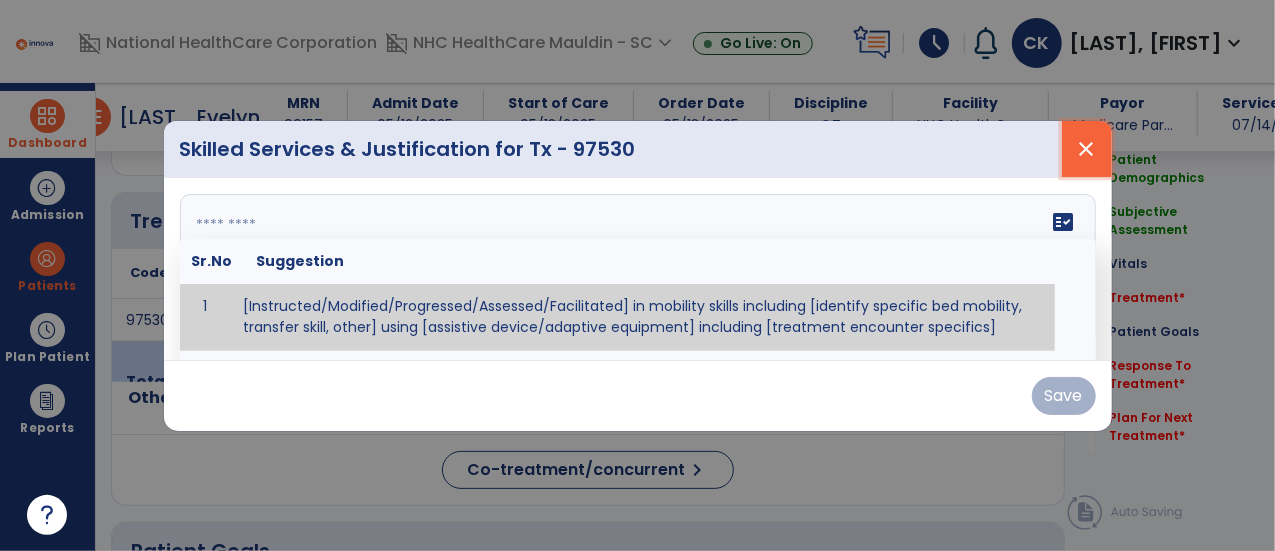 click on "close" at bounding box center (1087, 149) 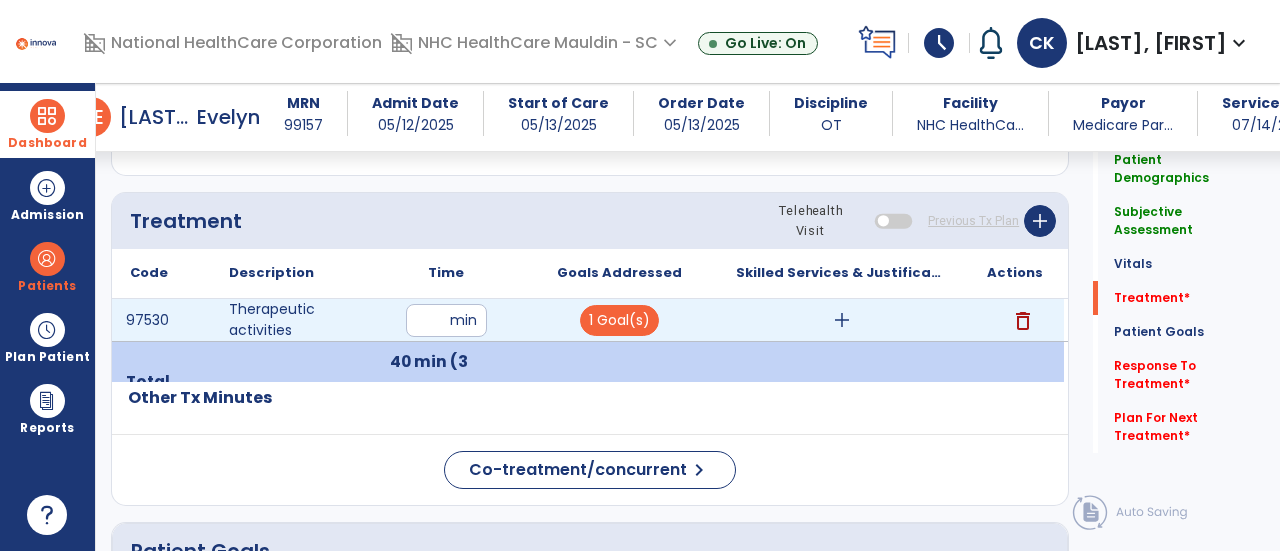click on "add" at bounding box center (842, 320) 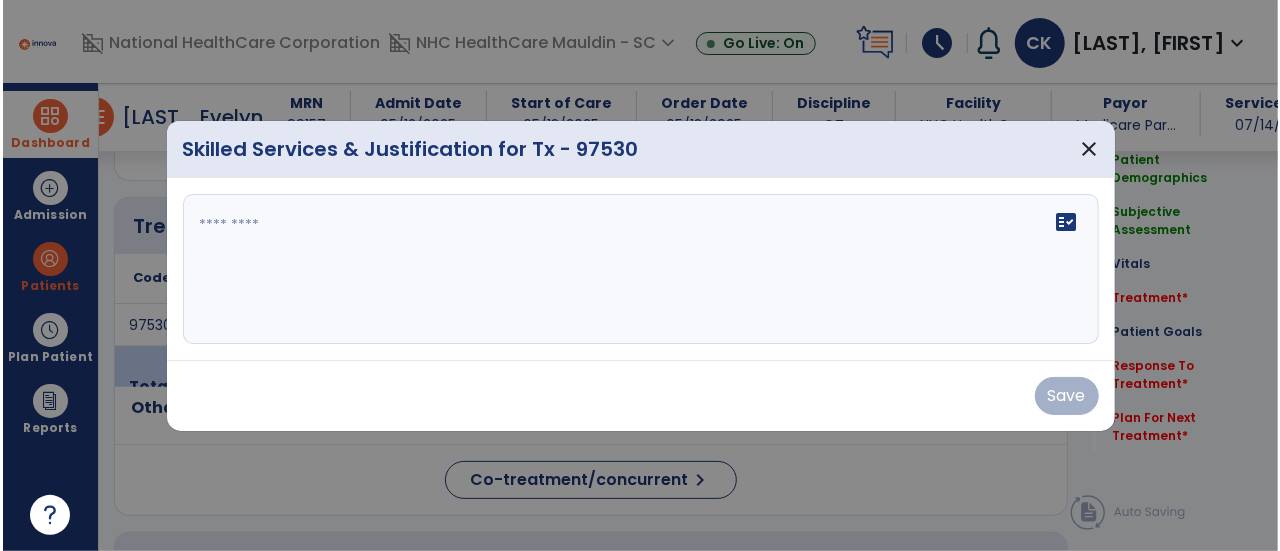 scroll, scrollTop: 1057, scrollLeft: 0, axis: vertical 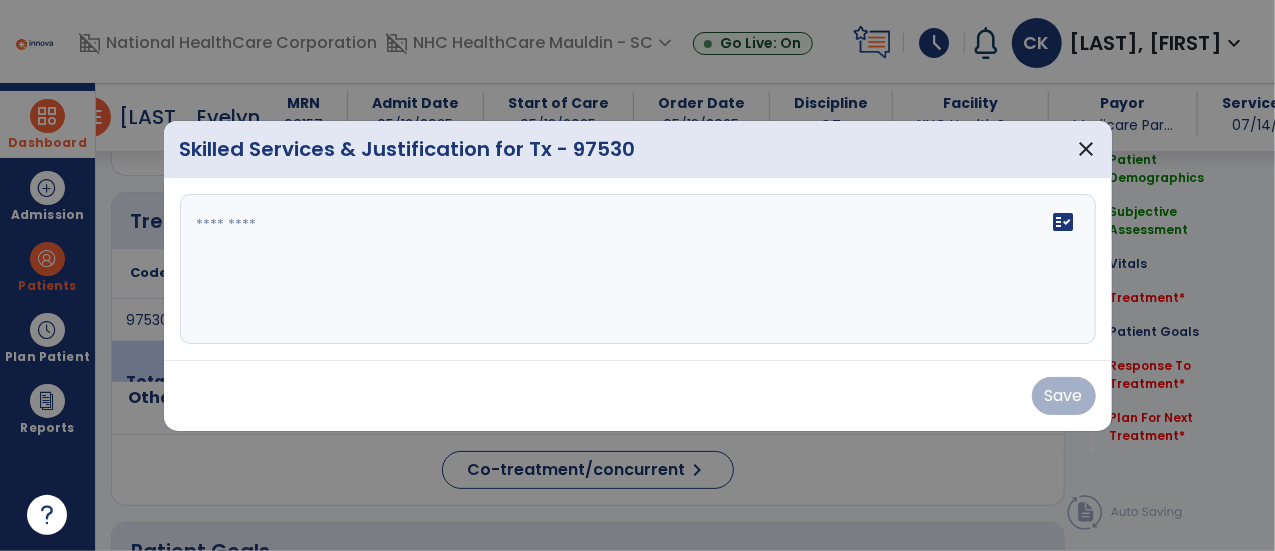 click on "fact_check" at bounding box center [638, 269] 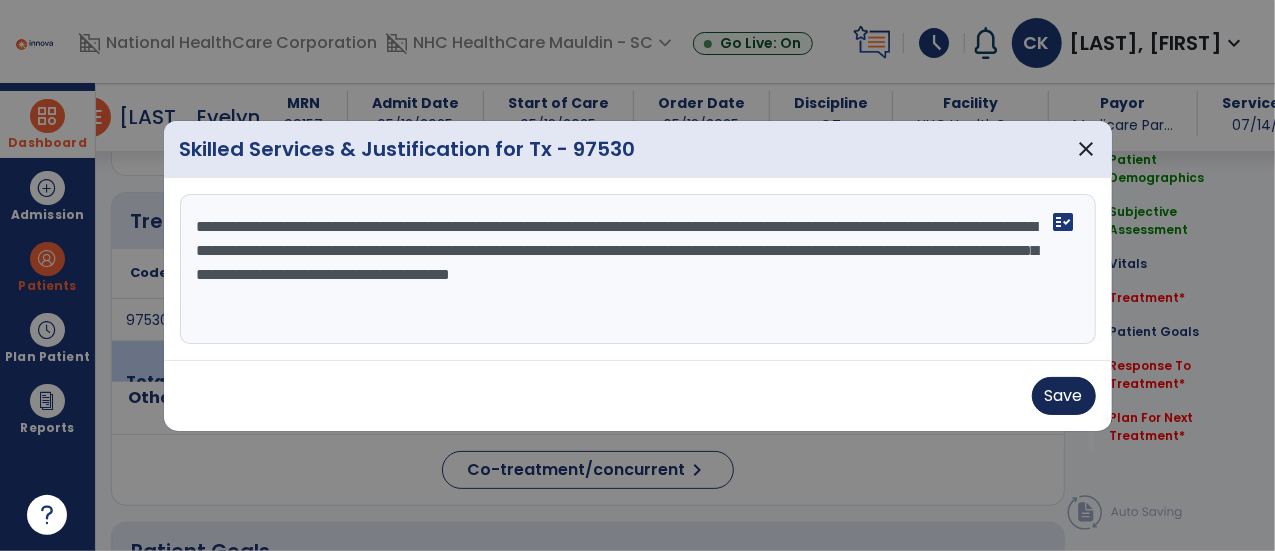 type on "**********" 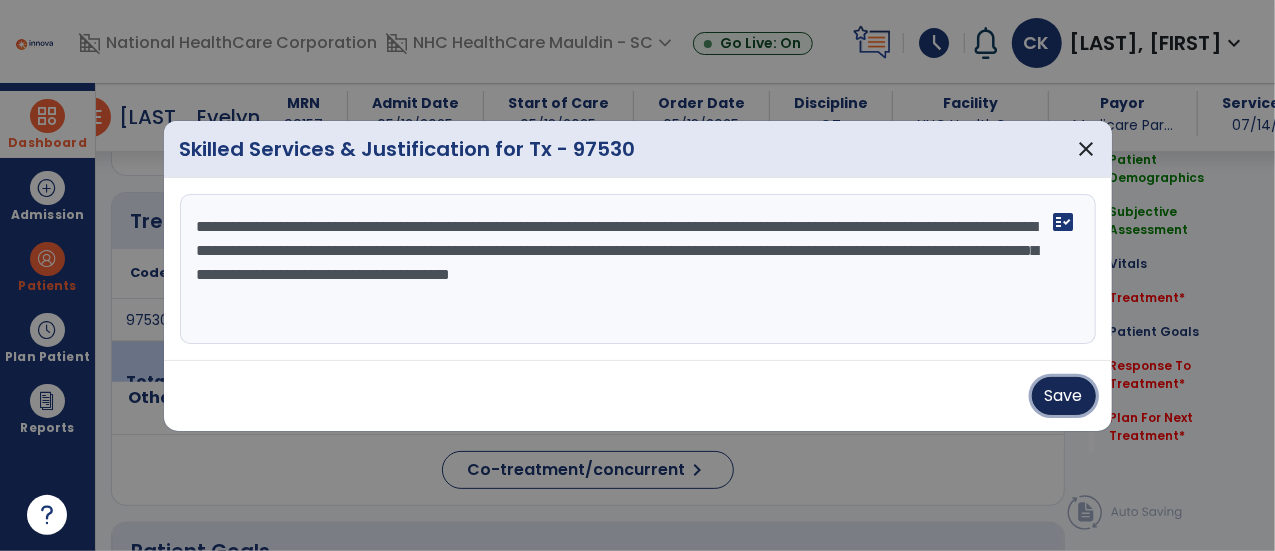 click on "Save" at bounding box center [1064, 396] 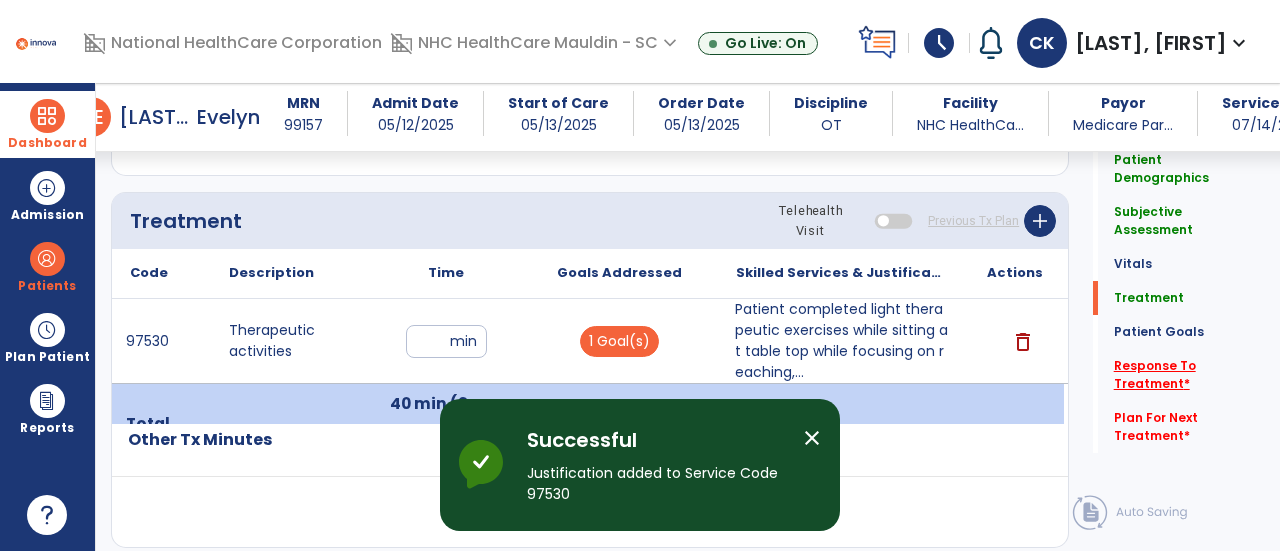 click on "Response To Treatment   *" 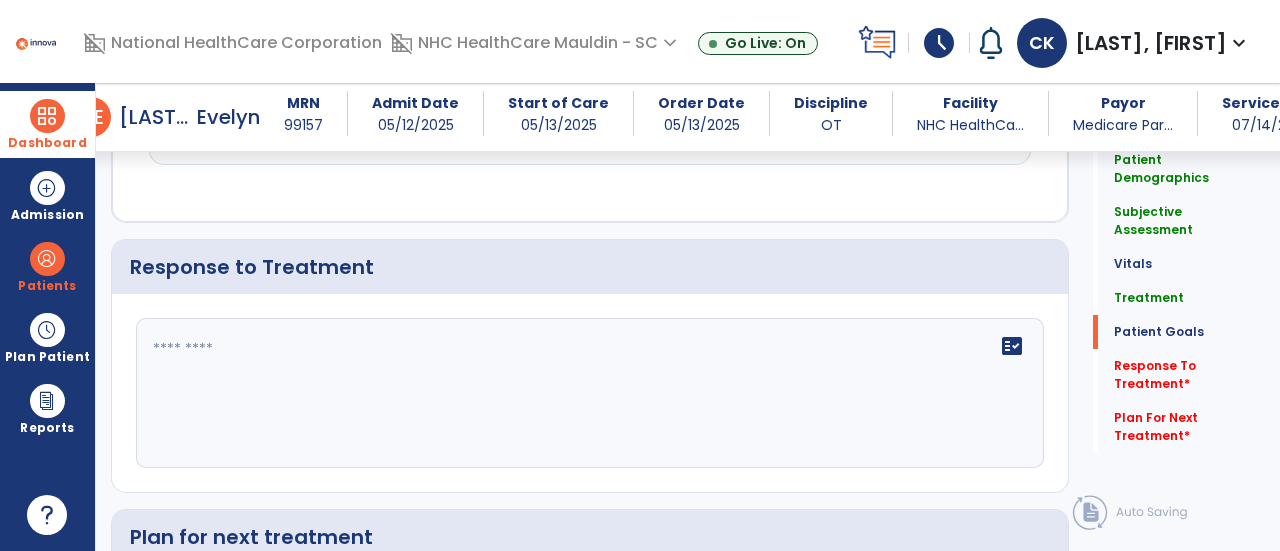 scroll, scrollTop: 2502, scrollLeft: 0, axis: vertical 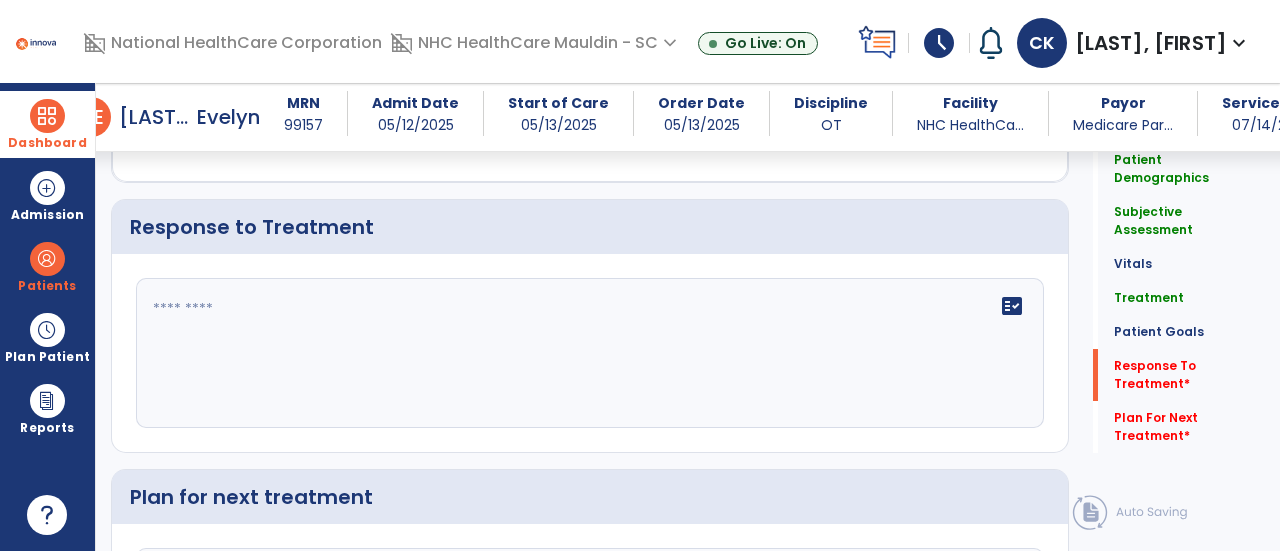 click 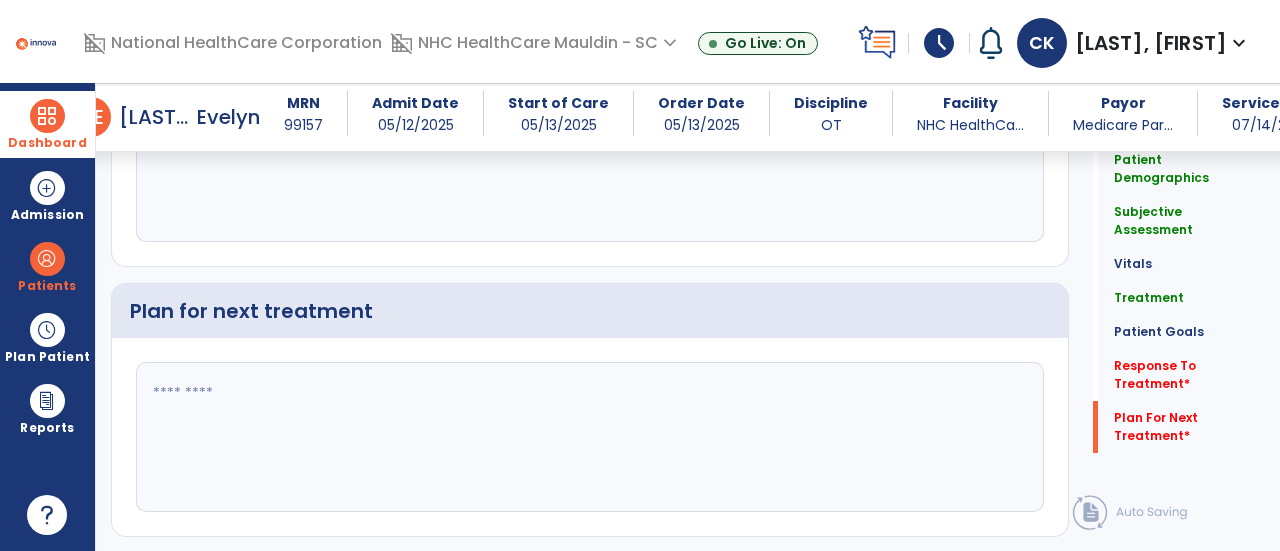 scroll, scrollTop: 2728, scrollLeft: 0, axis: vertical 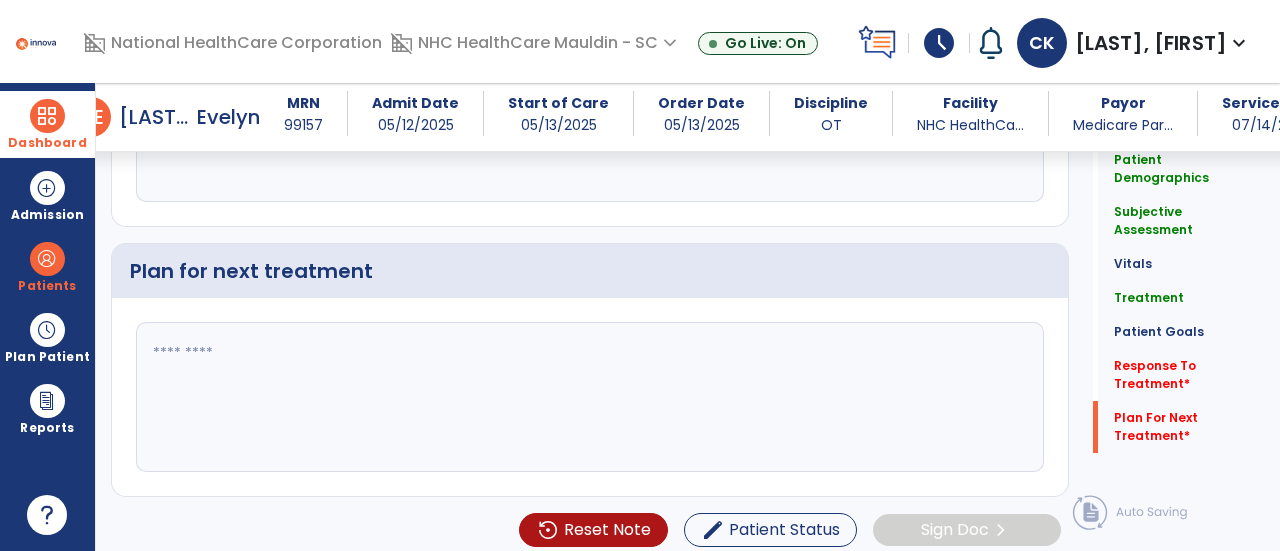 type on "**********" 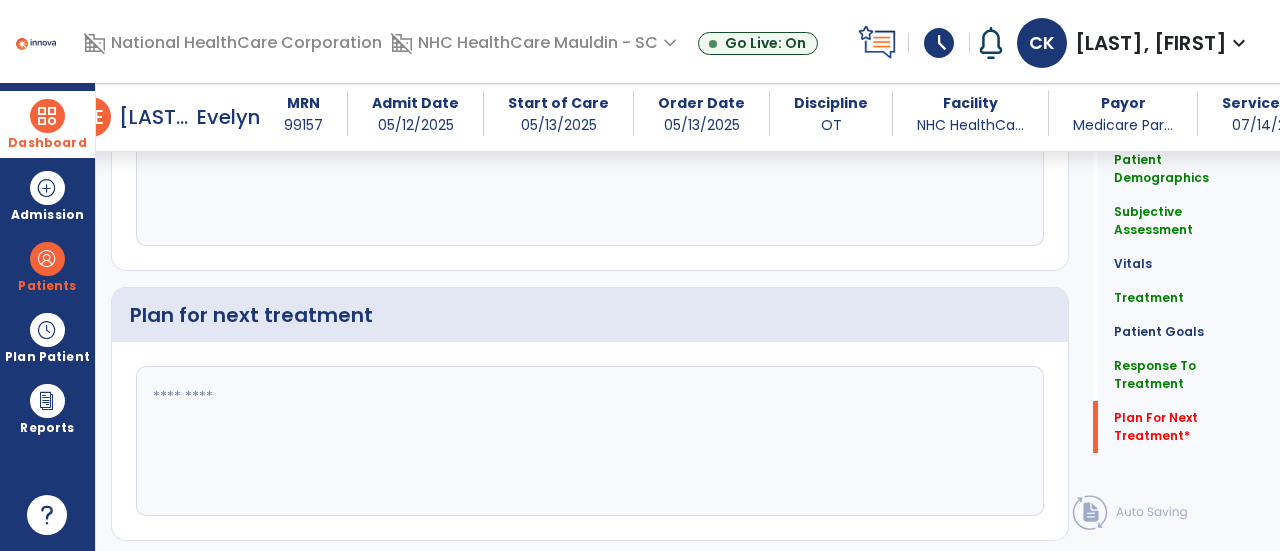 scroll, scrollTop: 2728, scrollLeft: 0, axis: vertical 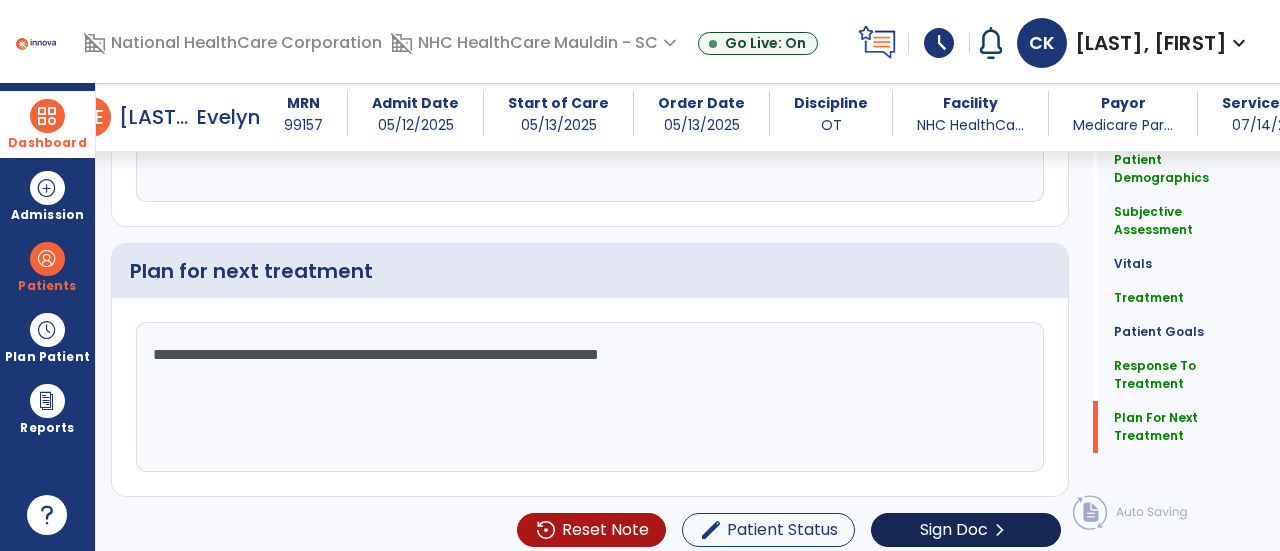 type on "**********" 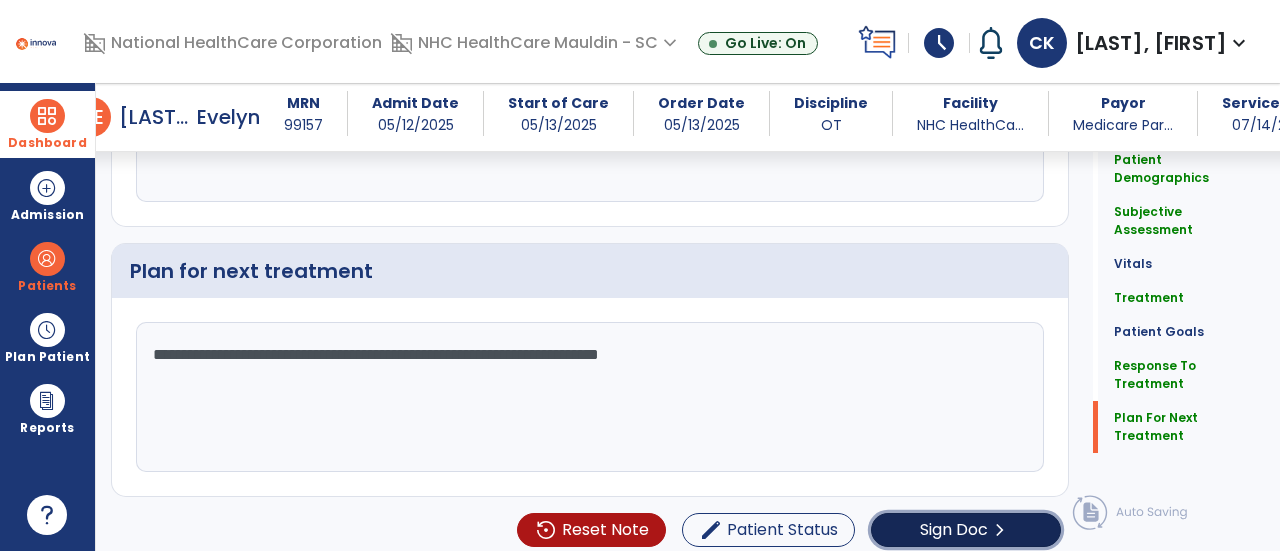 click on "Sign Doc" 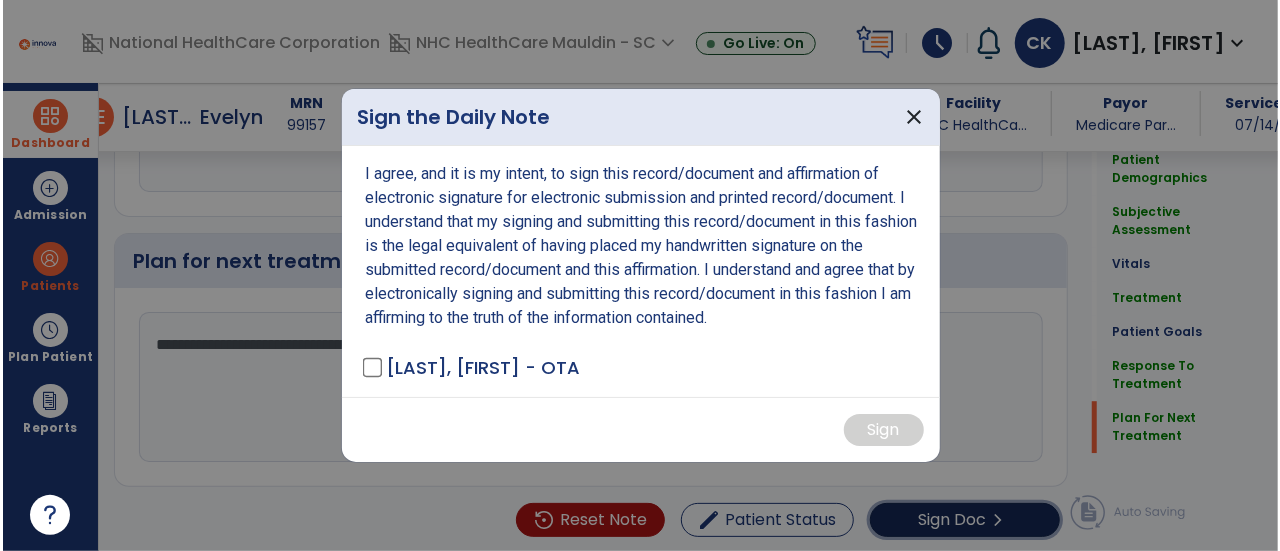 scroll, scrollTop: 2728, scrollLeft: 0, axis: vertical 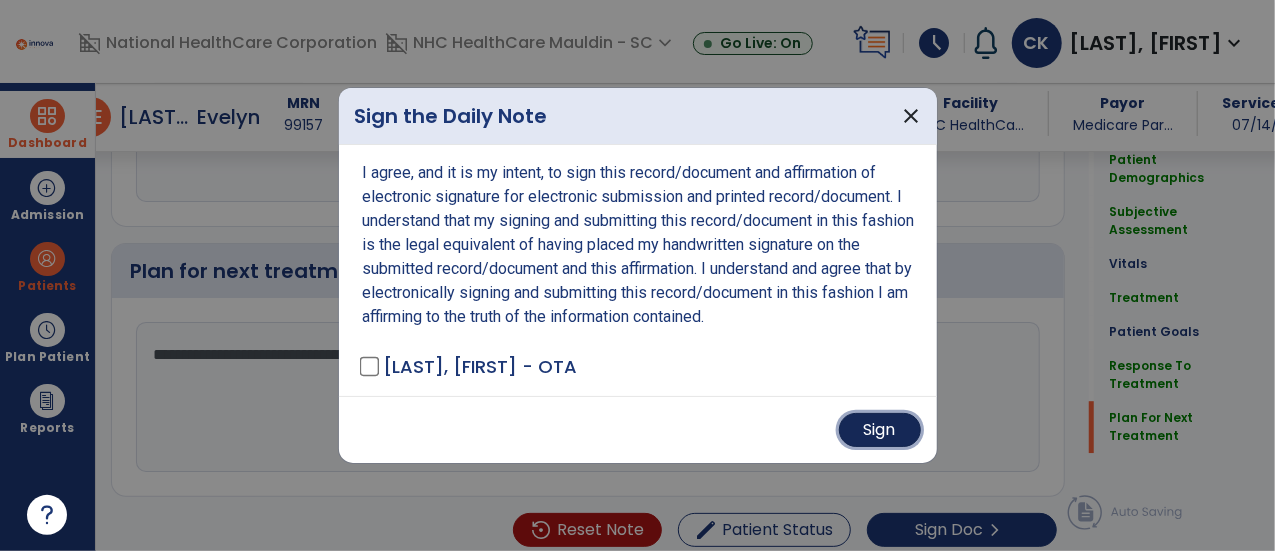 click on "Sign" at bounding box center [880, 430] 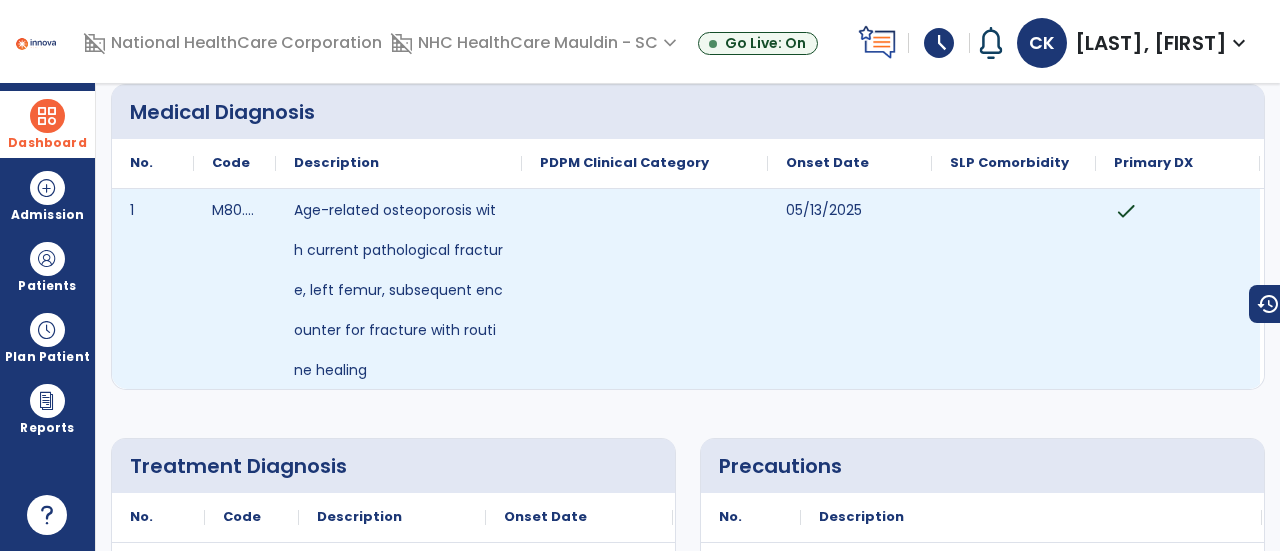 scroll, scrollTop: 0, scrollLeft: 0, axis: both 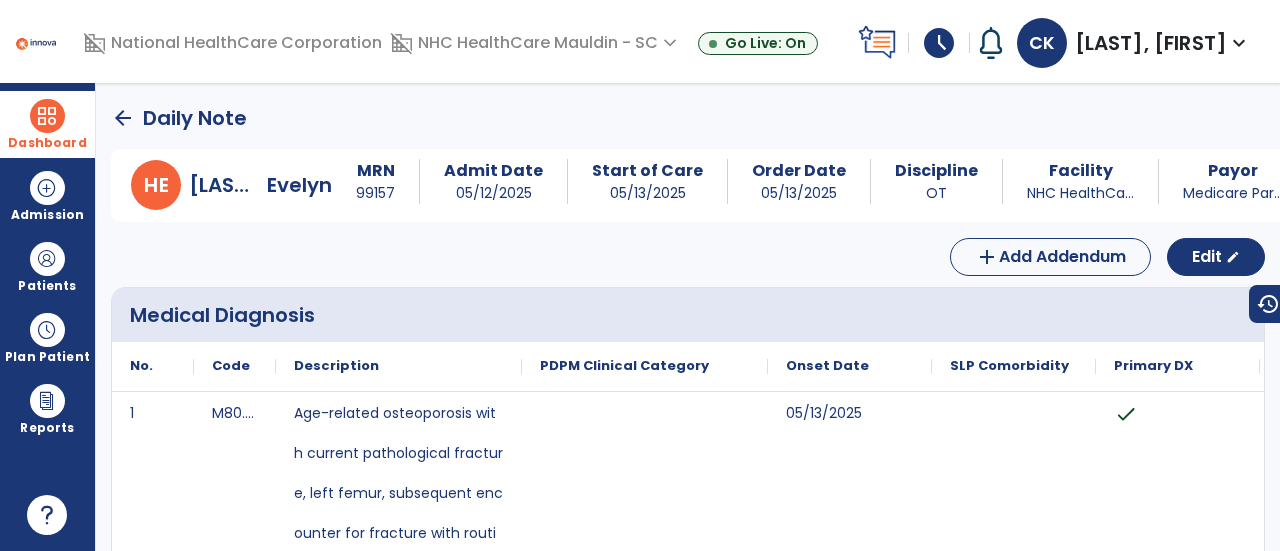 click on "arrow_back" 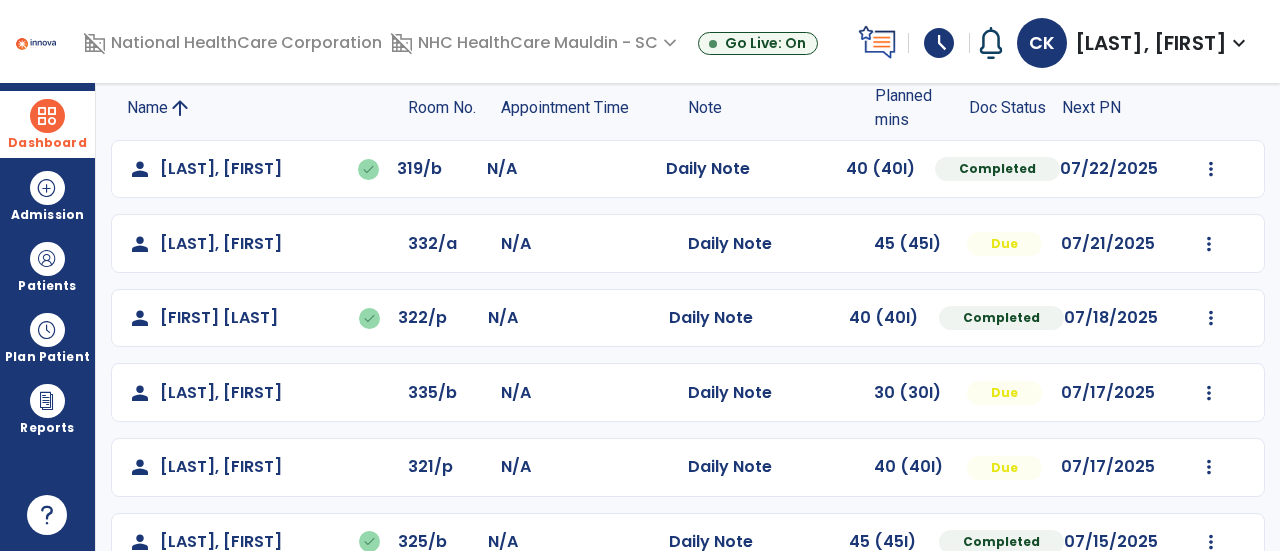 scroll, scrollTop: 148, scrollLeft: 0, axis: vertical 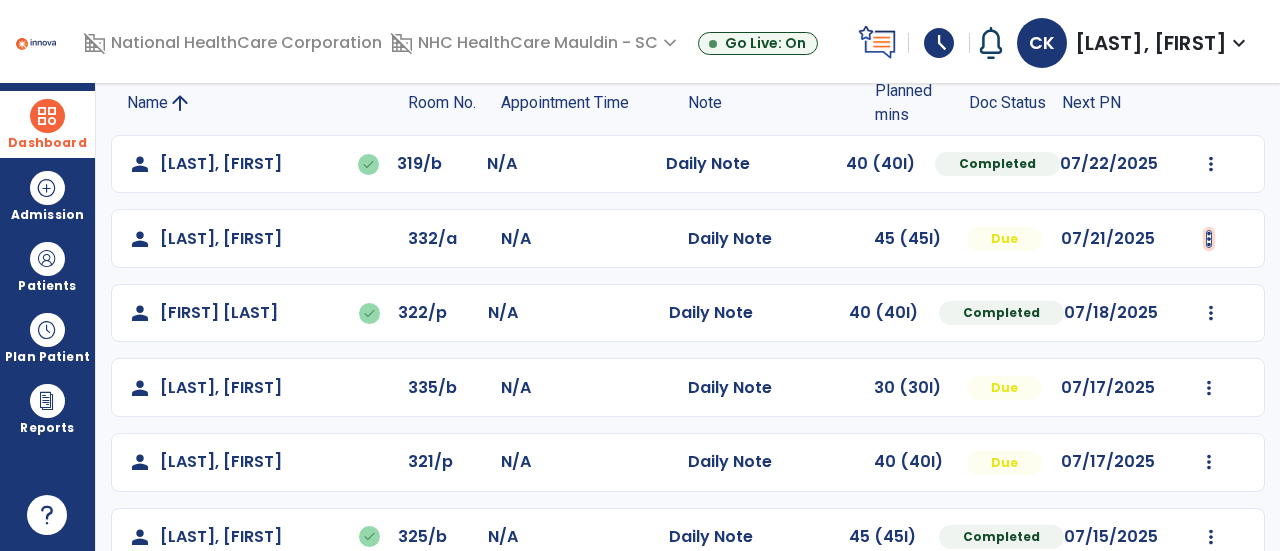 click at bounding box center [1211, 164] 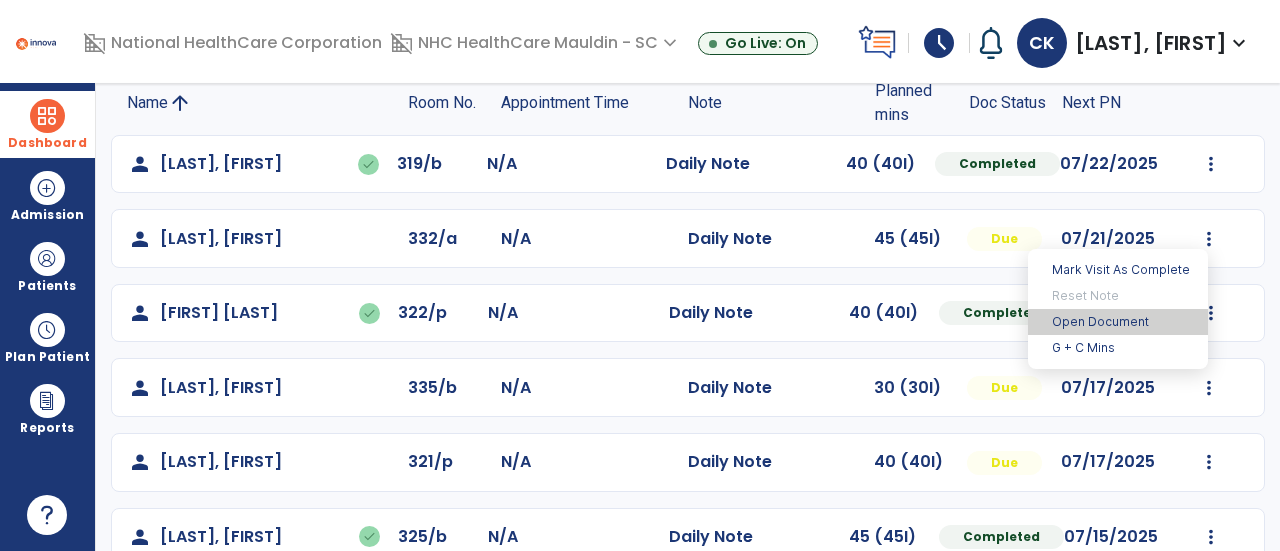 click on "Open Document" at bounding box center [1118, 322] 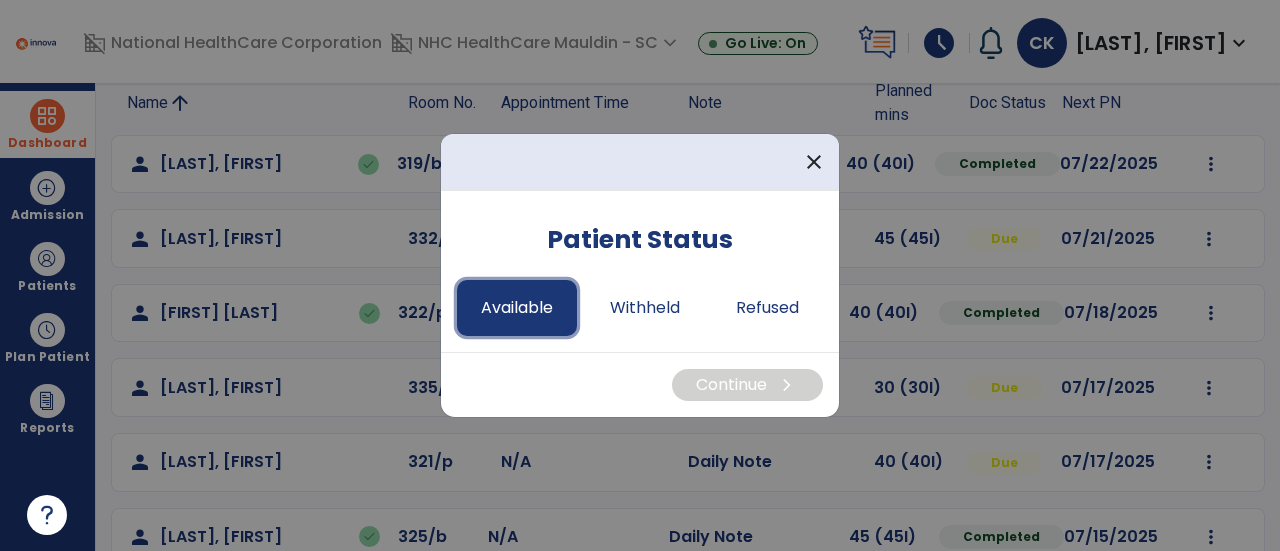 click on "Available" at bounding box center [517, 308] 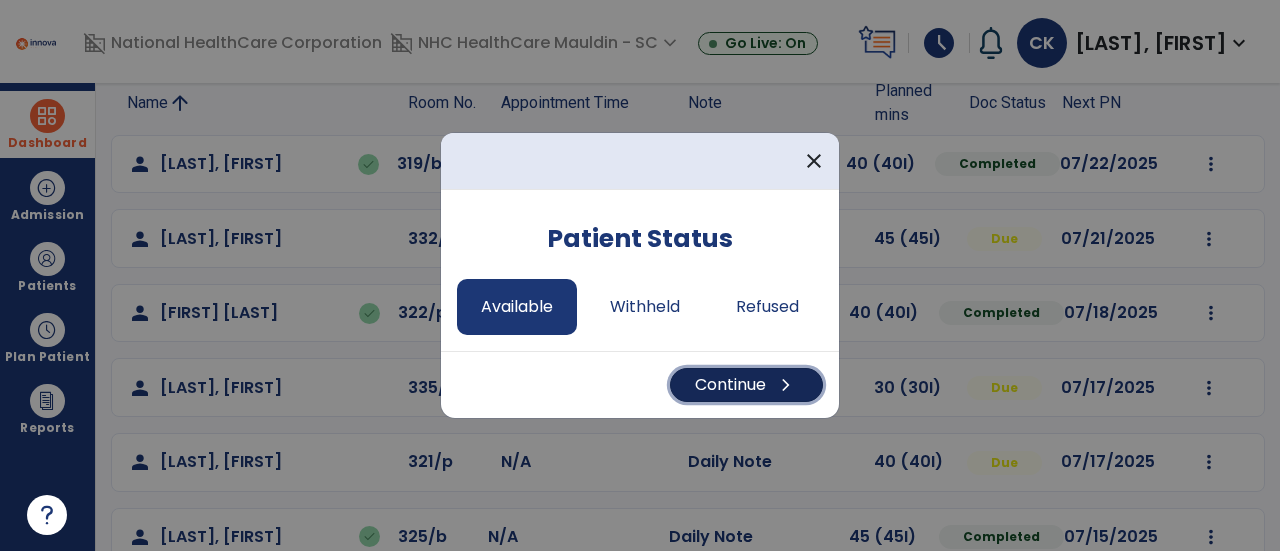 click on "Continue   chevron_right" at bounding box center [746, 385] 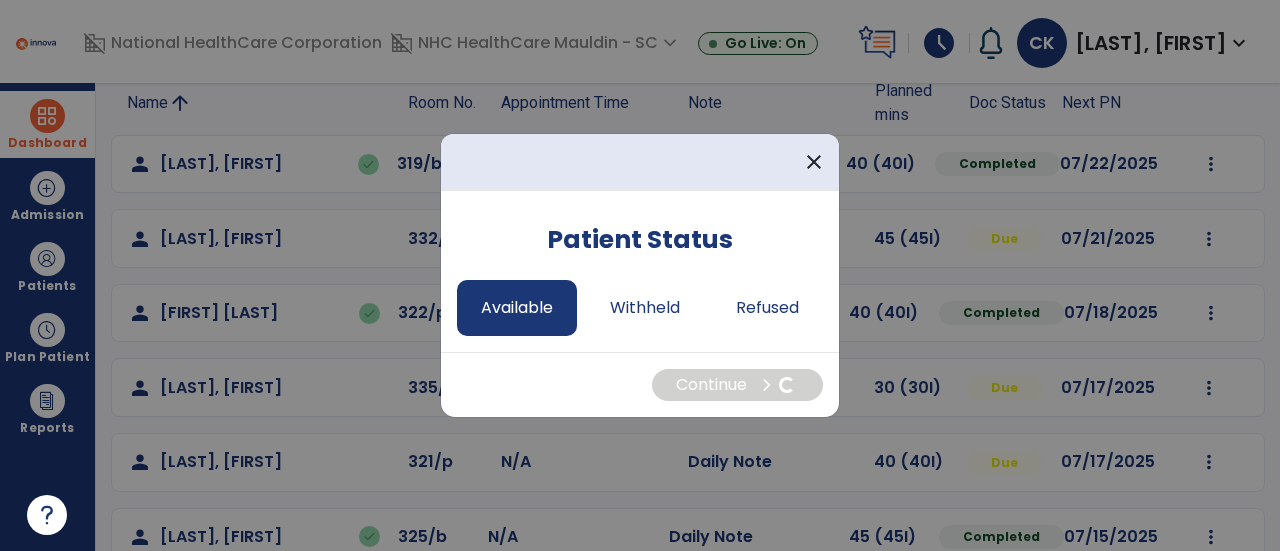 select on "*" 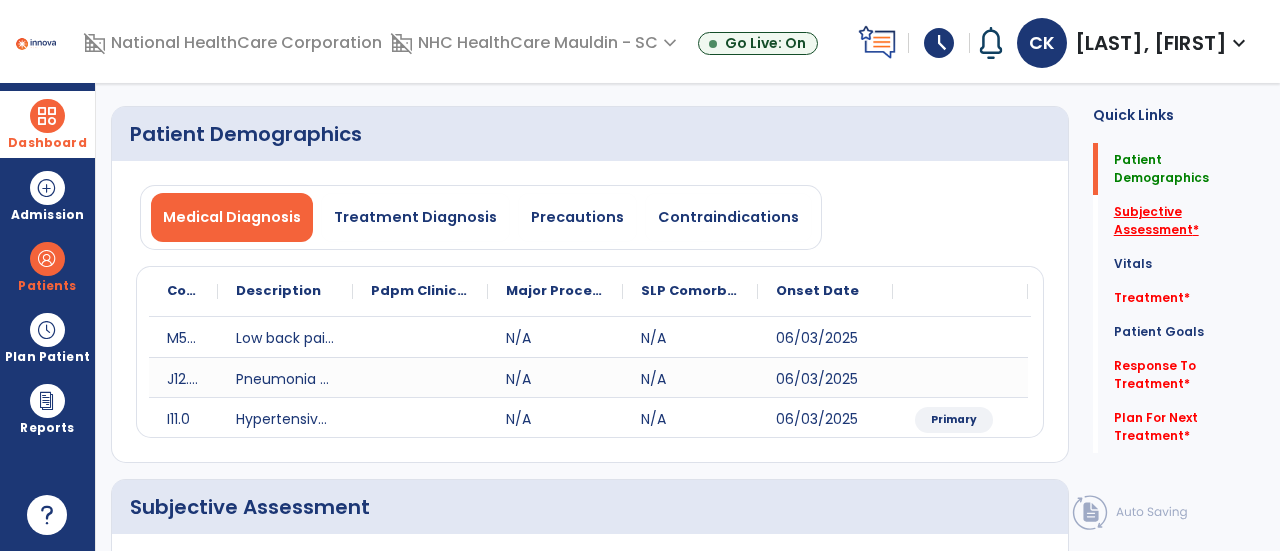 click on "Subjective Assessment   *" 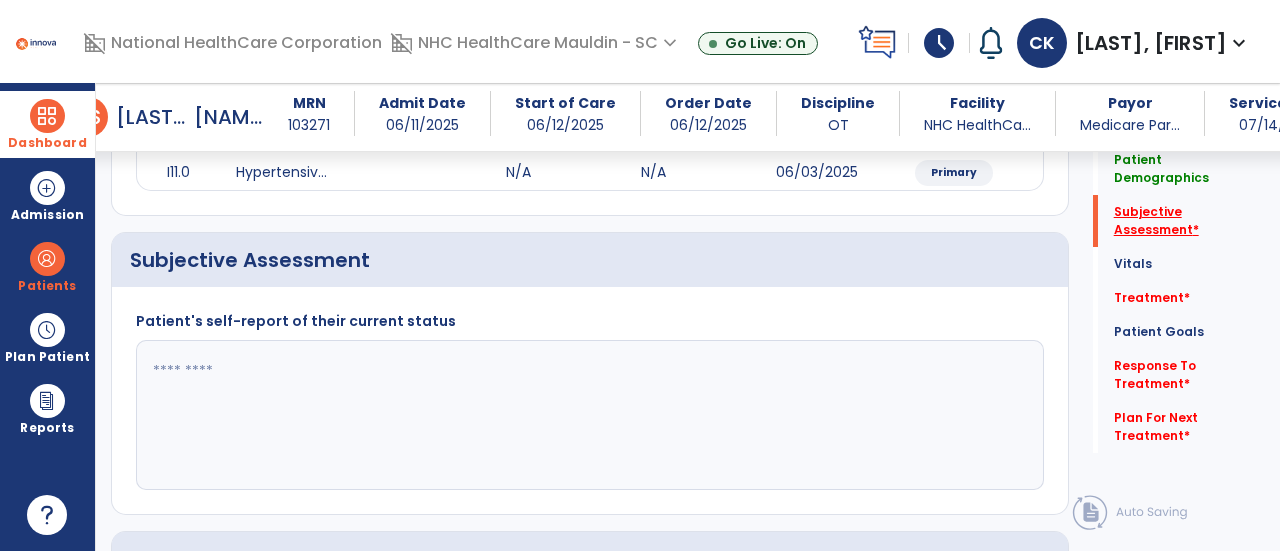 scroll, scrollTop: 449, scrollLeft: 0, axis: vertical 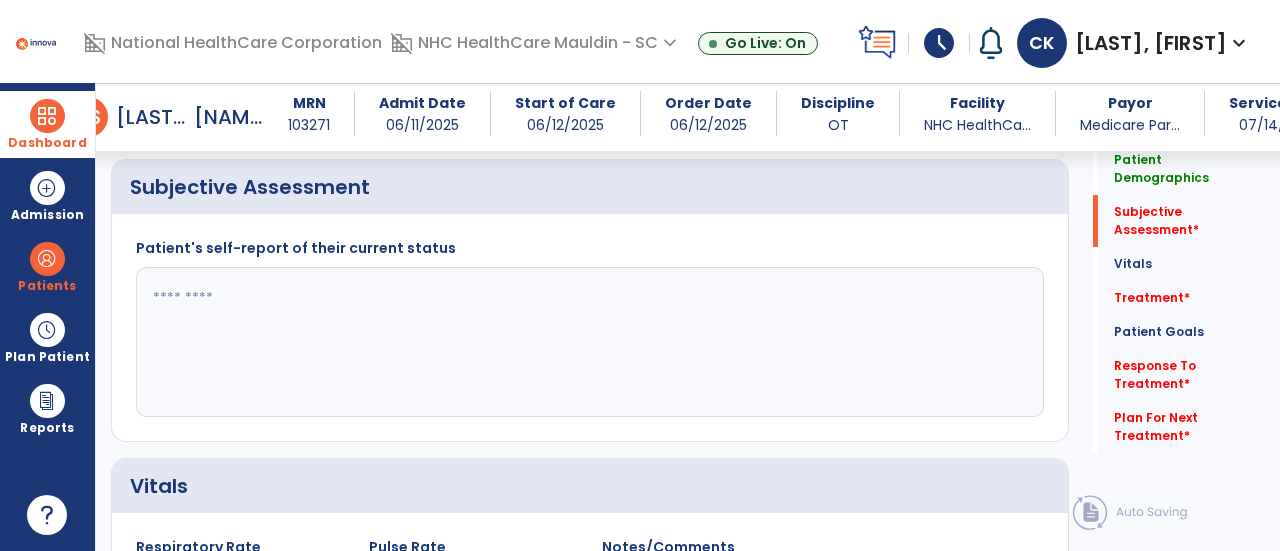 click 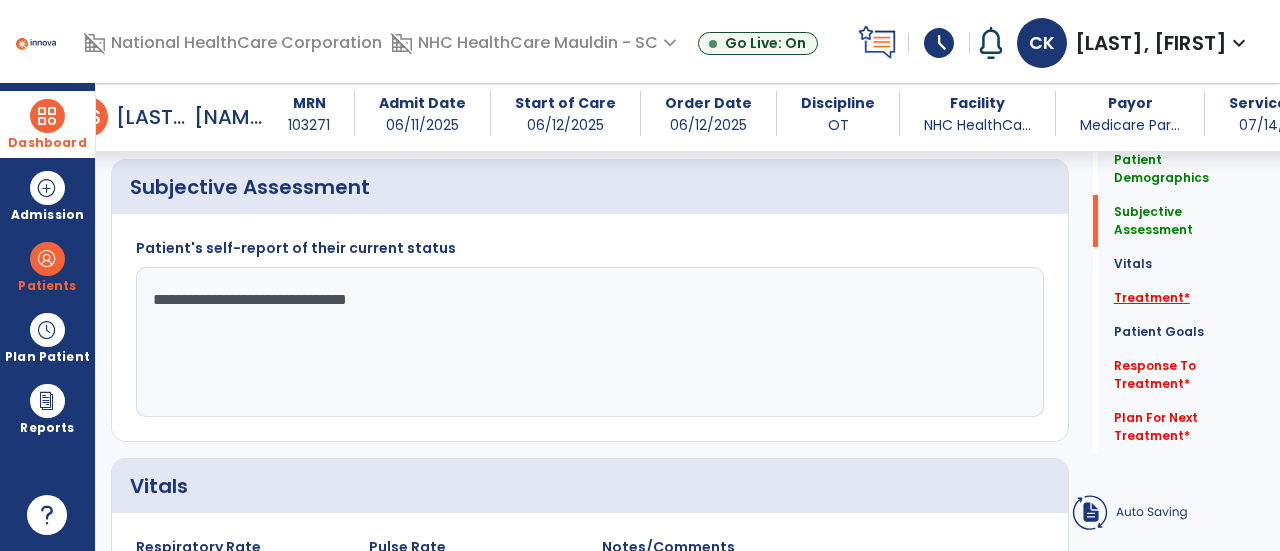 type on "**********" 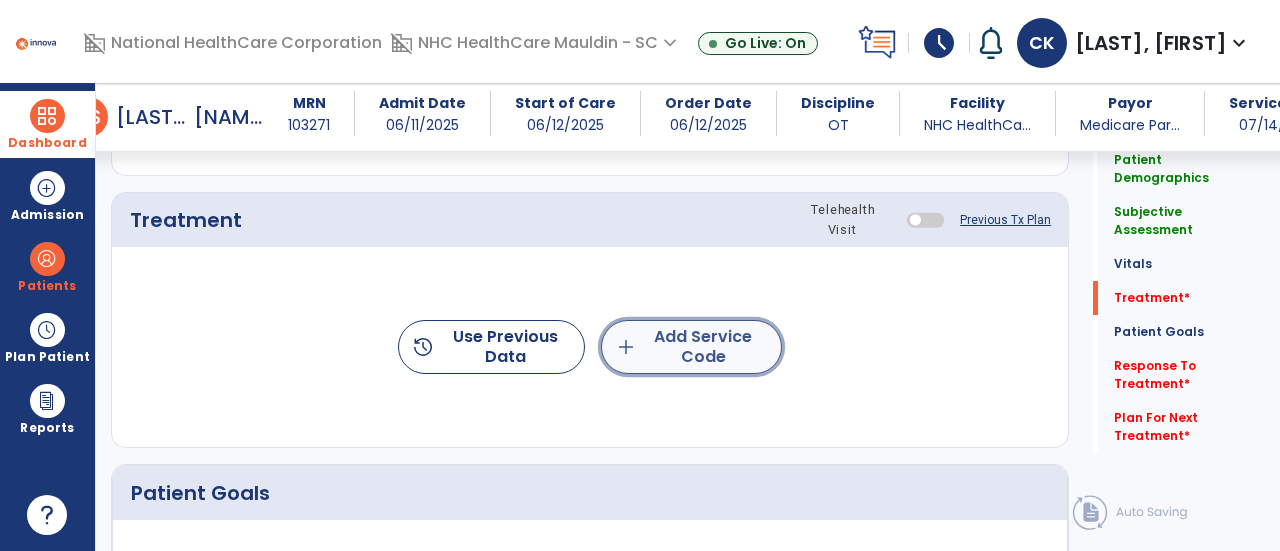 click on "add  Add Service Code" 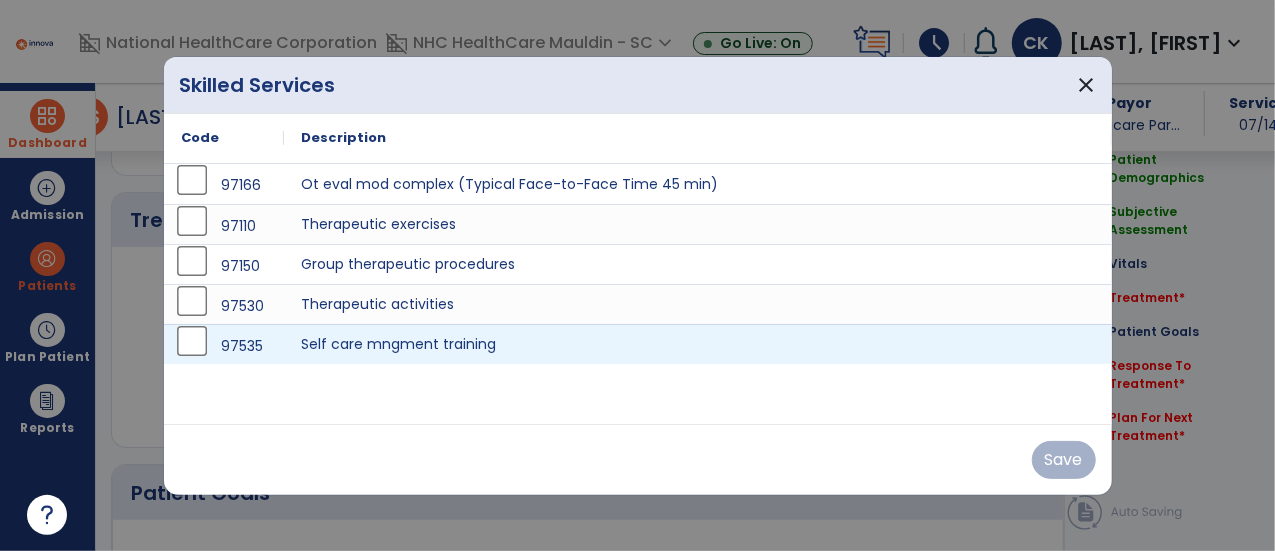 scroll, scrollTop: 1137, scrollLeft: 0, axis: vertical 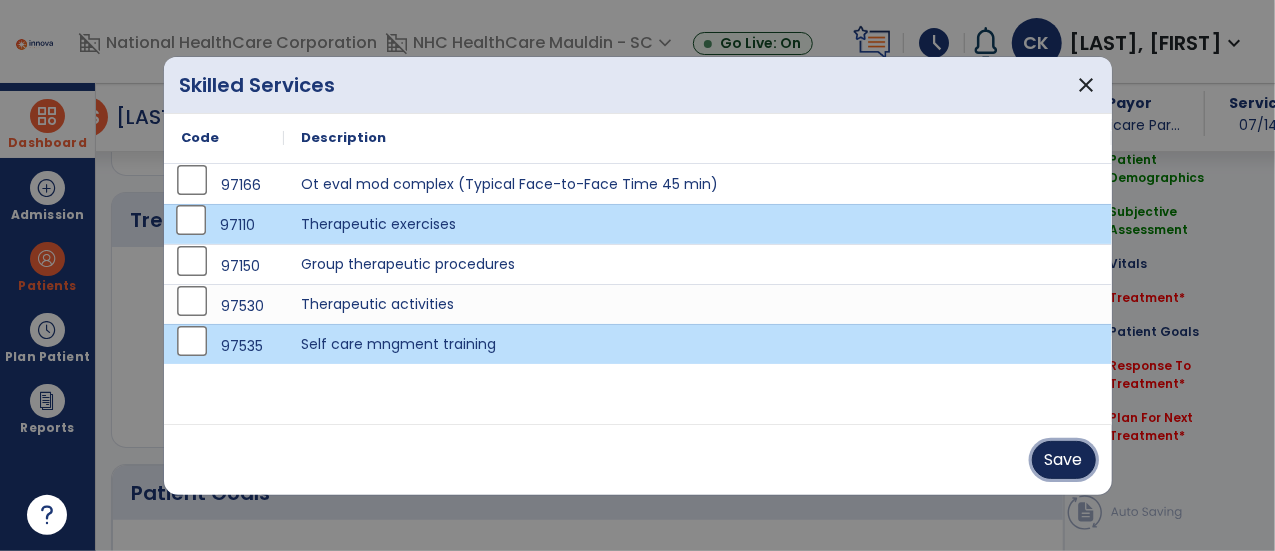 click on "Save" at bounding box center [1064, 460] 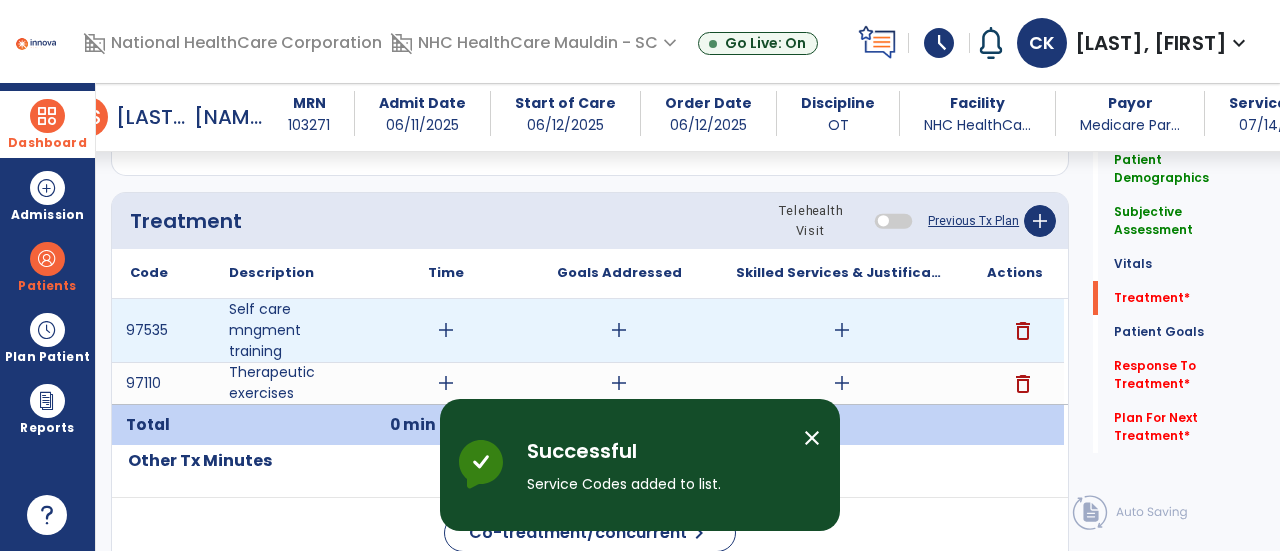 click on "add" at bounding box center [446, 330] 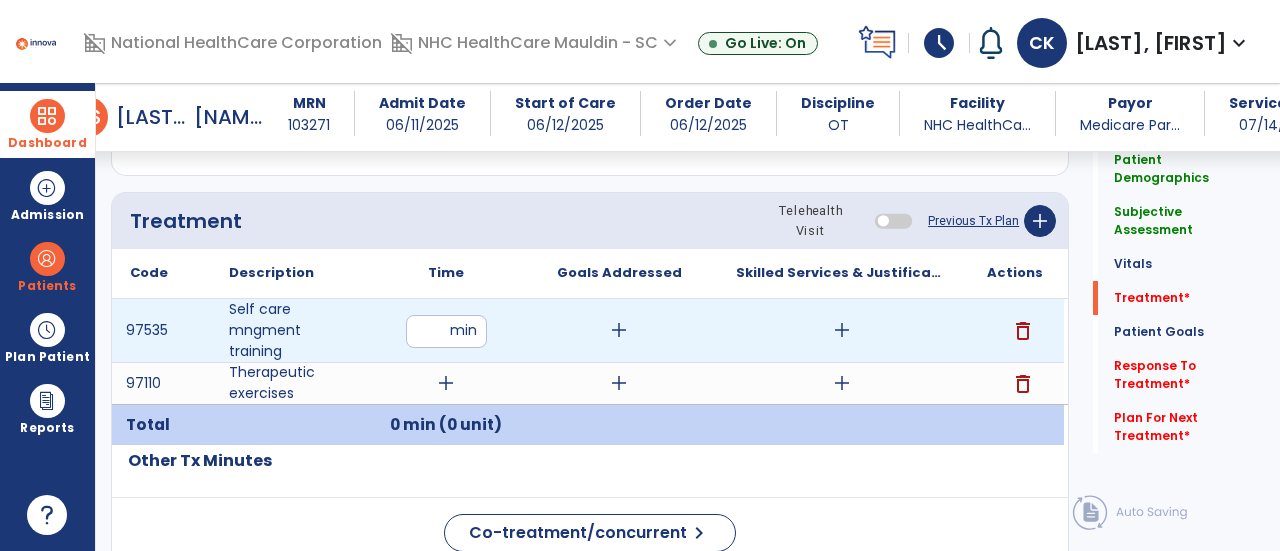 type on "**" 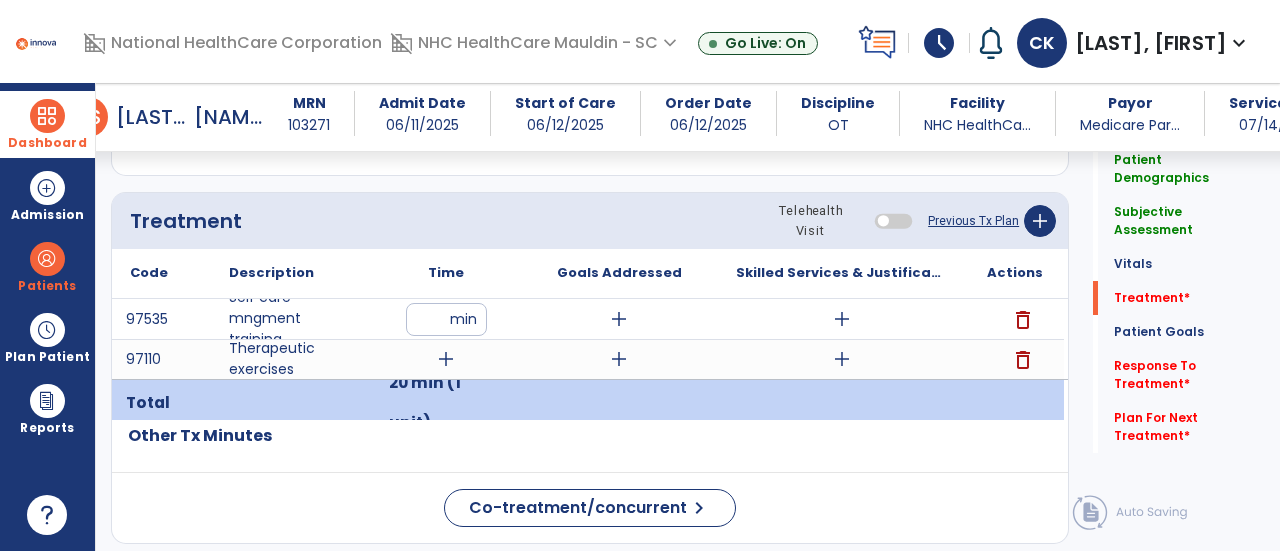 click on "Code
Description
Time" at bounding box center [590, 334] 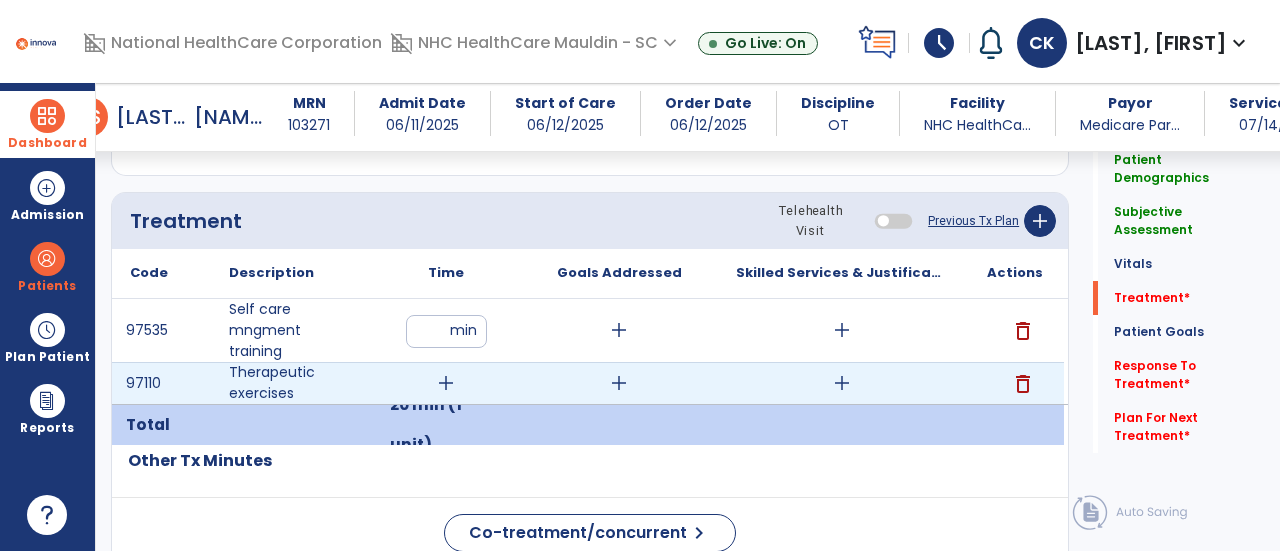 click on "add" at bounding box center (446, 383) 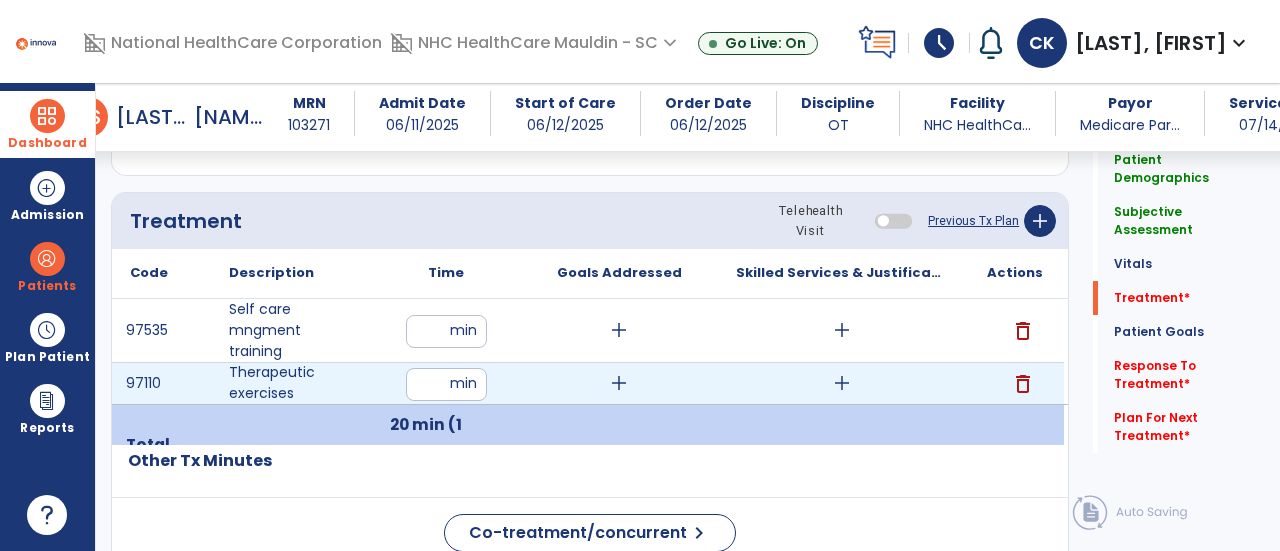 type on "**" 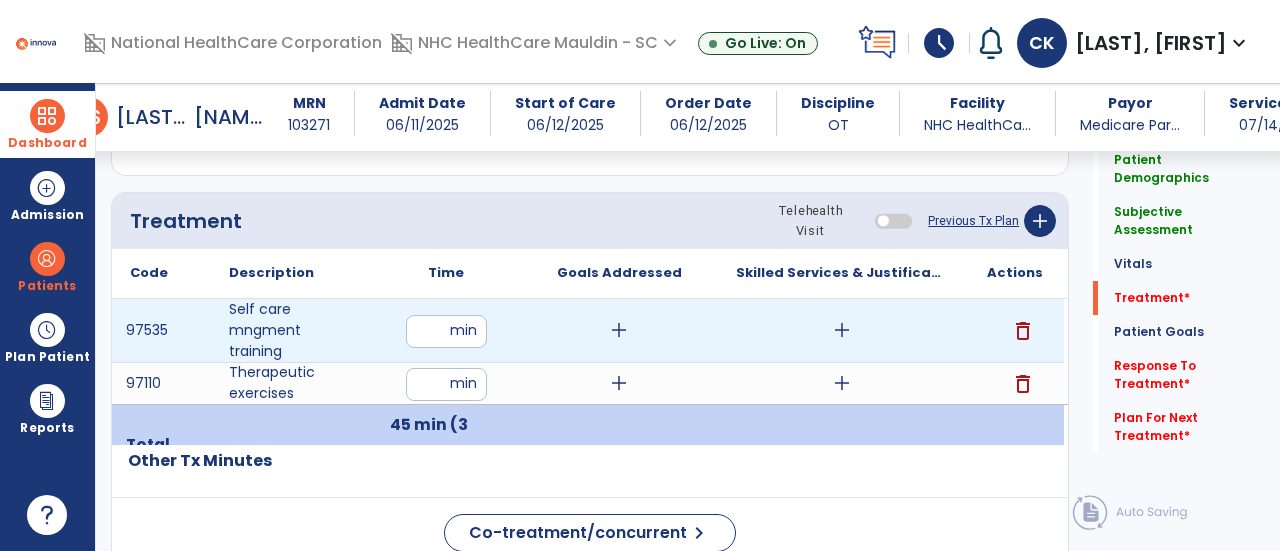 click on "add" at bounding box center [619, 330] 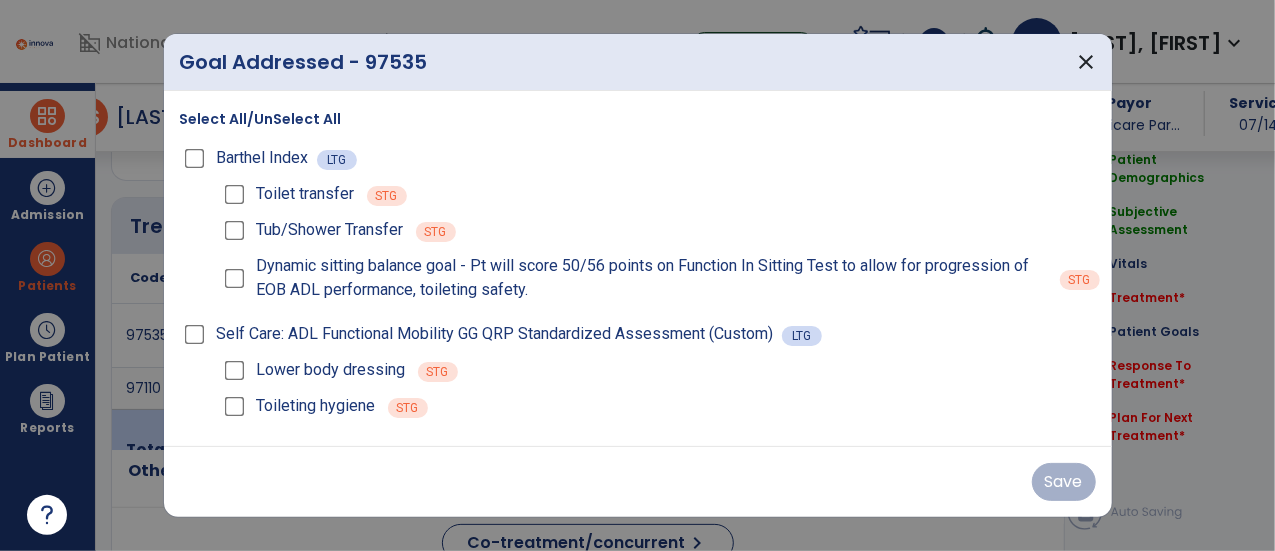 scroll, scrollTop: 1137, scrollLeft: 0, axis: vertical 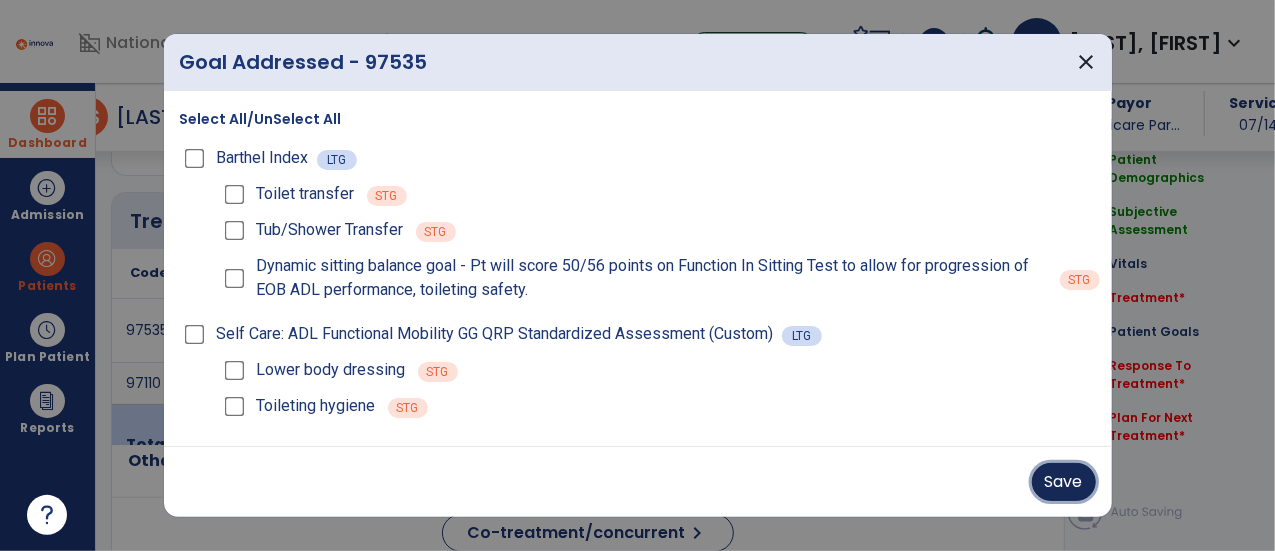 click on "Save" at bounding box center (1064, 482) 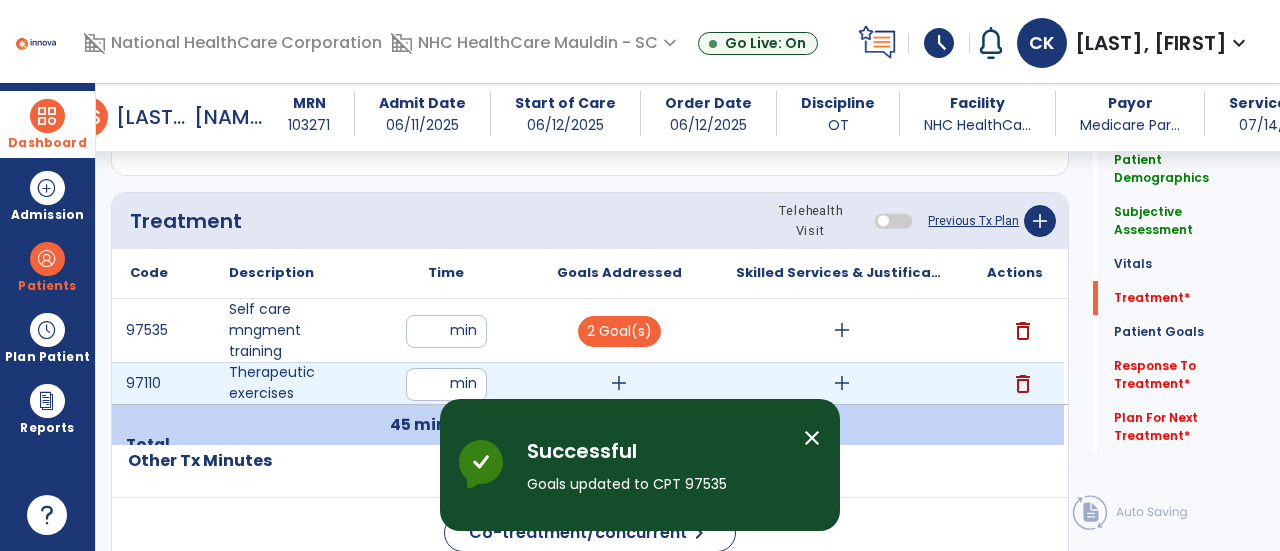click on "add" at bounding box center [619, 383] 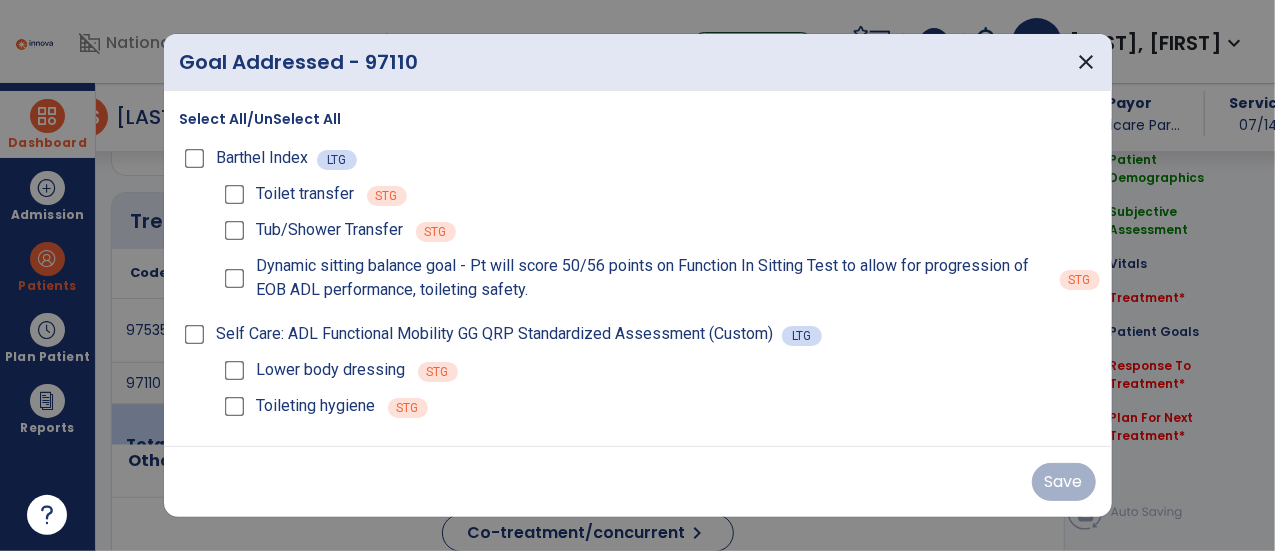 scroll, scrollTop: 1137, scrollLeft: 0, axis: vertical 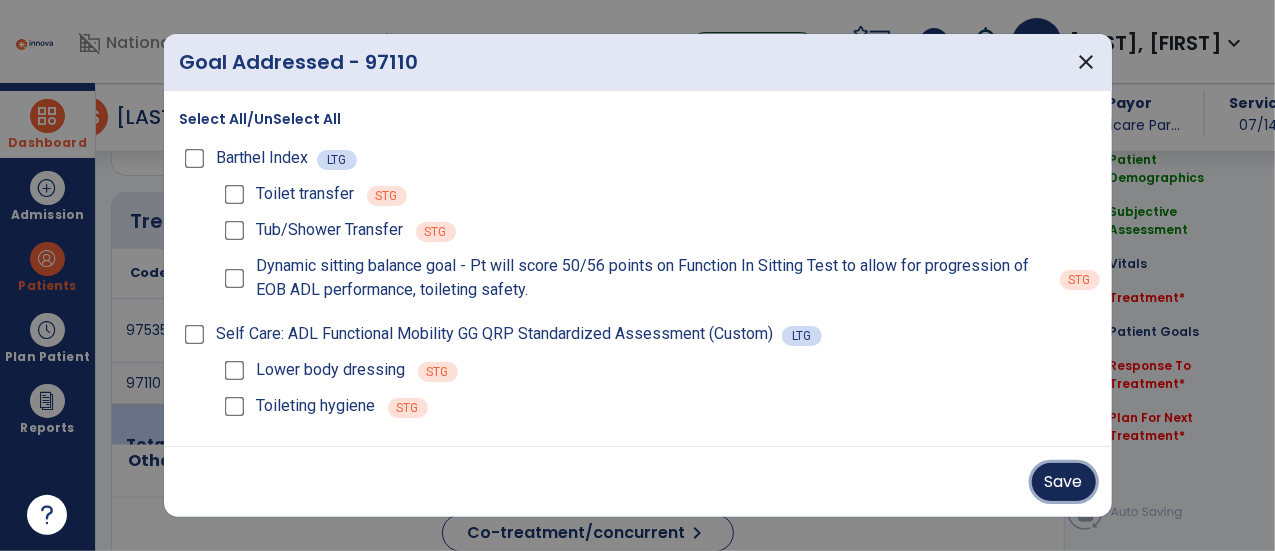 click on "Save" at bounding box center [1064, 482] 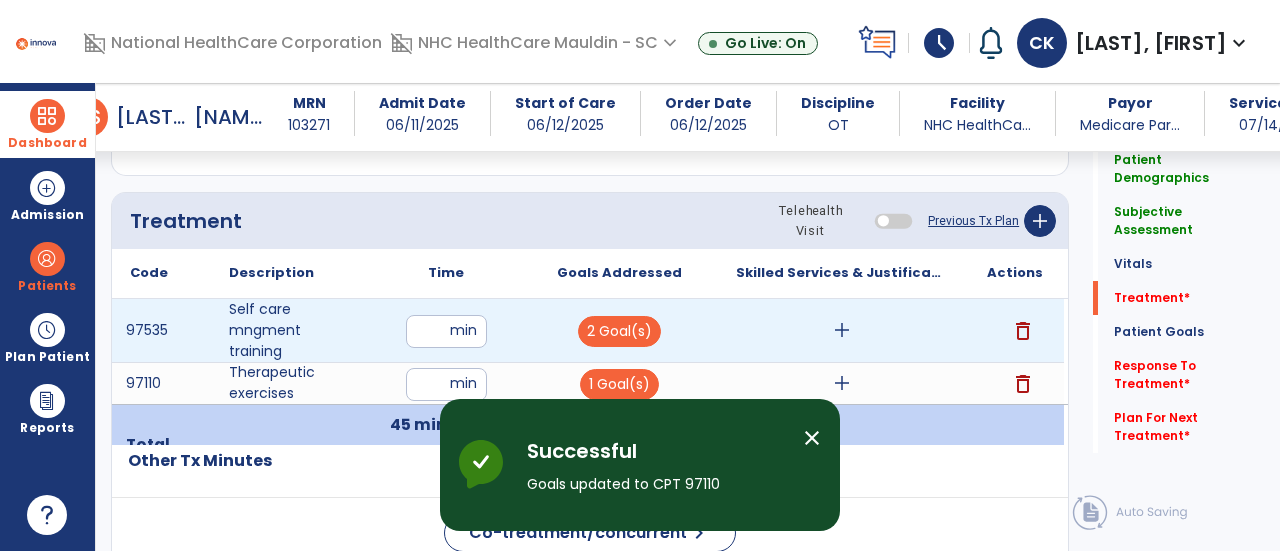 click on "add" at bounding box center [842, 330] 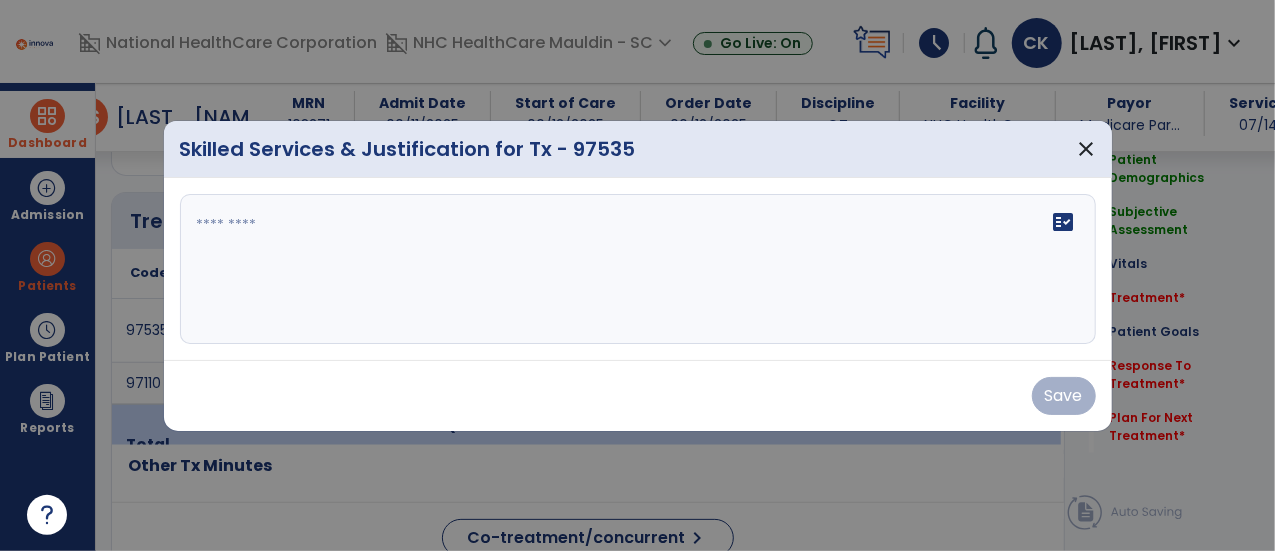 scroll, scrollTop: 1137, scrollLeft: 0, axis: vertical 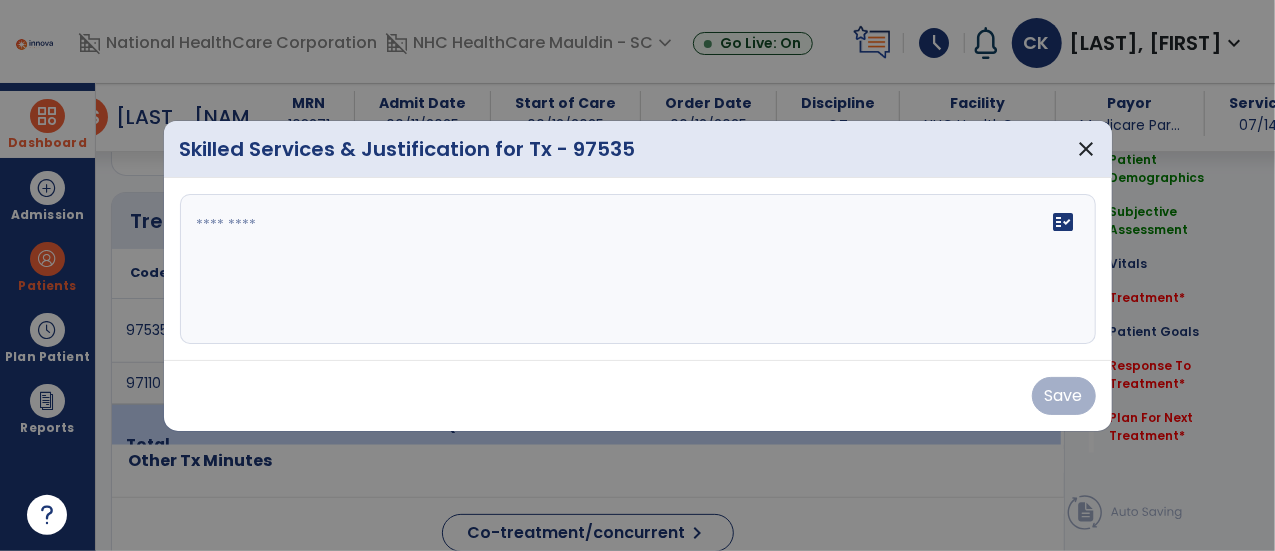 click on "fact_check" at bounding box center [638, 269] 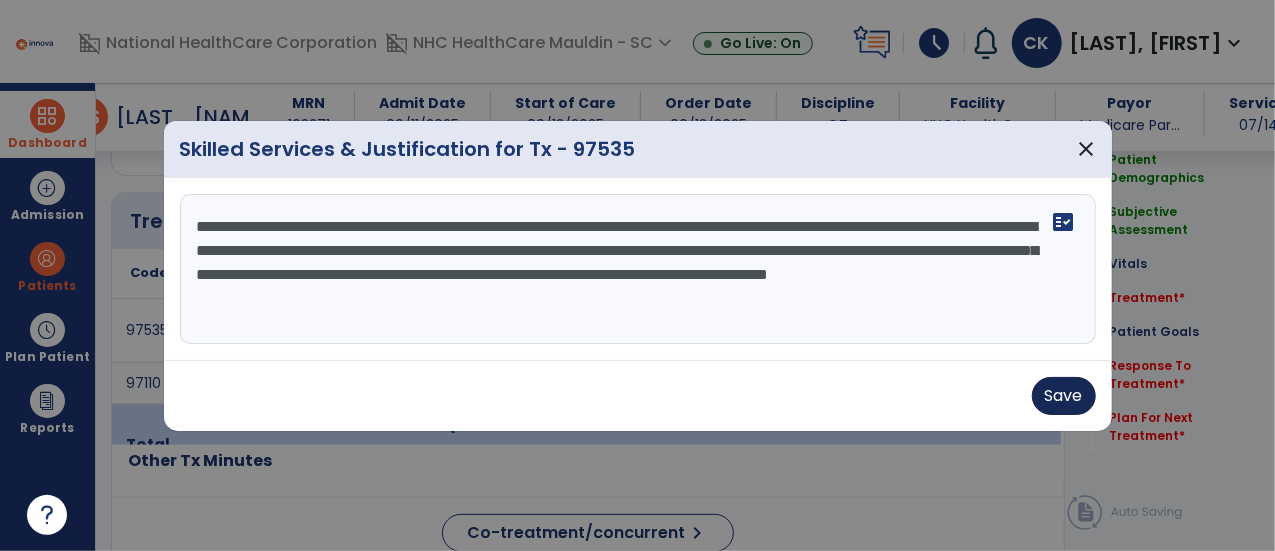 type on "**********" 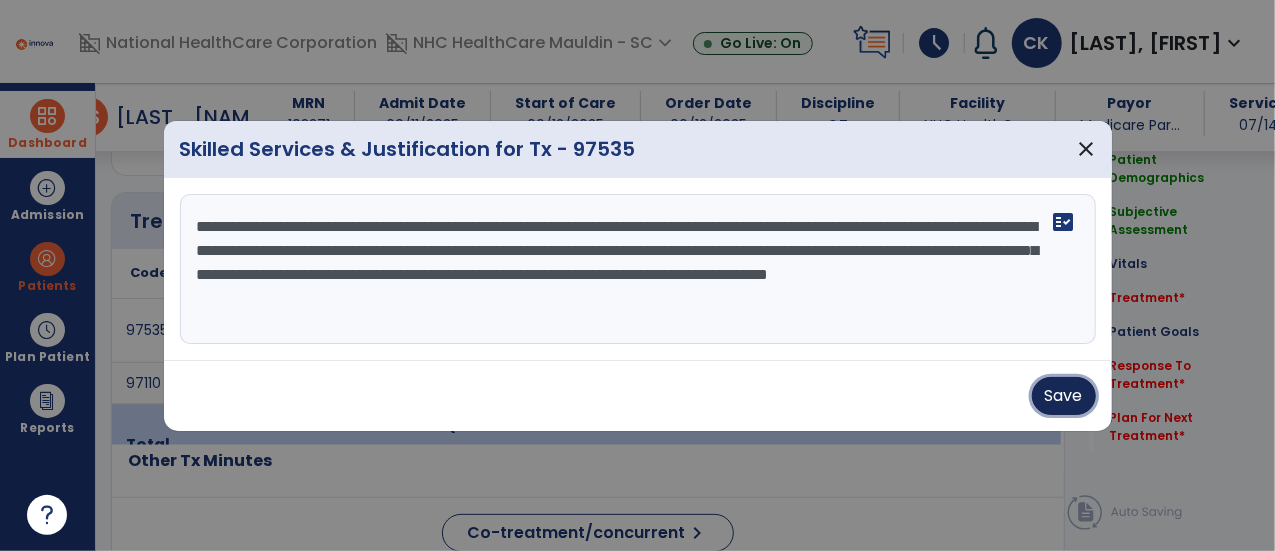 click on "Save" at bounding box center [1064, 396] 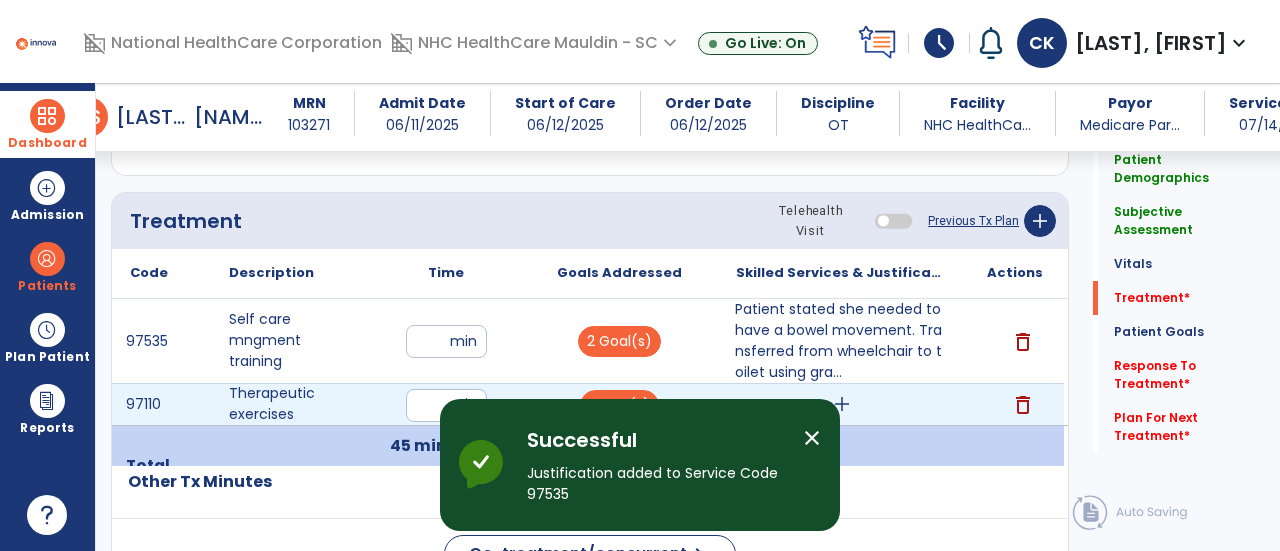 click on "add" at bounding box center (842, 404) 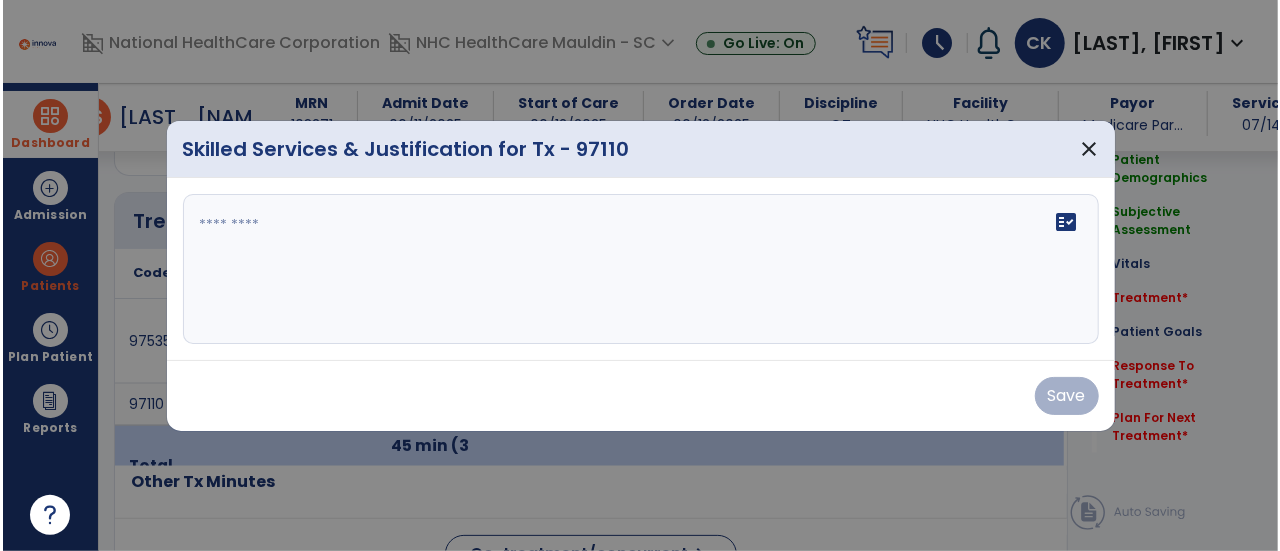 scroll, scrollTop: 1137, scrollLeft: 0, axis: vertical 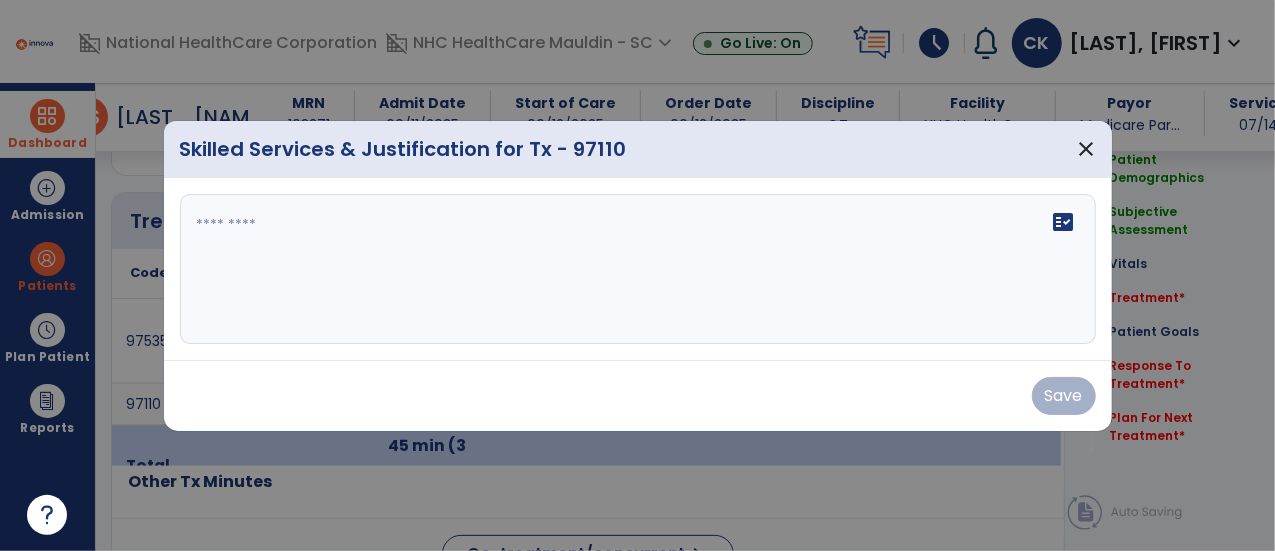 click on "fact_check" at bounding box center (638, 269) 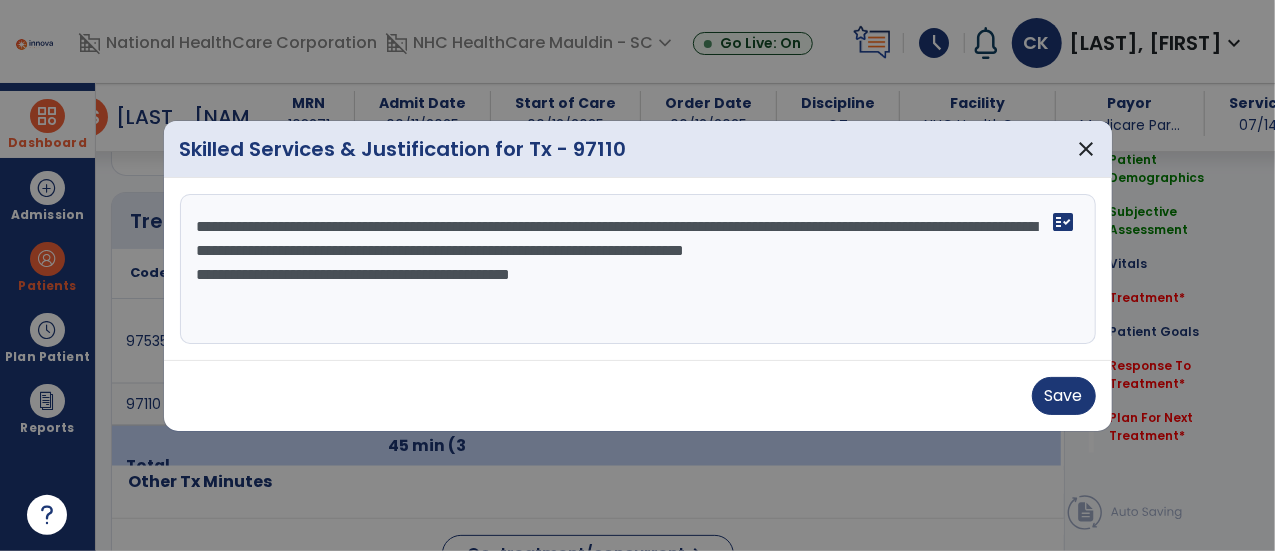 click on "**********" at bounding box center [638, 269] 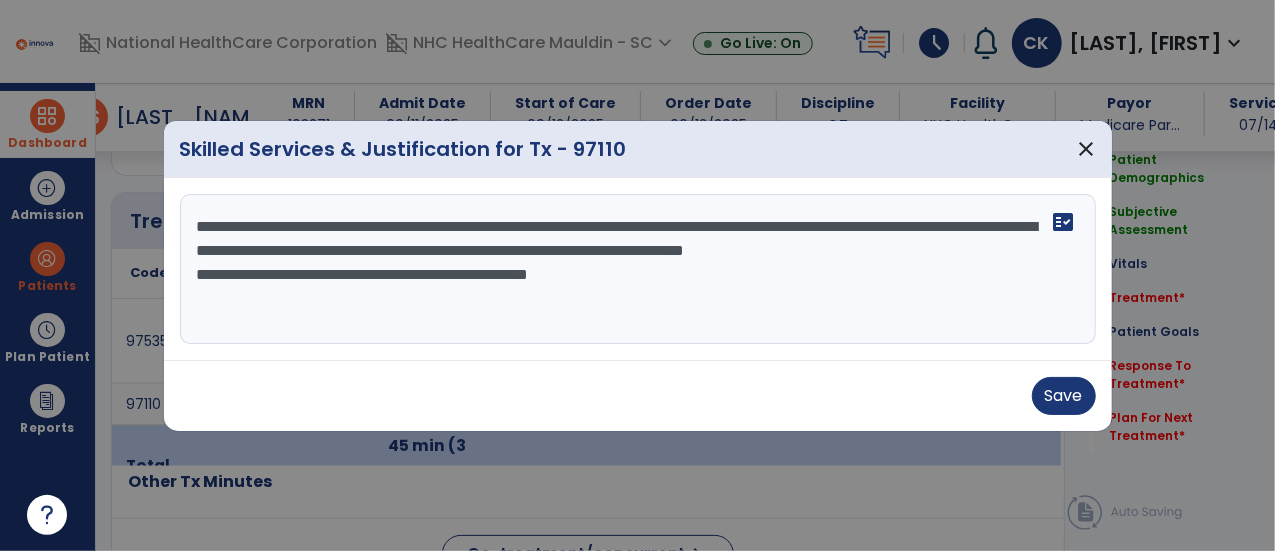 click on "**********" at bounding box center (638, 269) 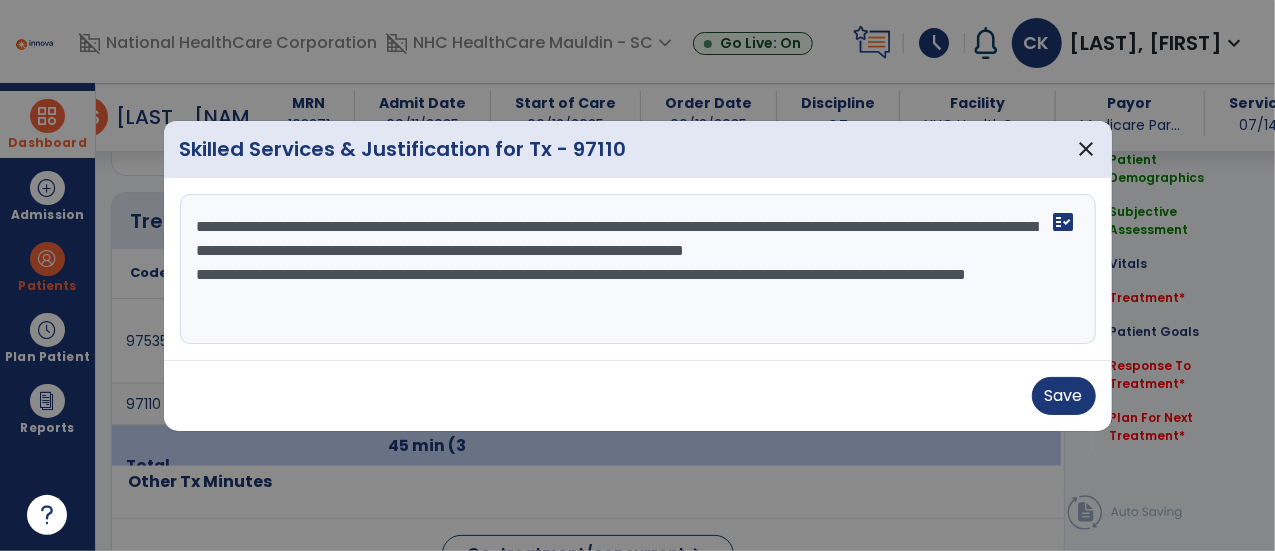 drag, startPoint x: 326, startPoint y: 302, endPoint x: 639, endPoint y: 367, distance: 319.67795 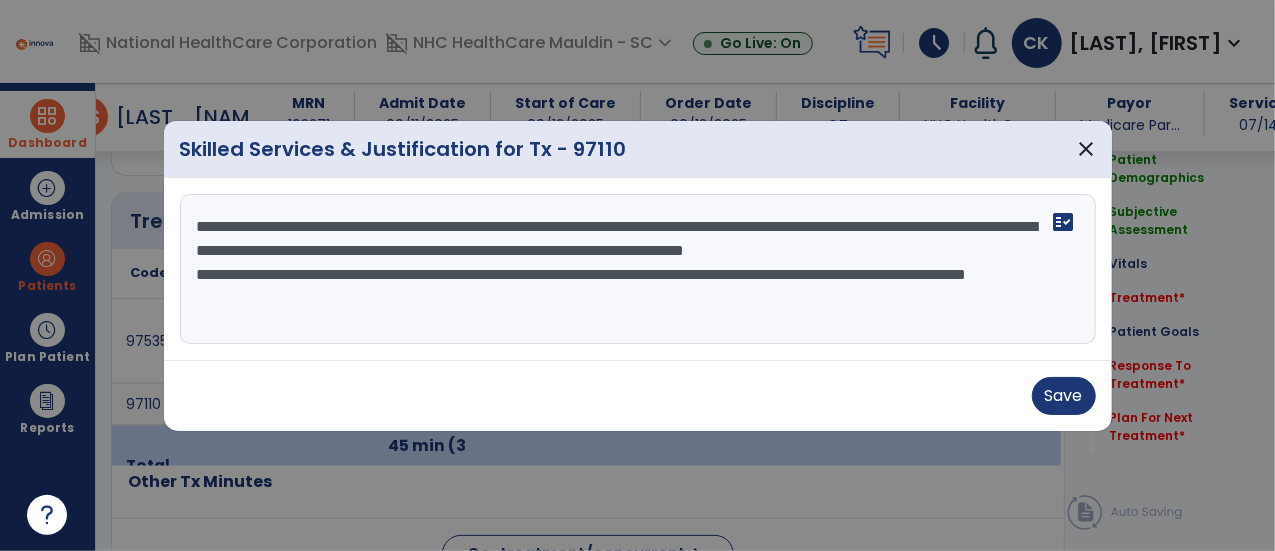 click on "**********" at bounding box center (638, 269) 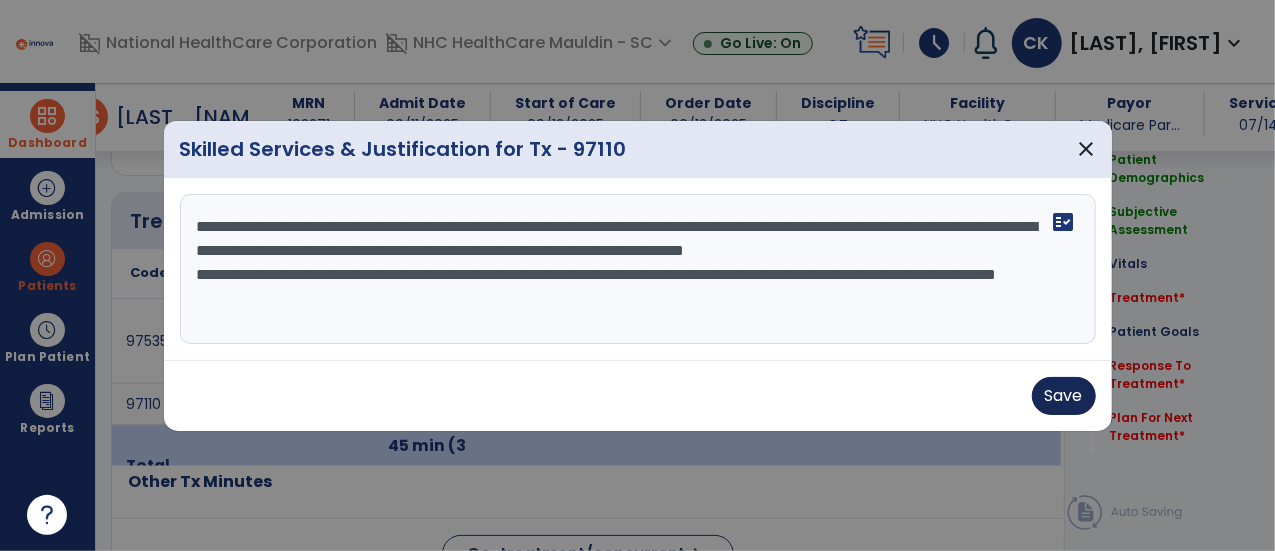 type on "**********" 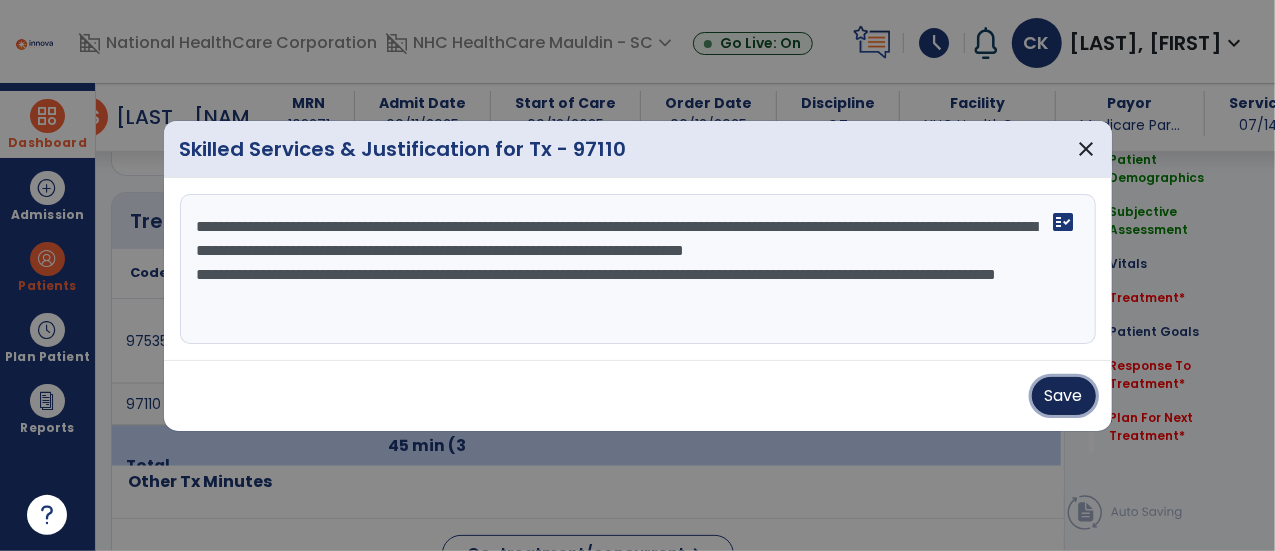 click on "Save" at bounding box center [1064, 396] 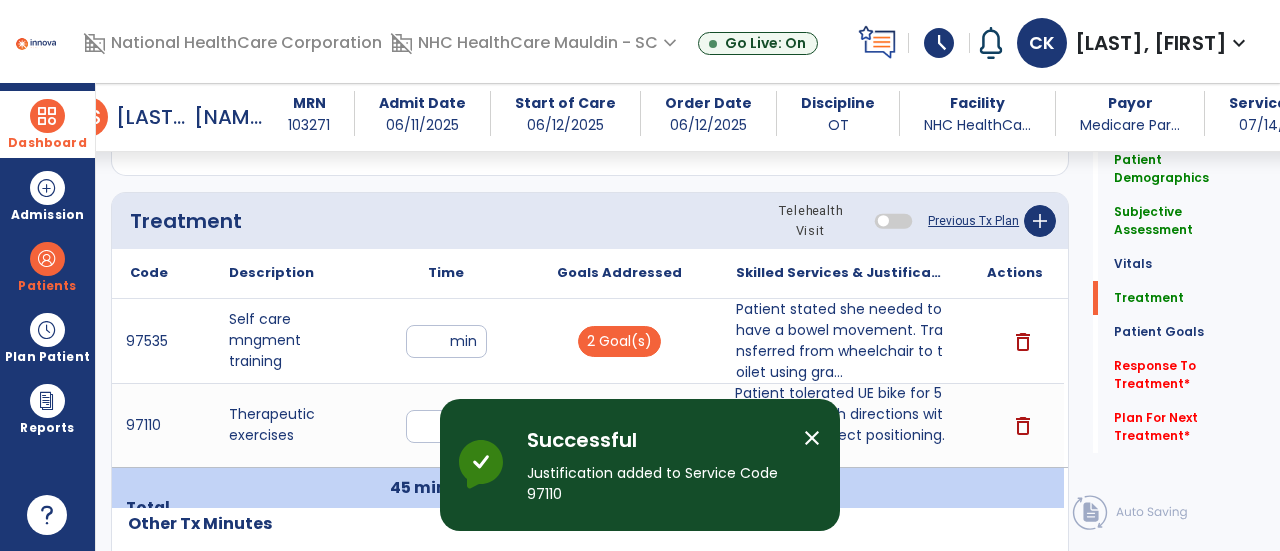 click on "Patient Demographics  Medical Diagnosis   Treatment Diagnosis   Precautions   Contraindications
Code
Description
Pdpm Clinical Category
M54.50" 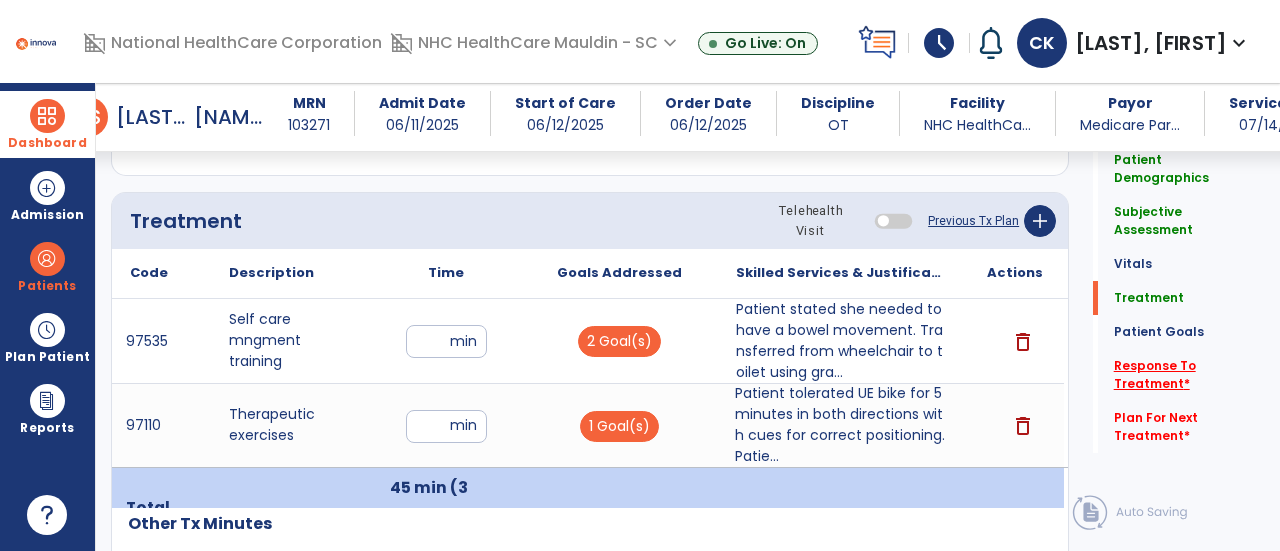click on "Response To Treatment   *" 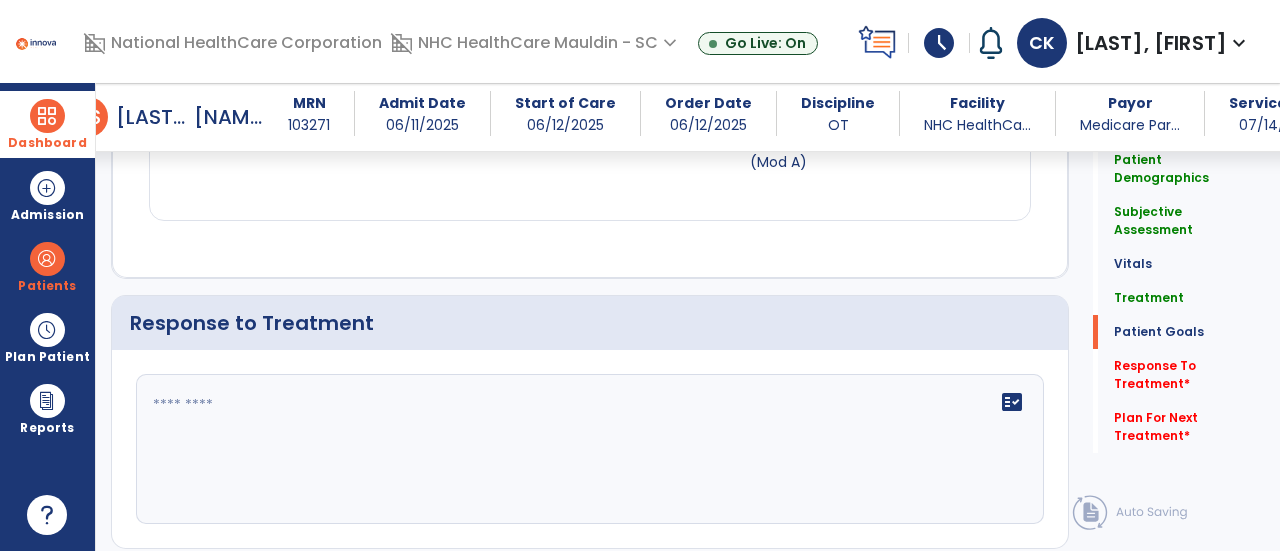 scroll, scrollTop: 2844, scrollLeft: 0, axis: vertical 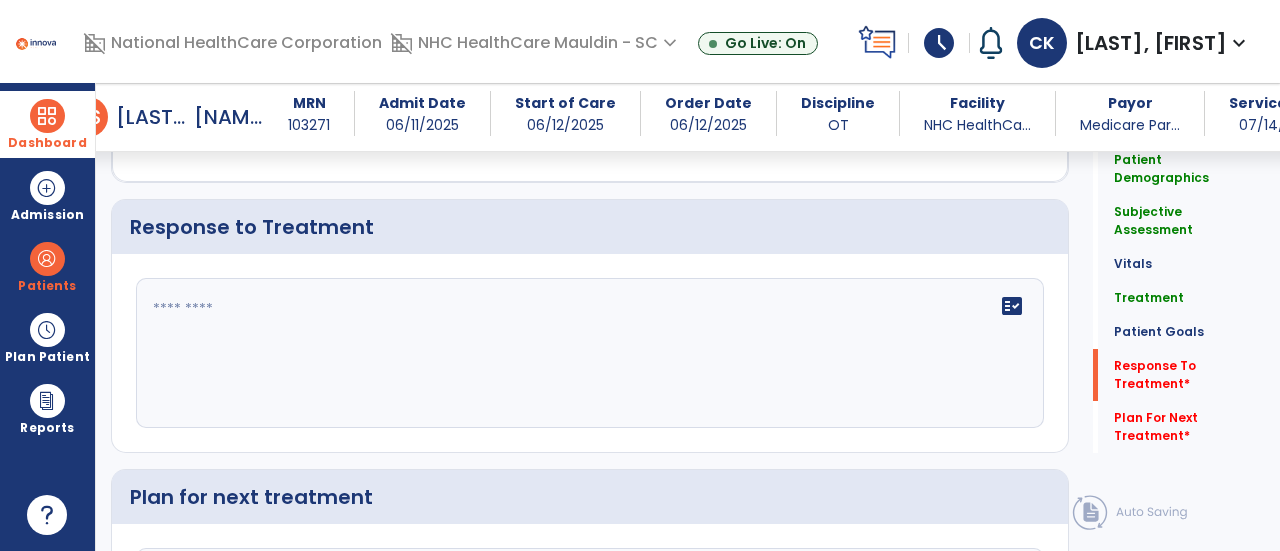 click on "fact_check" 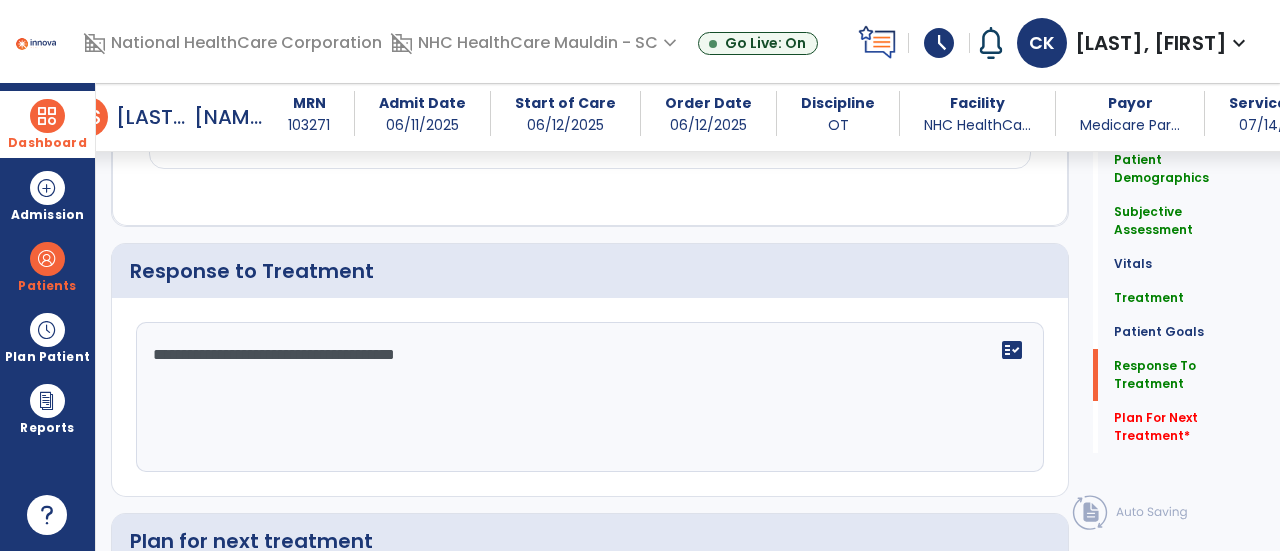 scroll, scrollTop: 2844, scrollLeft: 0, axis: vertical 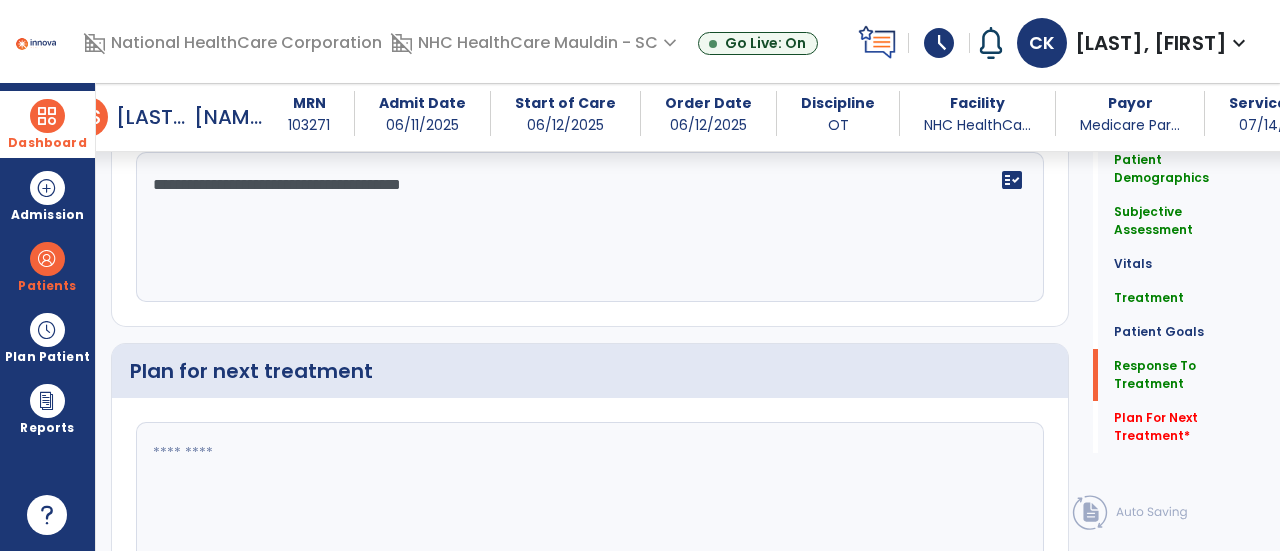 type on "**********" 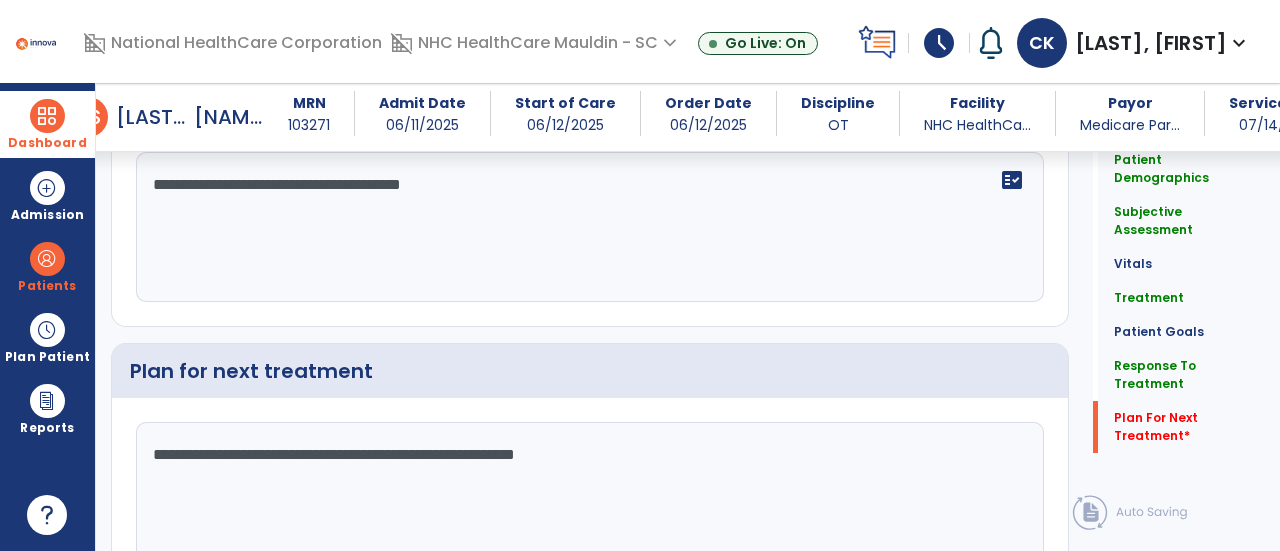 scroll, scrollTop: 3070, scrollLeft: 0, axis: vertical 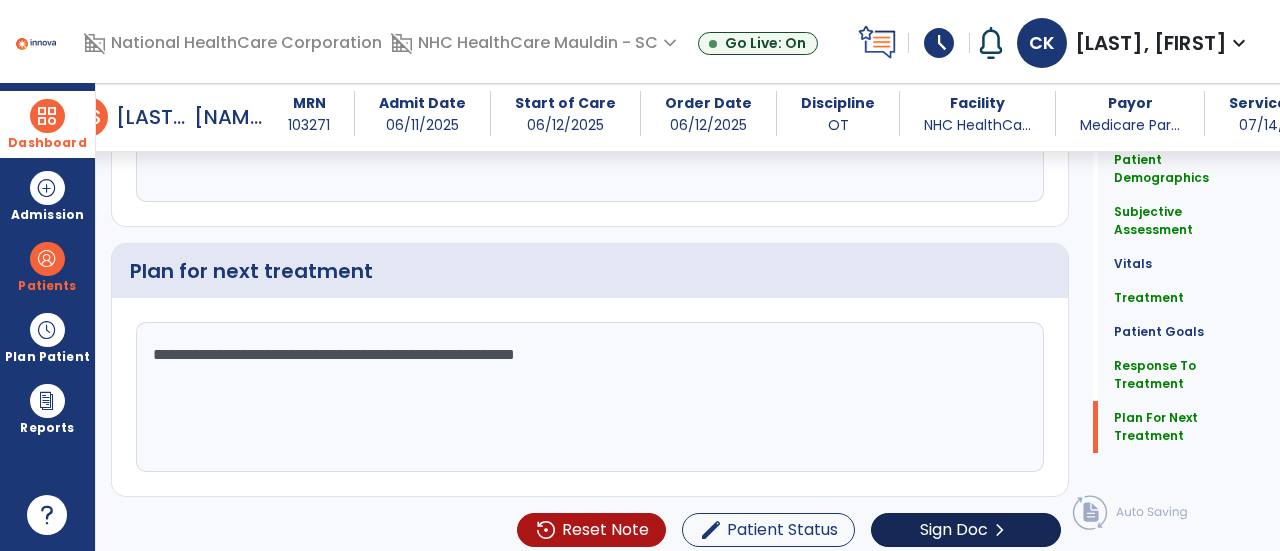 type on "**********" 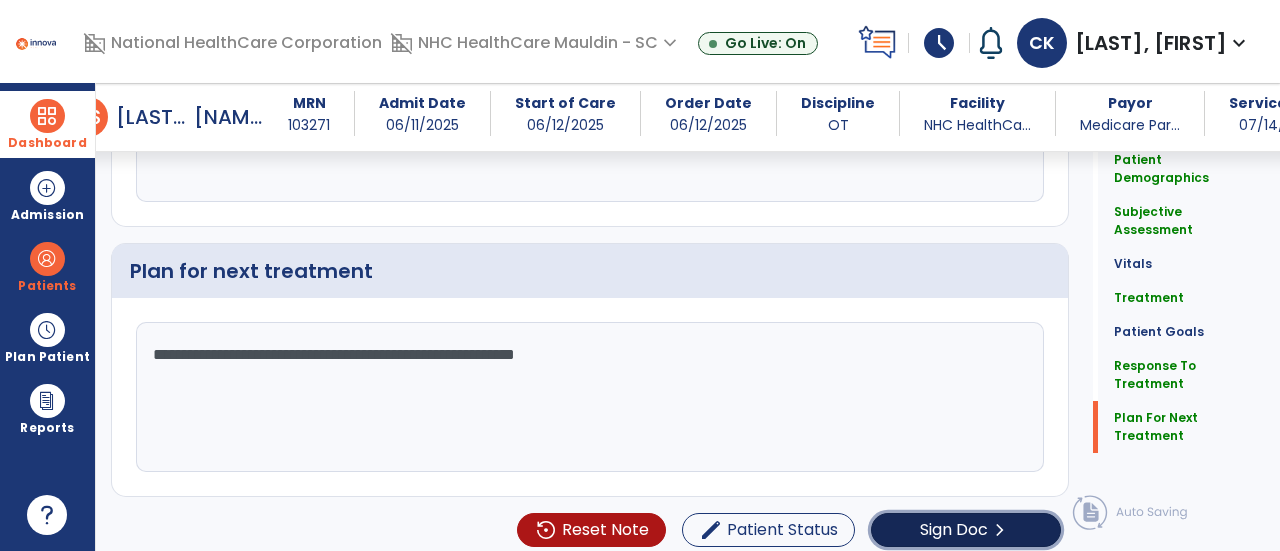 click on "Sign Doc" 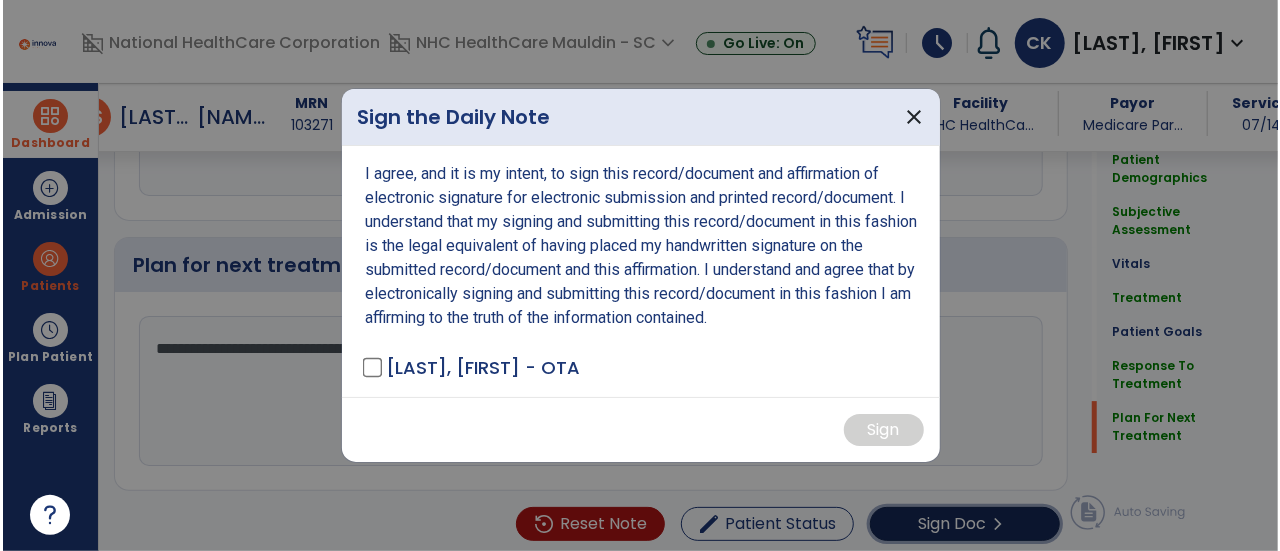 scroll, scrollTop: 3070, scrollLeft: 0, axis: vertical 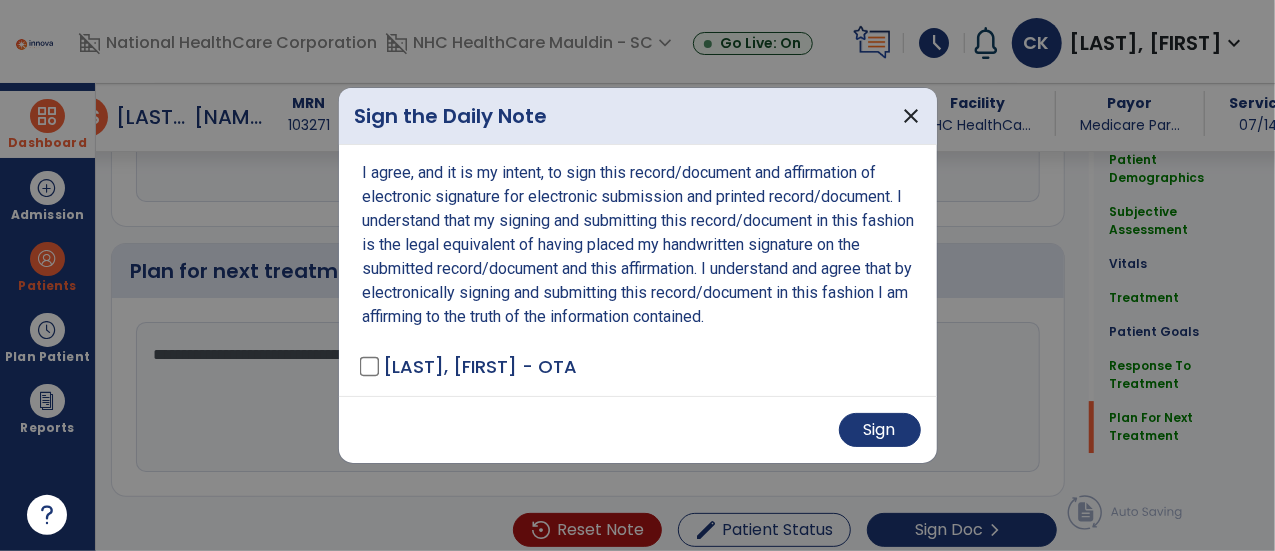 click on "Sign" at bounding box center [638, 429] 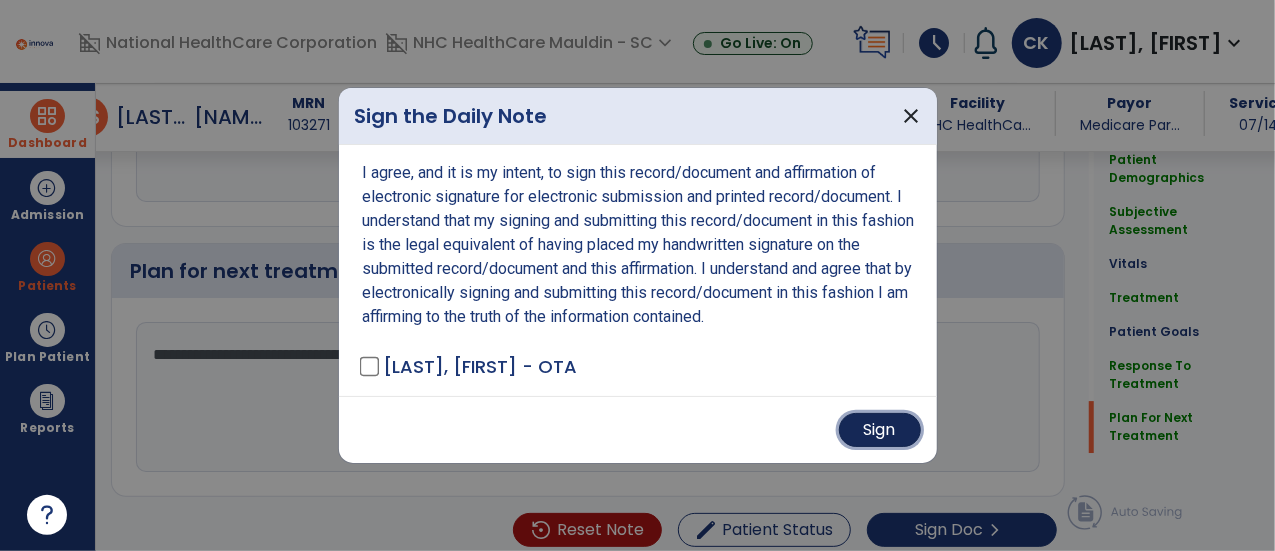 click on "Sign" at bounding box center (880, 430) 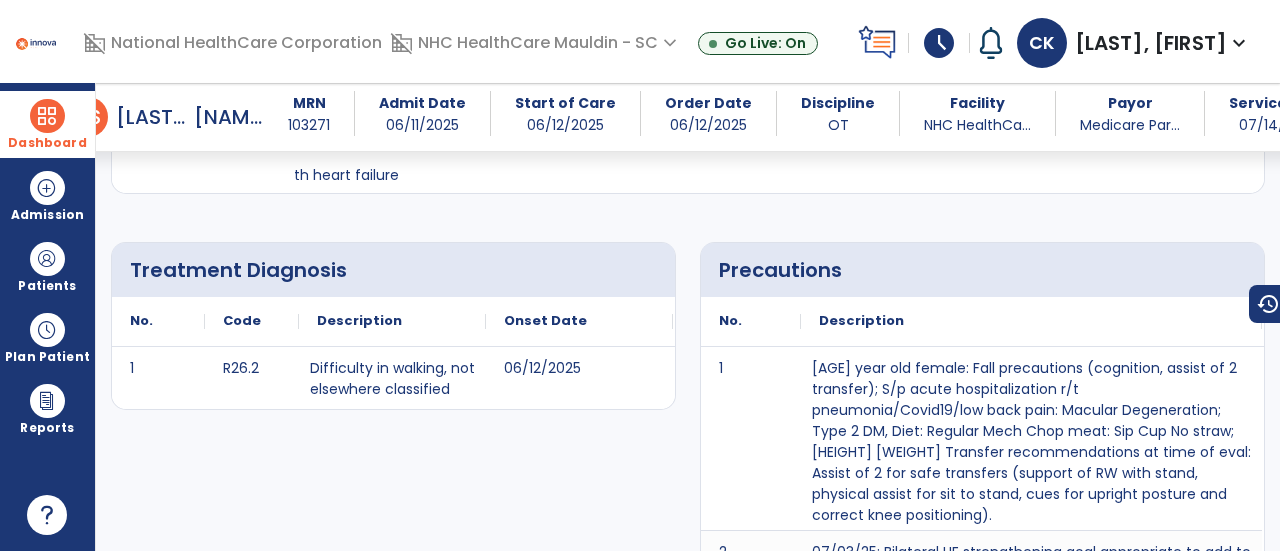 scroll, scrollTop: 0, scrollLeft: 0, axis: both 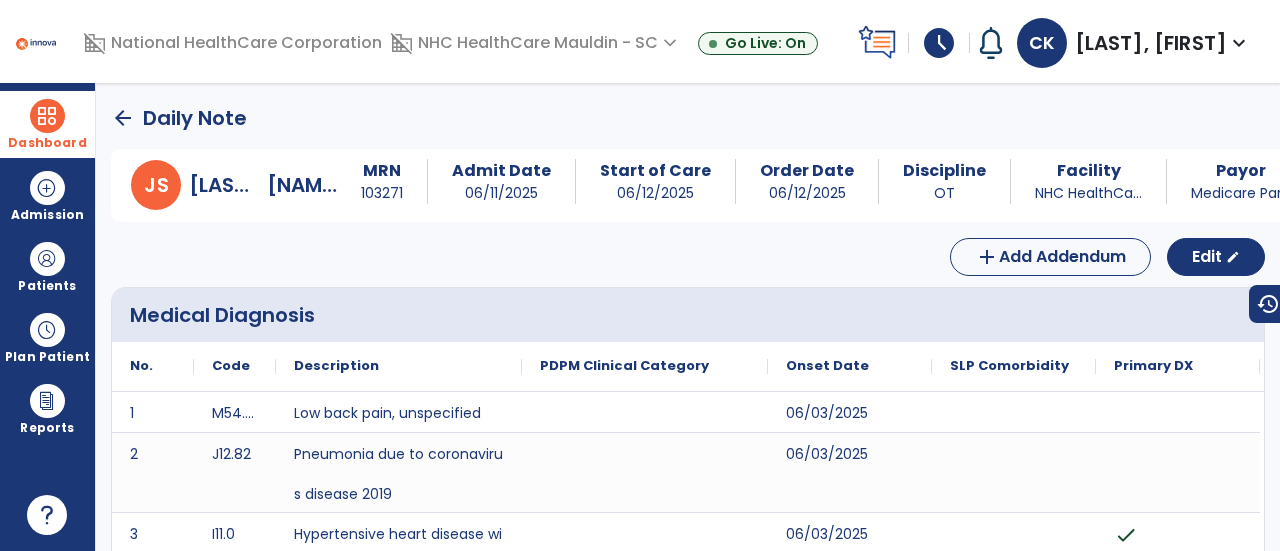 click on "arrow_back" 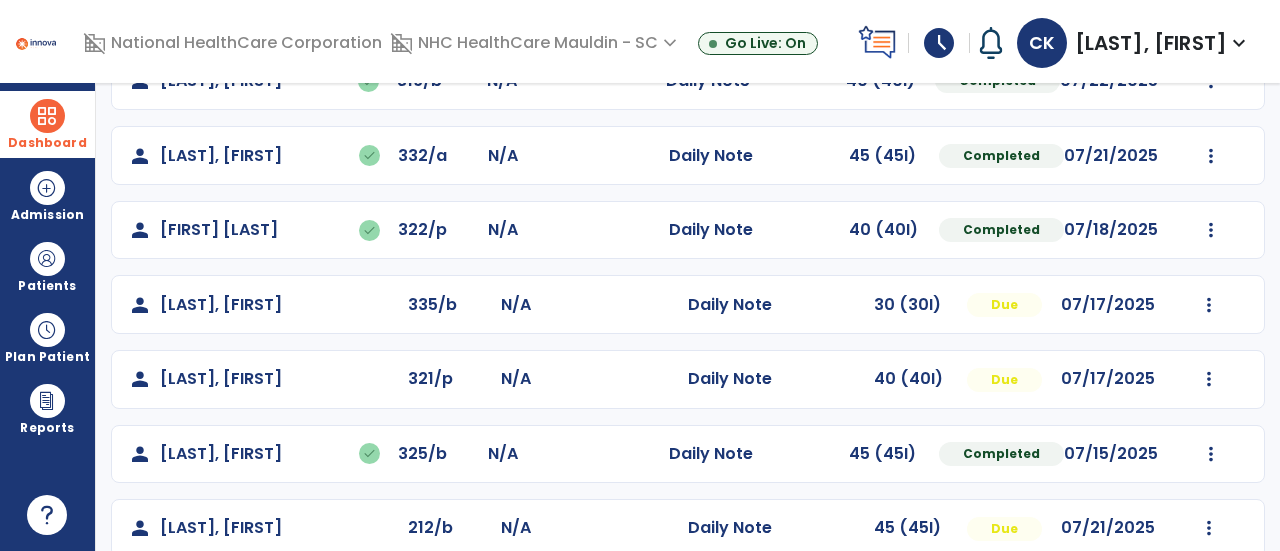 scroll, scrollTop: 259, scrollLeft: 0, axis: vertical 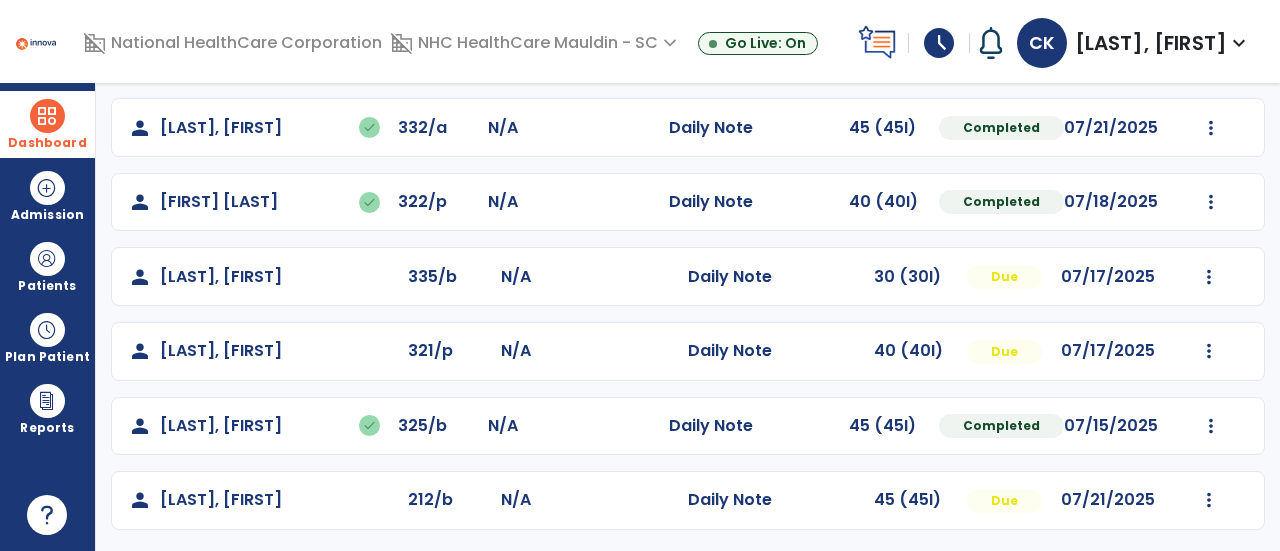 click on "Mark Visit As Complete   Reset Note   Open Document   G + C Mins" 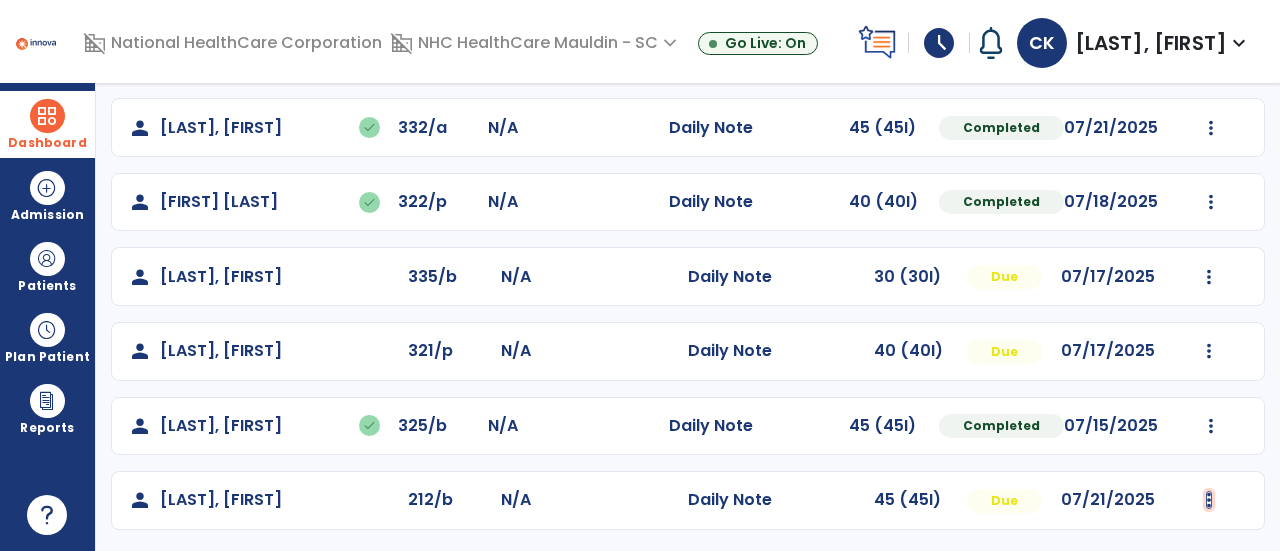 click at bounding box center [1211, 53] 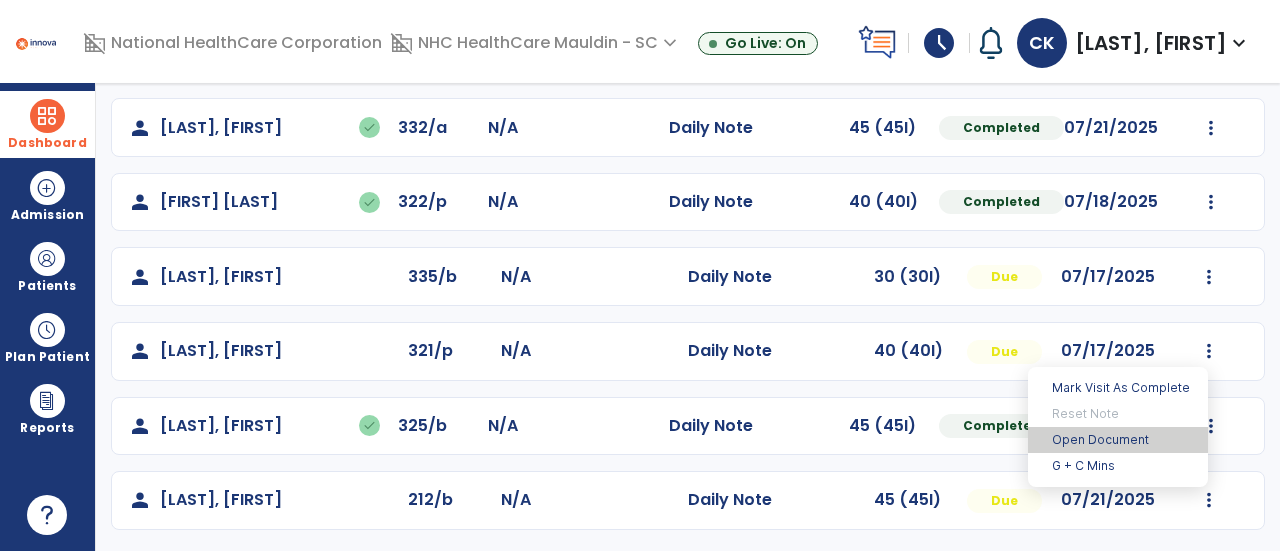 click on "Open Document" at bounding box center [1118, 440] 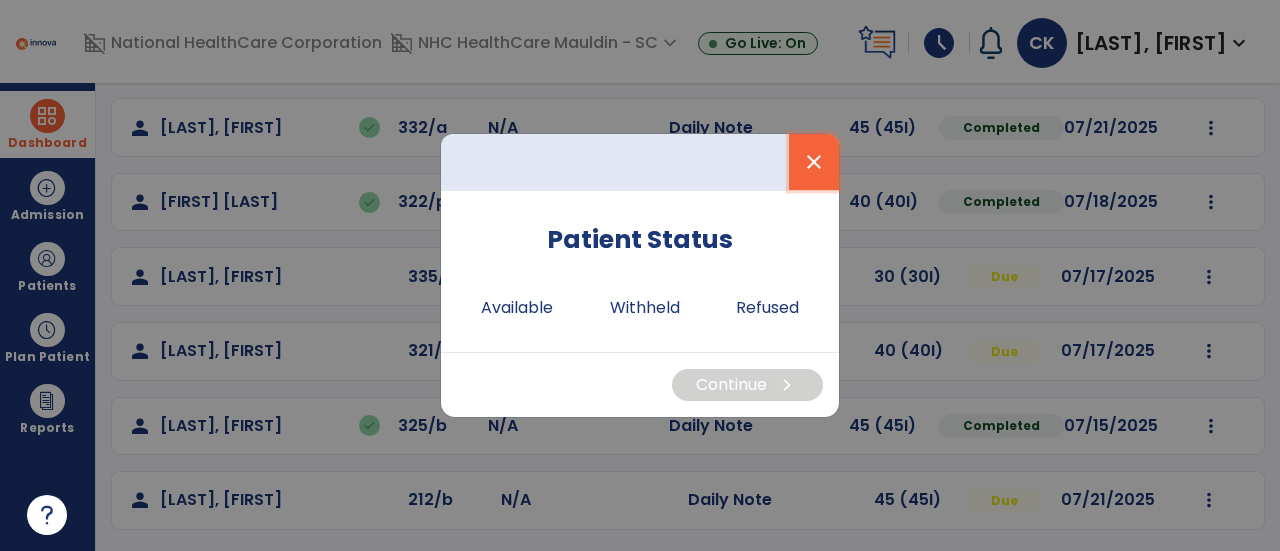 click on "close" at bounding box center [814, 162] 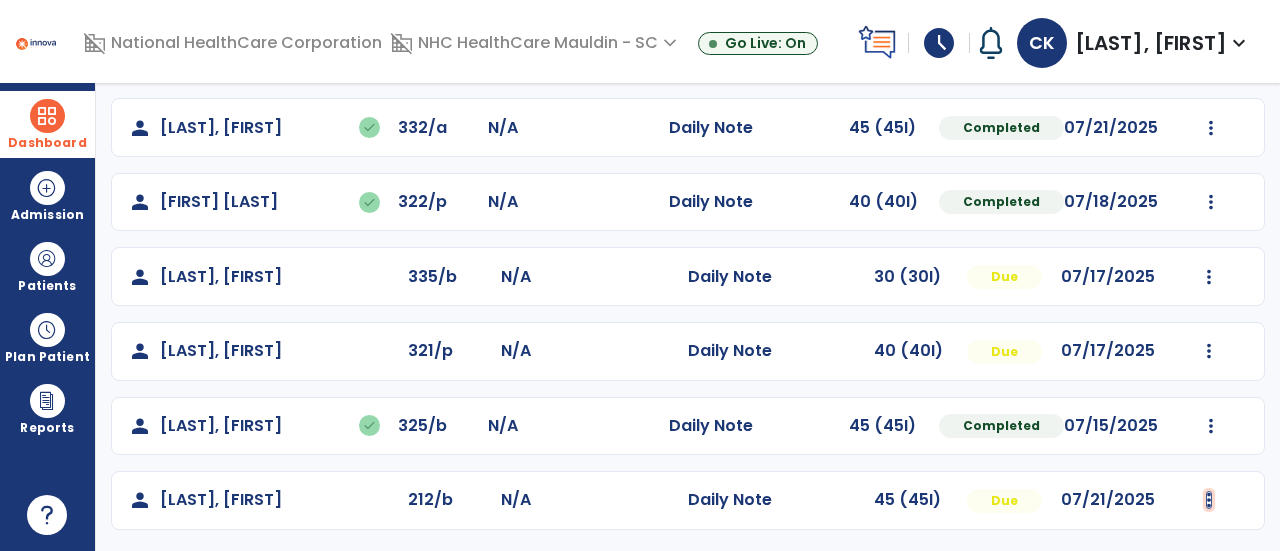 click at bounding box center [1211, 53] 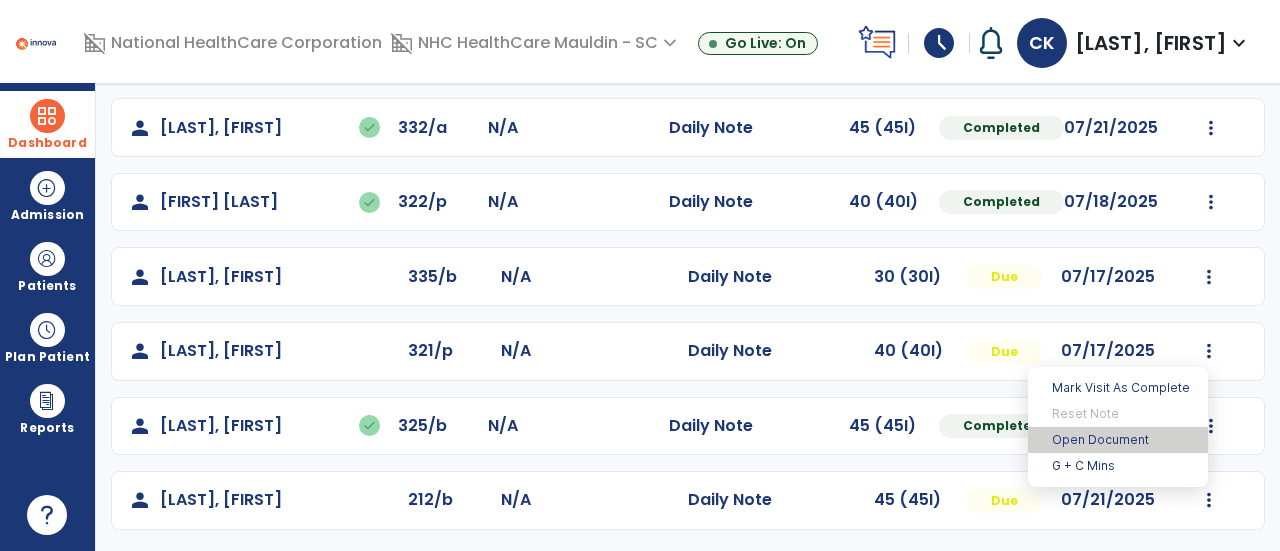 click on "Open Document" at bounding box center (1118, 440) 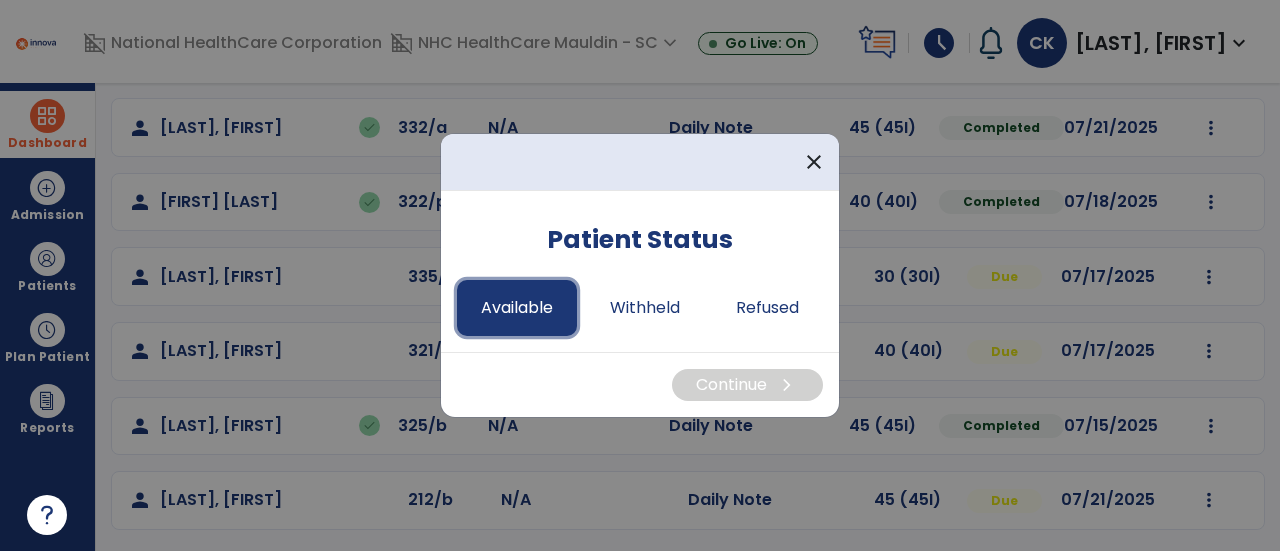 click on "Available" at bounding box center [517, 308] 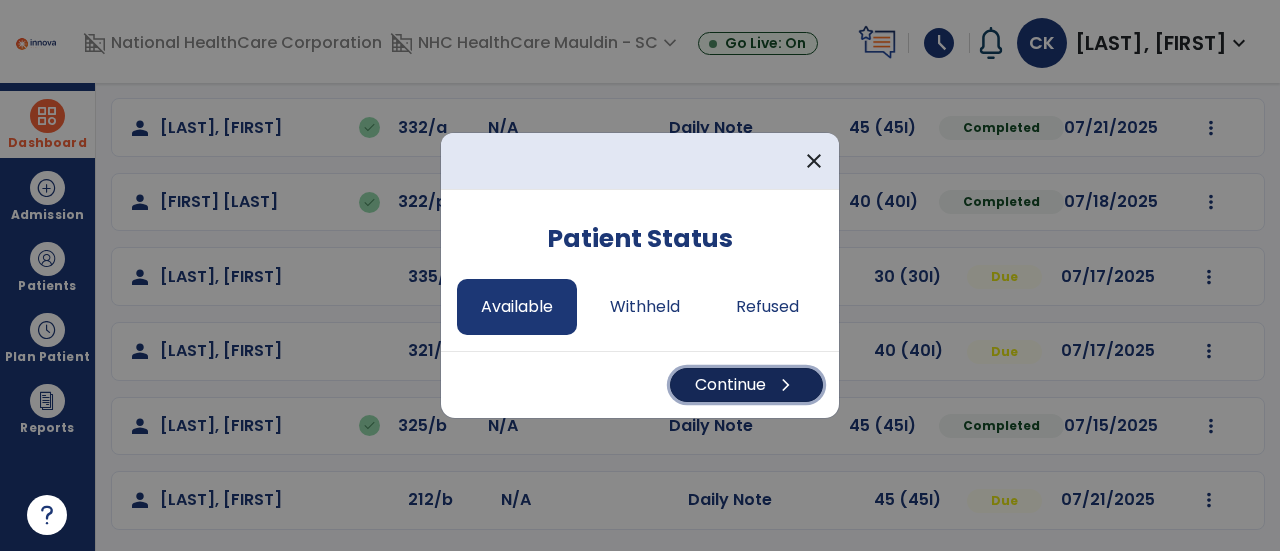 click on "Continue   chevron_right" at bounding box center [746, 385] 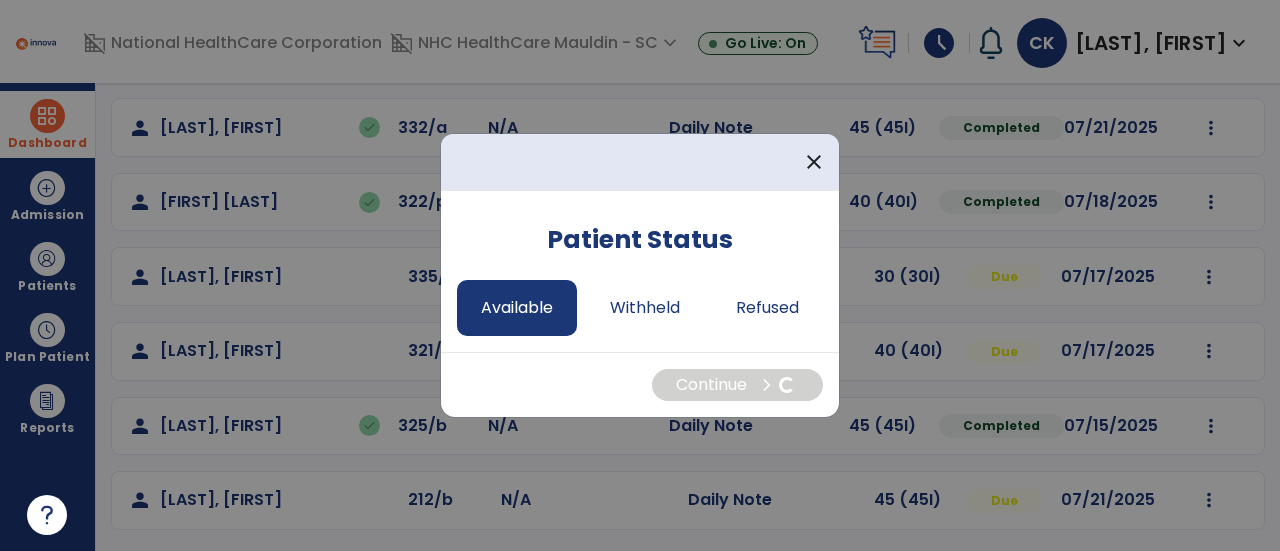 select on "*" 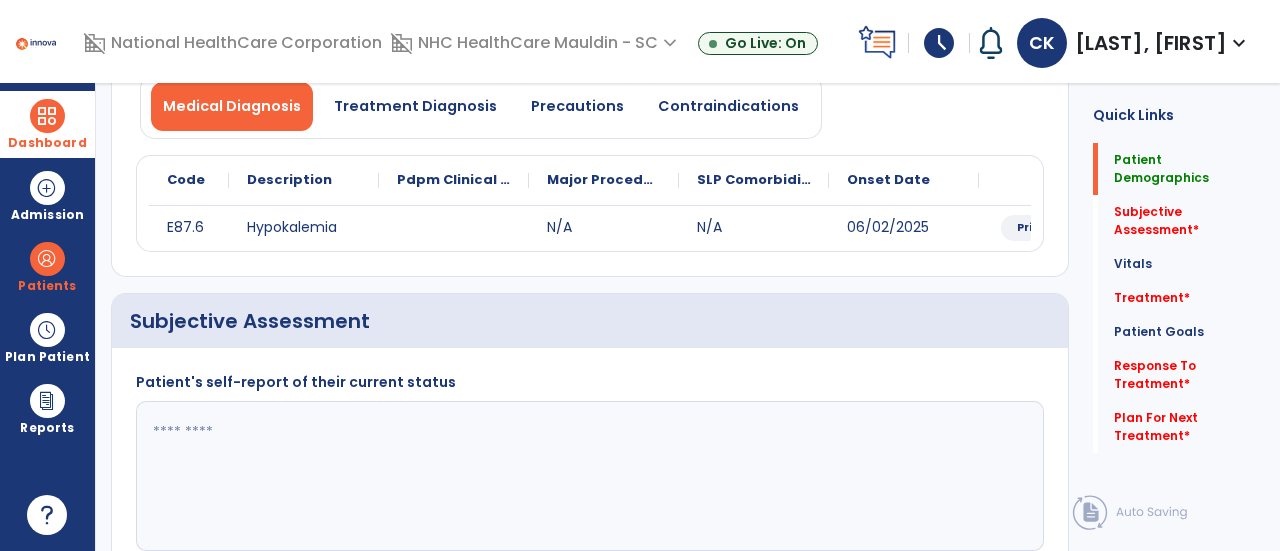 scroll, scrollTop: 0, scrollLeft: 0, axis: both 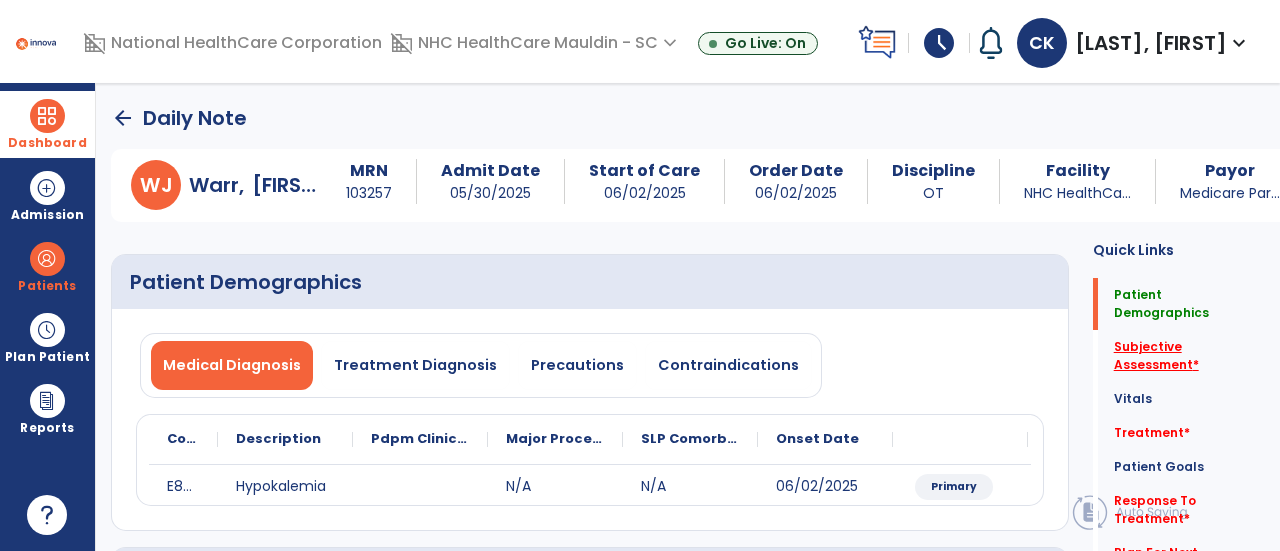click on "Subjective Assessment   *" 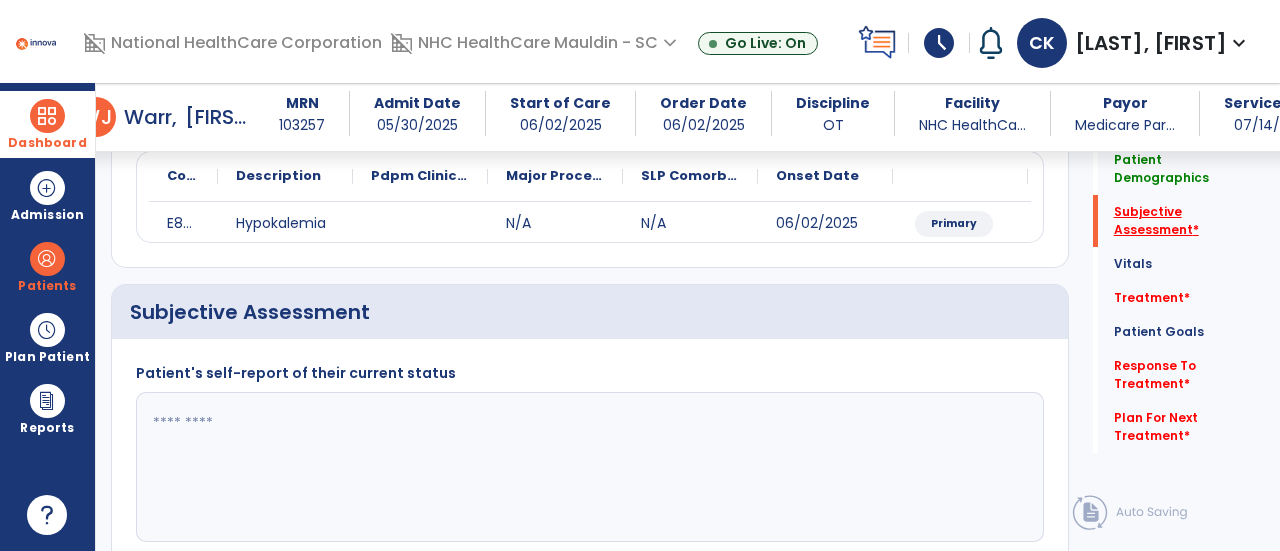 scroll, scrollTop: 369, scrollLeft: 0, axis: vertical 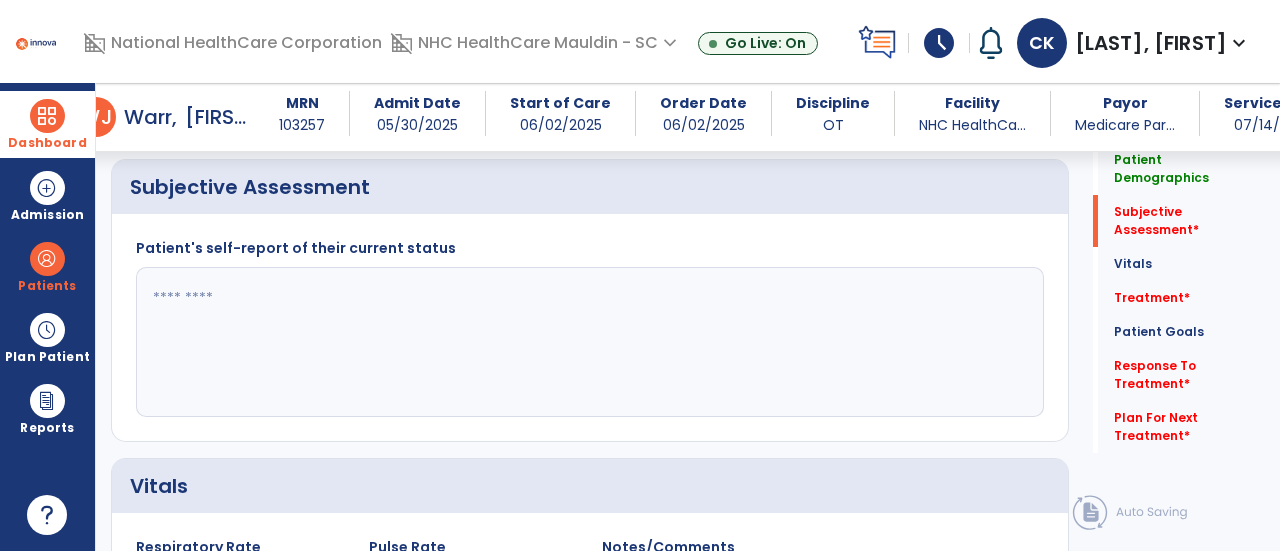 click 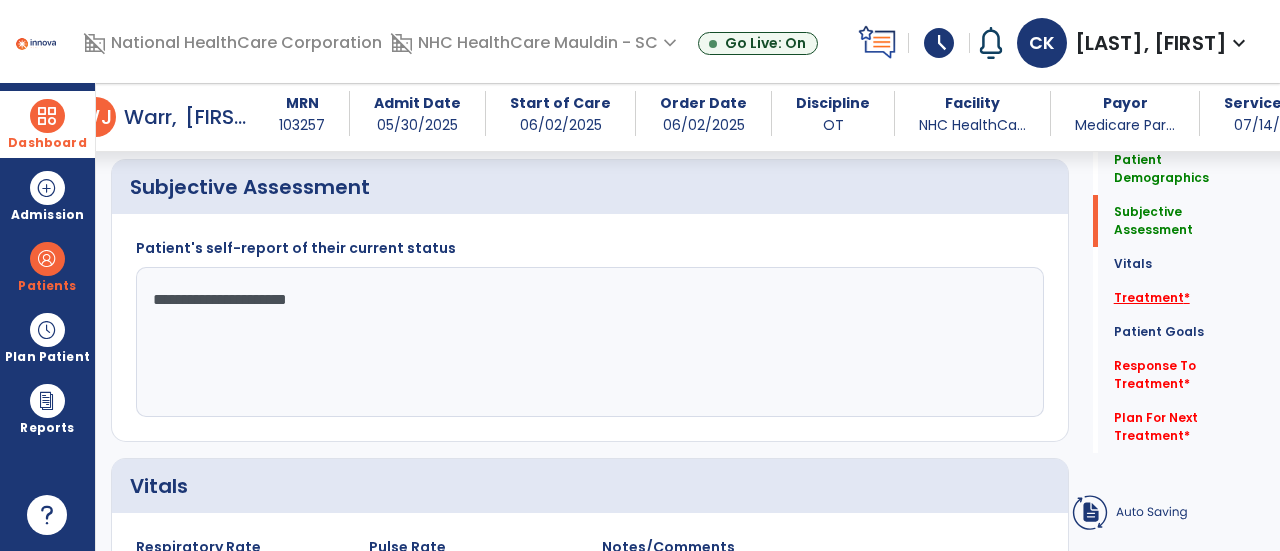 type on "**********" 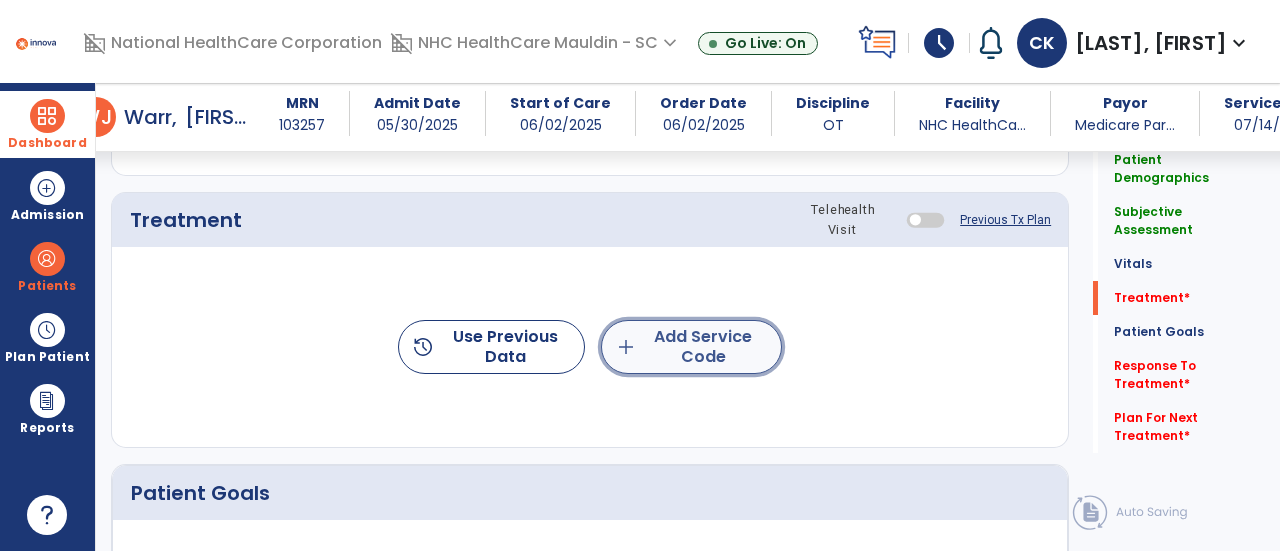 click on "add" 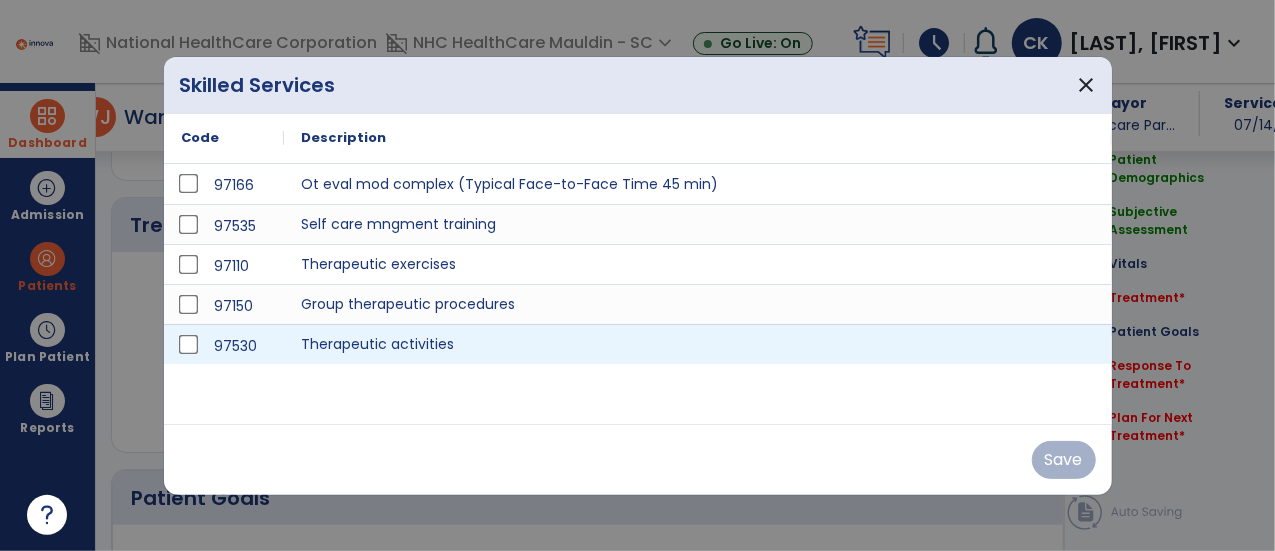 scroll, scrollTop: 1057, scrollLeft: 0, axis: vertical 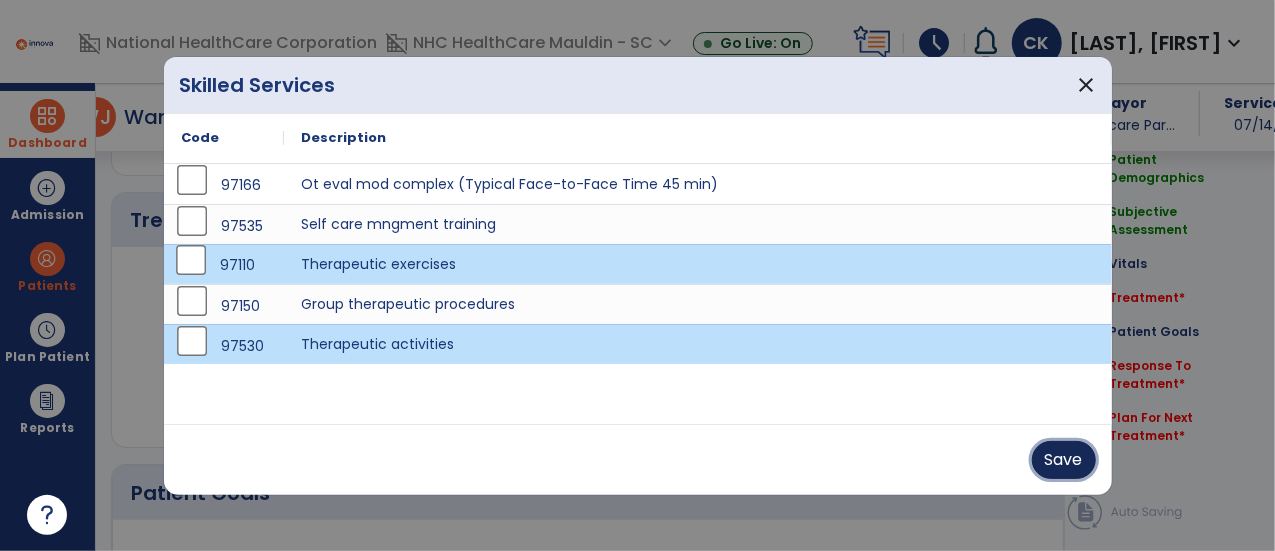 click on "Save" at bounding box center [1064, 460] 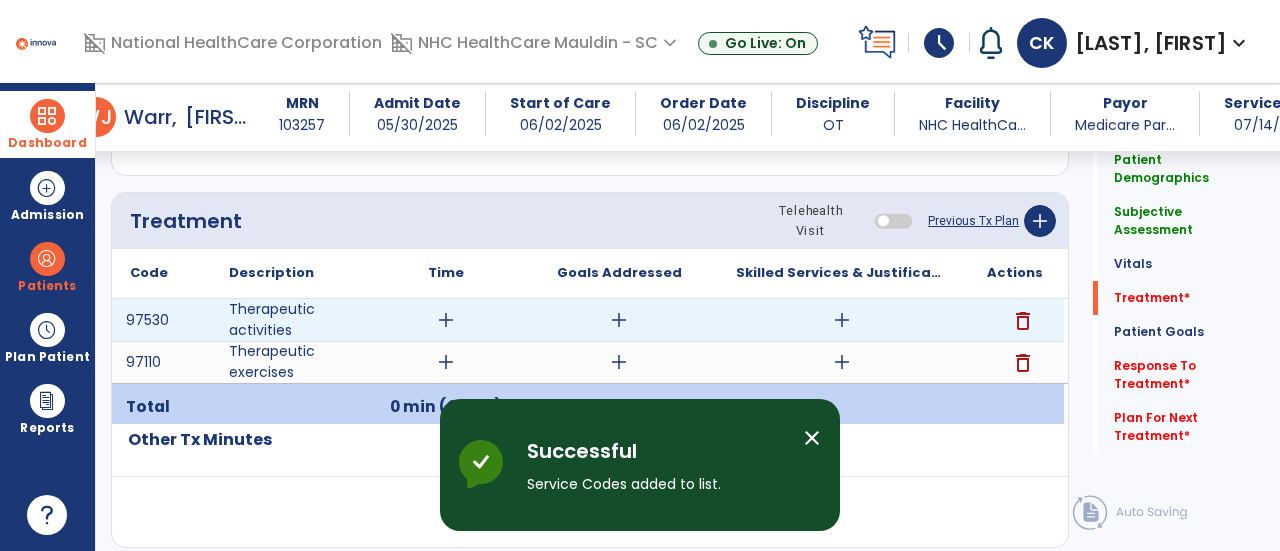 click on "add" at bounding box center [446, 320] 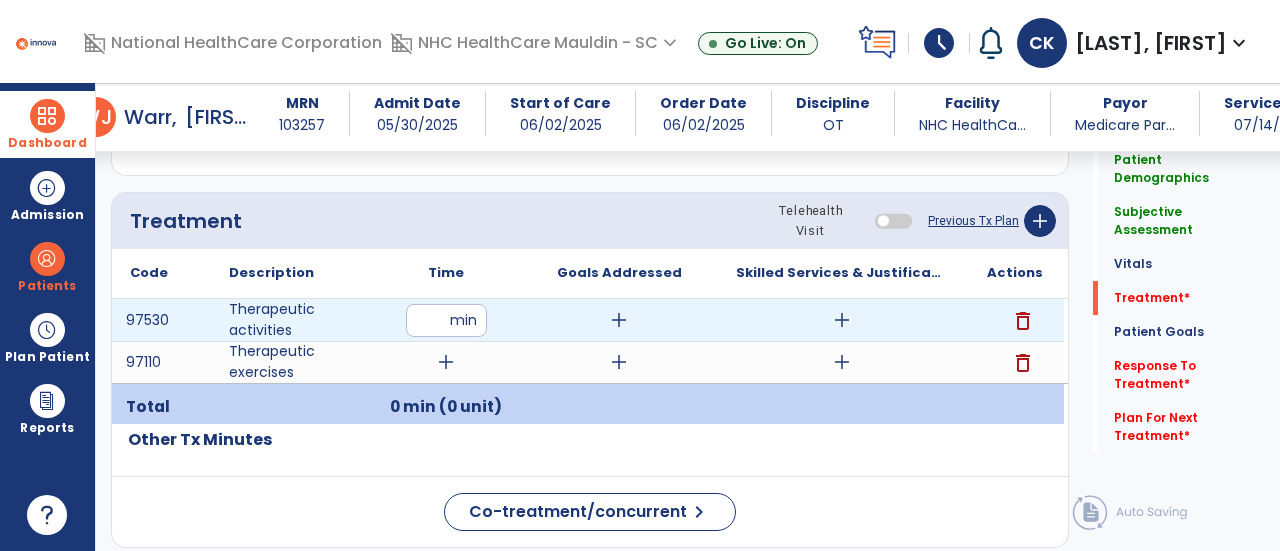 type on "**" 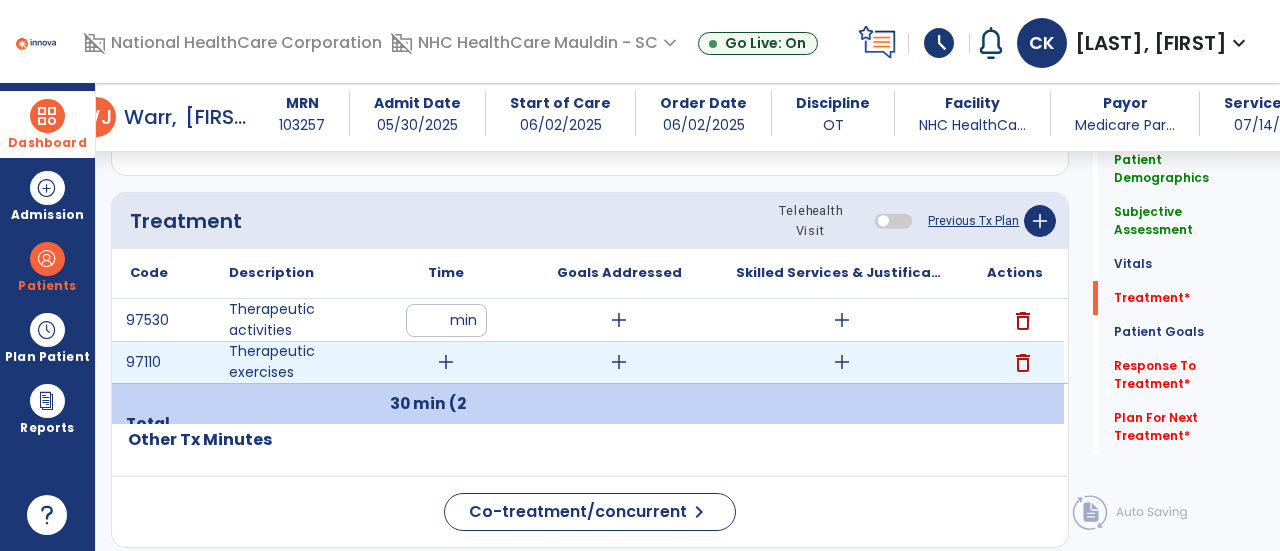 click on "add" at bounding box center [446, 362] 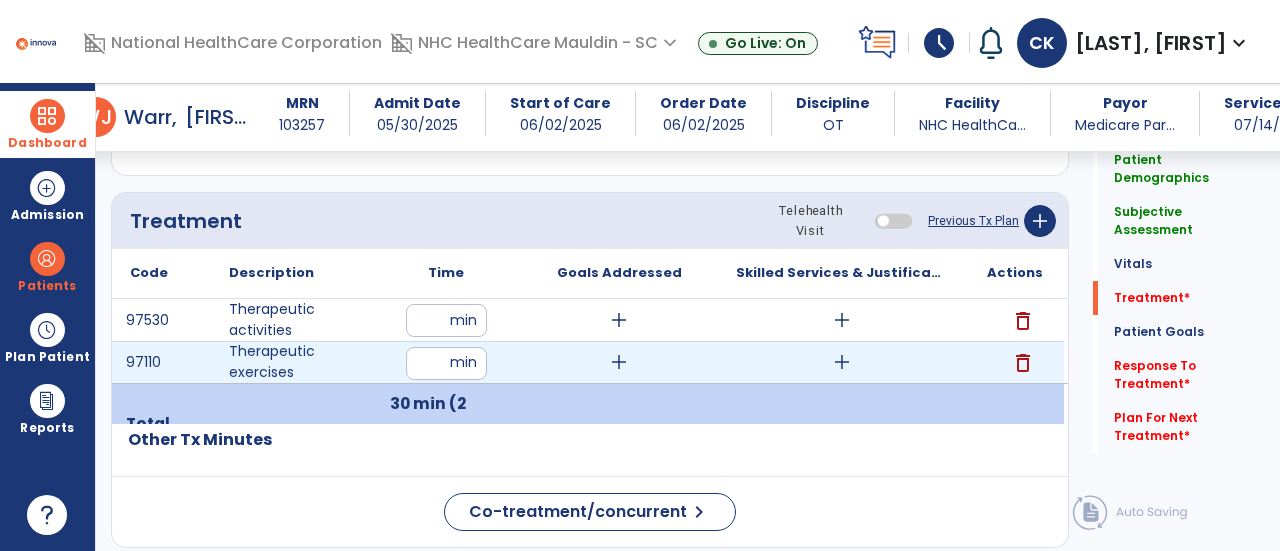 type on "**" 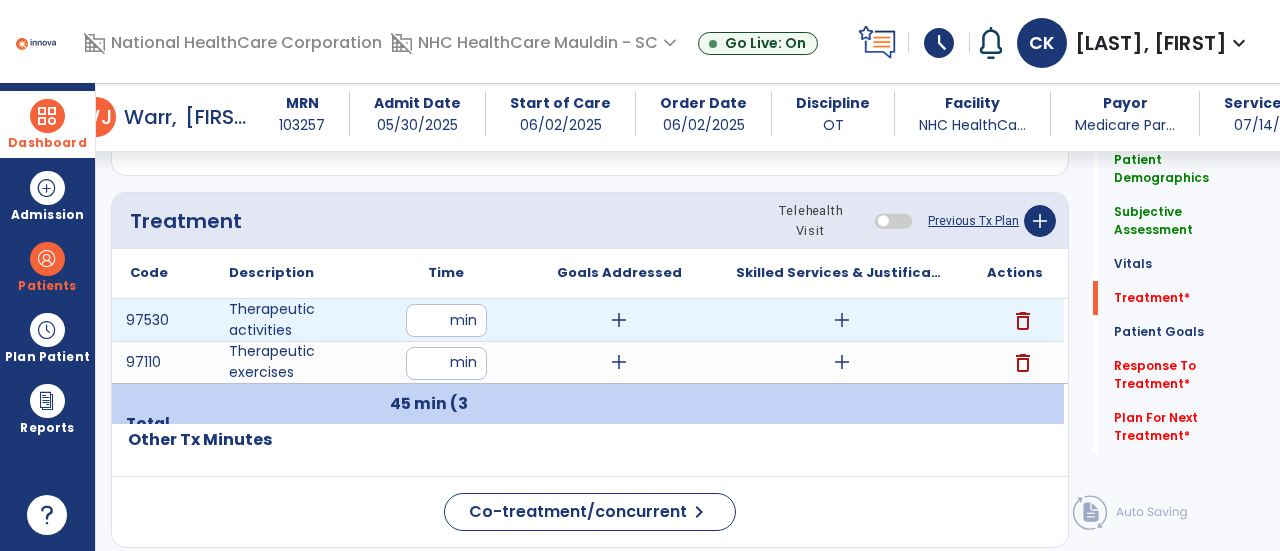 click on "add" at bounding box center [619, 320] 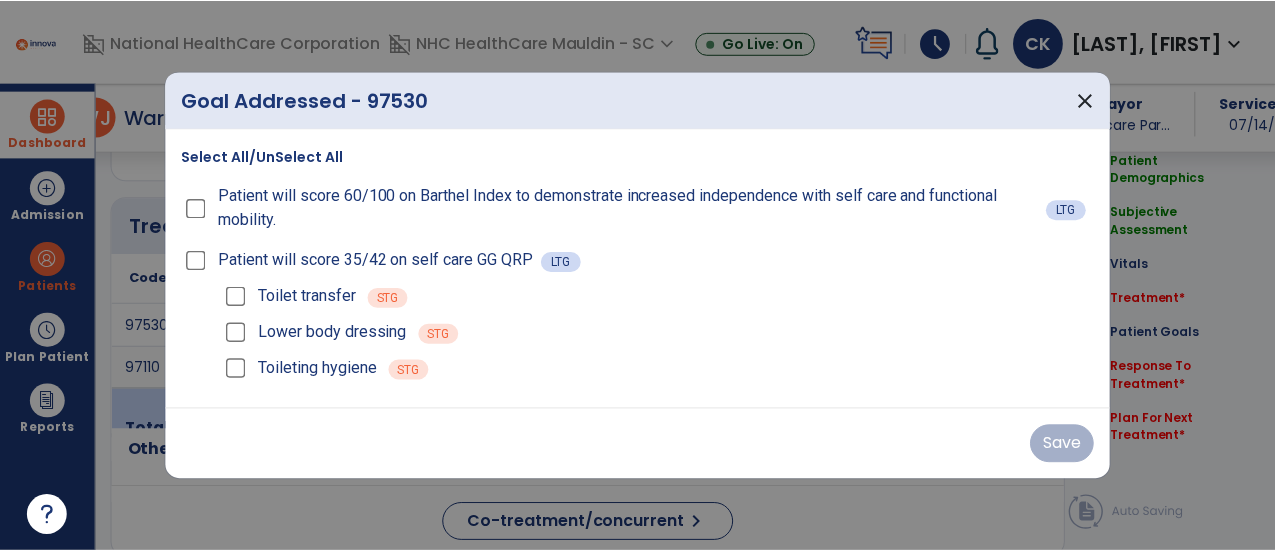 scroll, scrollTop: 1057, scrollLeft: 0, axis: vertical 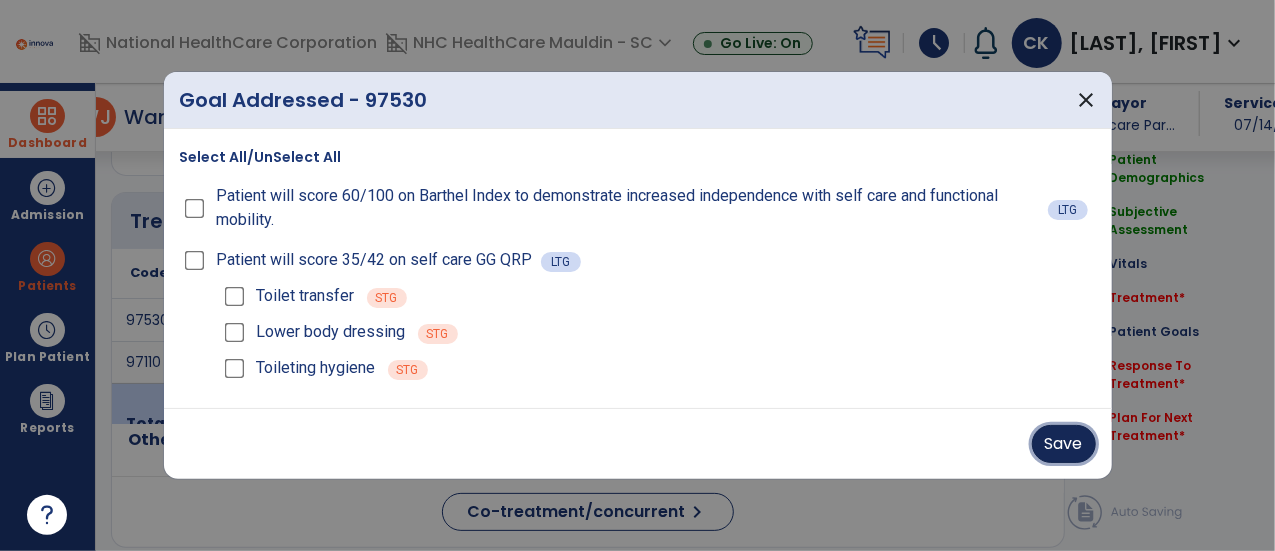 click on "Save" at bounding box center [1064, 444] 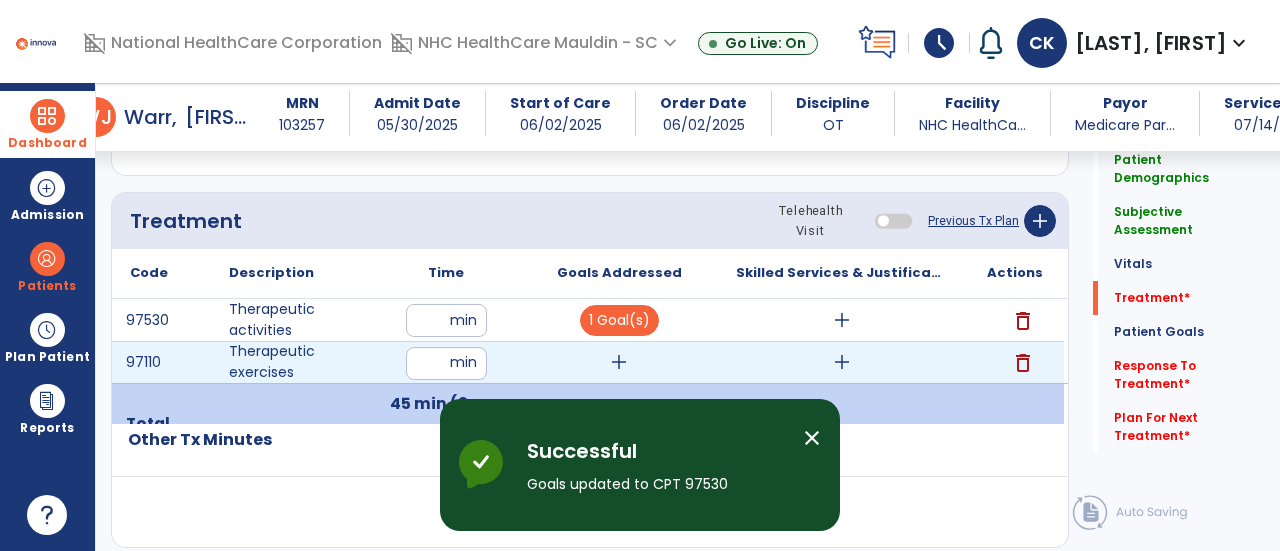 click on "add" at bounding box center [619, 362] 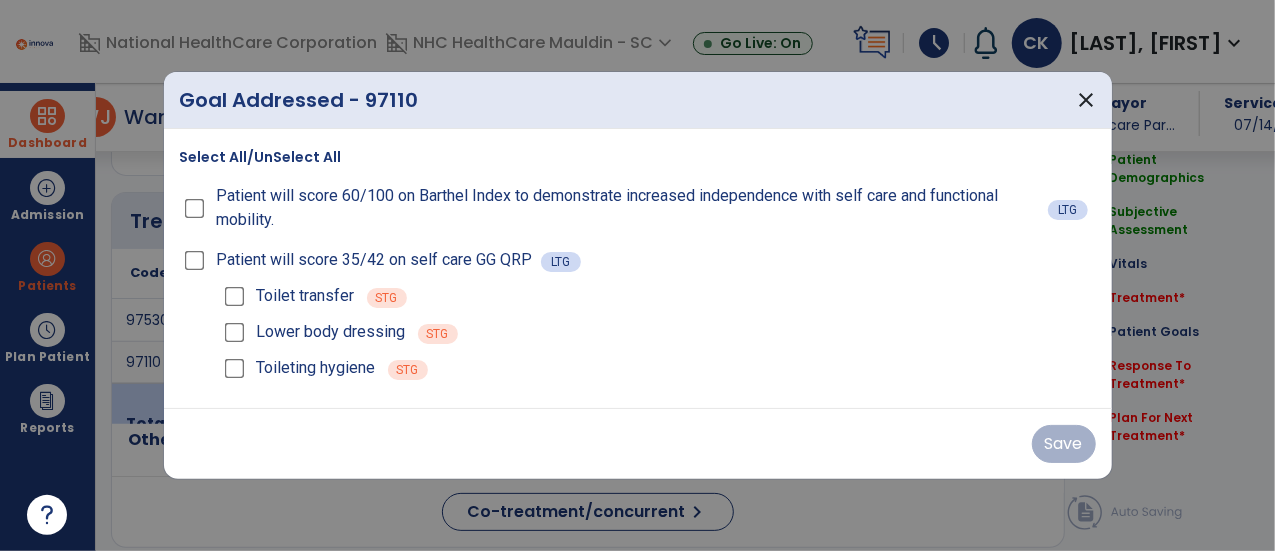 scroll, scrollTop: 1057, scrollLeft: 0, axis: vertical 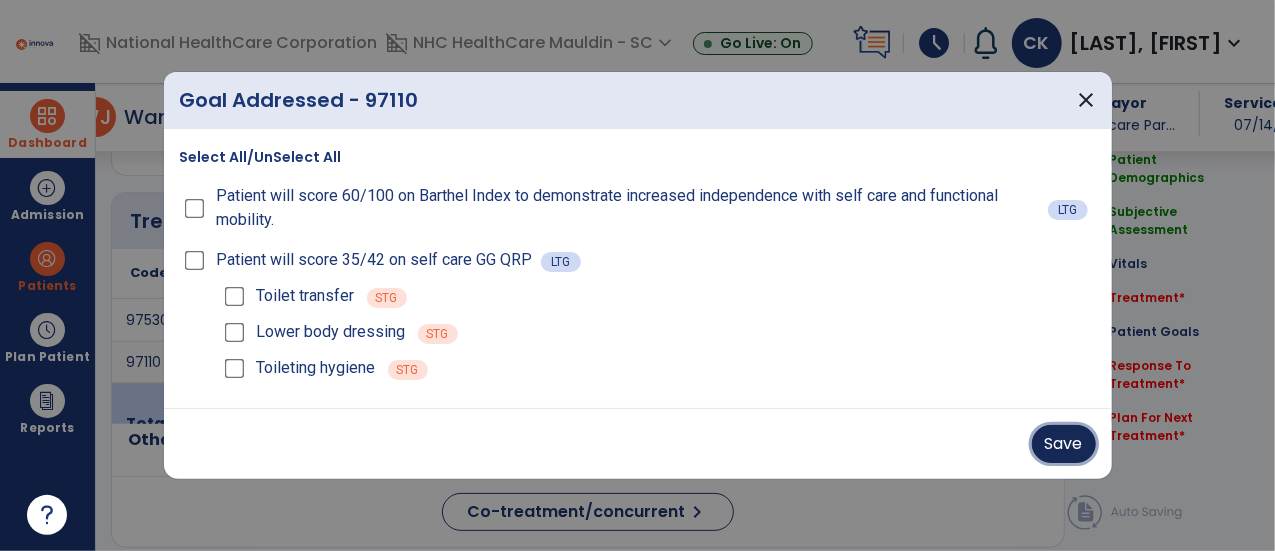 click on "Save" at bounding box center [1064, 444] 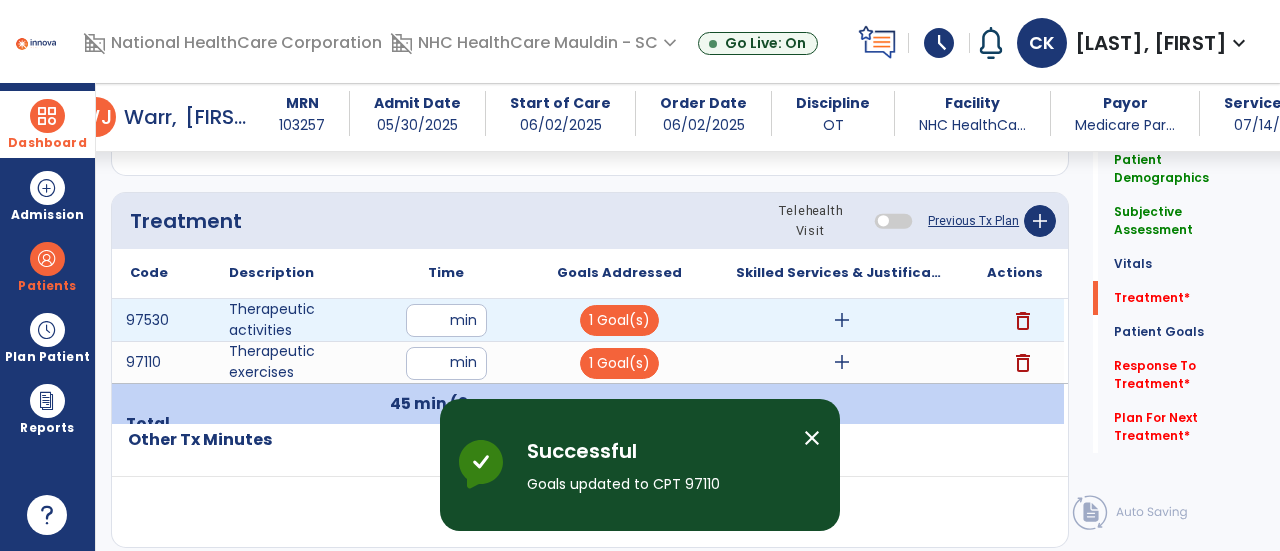 click on "add" at bounding box center (842, 320) 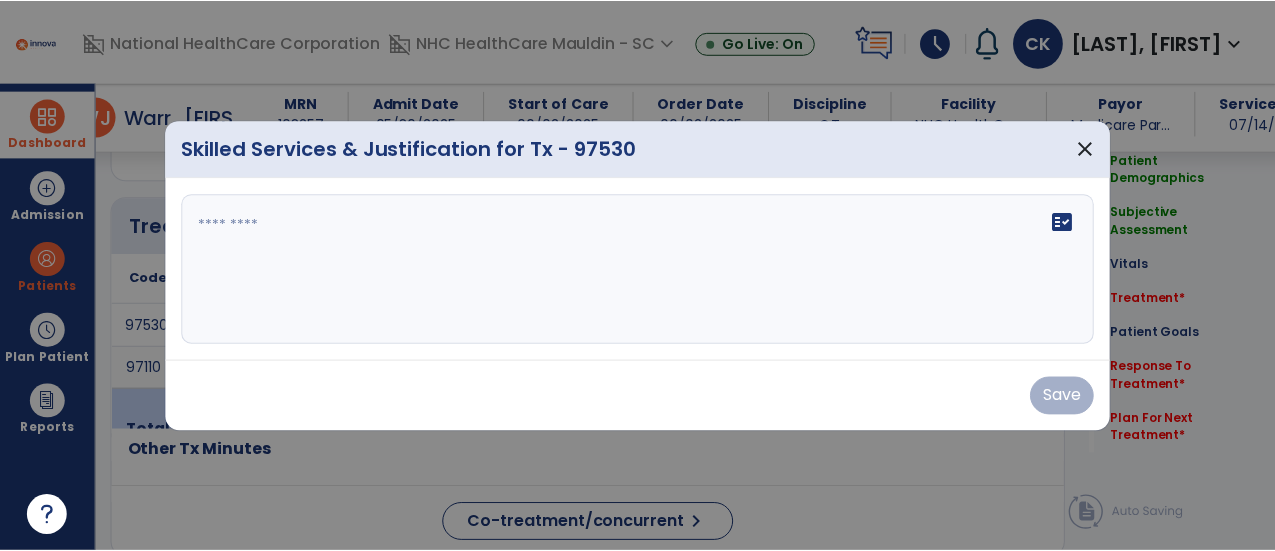 scroll, scrollTop: 1057, scrollLeft: 0, axis: vertical 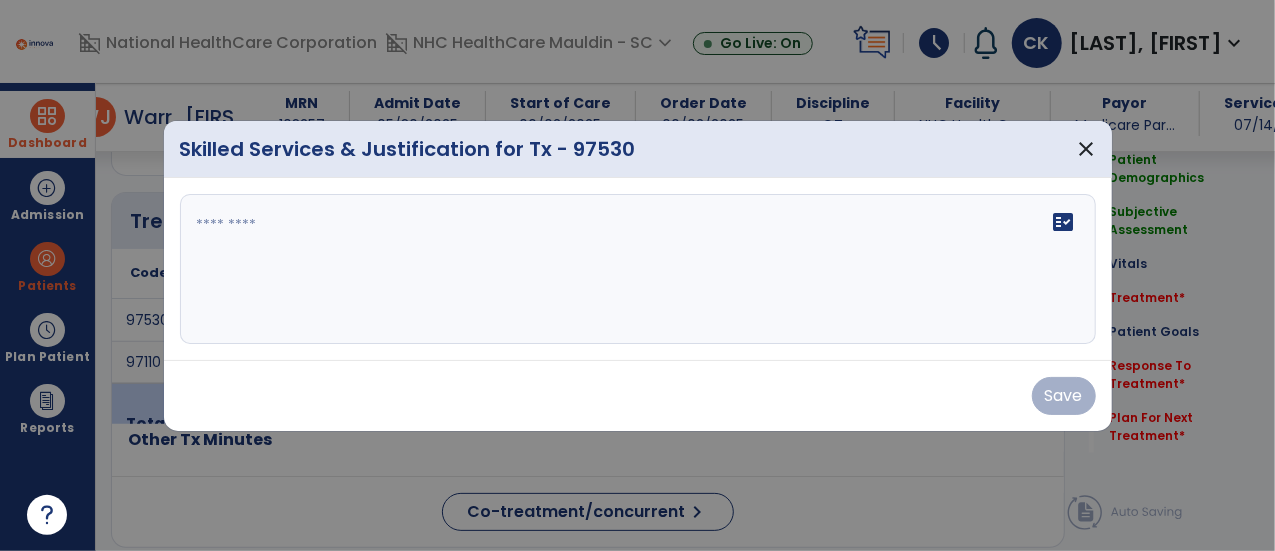 click on "fact_check" at bounding box center [638, 269] 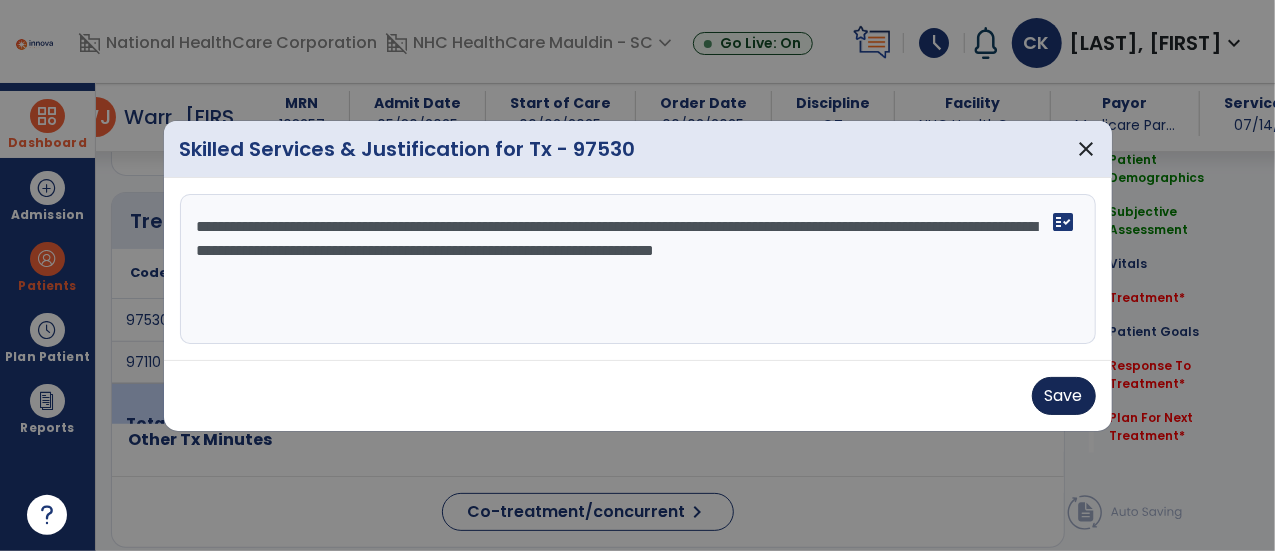type on "**********" 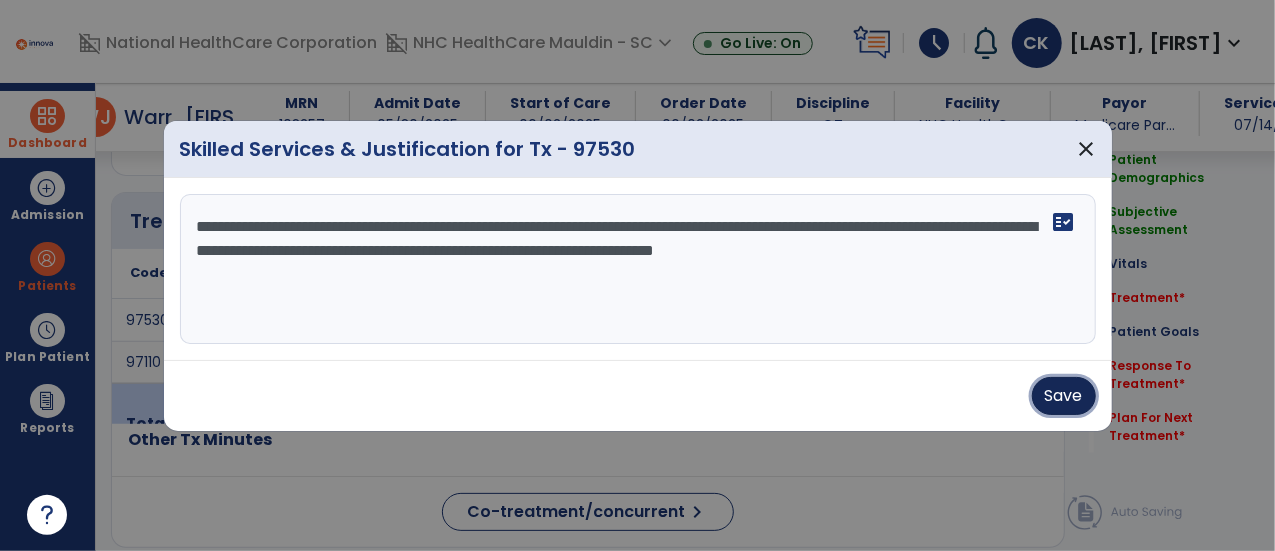 click on "Save" at bounding box center [1064, 396] 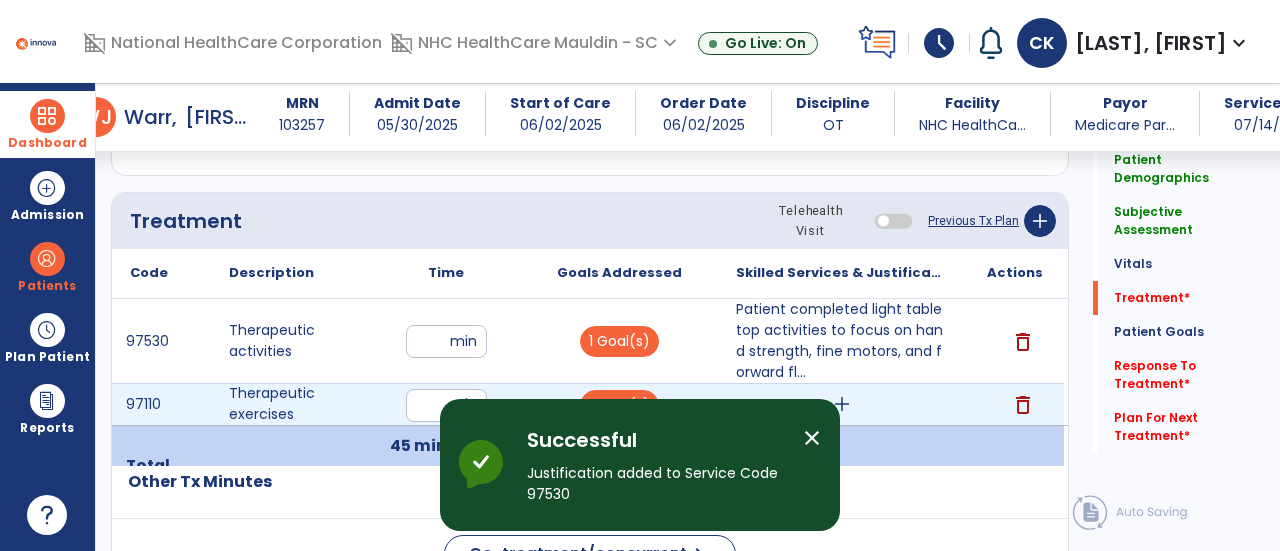 click on "add" at bounding box center [842, 404] 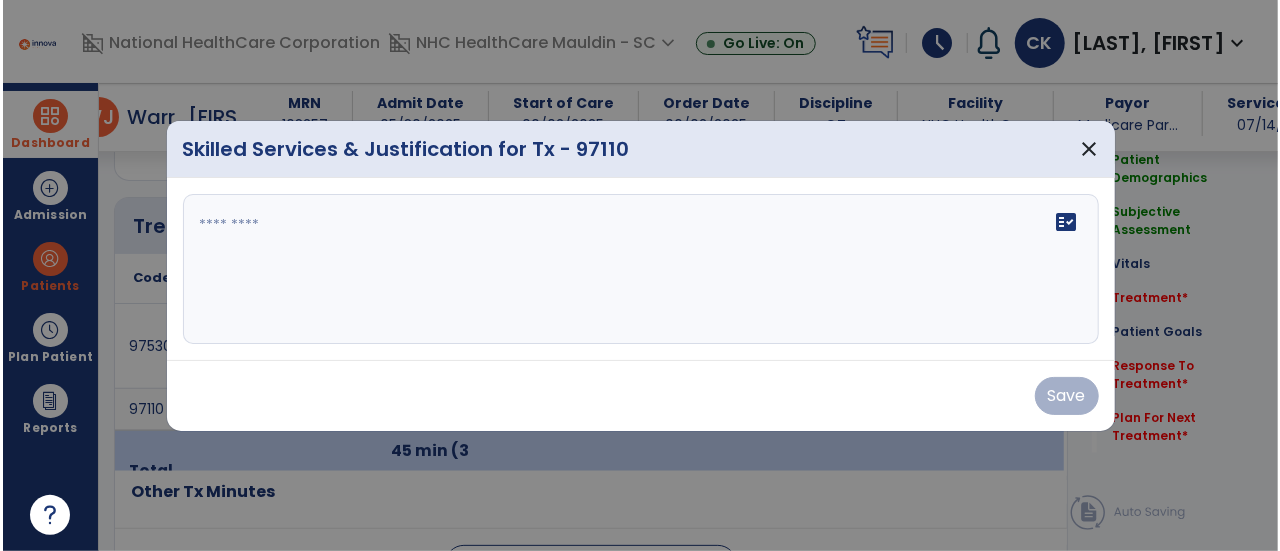 scroll, scrollTop: 1057, scrollLeft: 0, axis: vertical 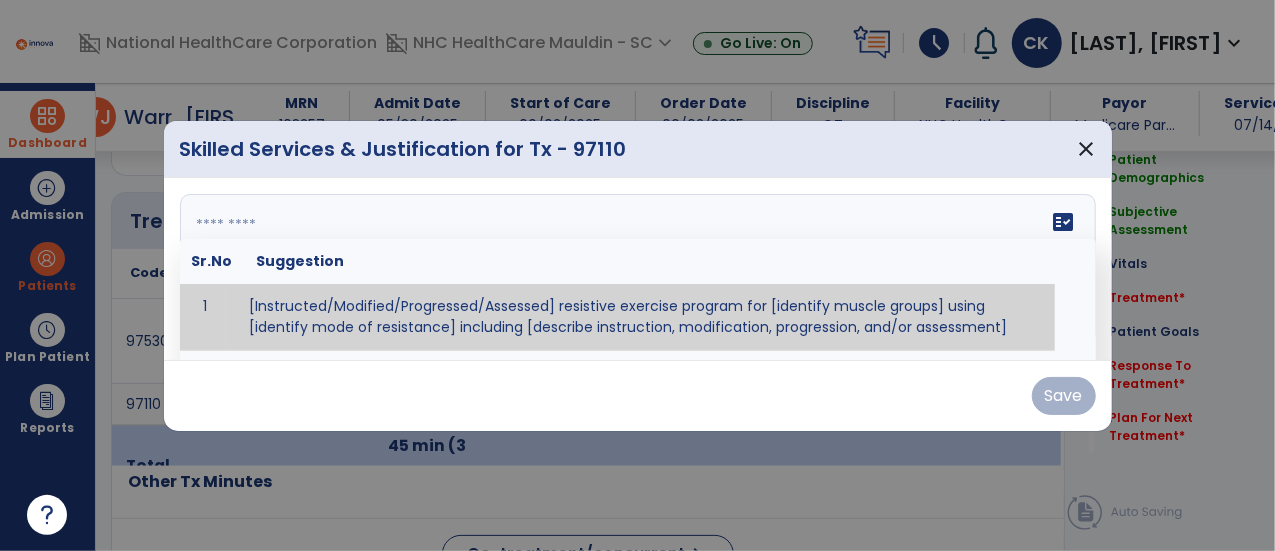 click on "fact_check  Sr.No Suggestion 1 [Instructed/Modified/Progressed/Assessed] resistive exercise program for [identify muscle groups] using [identify mode of resistance] including [describe instruction, modification, progression, and/or assessment] 2 [Instructed/Modified/Progressed/Assessed] aerobic exercise program using [identify equipment/mode] including [describe instruction, modification,progression, and/or assessment] 3 [Instructed/Modified/Progressed/Assessed] [PROM/A/AROM/AROM] program for [identify joint movements] using [contract-relax, over-pressure, inhibitory techniques, other] 4 [Assessed/Tested] aerobic capacity with administration of [aerobic capacity test]" at bounding box center [638, 269] 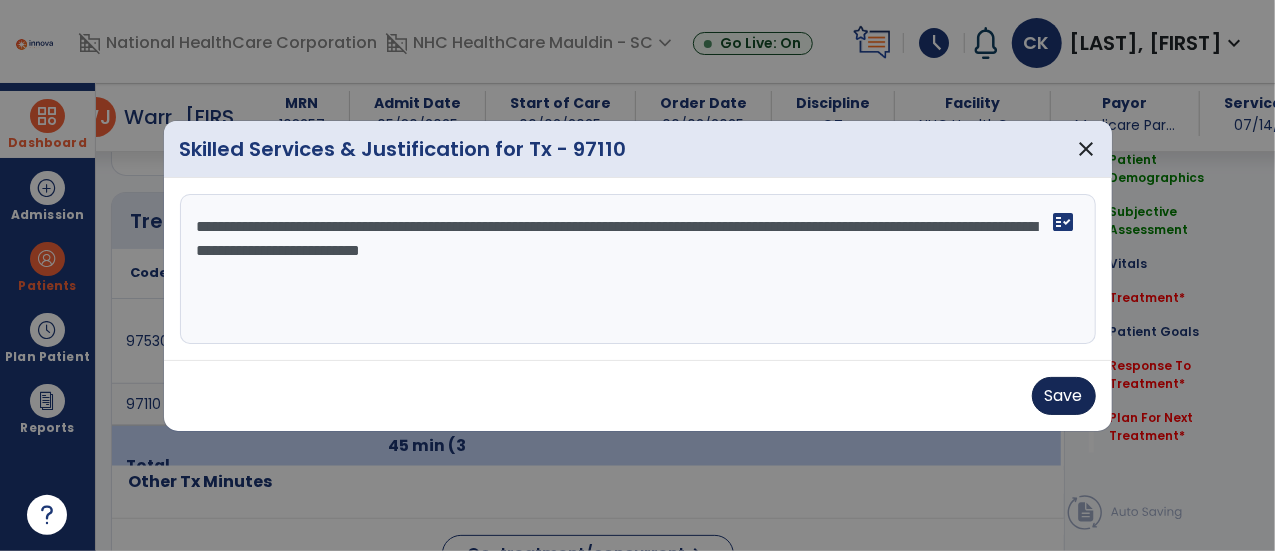 type on "**********" 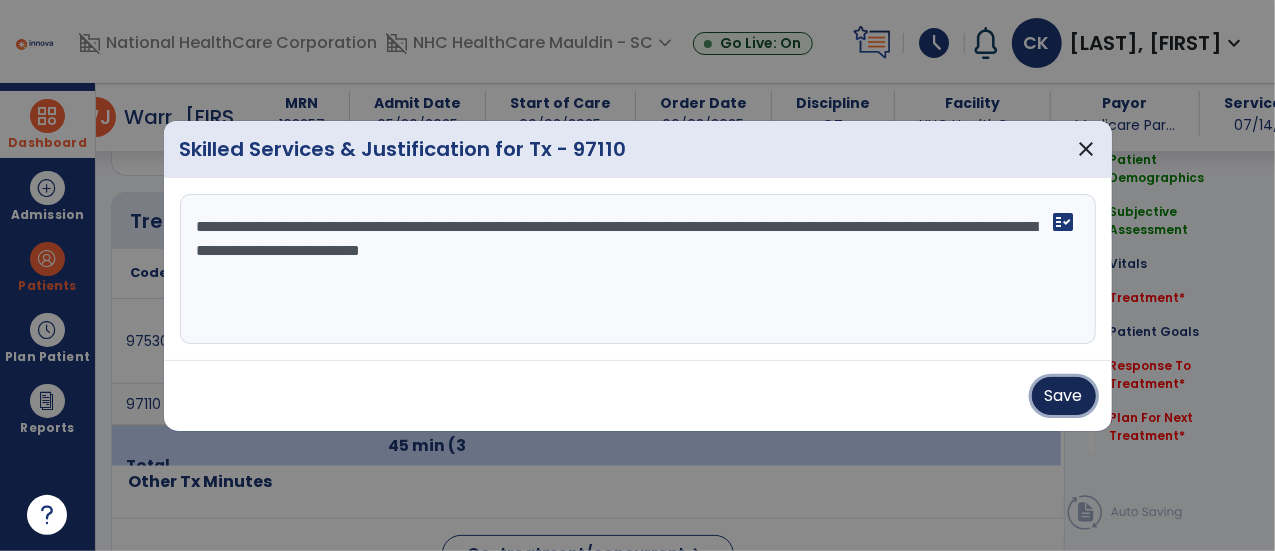 click on "Save" at bounding box center [1064, 396] 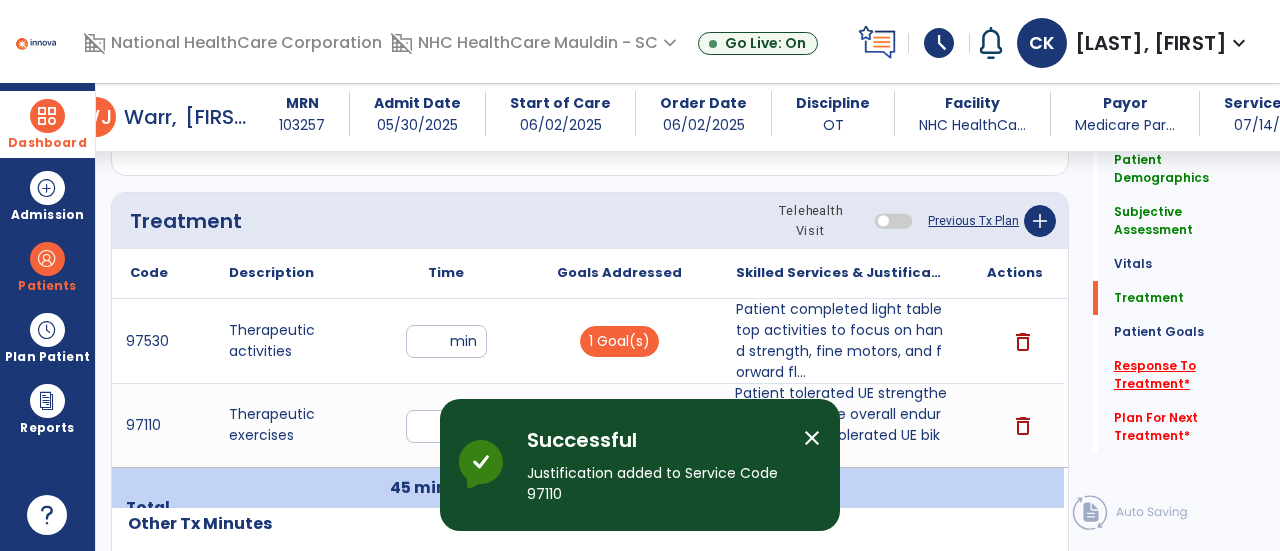 click on "Response To Treatment   *" 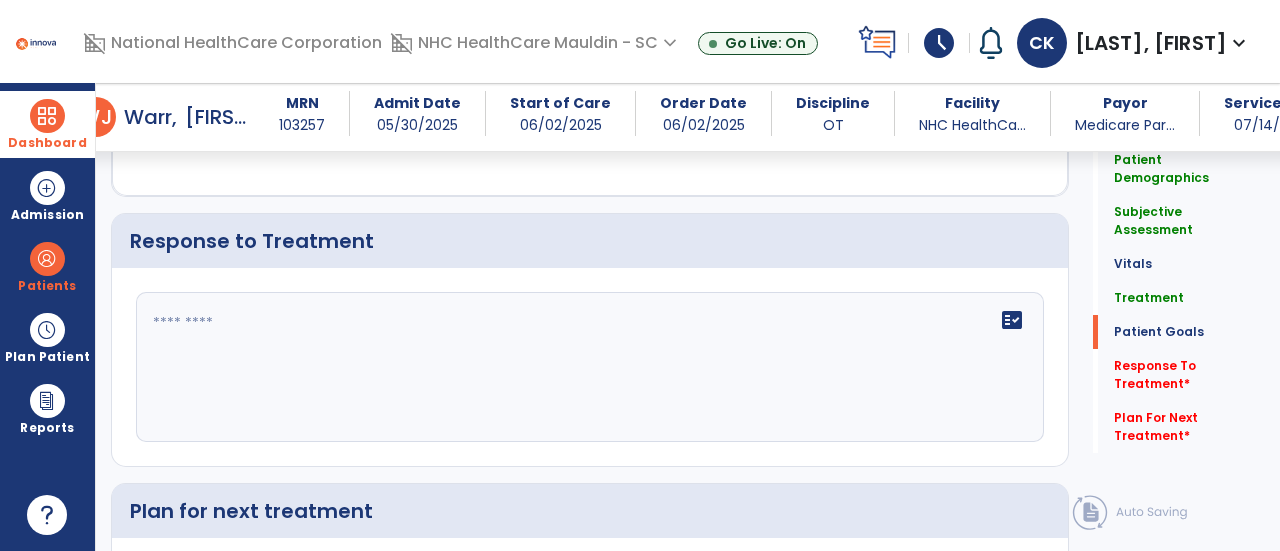 scroll, scrollTop: 2507, scrollLeft: 0, axis: vertical 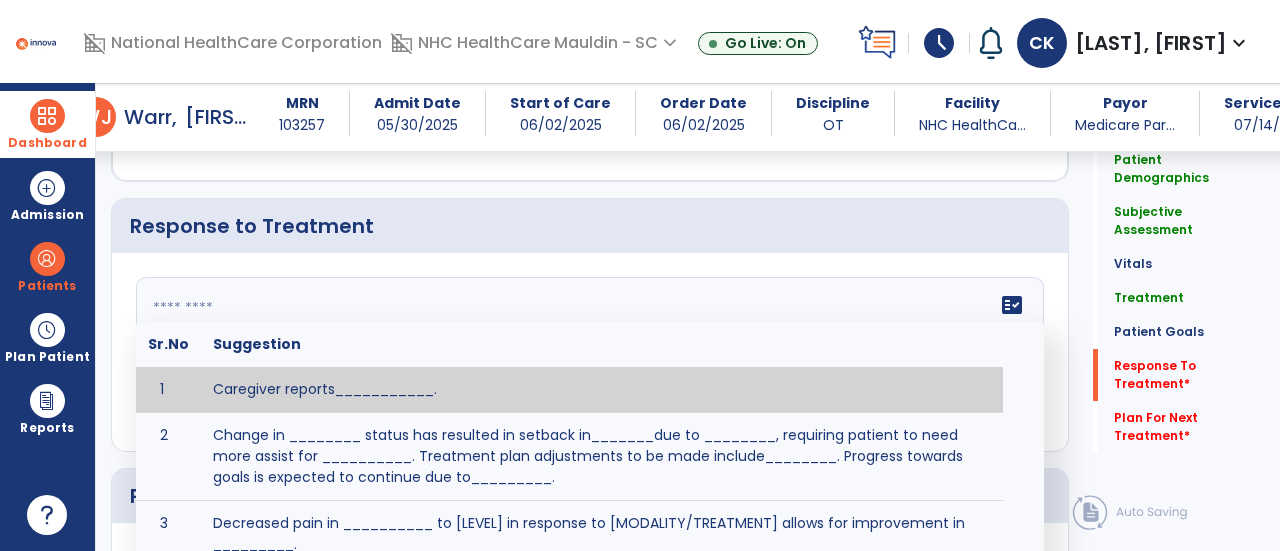 click on "fact_check  Sr.No Suggestion 1 Caregiver reports___________. 2 Change in ________ status has resulted in setback in_______due to ________, requiring patient to need more assist for __________.   Treatment plan adjustments to be made include________.  Progress towards goals is expected to continue due to_________. 3 Decreased pain in __________ to [LEVEL] in response to [MODALITY/TREATMENT] allows for improvement in _________. 4 Functional gains in _______ have impacted the patient's ability to perform_________ with a reduction in assist levels to_________. 5 Functional progress this week has been significant due to__________. 6 Gains in ________ have improved the patient's ability to perform ______with decreased levels of assist to___________. 7 Improvement in ________allows patient to tolerate higher levels of challenges in_________. 8 Pain in [AREA] has decreased to [LEVEL] in response to [TREATMENT/MODALITY], allowing fore ease in completing__________. 9 10 11 12 13 14 15 16 17 18 19 20 21" 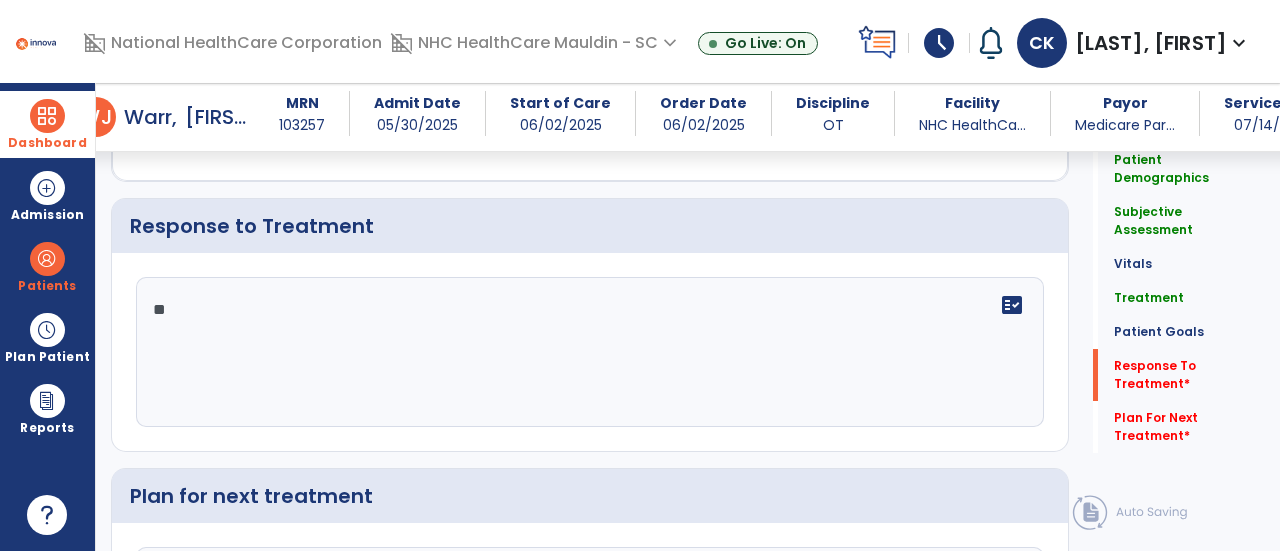 type on "*" 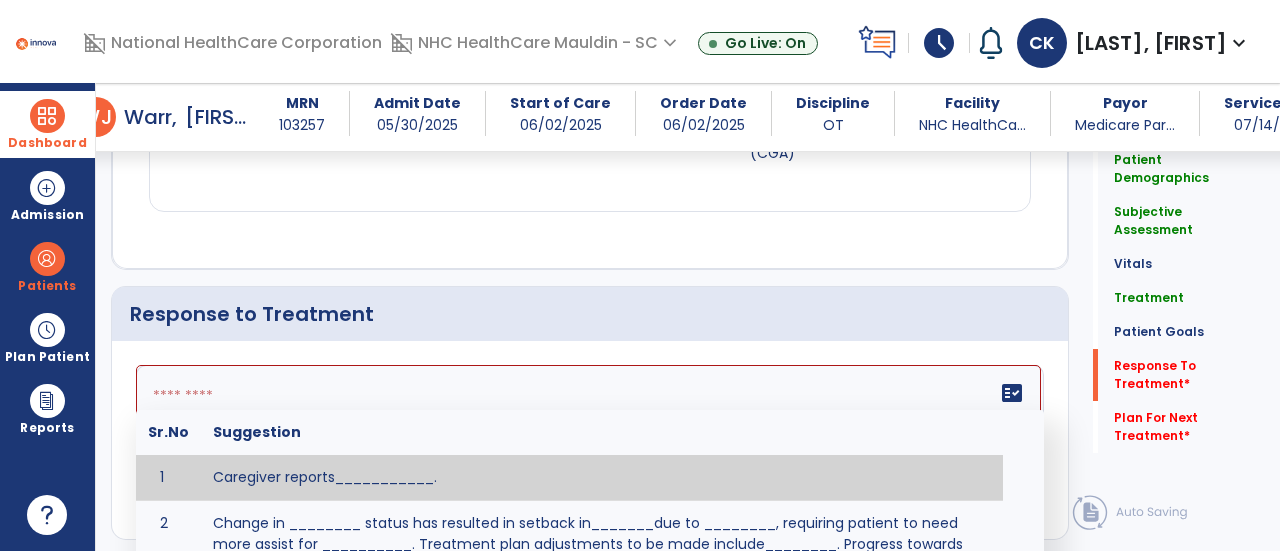 scroll, scrollTop: 2507, scrollLeft: 0, axis: vertical 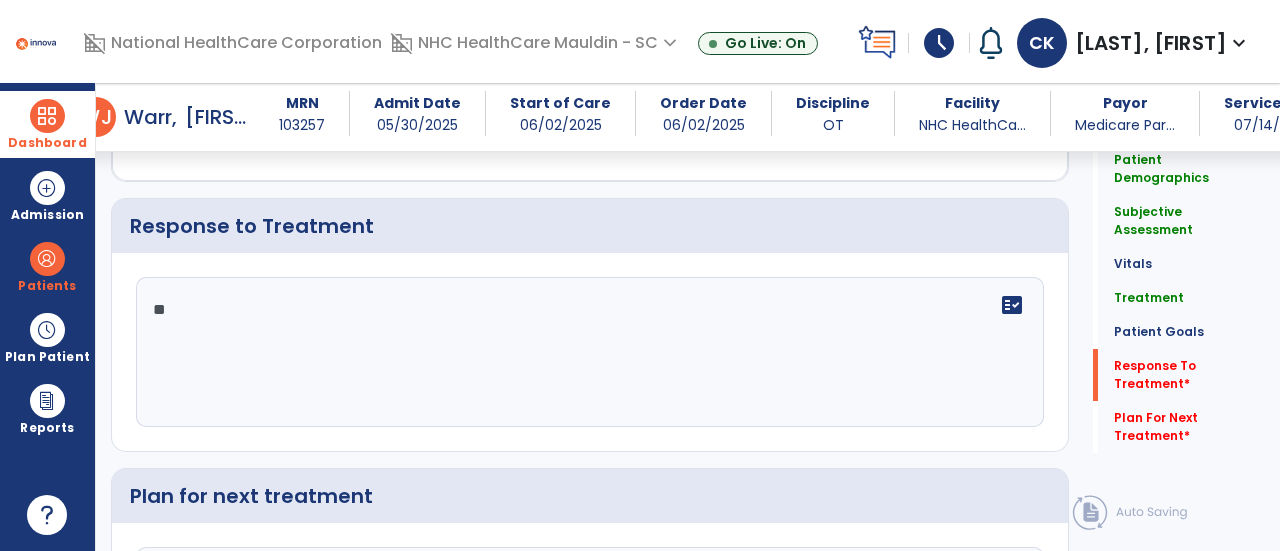 type on "*" 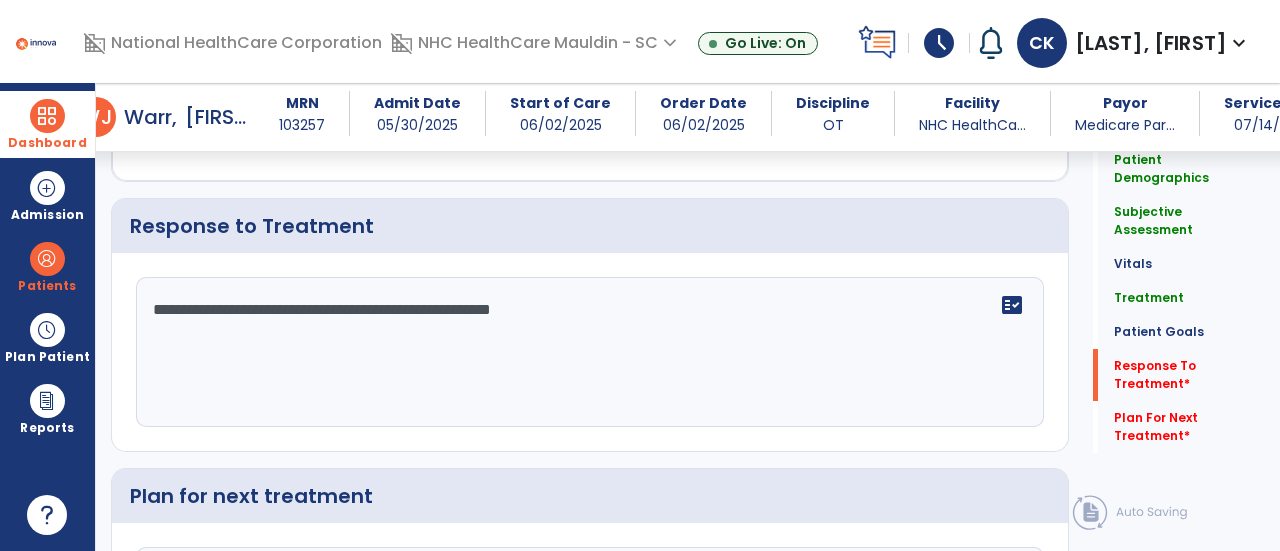 scroll, scrollTop: 2733, scrollLeft: 0, axis: vertical 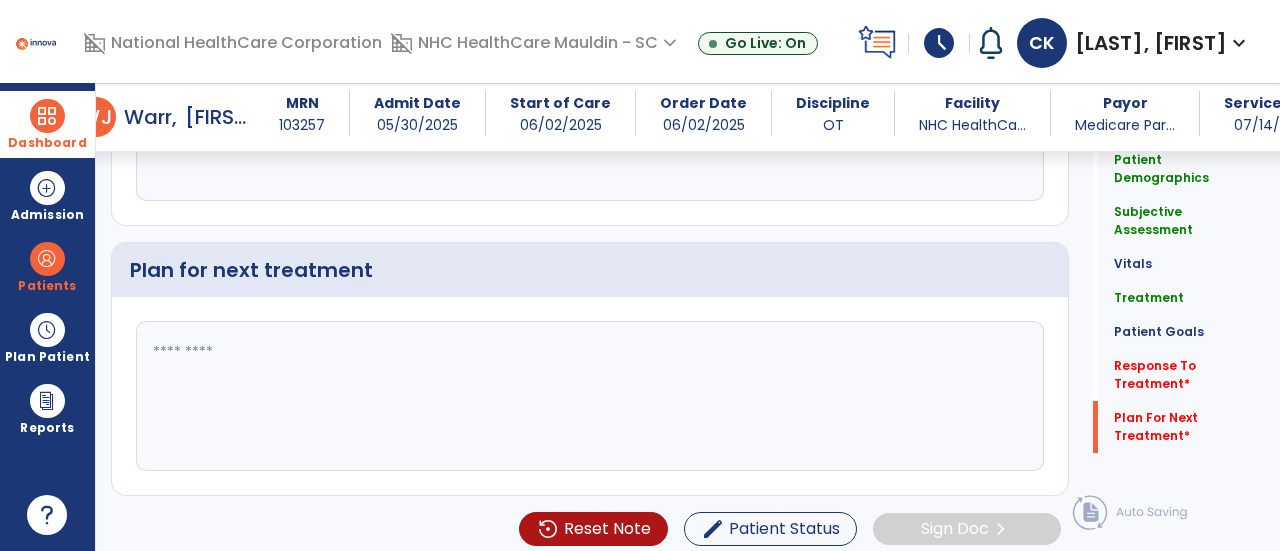 type on "**********" 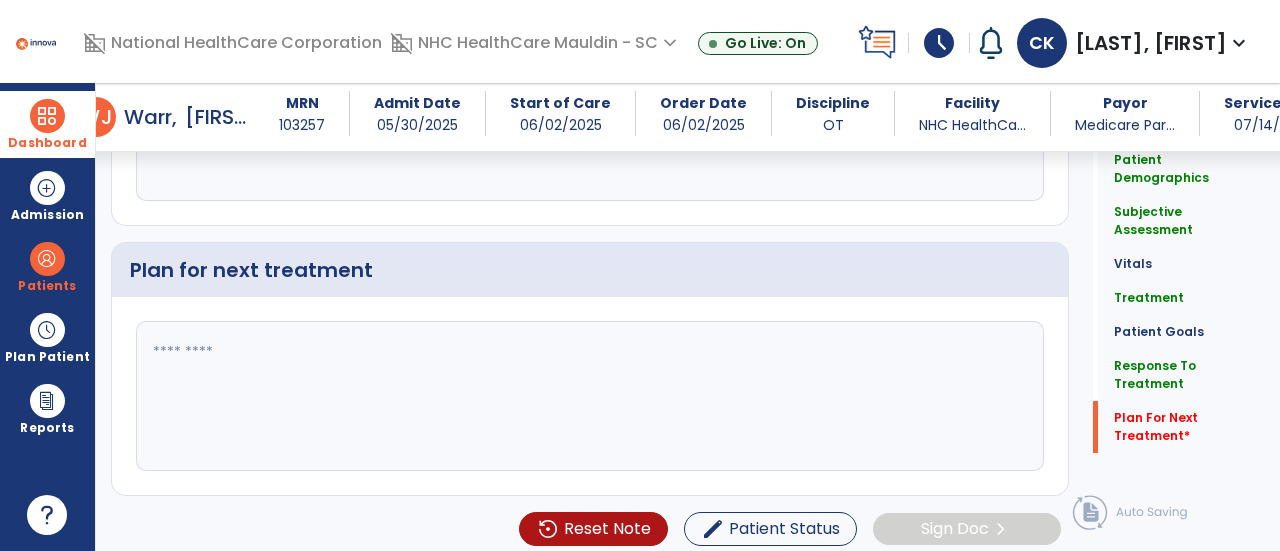 scroll, scrollTop: 2733, scrollLeft: 0, axis: vertical 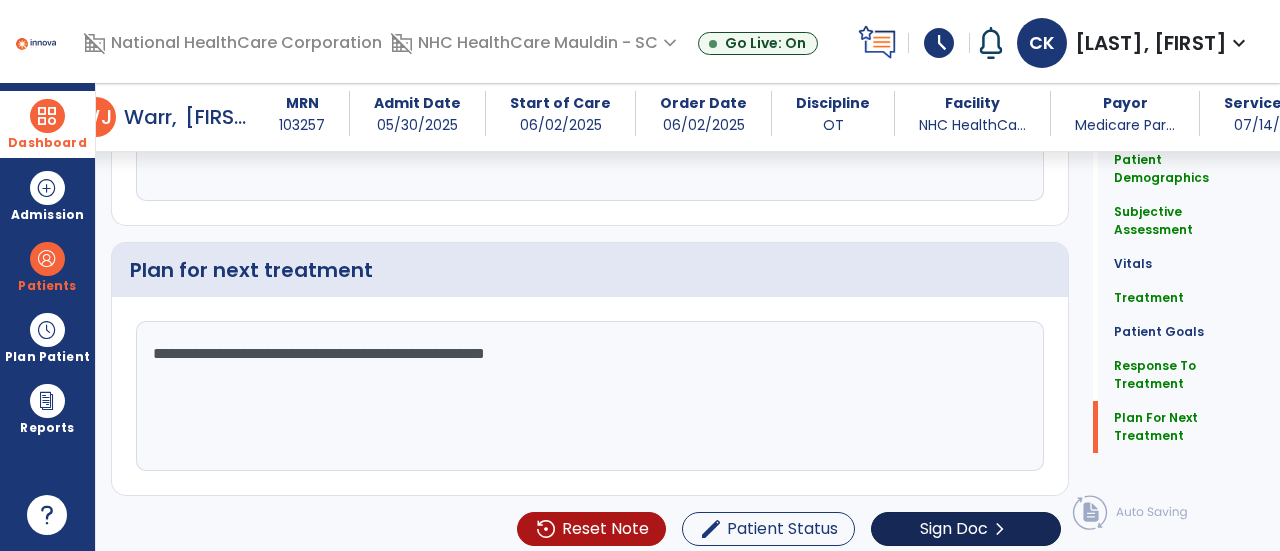 type on "**********" 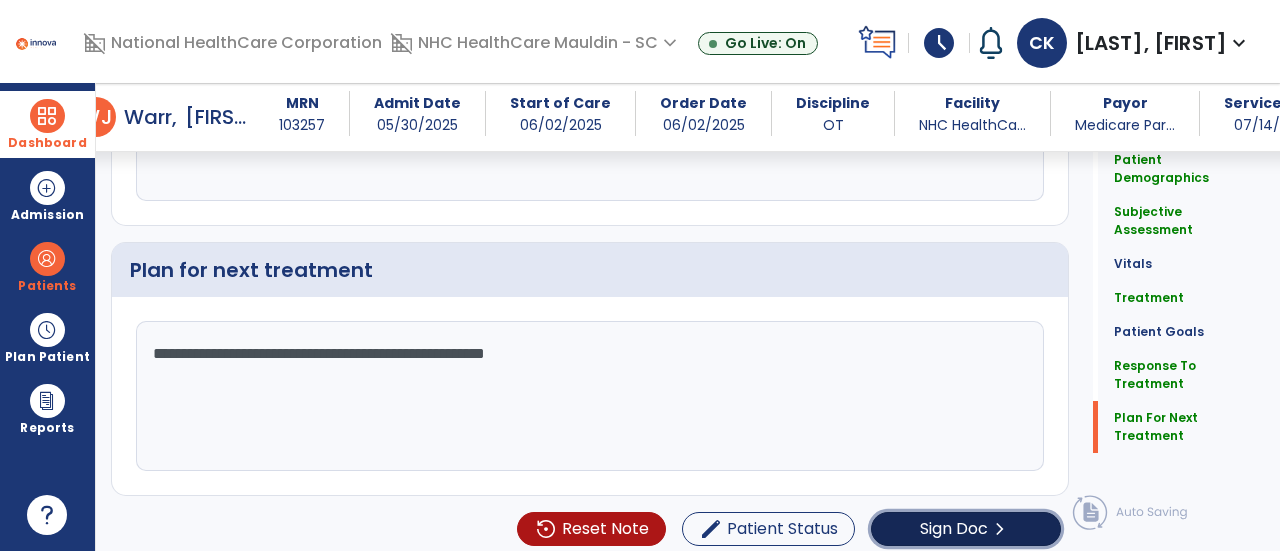 click on "Sign Doc" 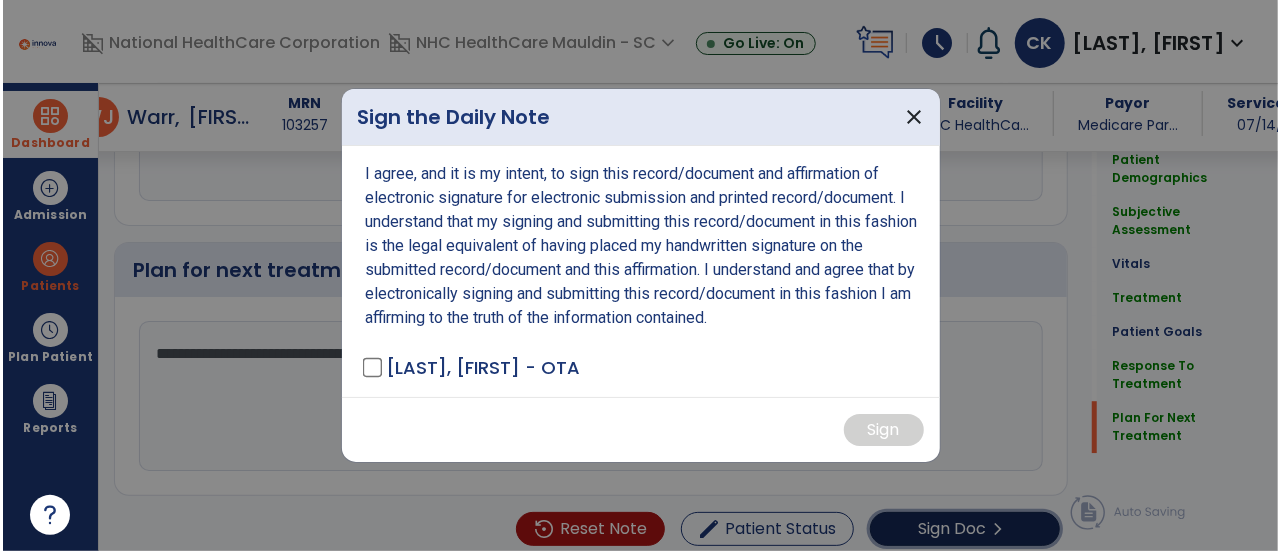 scroll, scrollTop: 2733, scrollLeft: 0, axis: vertical 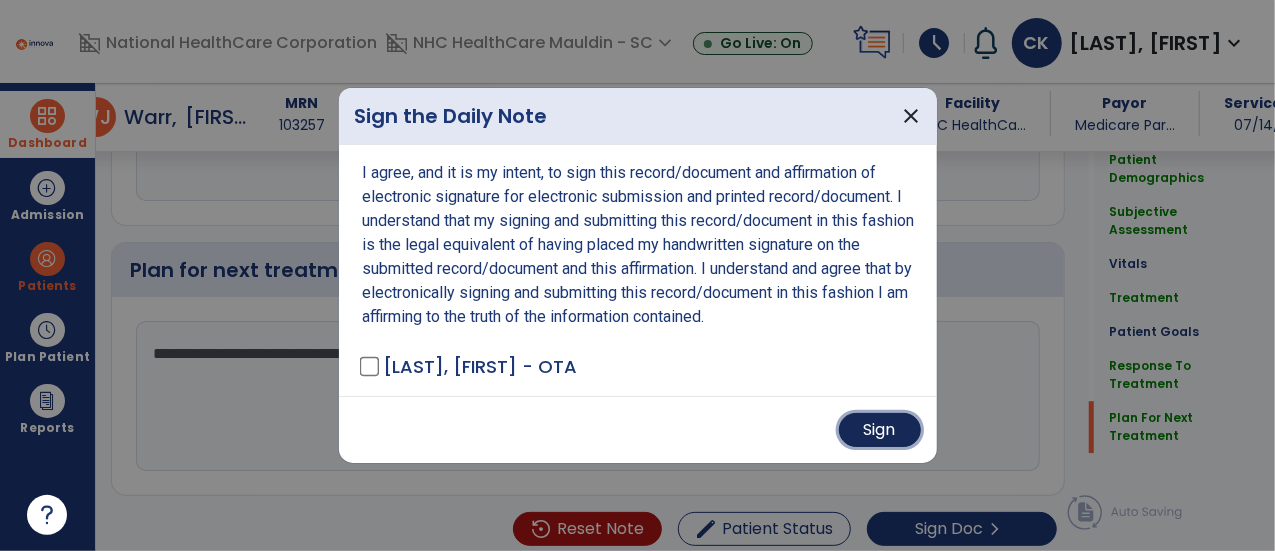 click on "Sign" at bounding box center [880, 430] 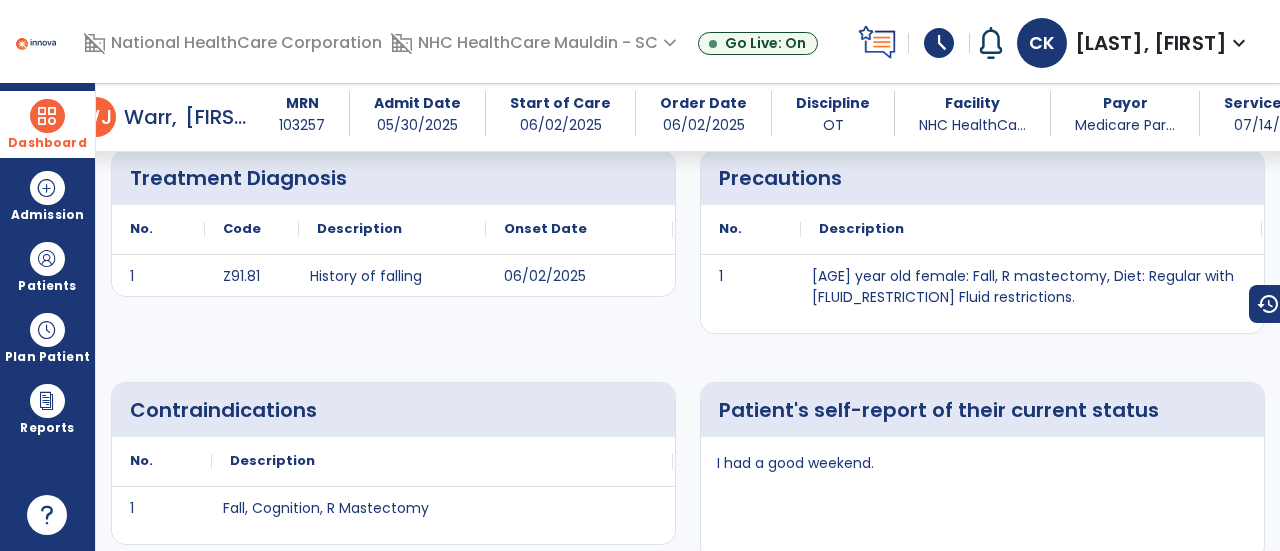 scroll, scrollTop: 0, scrollLeft: 0, axis: both 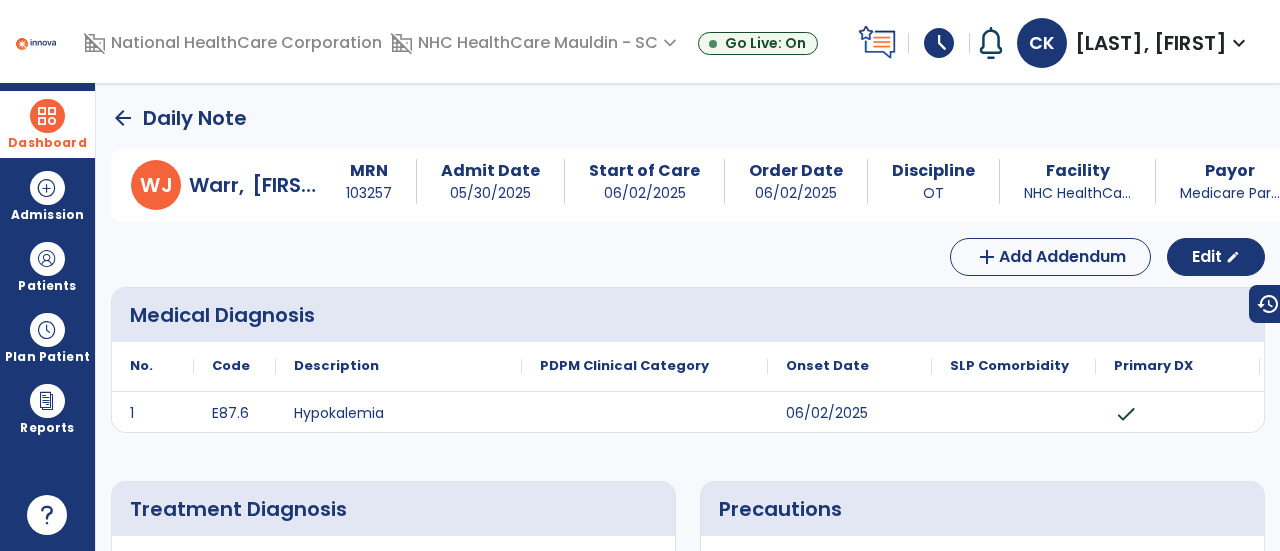 click on "arrow_back" 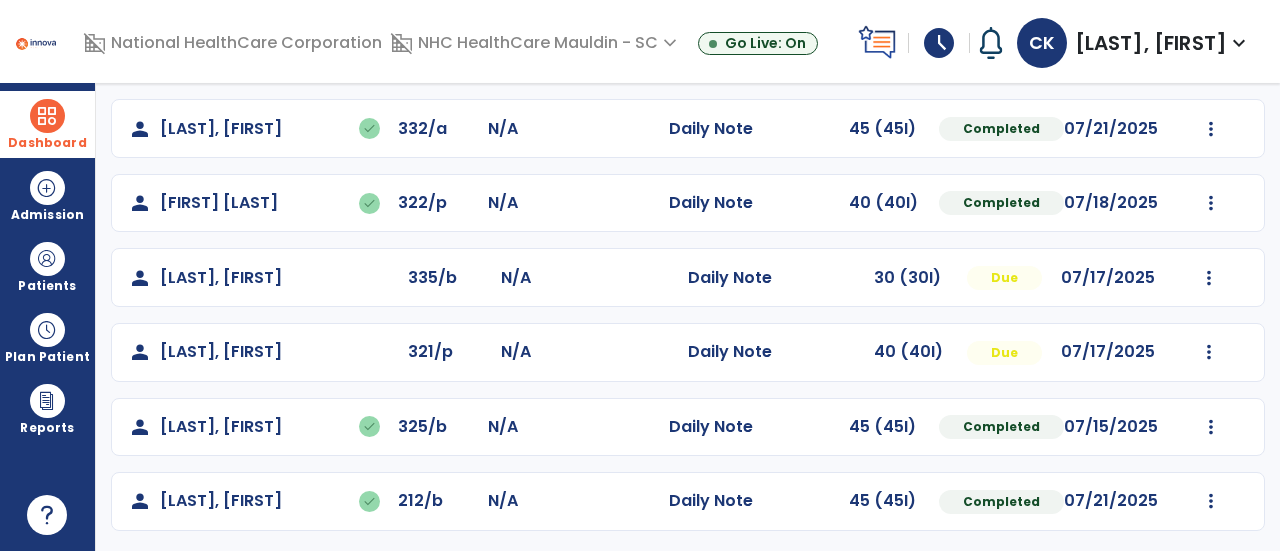 scroll, scrollTop: 259, scrollLeft: 0, axis: vertical 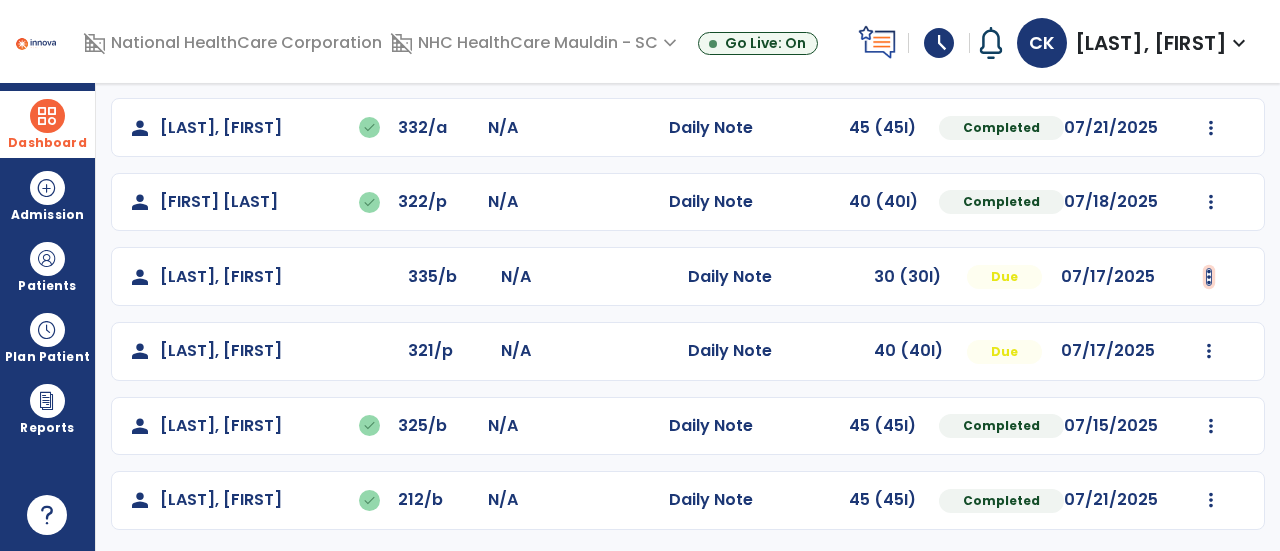 click at bounding box center (1211, 53) 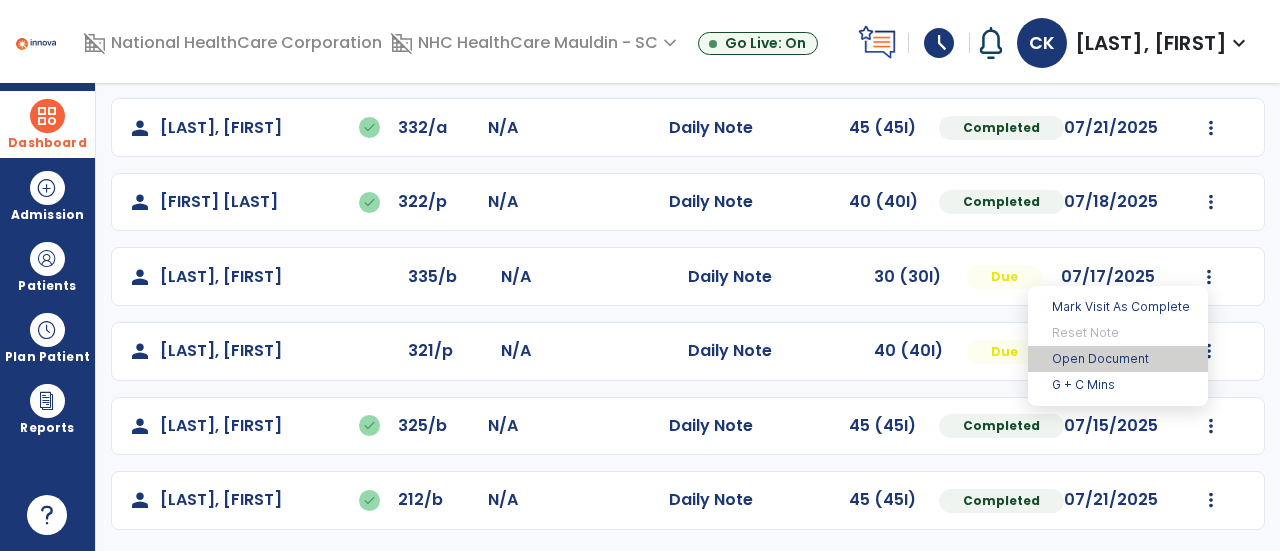 click on "Open Document" at bounding box center [1118, 359] 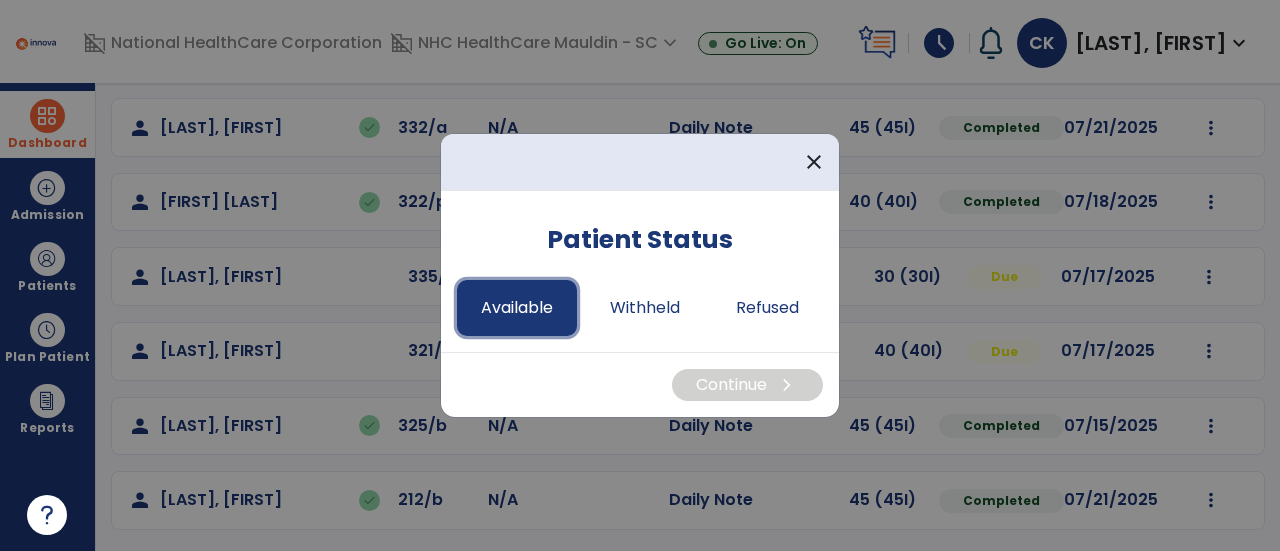 click on "Available" at bounding box center (517, 308) 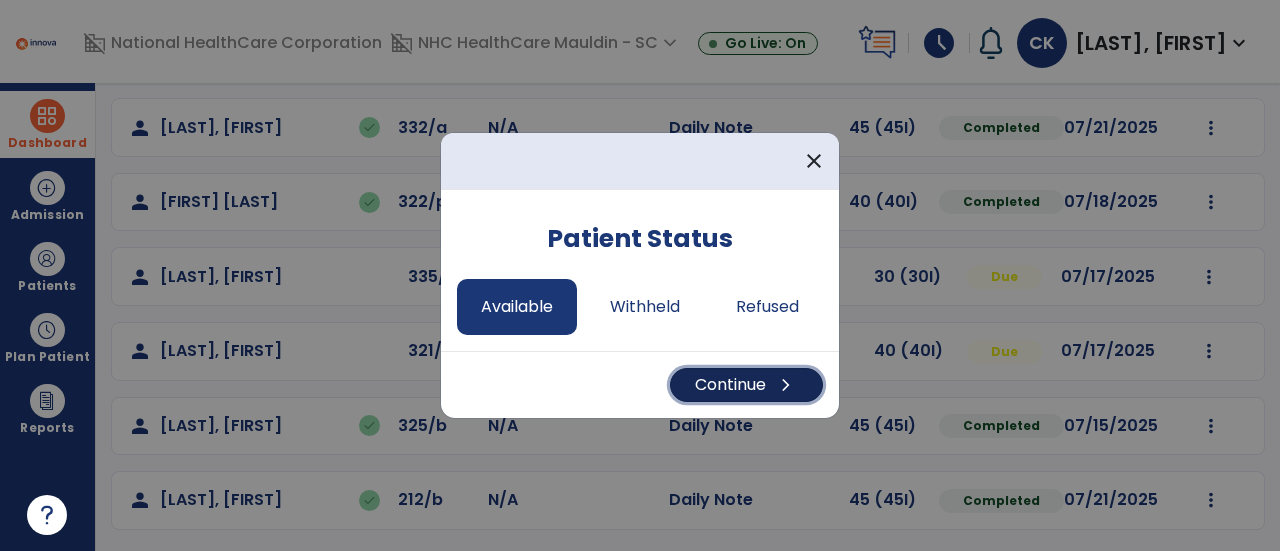 click on "Continue   chevron_right" at bounding box center (746, 385) 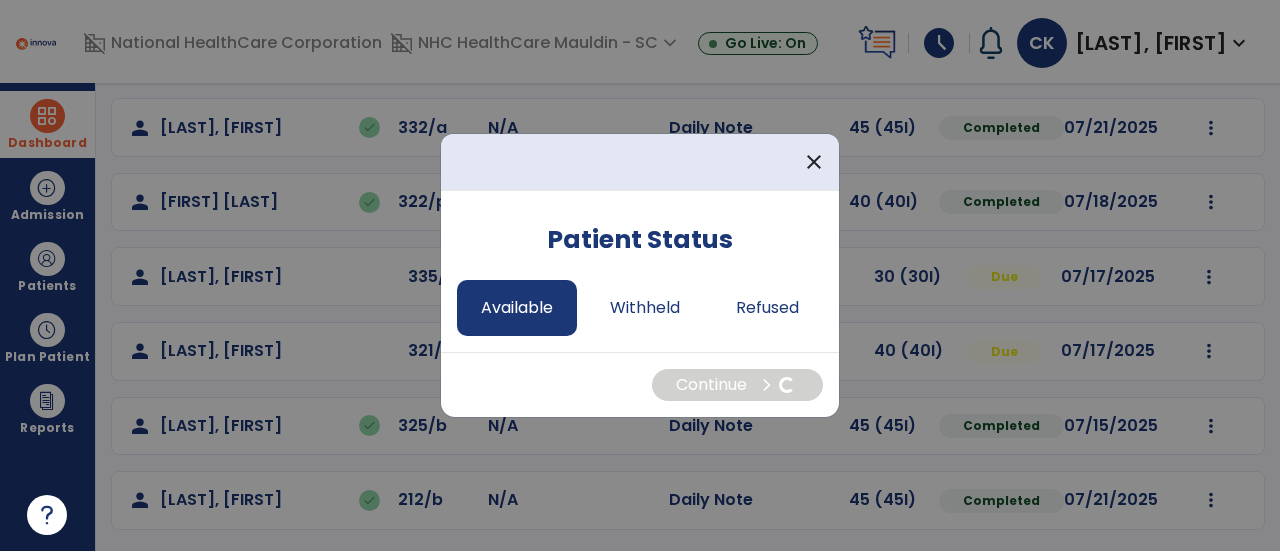 select on "*" 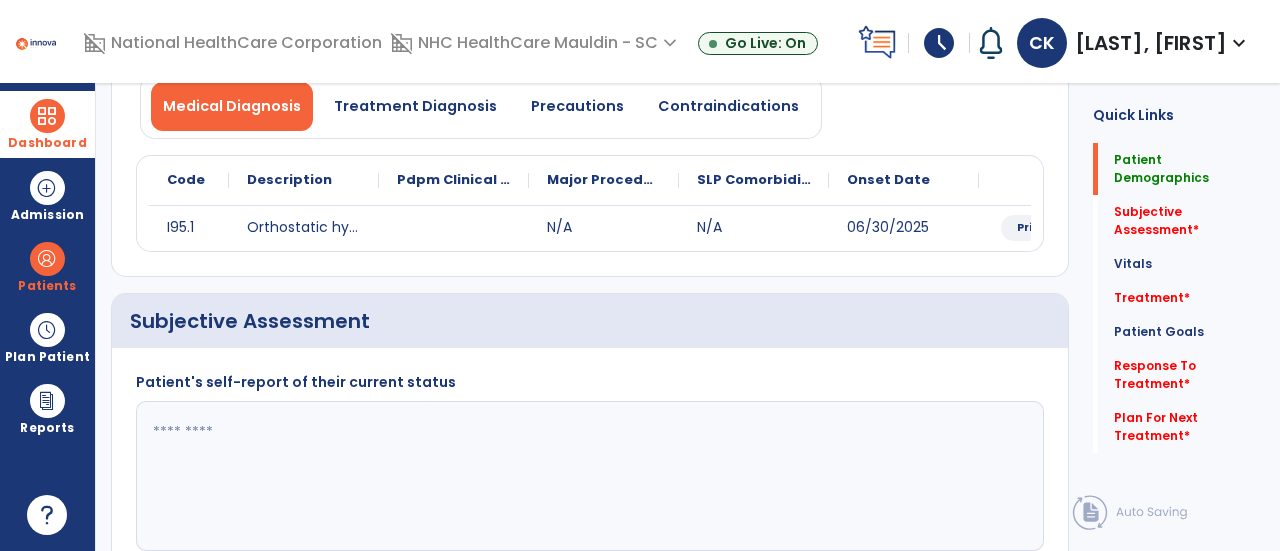 scroll, scrollTop: 0, scrollLeft: 0, axis: both 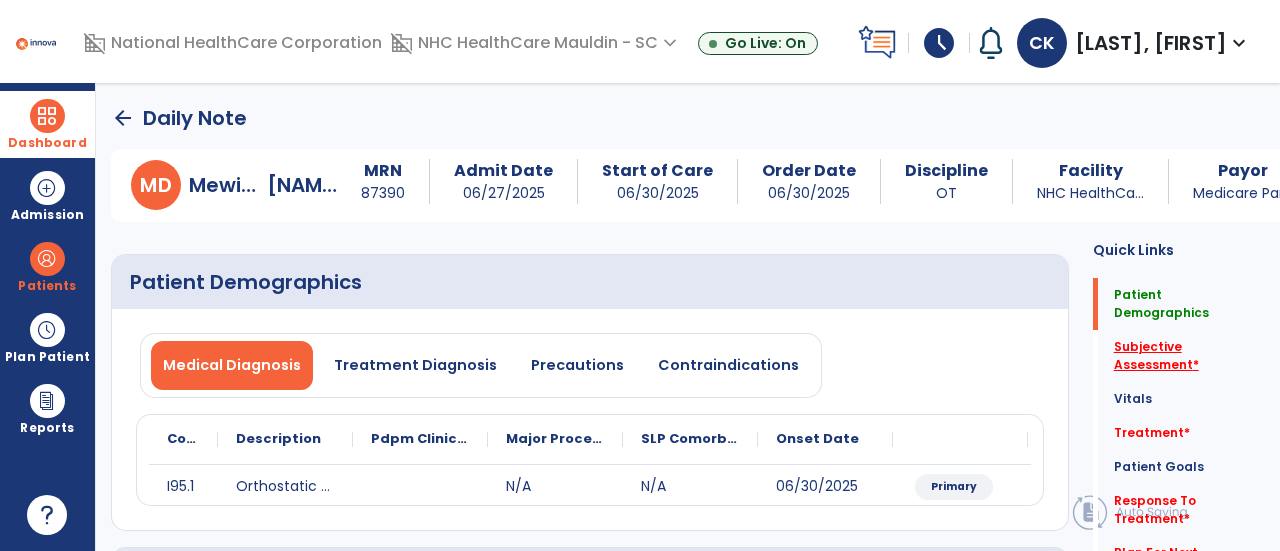 click on "Subjective Assessment   *" 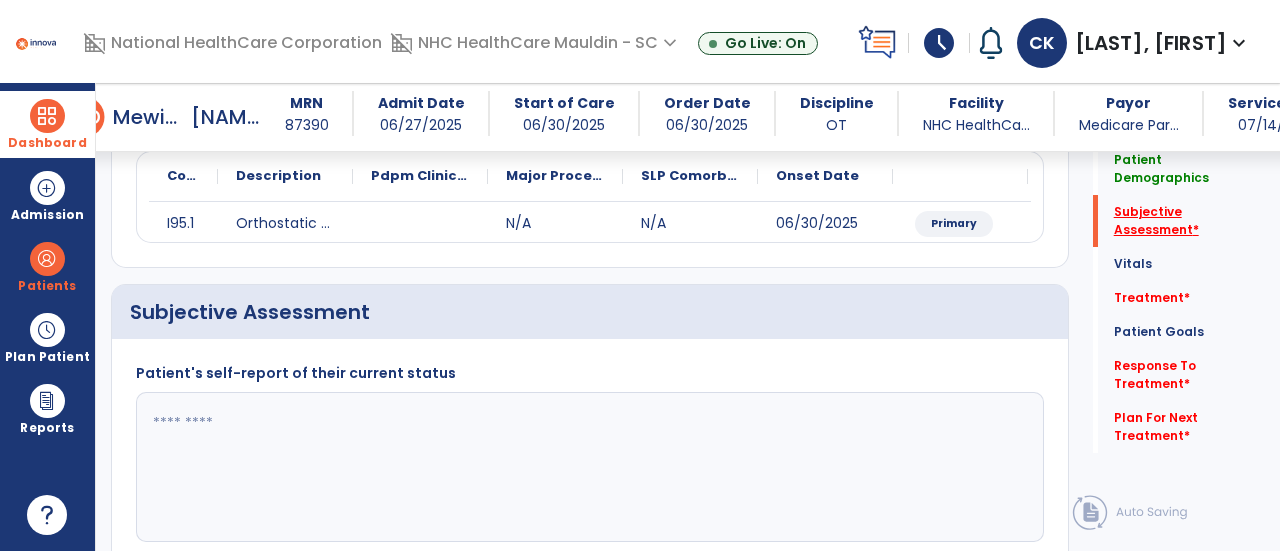 scroll, scrollTop: 369, scrollLeft: 0, axis: vertical 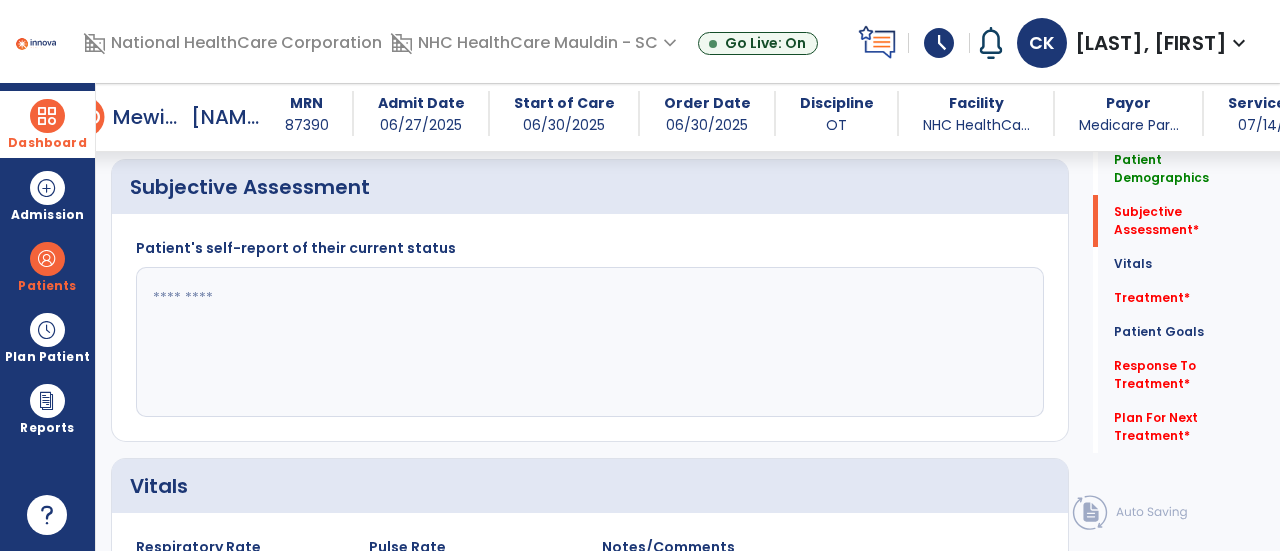 click 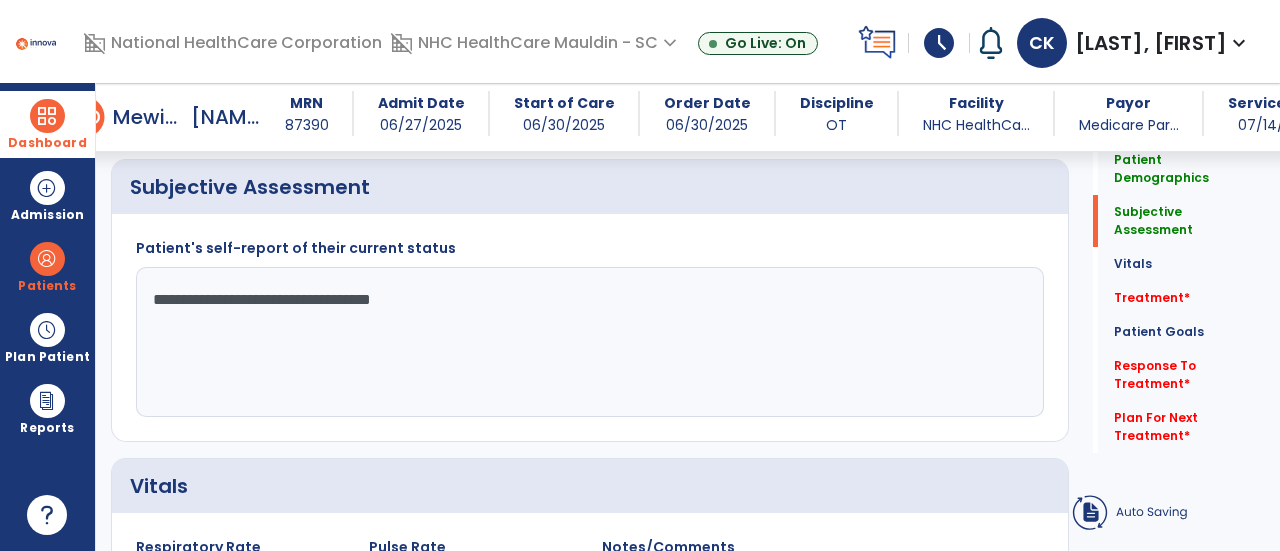 click on "**********" 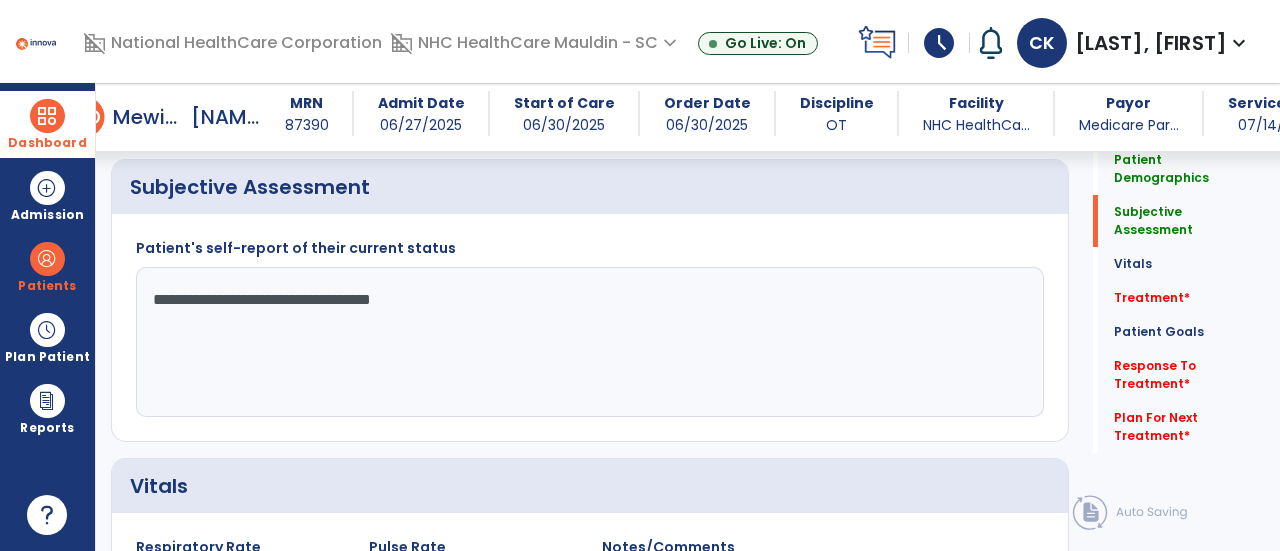 click on "**********" 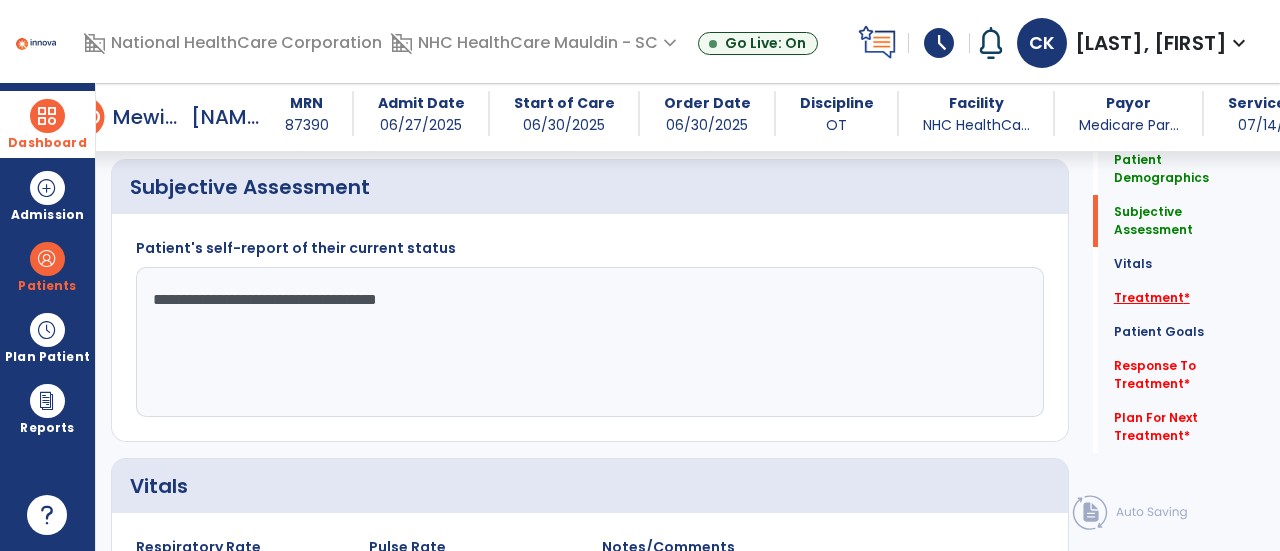 type on "**********" 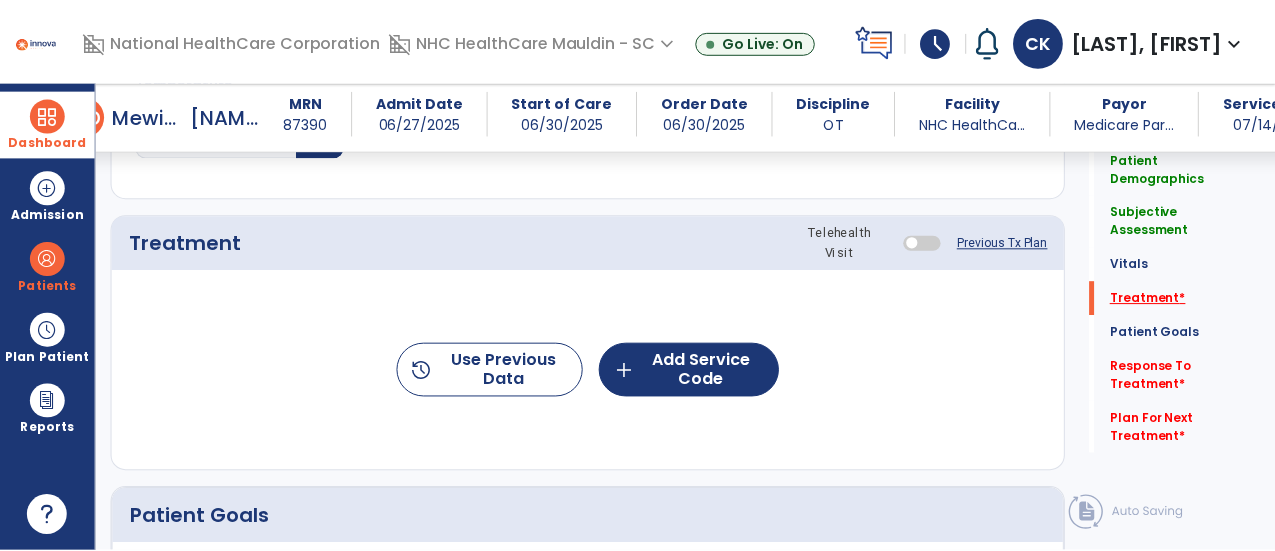 scroll, scrollTop: 1057, scrollLeft: 0, axis: vertical 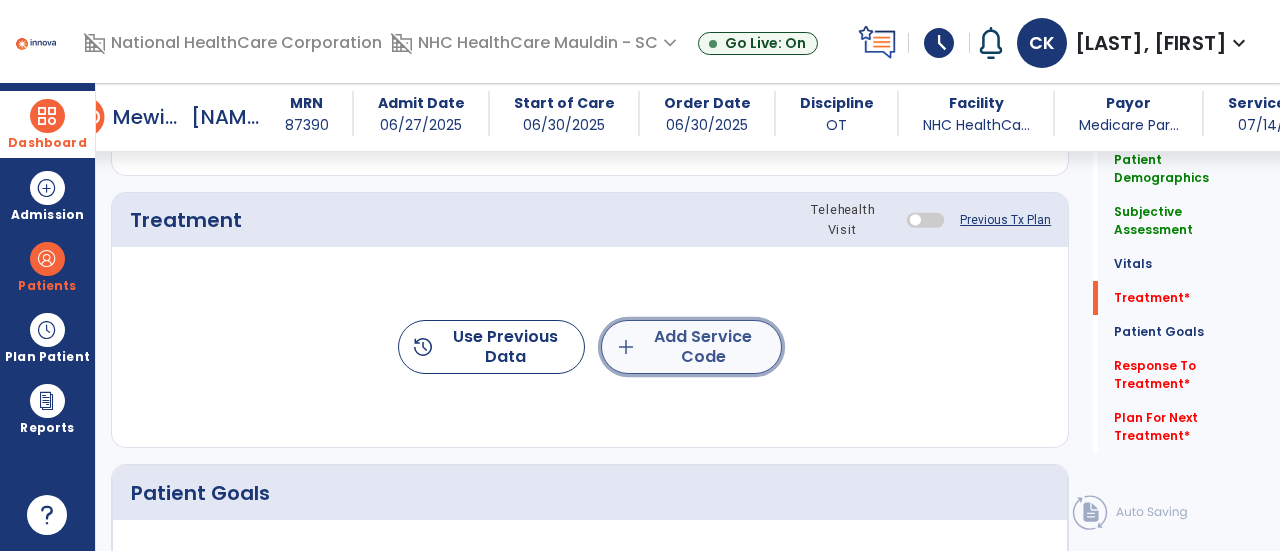 click on "add  Add Service Code" 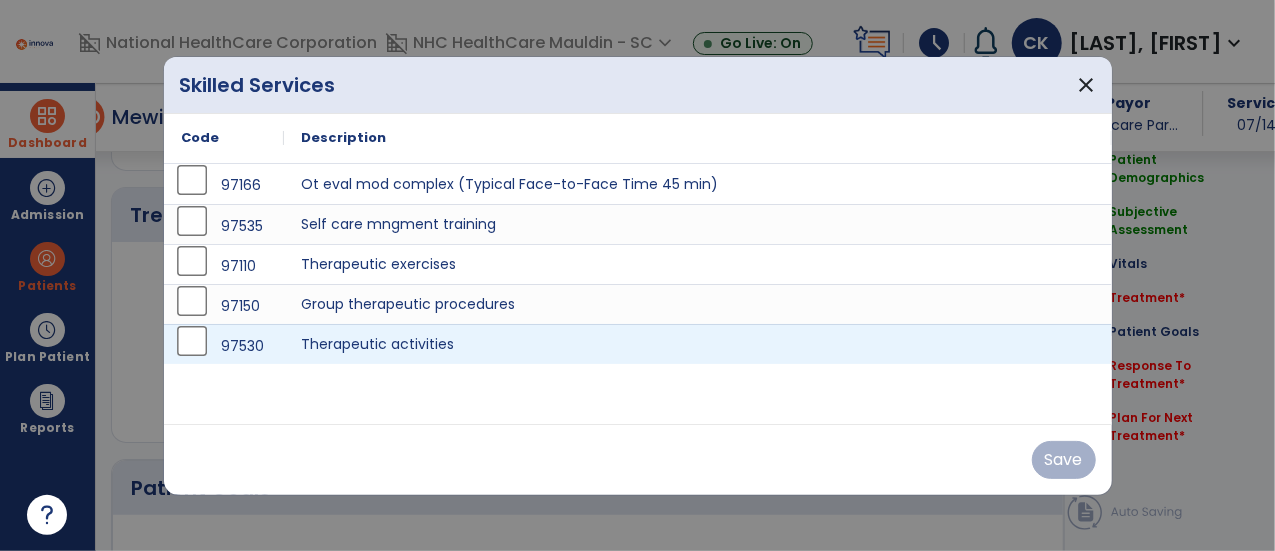 scroll, scrollTop: 1057, scrollLeft: 0, axis: vertical 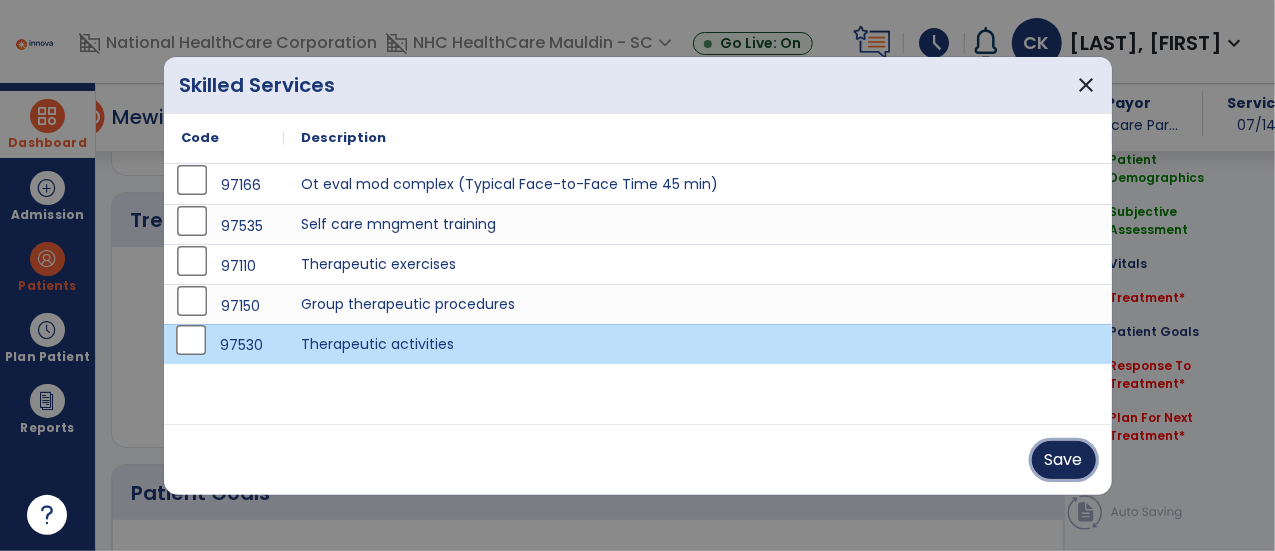 click on "Save" at bounding box center (1064, 460) 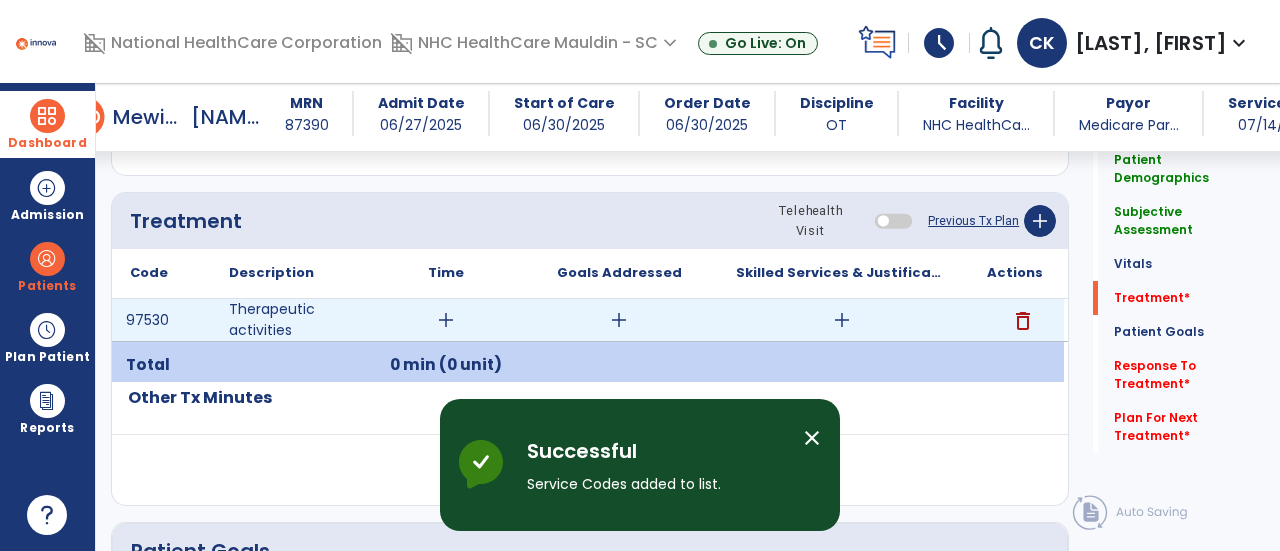click on "add" at bounding box center [446, 320] 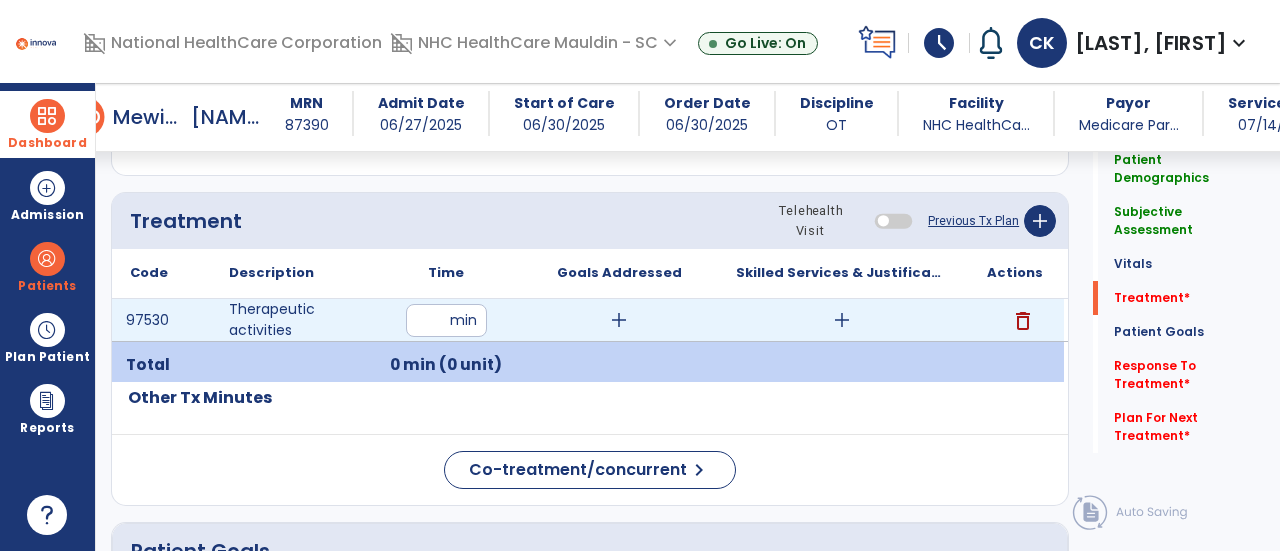 type on "**" 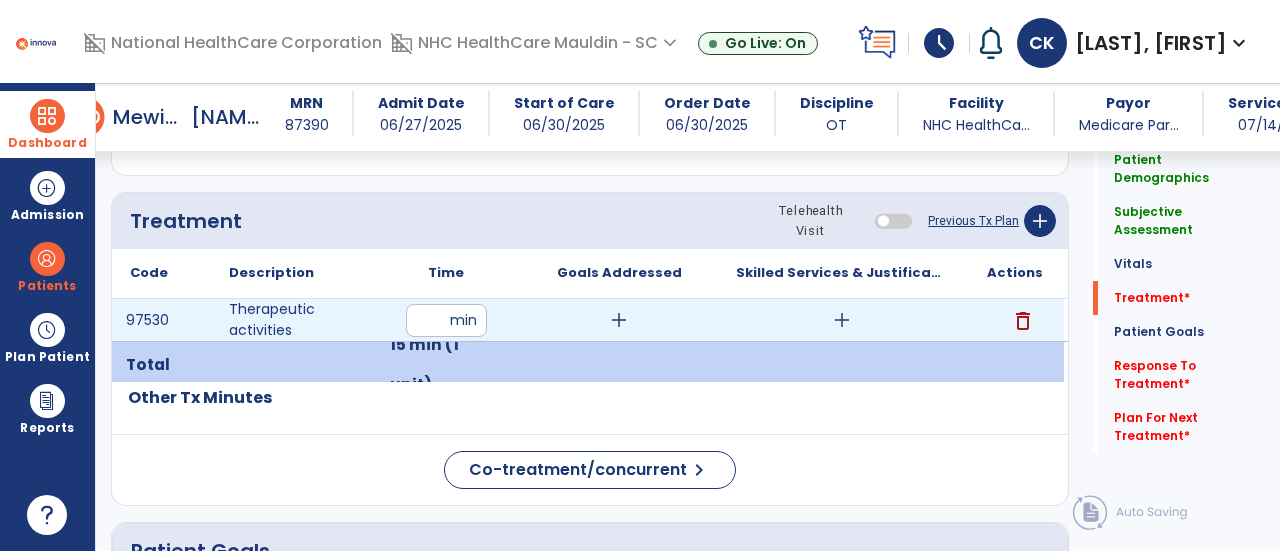 click on "add" at bounding box center (619, 320) 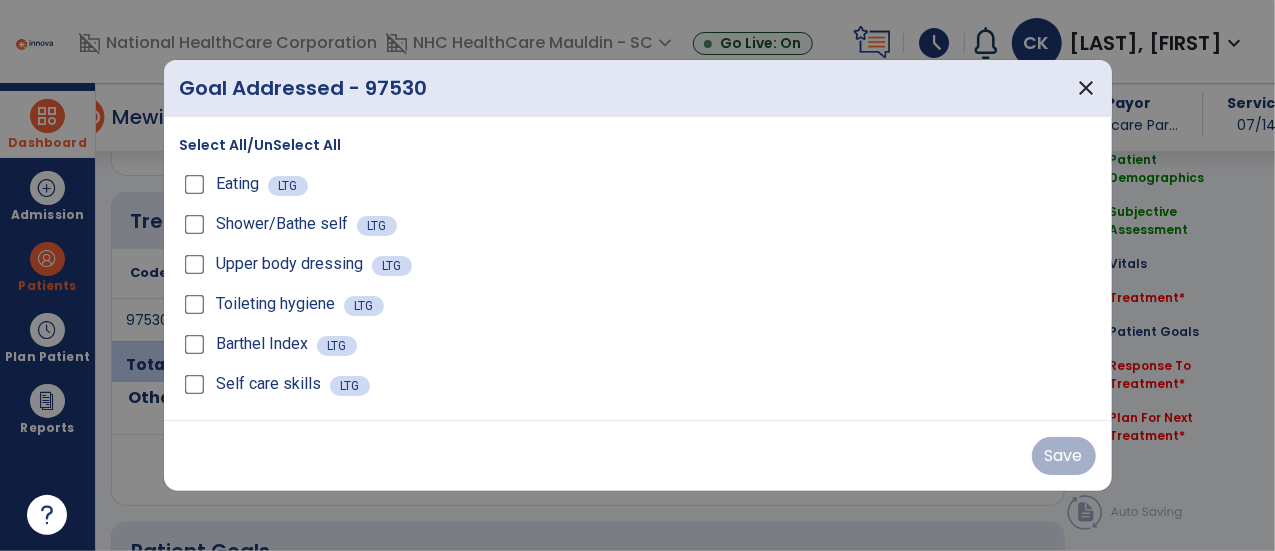 scroll, scrollTop: 1057, scrollLeft: 0, axis: vertical 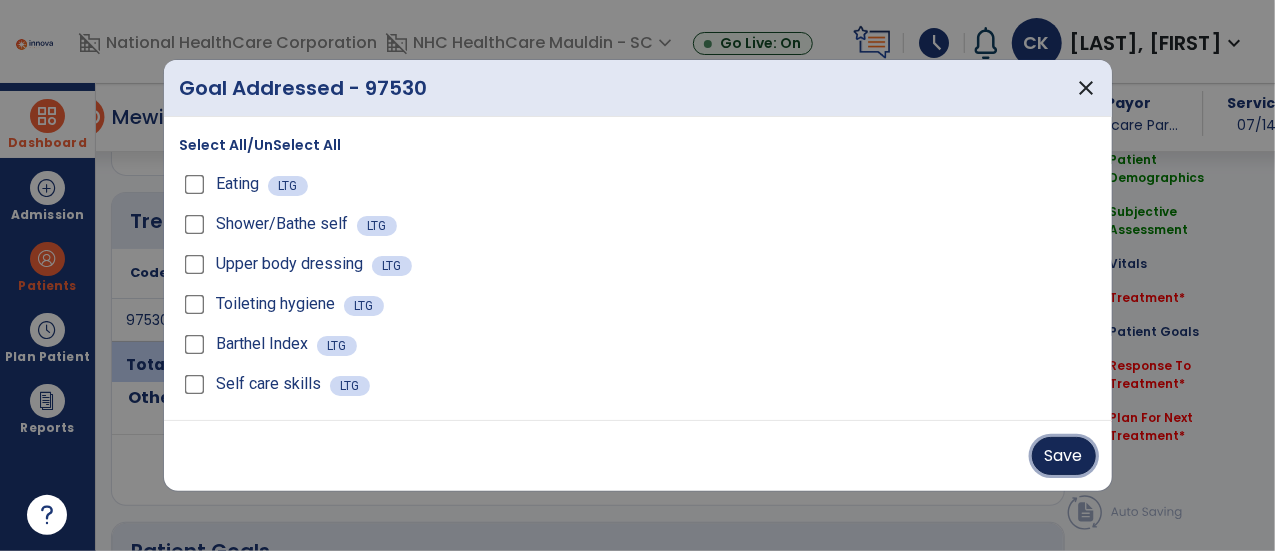 click on "Save" at bounding box center (1064, 456) 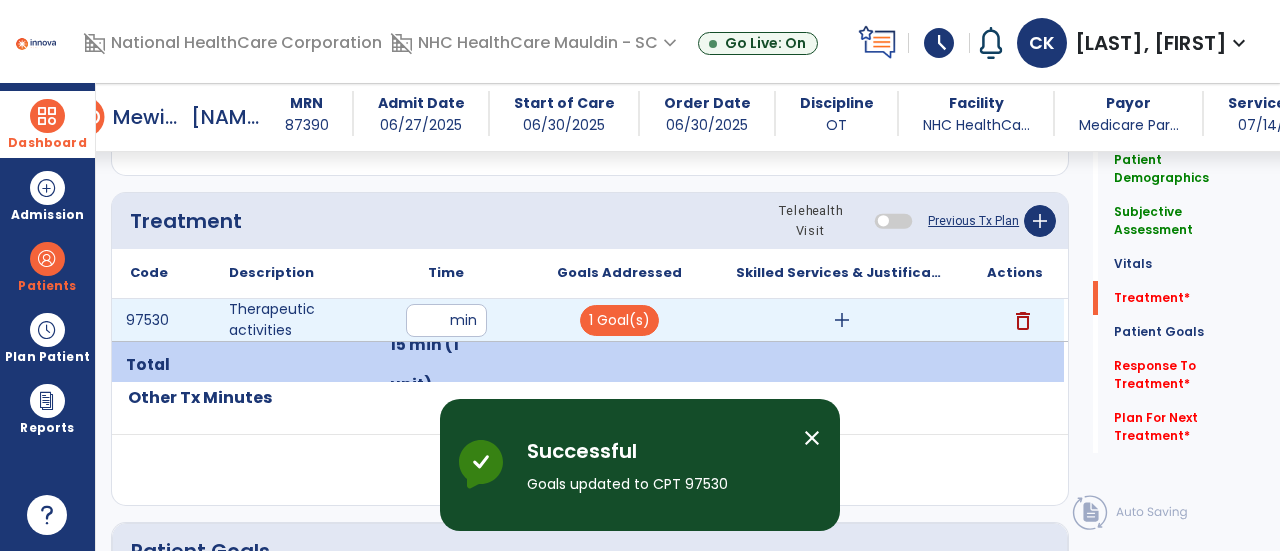 click on "add" at bounding box center [842, 320] 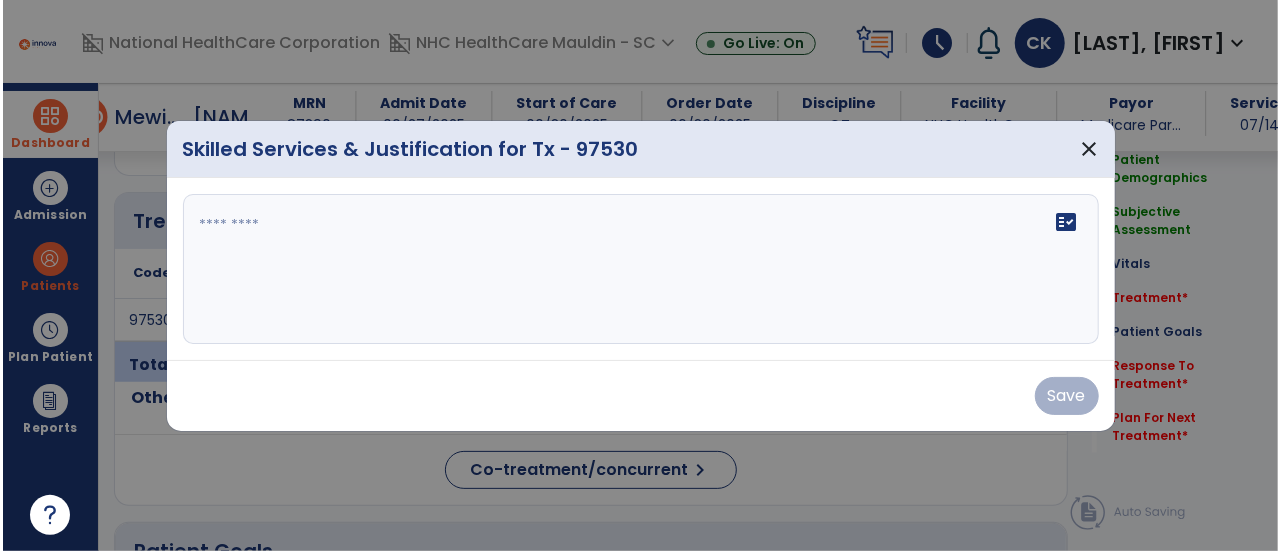 scroll, scrollTop: 1057, scrollLeft: 0, axis: vertical 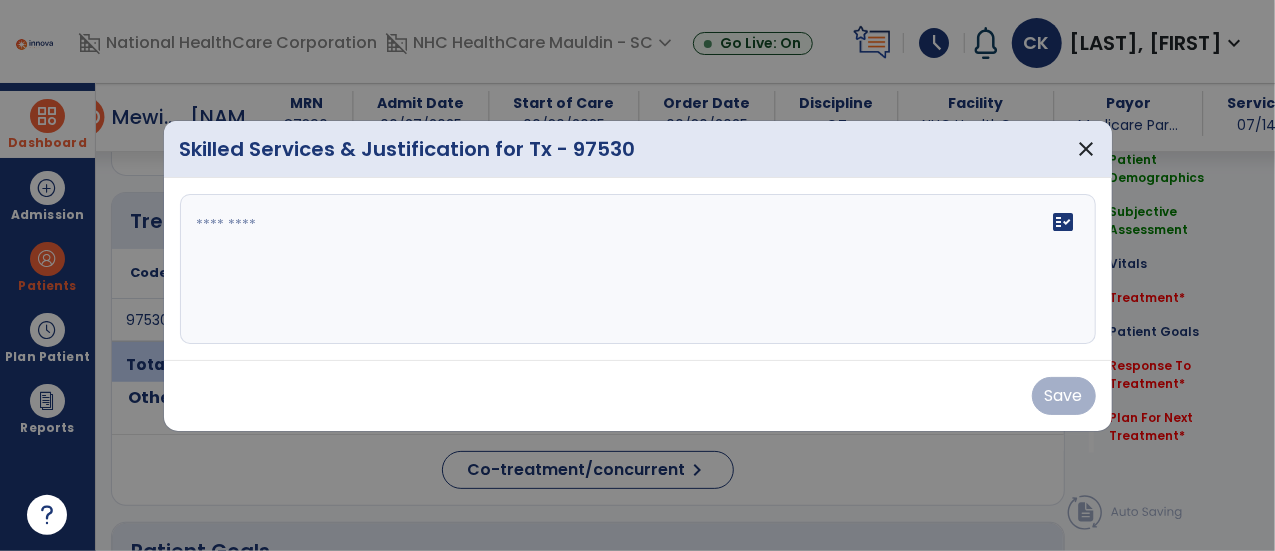click on "fact_check" at bounding box center (638, 269) 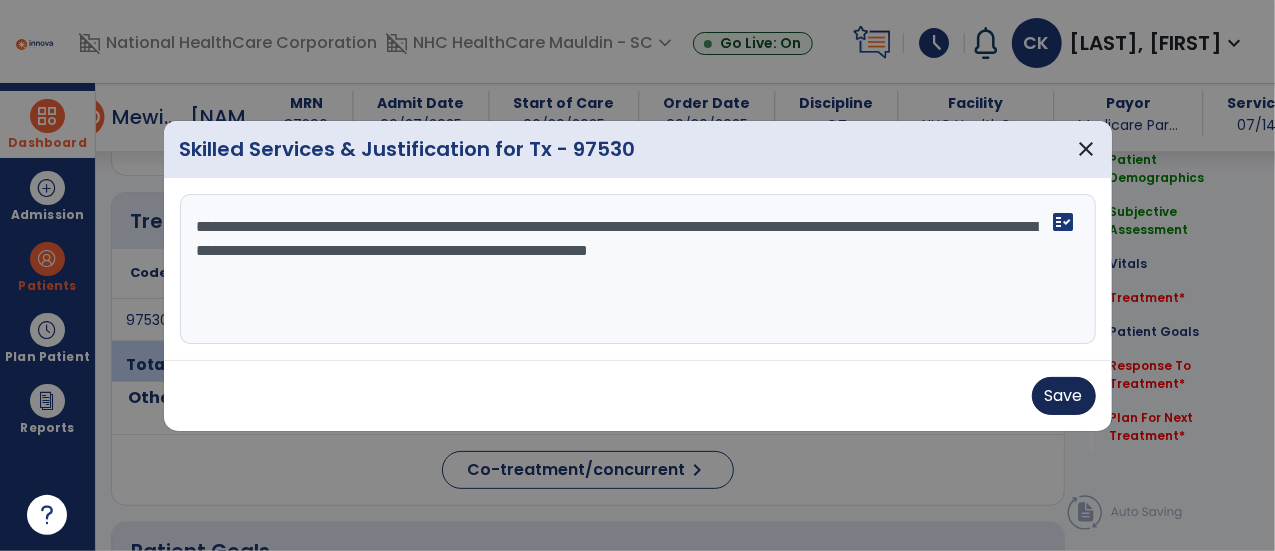 type on "**********" 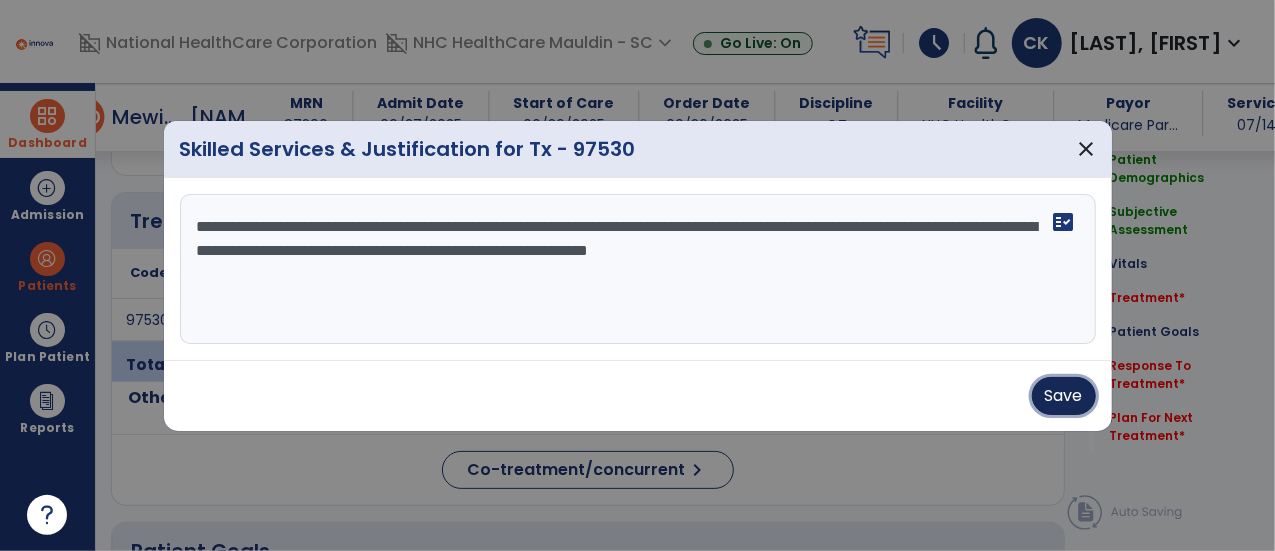 click on "Save" at bounding box center (1064, 396) 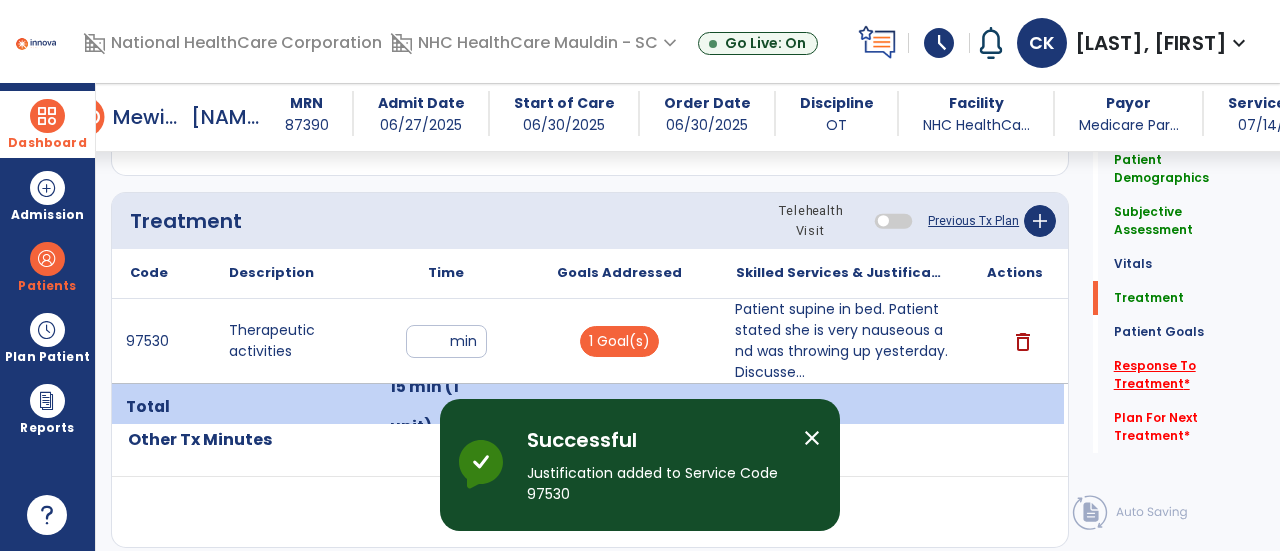click on "Response To Treatment   *" 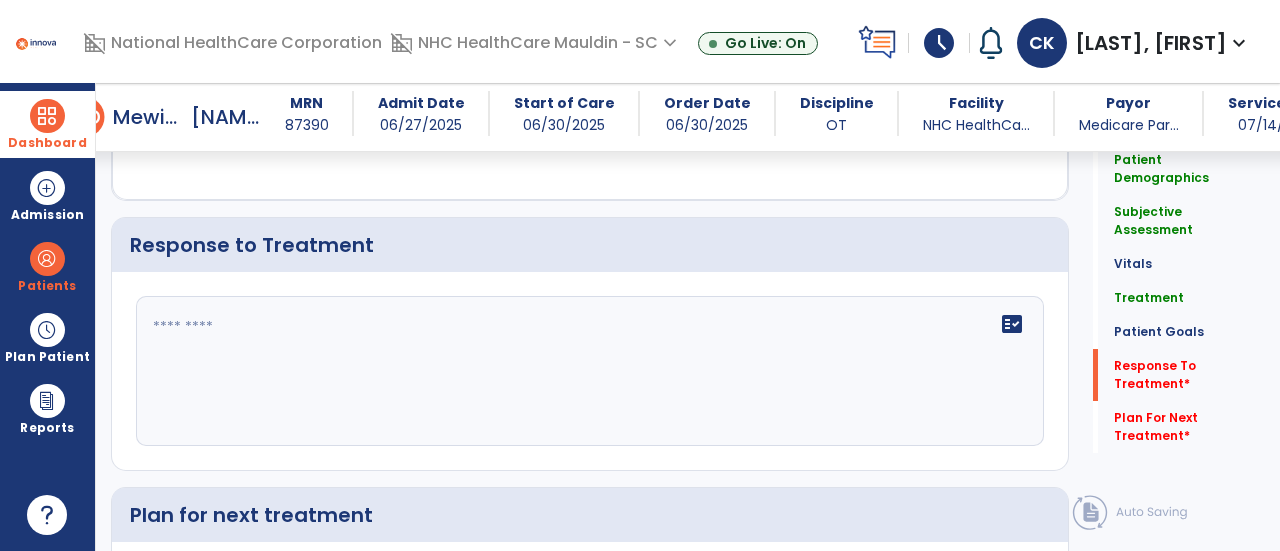 scroll, scrollTop: 2746, scrollLeft: 0, axis: vertical 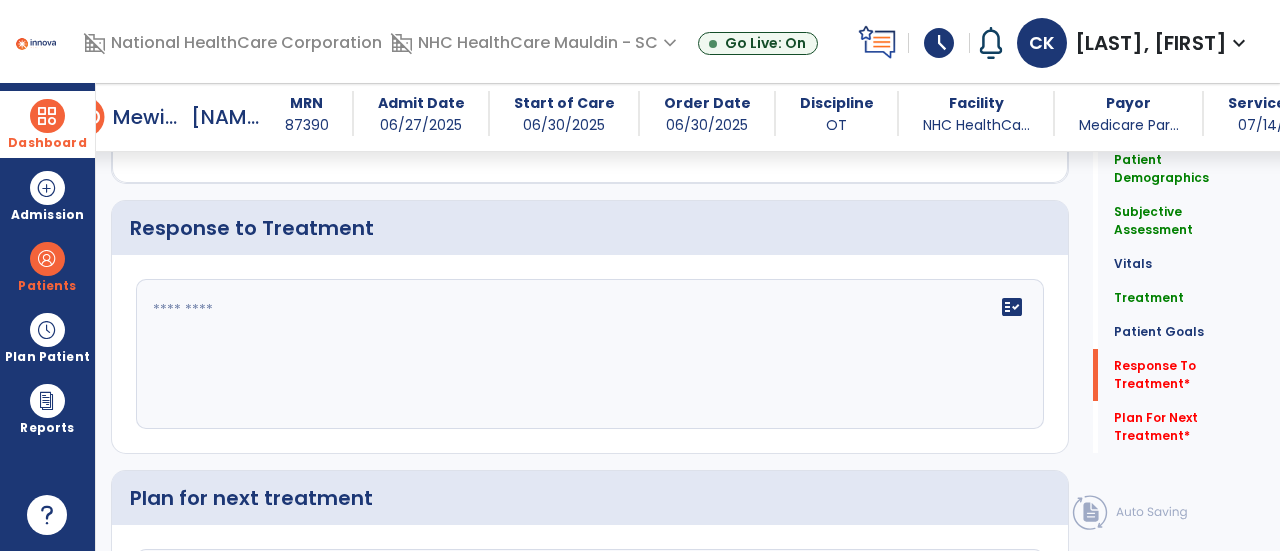 click on "fact_check" 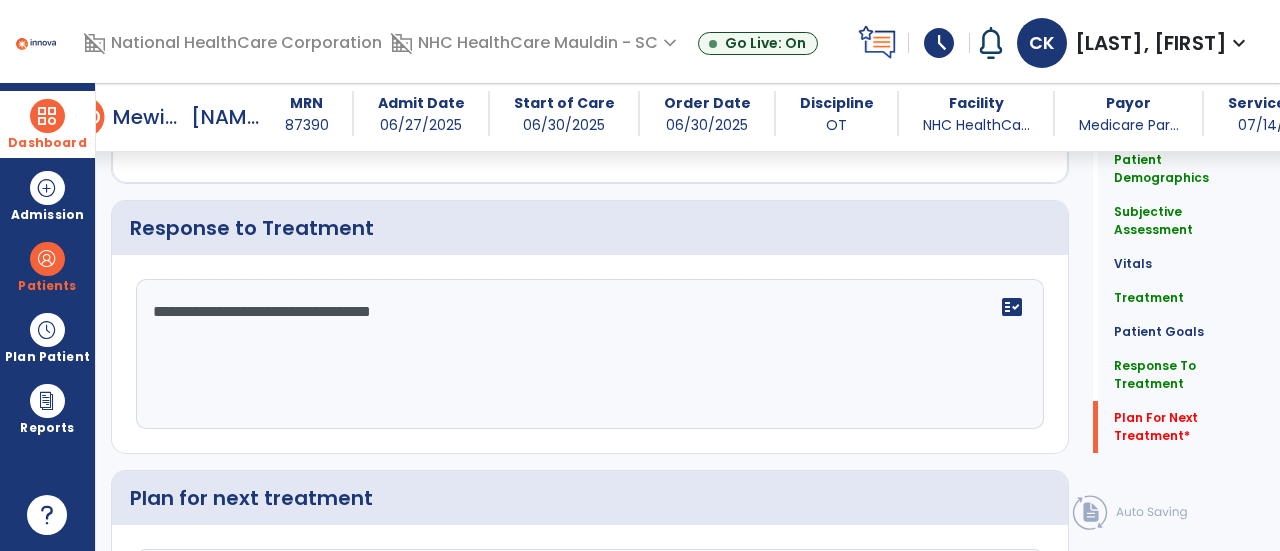 scroll, scrollTop: 2972, scrollLeft: 0, axis: vertical 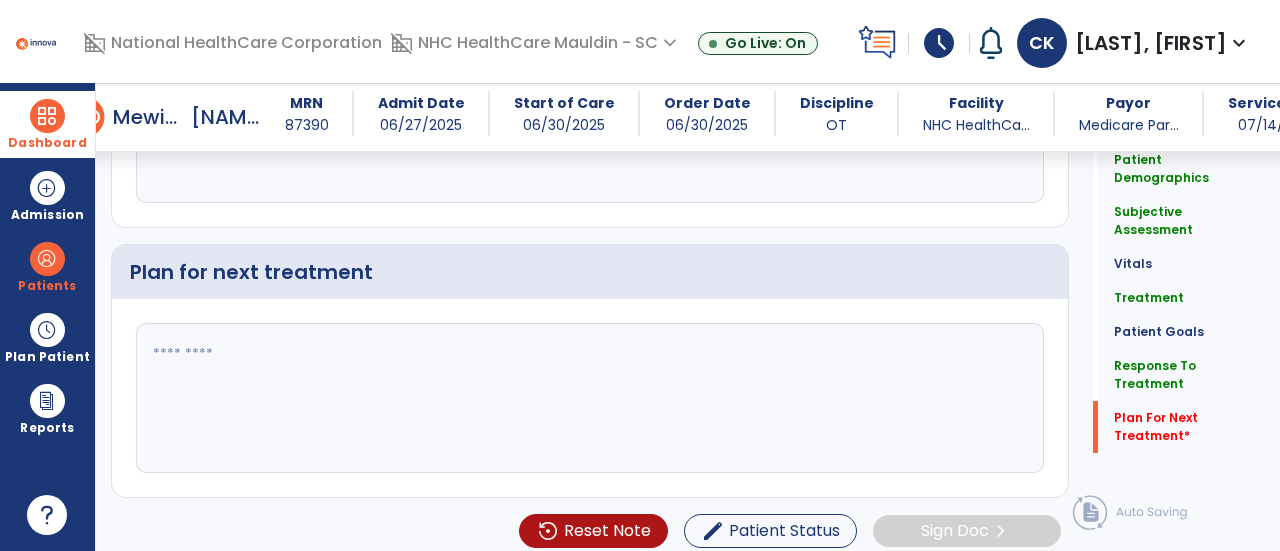 type on "**********" 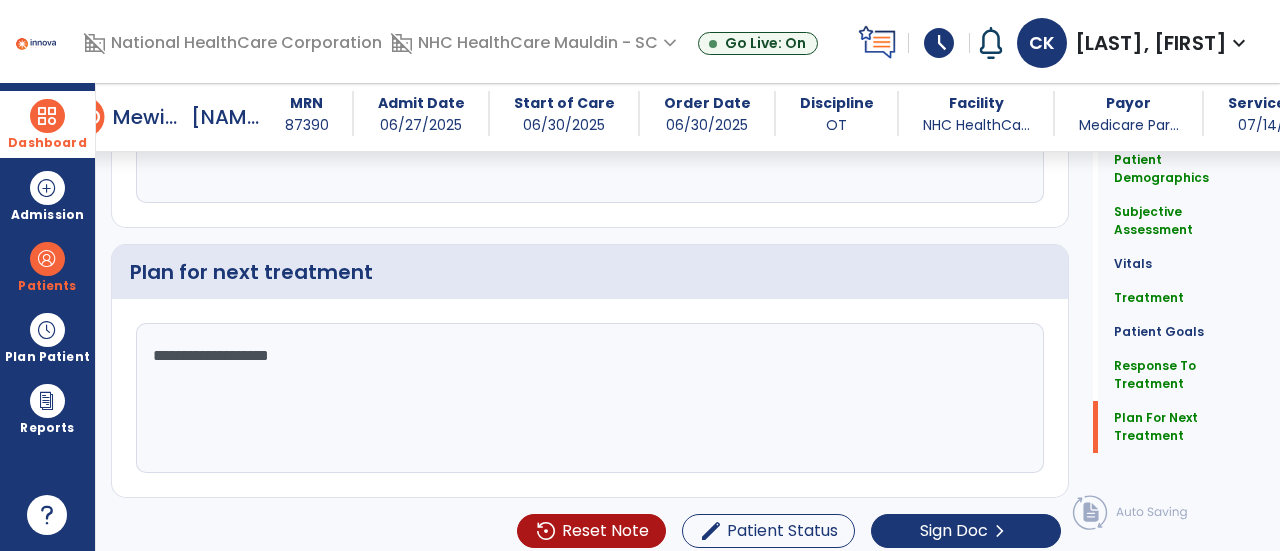 scroll, scrollTop: 2972, scrollLeft: 0, axis: vertical 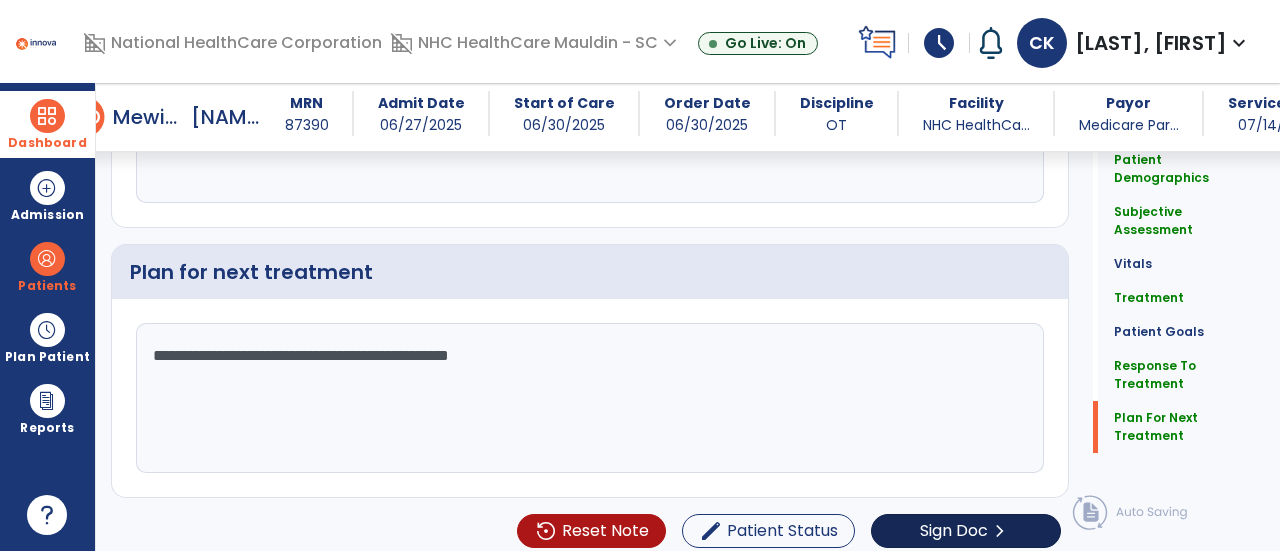 type on "**********" 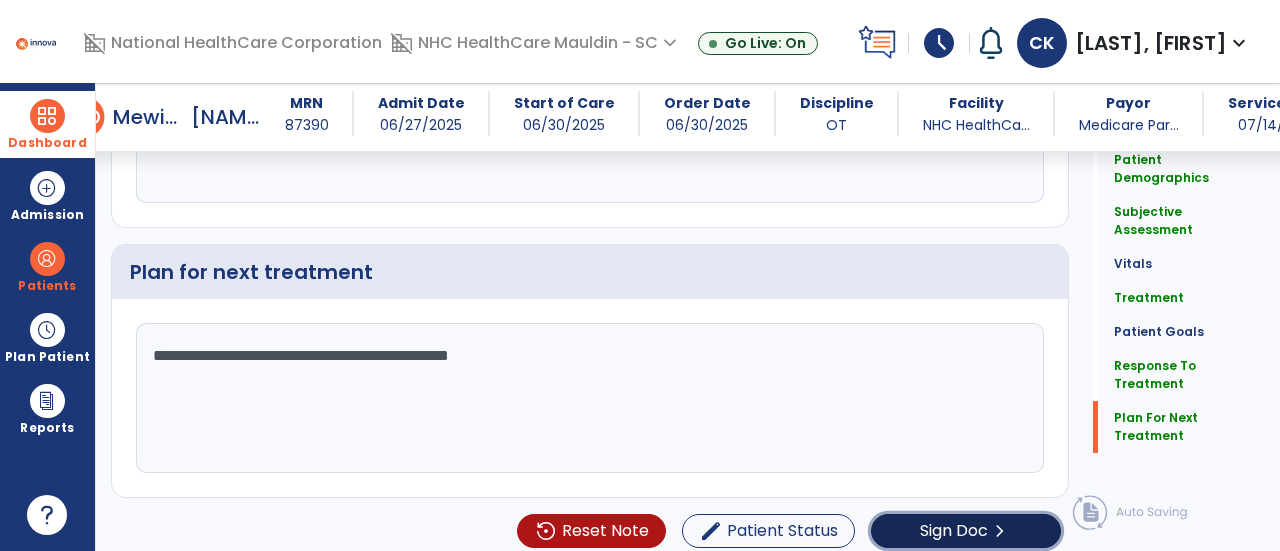 click on "Sign Doc" 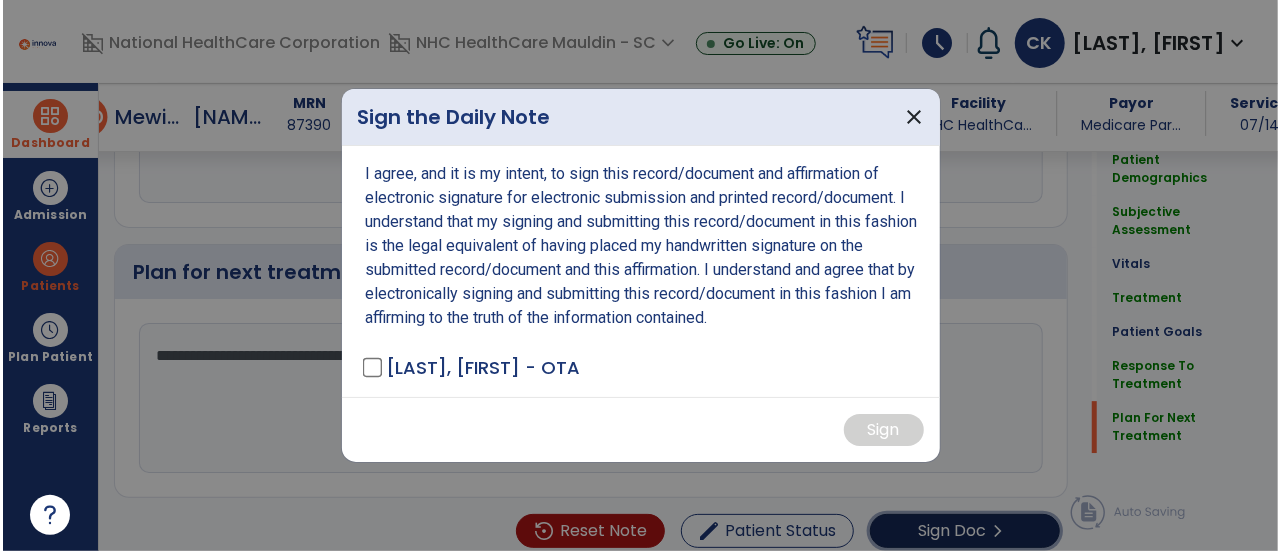 scroll, scrollTop: 2972, scrollLeft: 0, axis: vertical 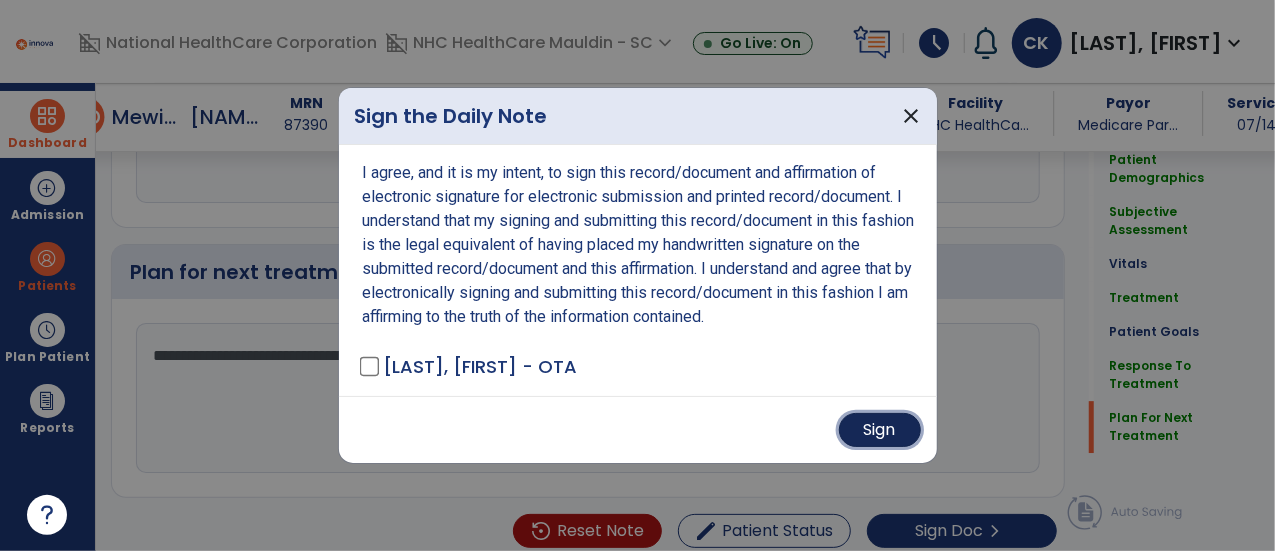 click on "Sign" at bounding box center [880, 430] 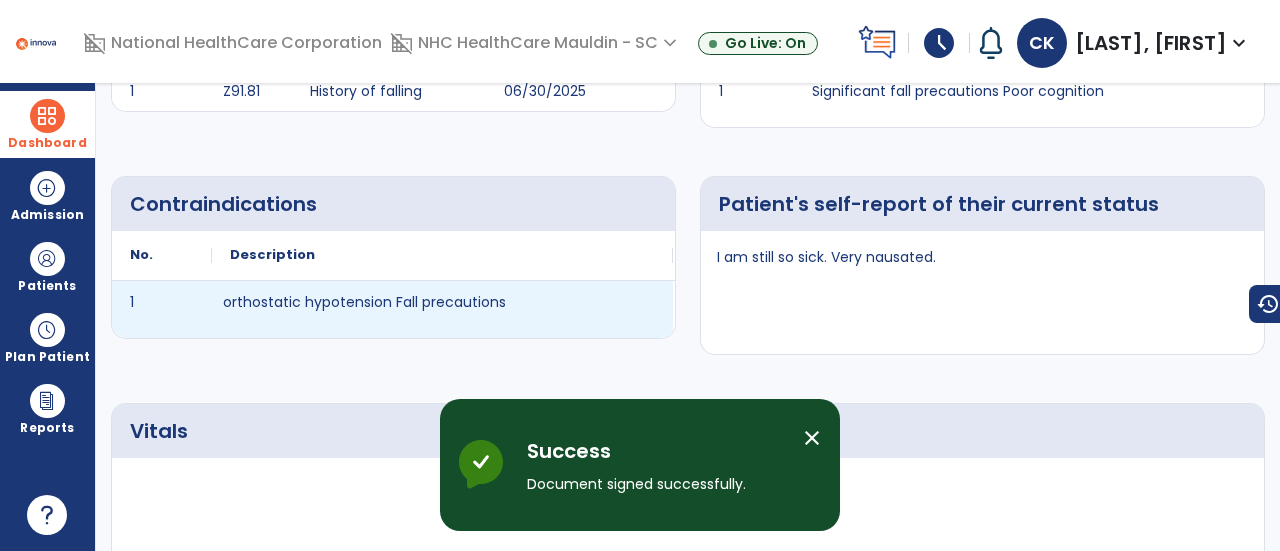 scroll, scrollTop: 0, scrollLeft: 0, axis: both 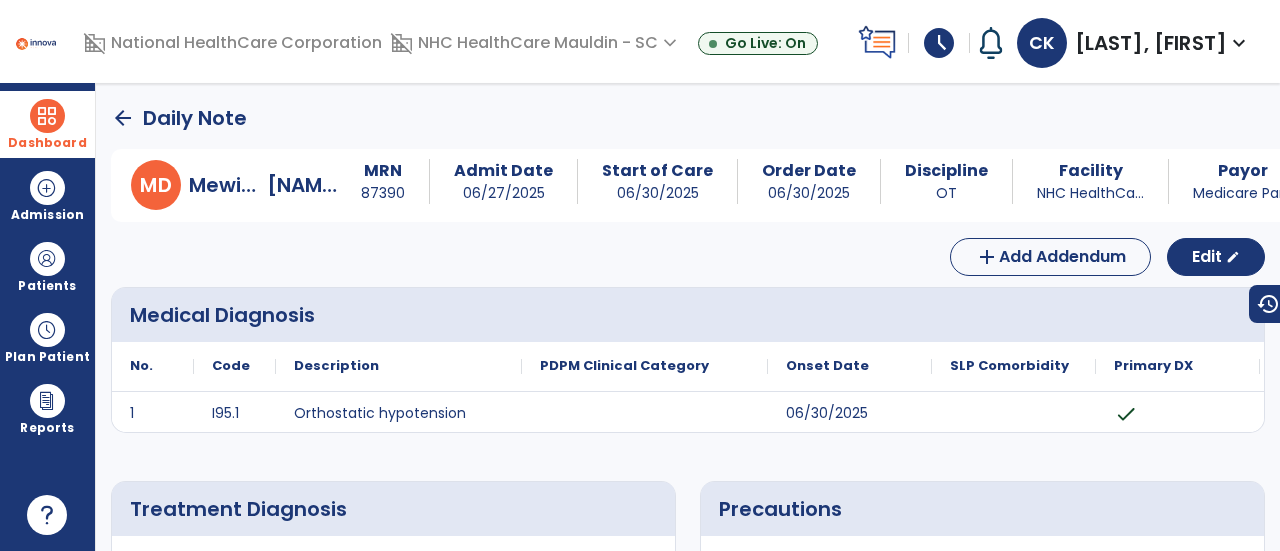 click on "arrow_back" 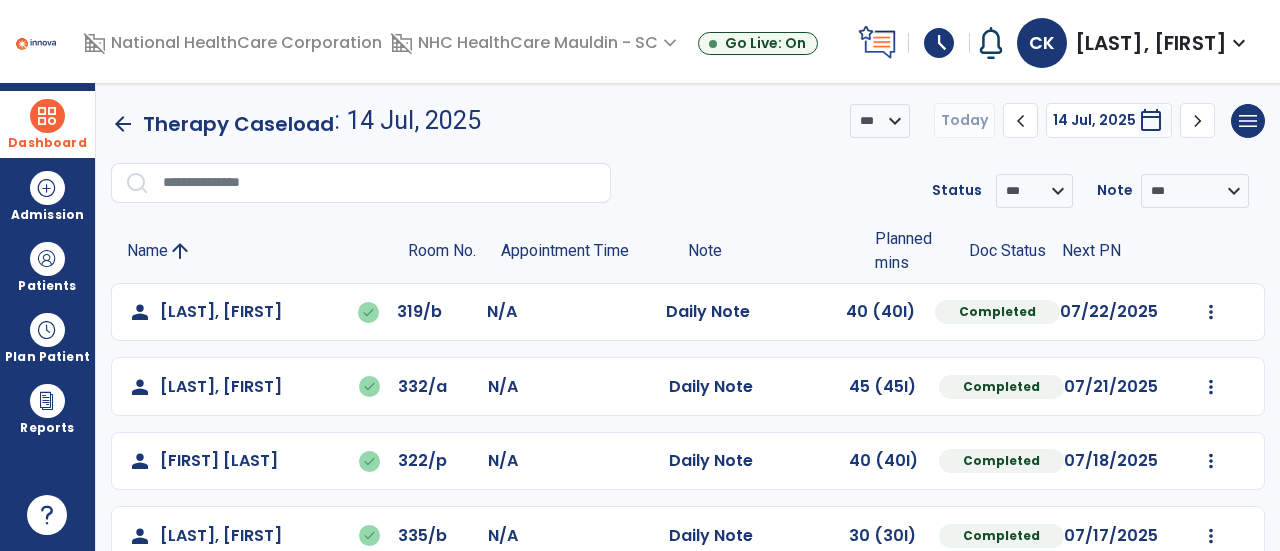scroll, scrollTop: 259, scrollLeft: 0, axis: vertical 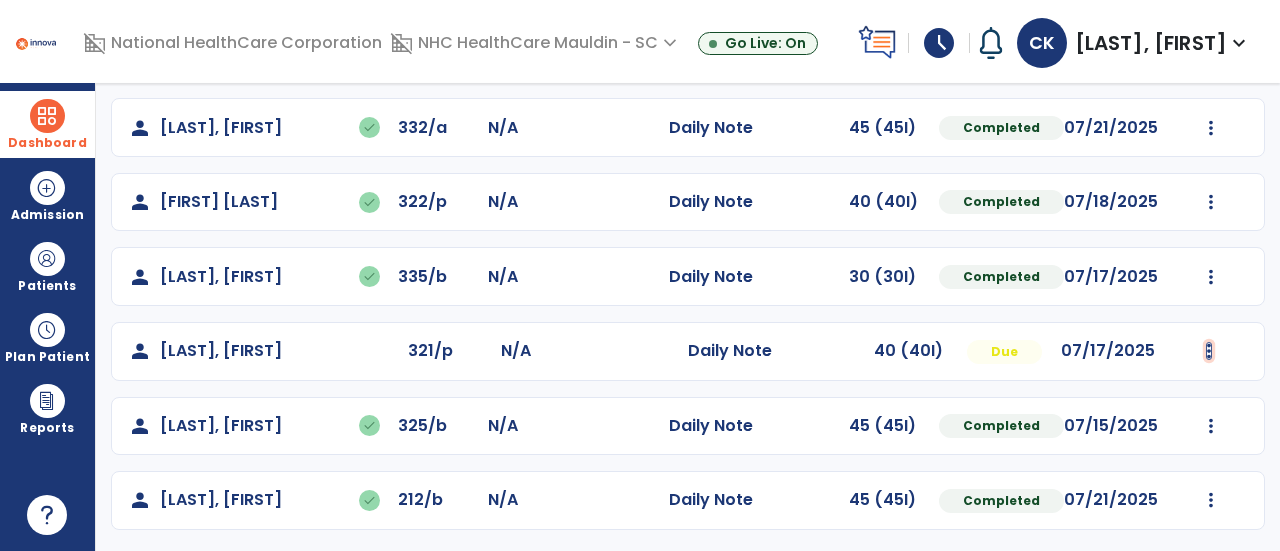 click at bounding box center [1211, 53] 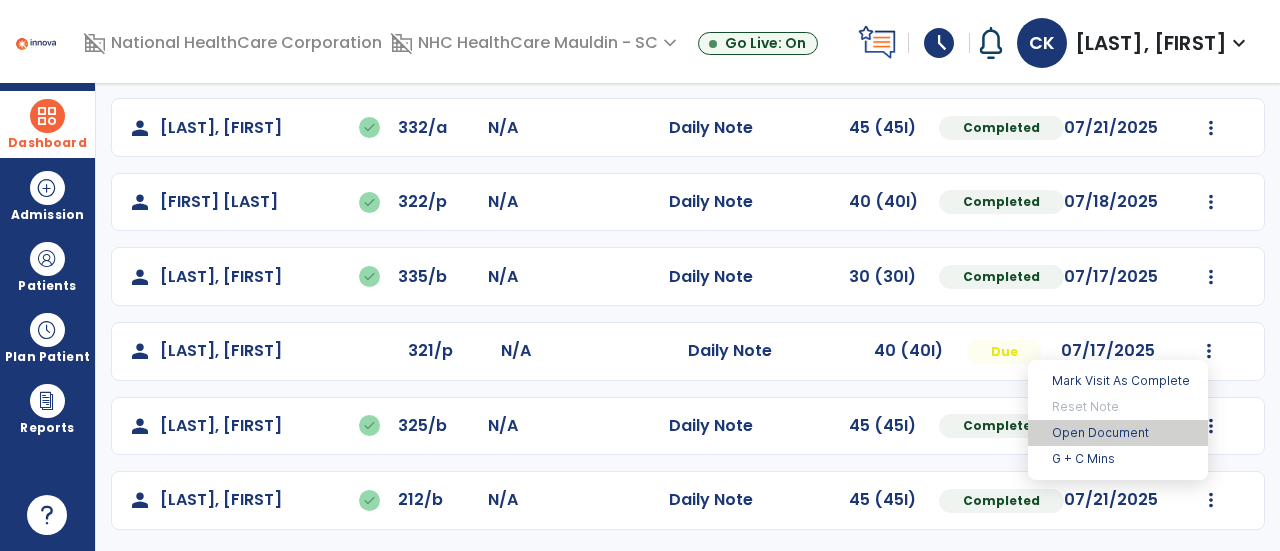 click on "Open Document" at bounding box center [1118, 433] 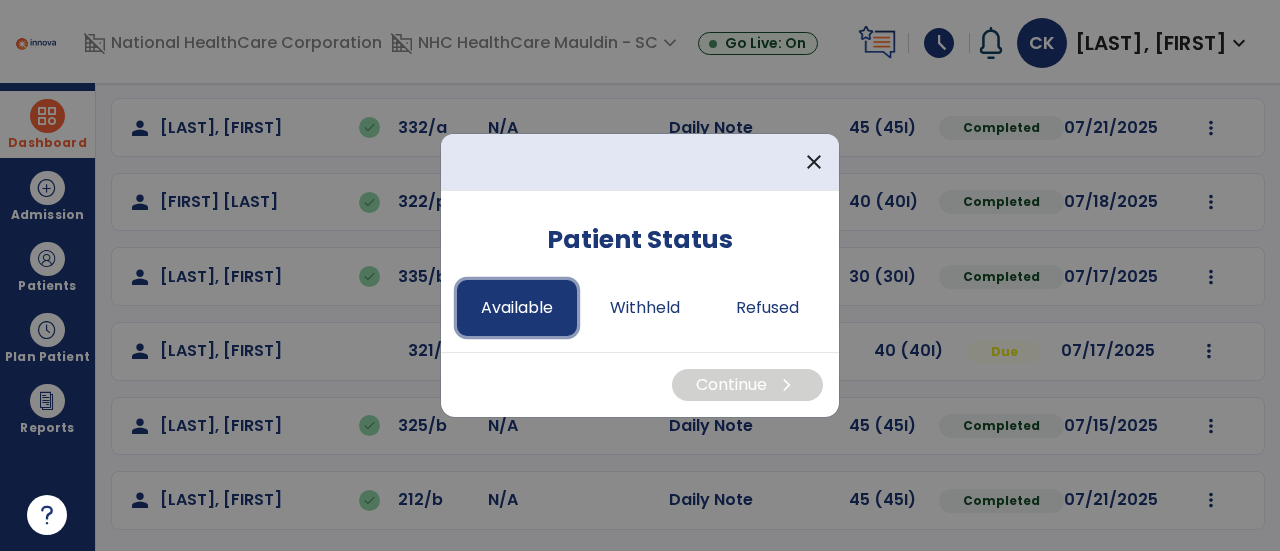 click on "Available" at bounding box center [517, 308] 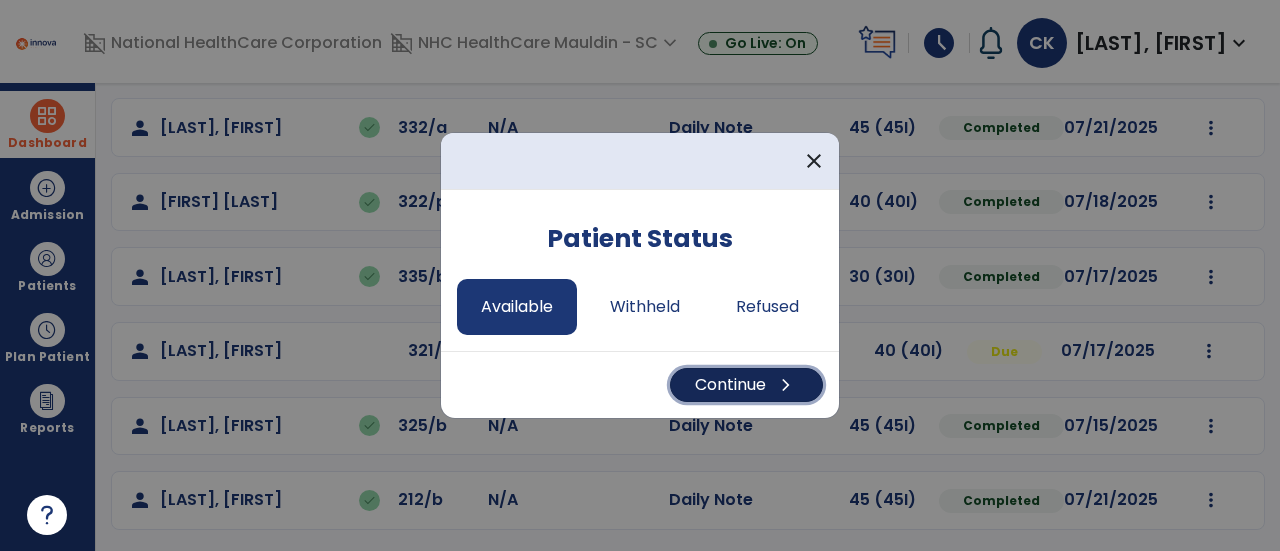 click on "Continue   chevron_right" at bounding box center (746, 385) 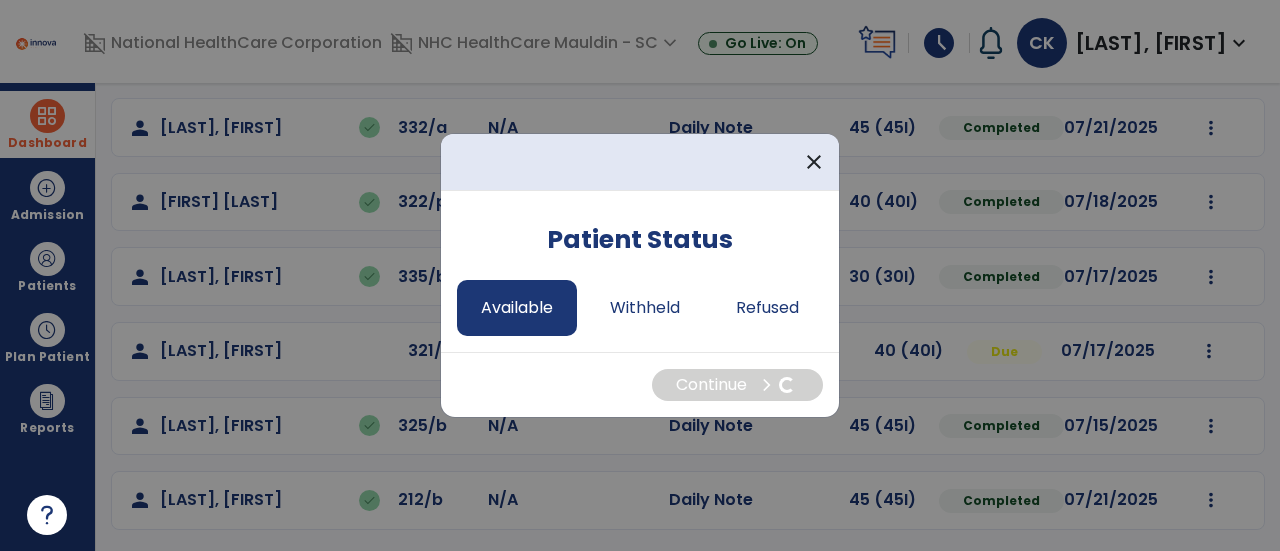 select on "*" 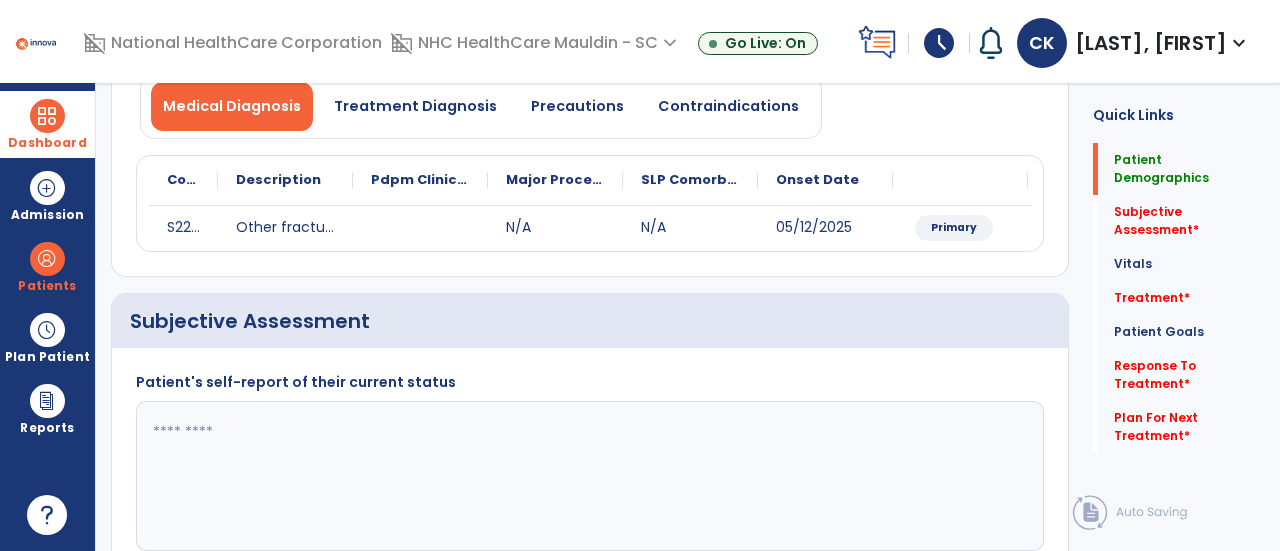 scroll, scrollTop: 0, scrollLeft: 0, axis: both 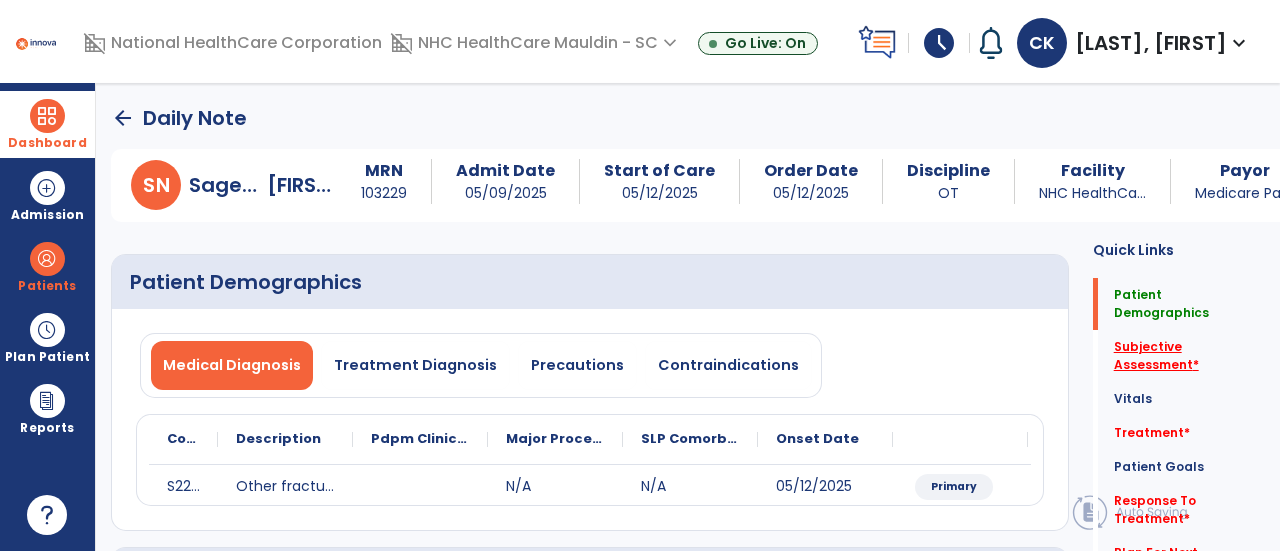 click on "Subjective Assessment   *" 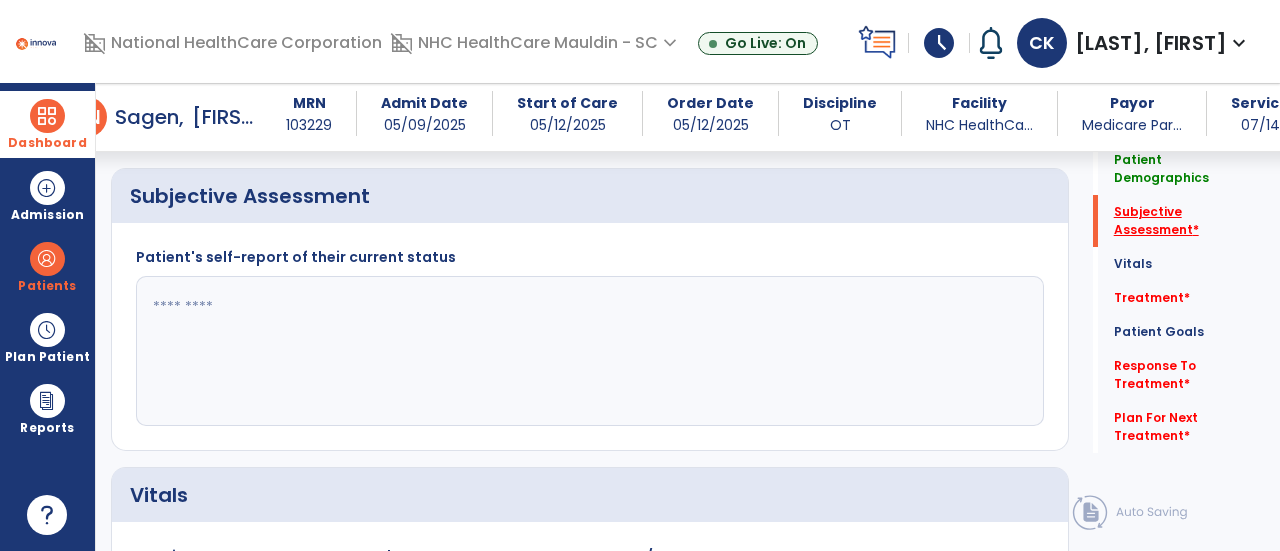 scroll, scrollTop: 369, scrollLeft: 0, axis: vertical 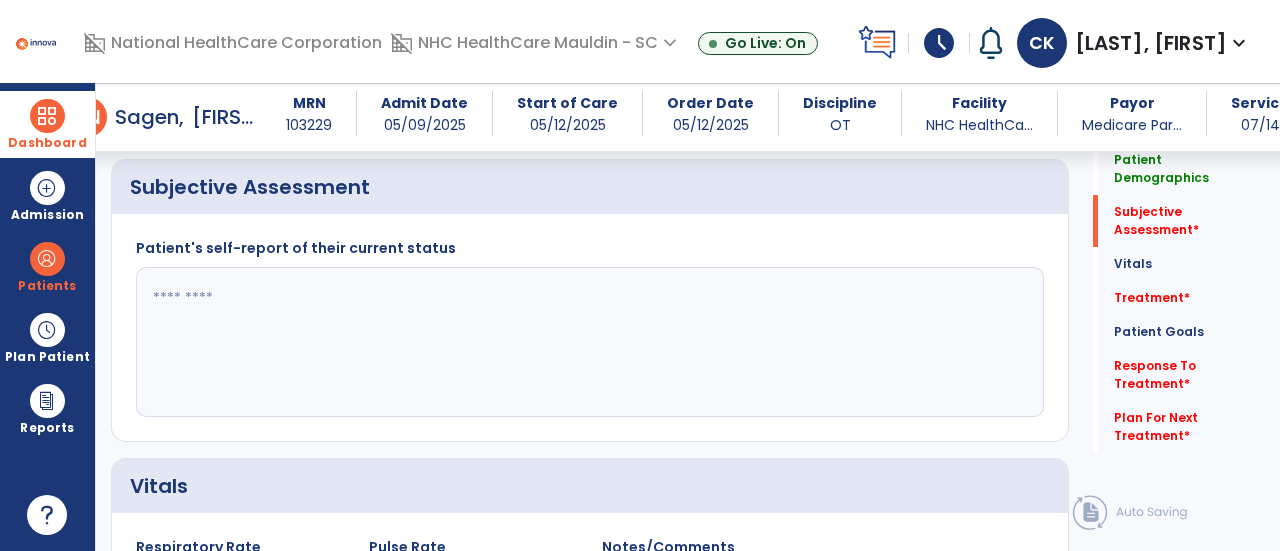click 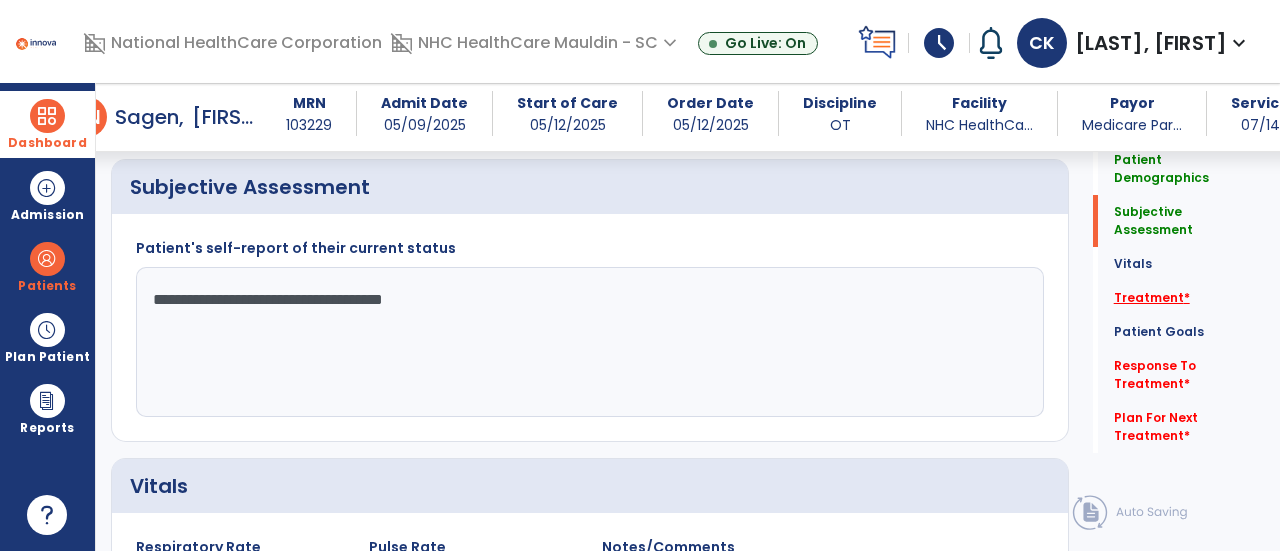 type on "**********" 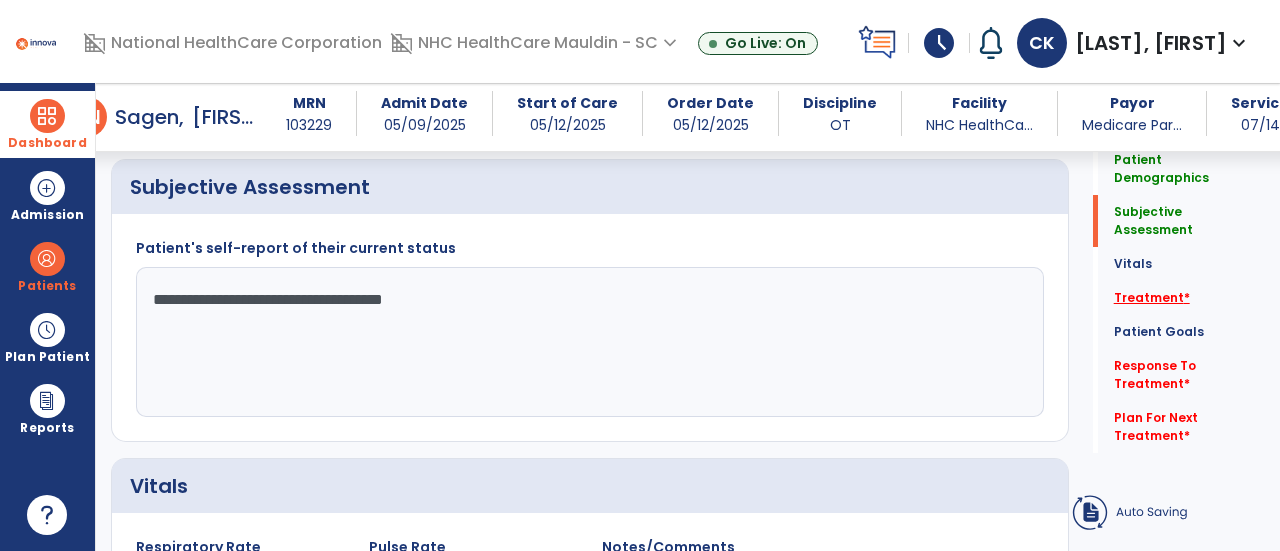 click on "Treatment   *" 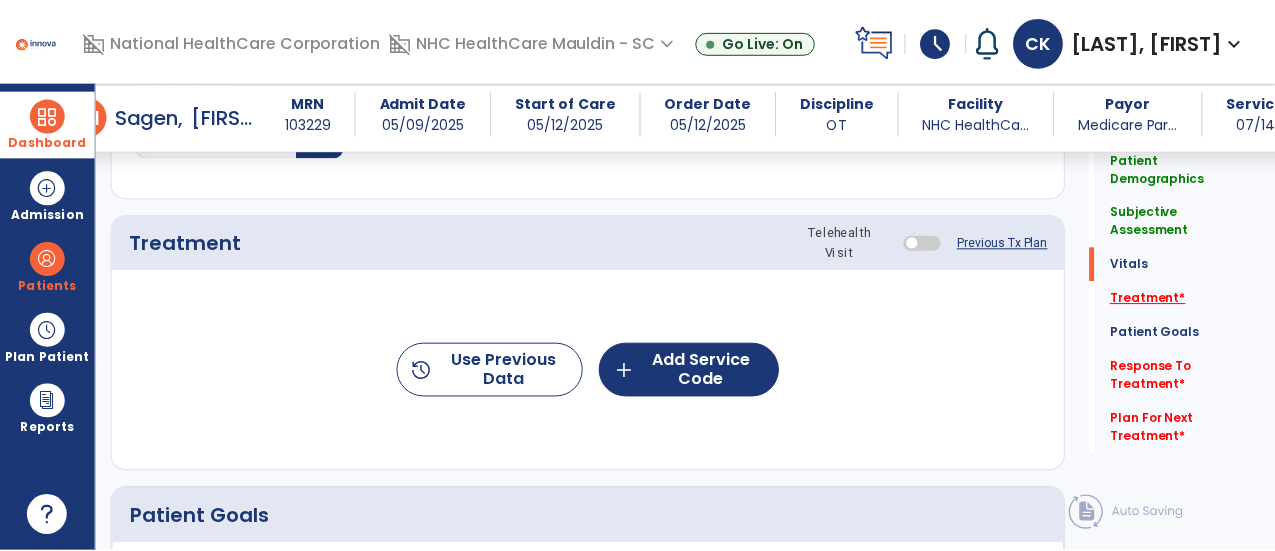 scroll, scrollTop: 1057, scrollLeft: 0, axis: vertical 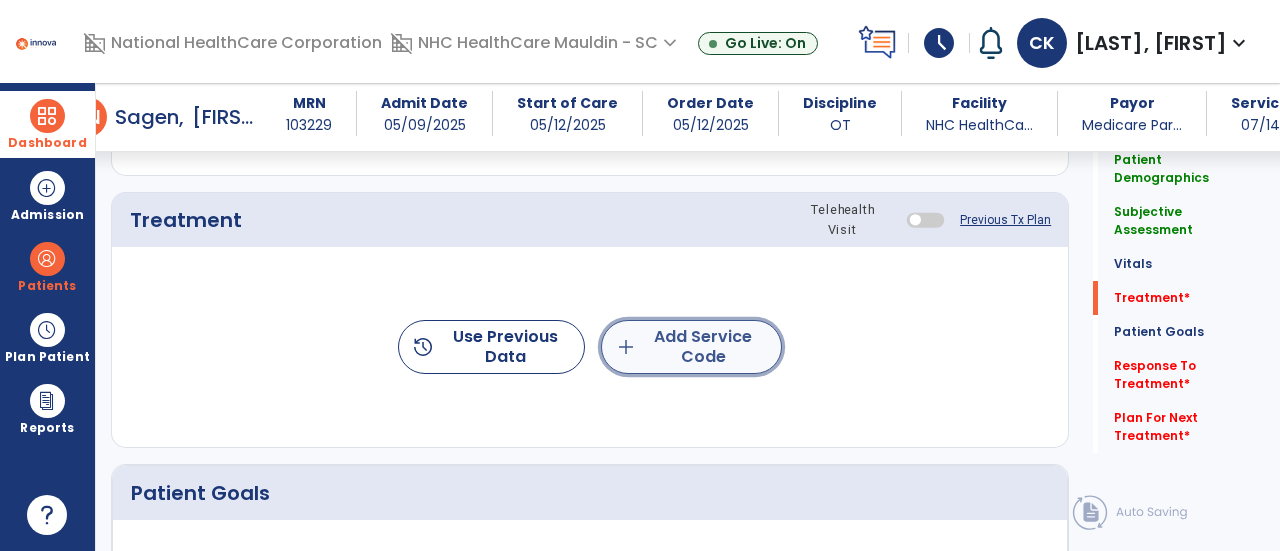 click on "add  Add Service Code" 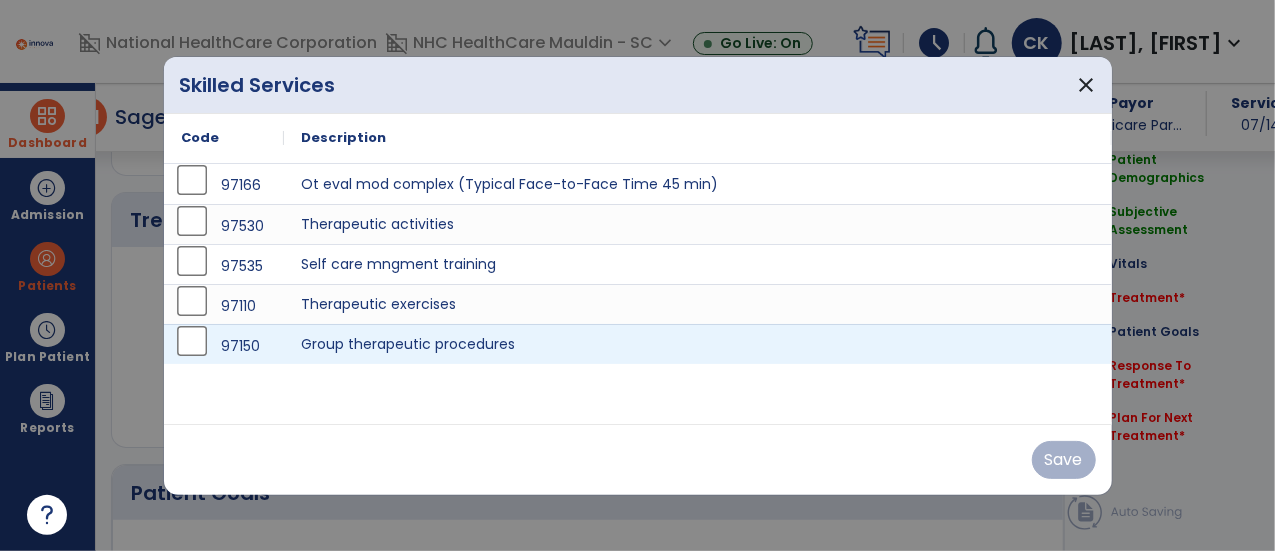 scroll, scrollTop: 1057, scrollLeft: 0, axis: vertical 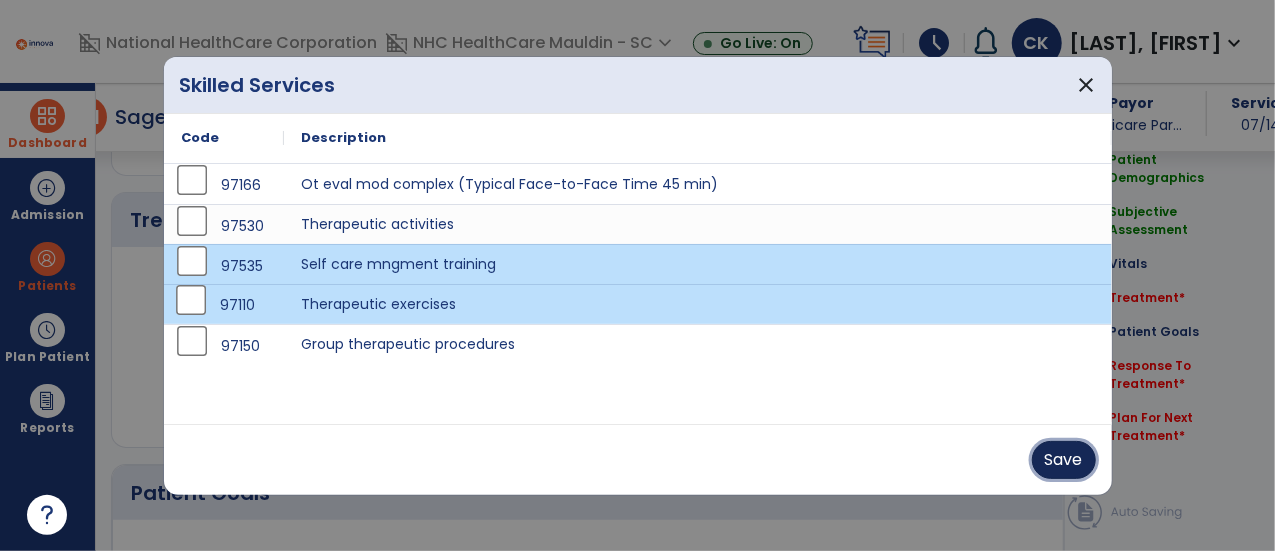 click on "Save" at bounding box center [1064, 460] 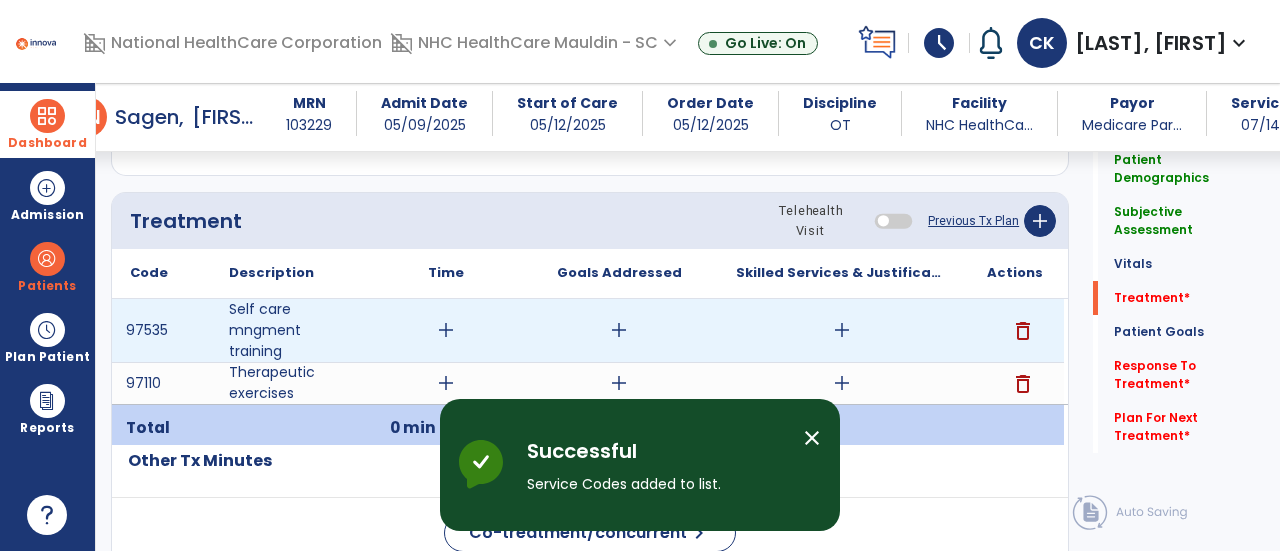 click on "add" at bounding box center (446, 330) 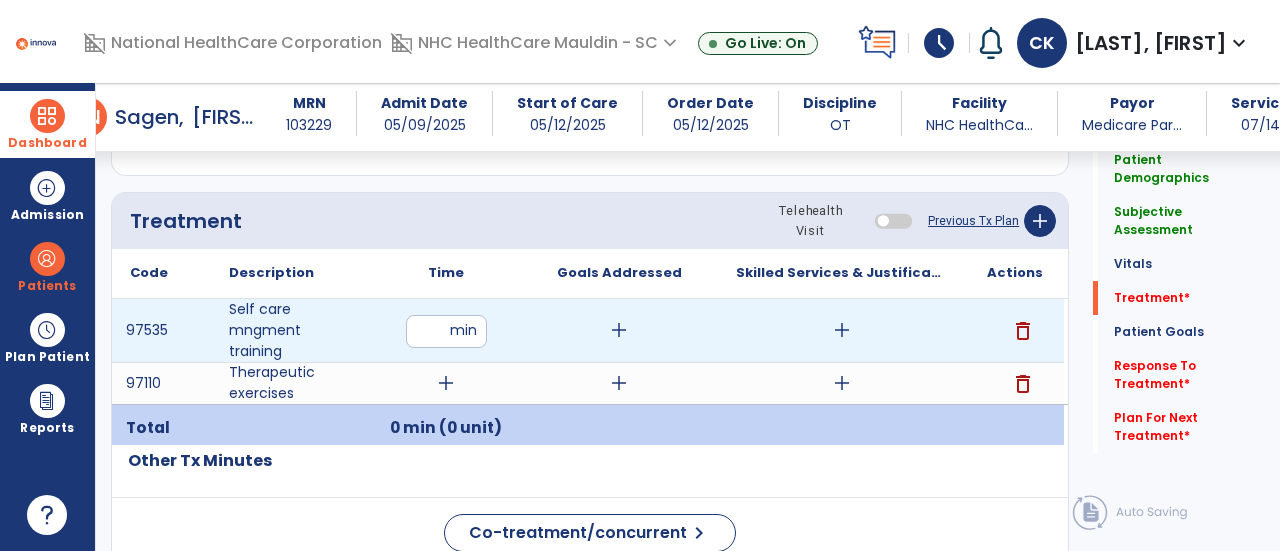 type on "**" 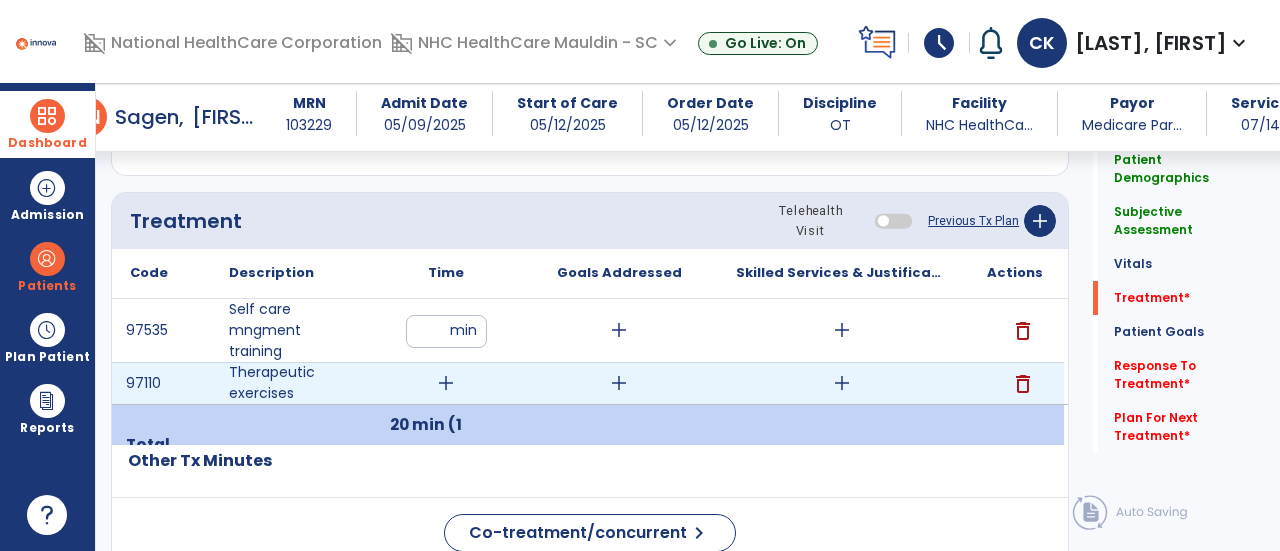 click on "add" at bounding box center (446, 383) 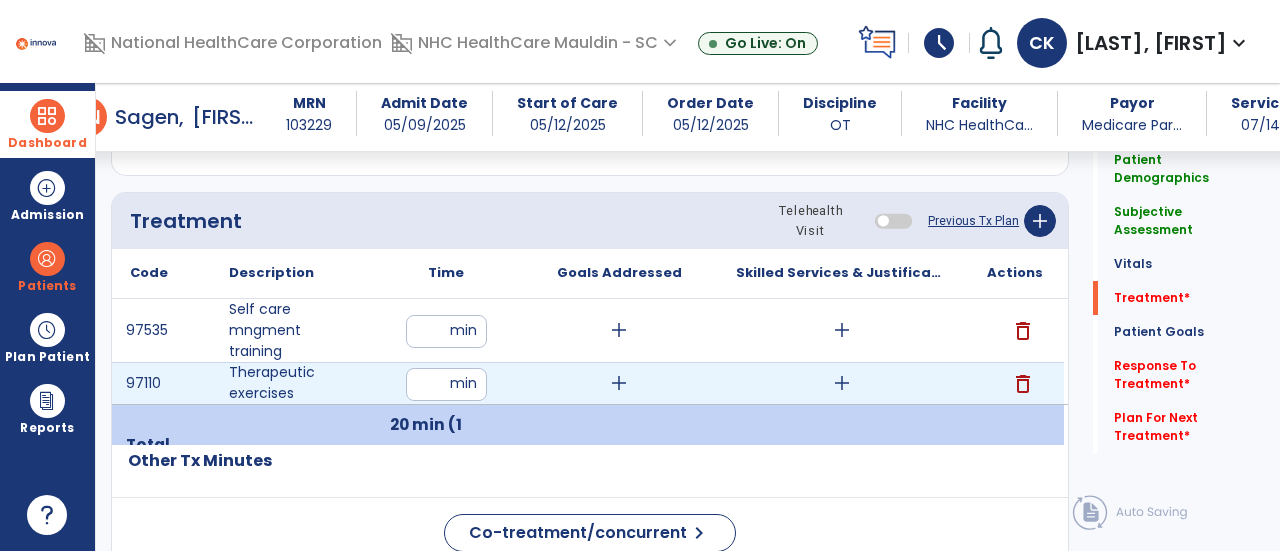 type on "**" 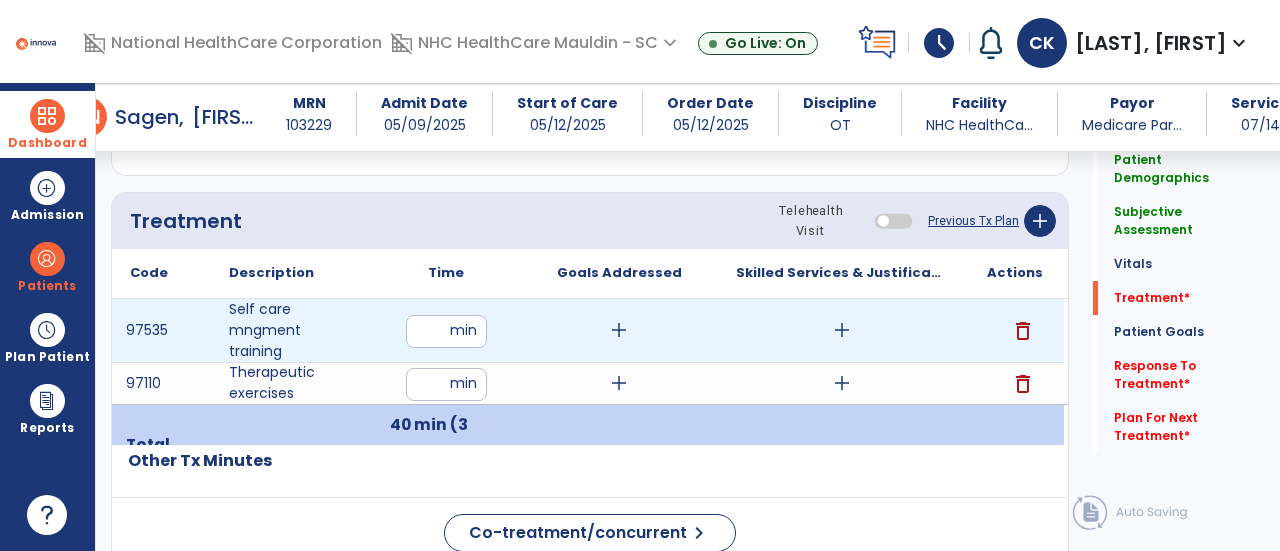 click on "add" at bounding box center (619, 330) 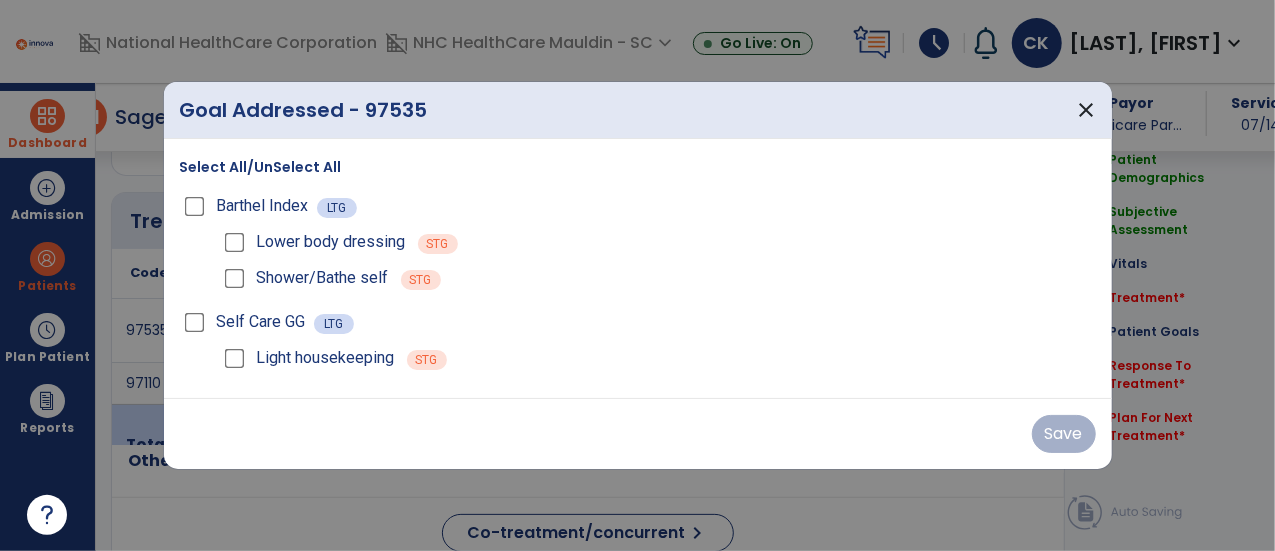 scroll, scrollTop: 1057, scrollLeft: 0, axis: vertical 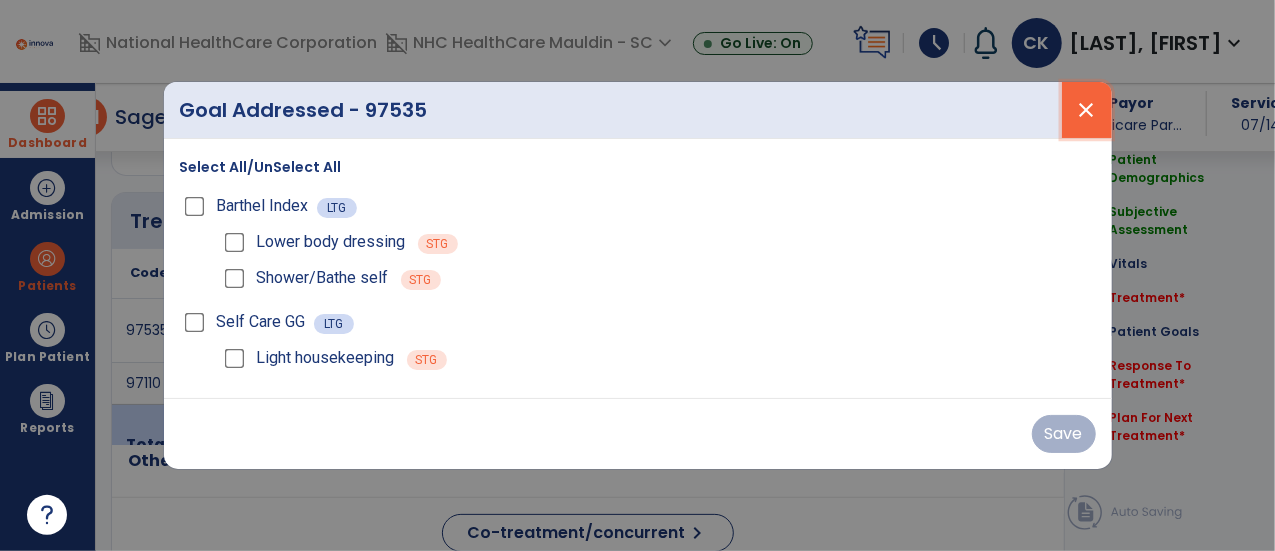 click on "close" at bounding box center [1087, 110] 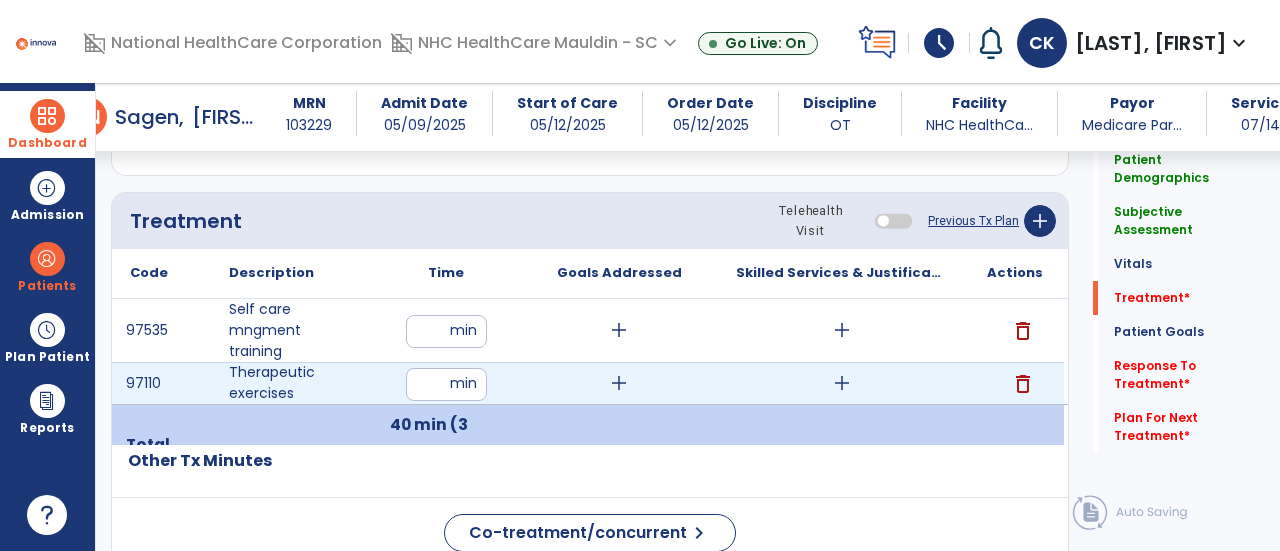 click on "**" at bounding box center [446, 384] 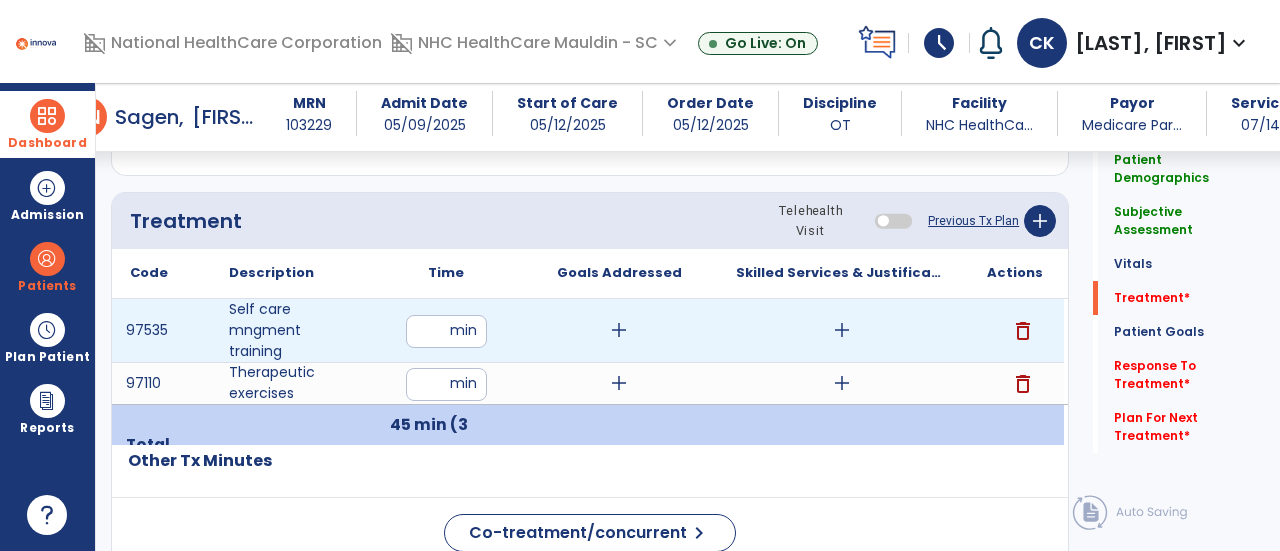 click on "**" at bounding box center (446, 331) 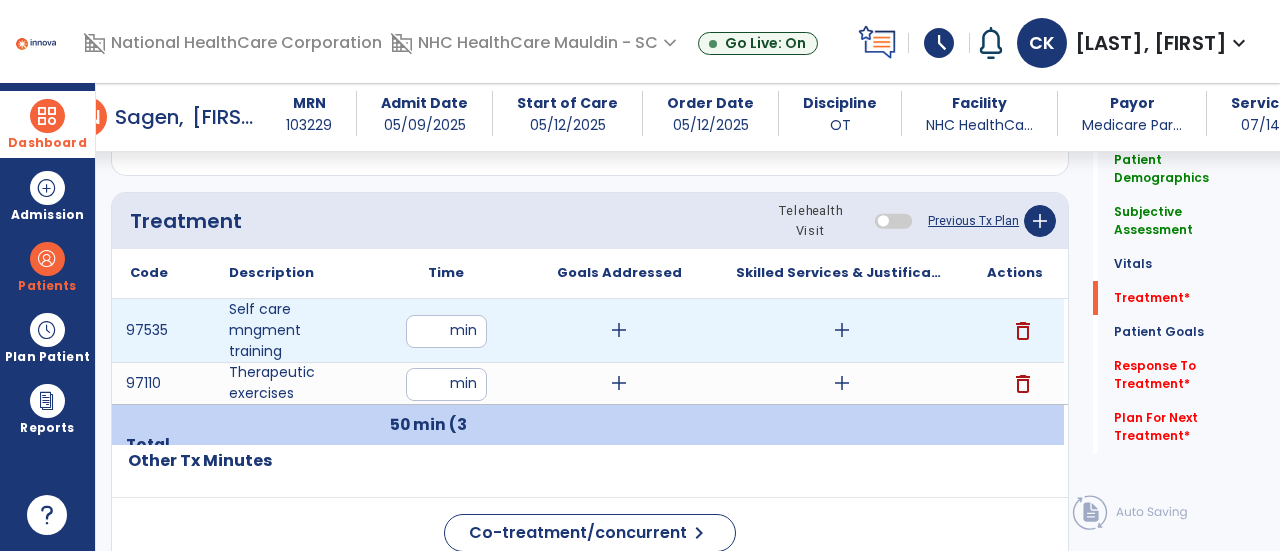 click on "add" at bounding box center (619, 330) 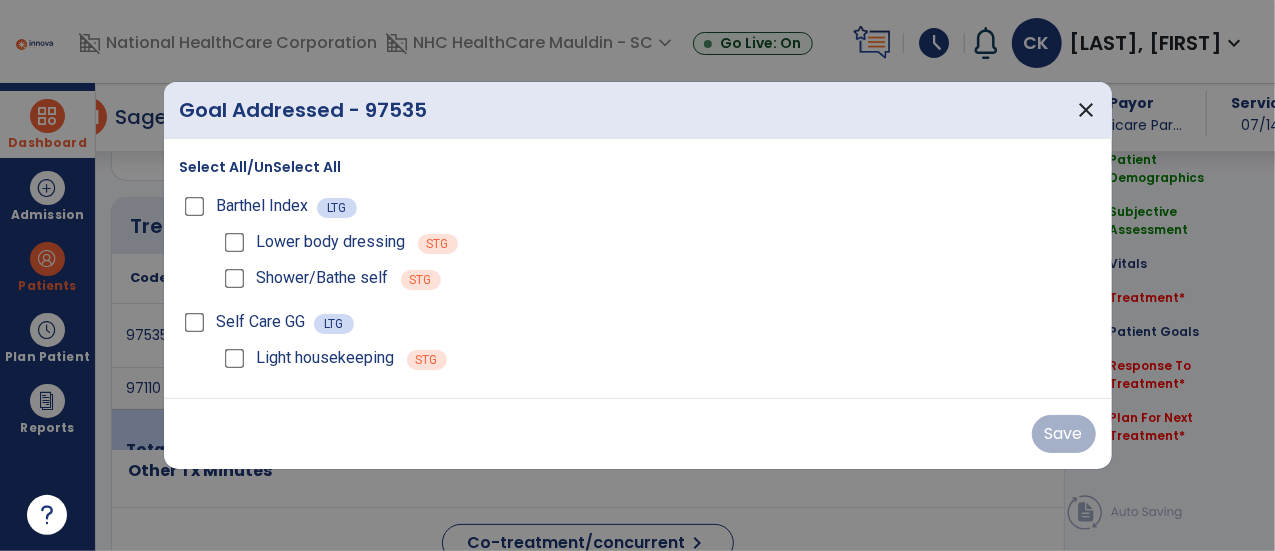 scroll, scrollTop: 1057, scrollLeft: 0, axis: vertical 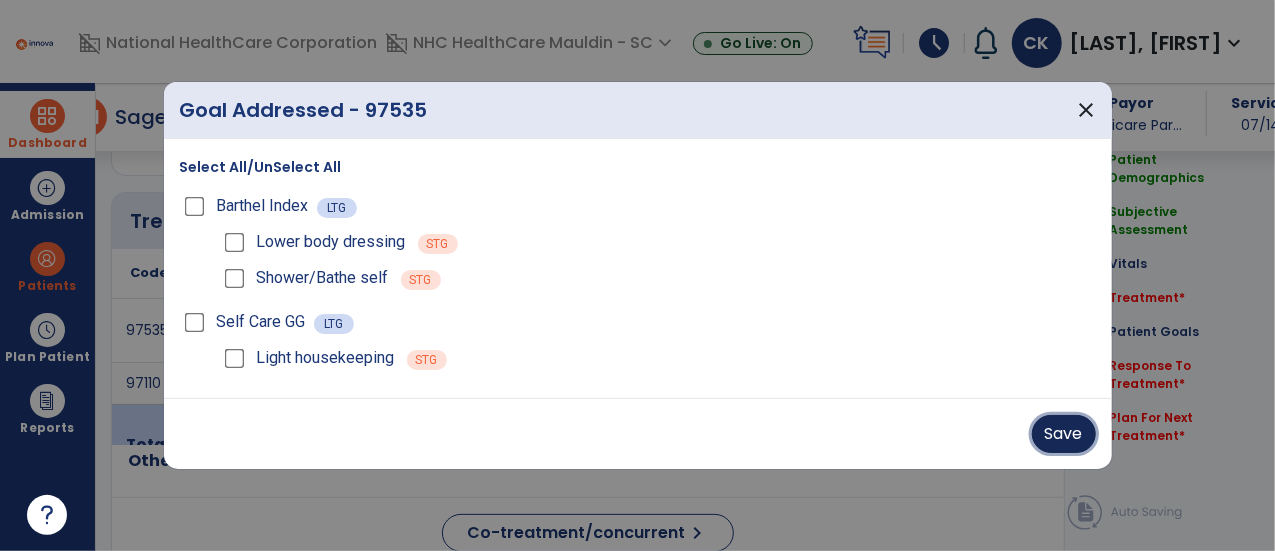 click on "Save" at bounding box center (1064, 434) 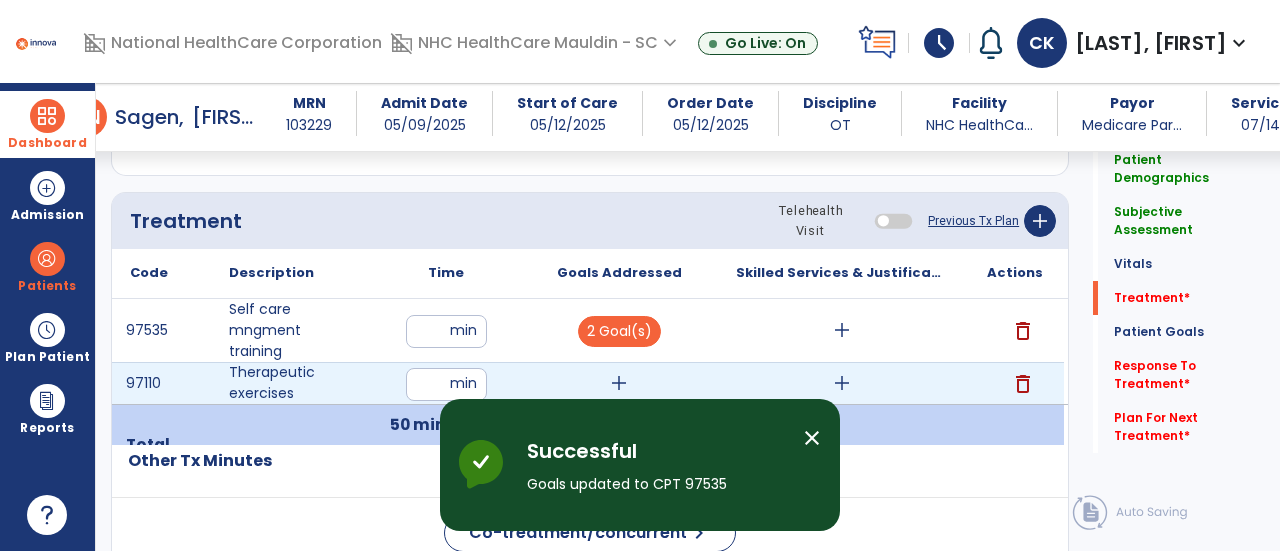 click on "add" at bounding box center [619, 383] 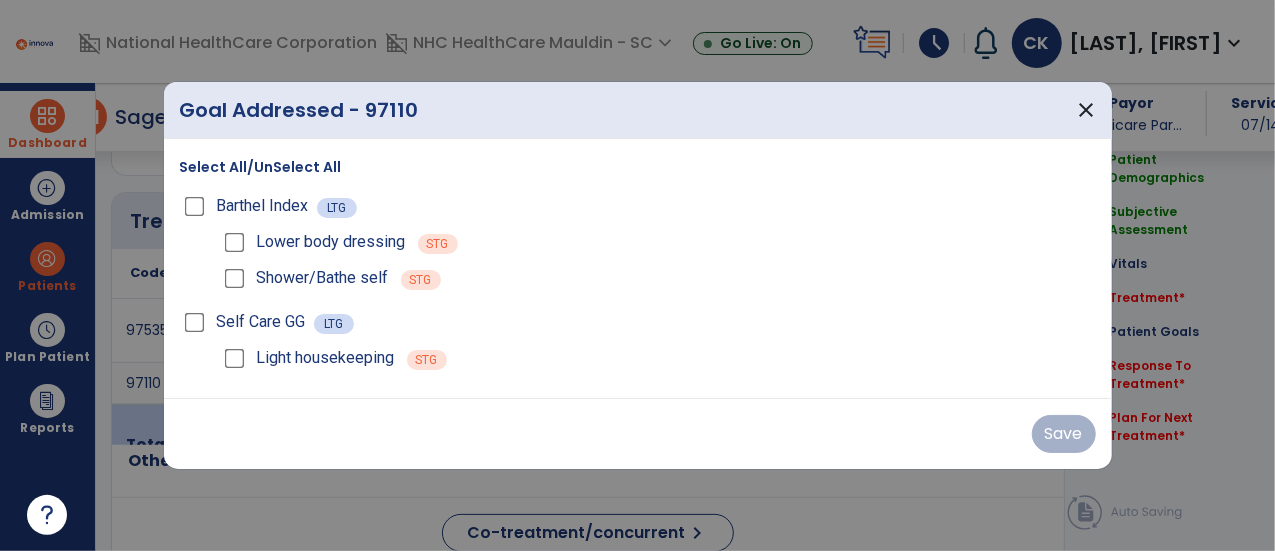 scroll, scrollTop: 1057, scrollLeft: 0, axis: vertical 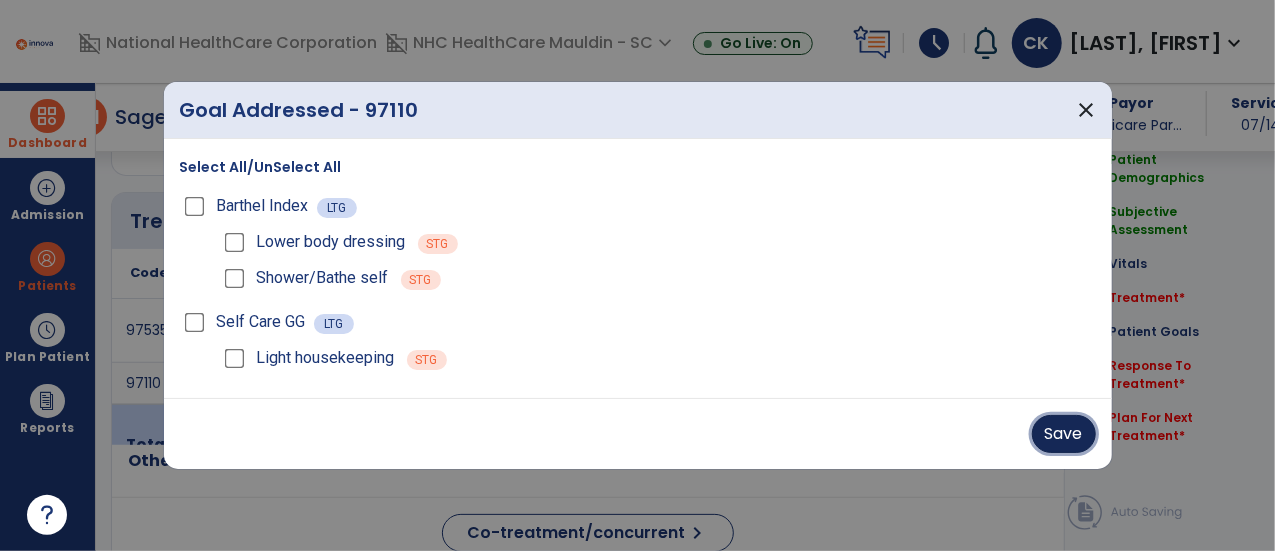 click on "Save" at bounding box center [1064, 434] 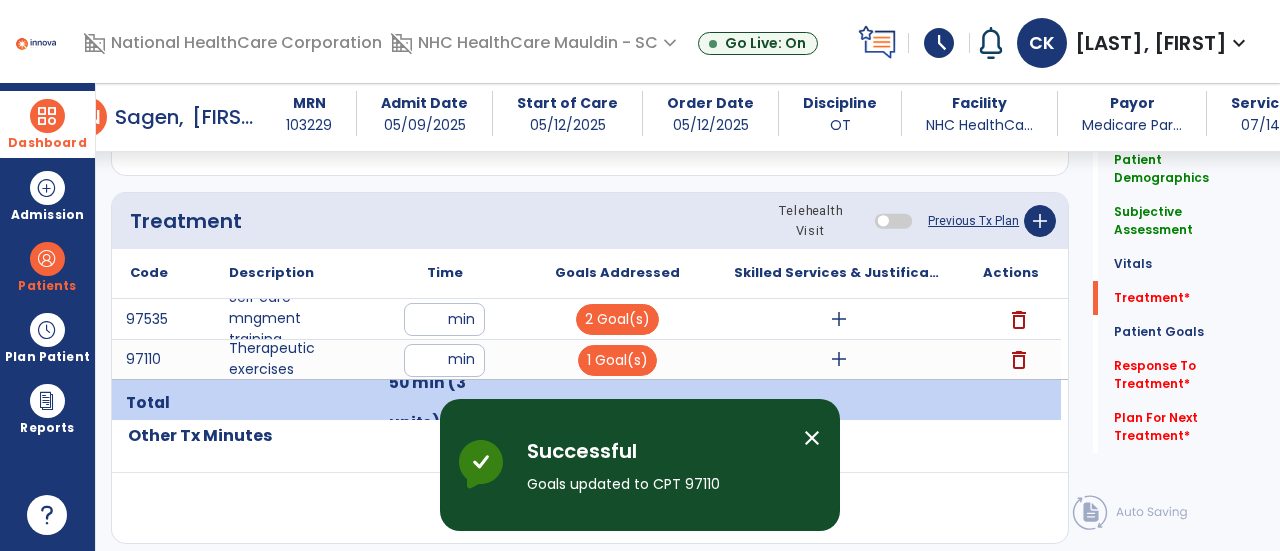 click on "Patient Demographics  Medical Diagnosis   Treatment Diagnosis   Precautions   Contraindications
Code
Description
Pdpm Clinical Category
S22.088D" 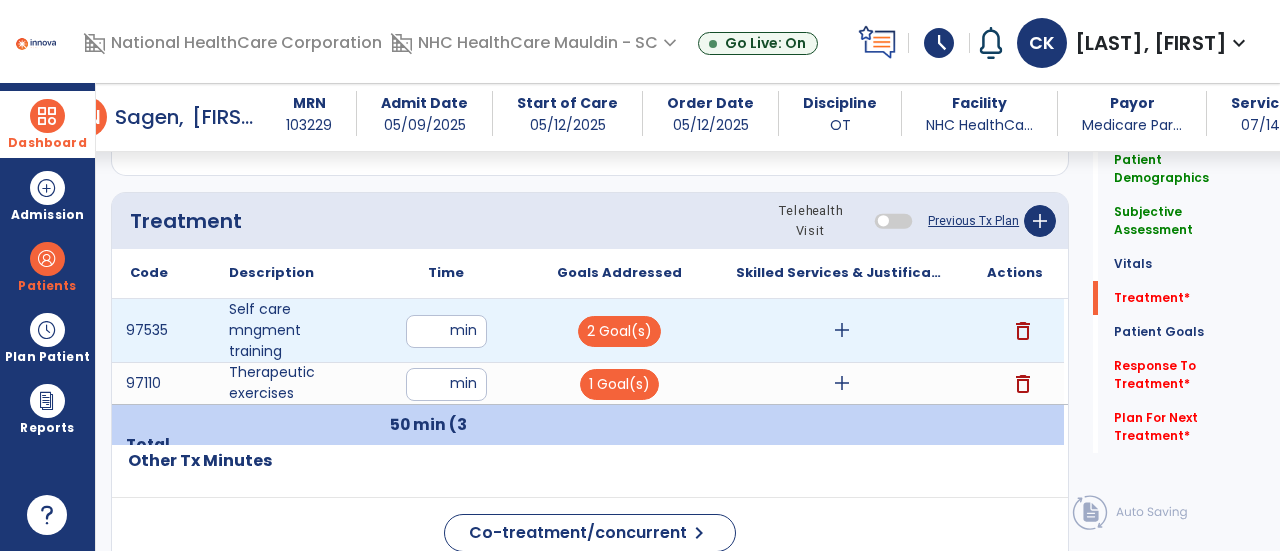 click on "add" at bounding box center [842, 330] 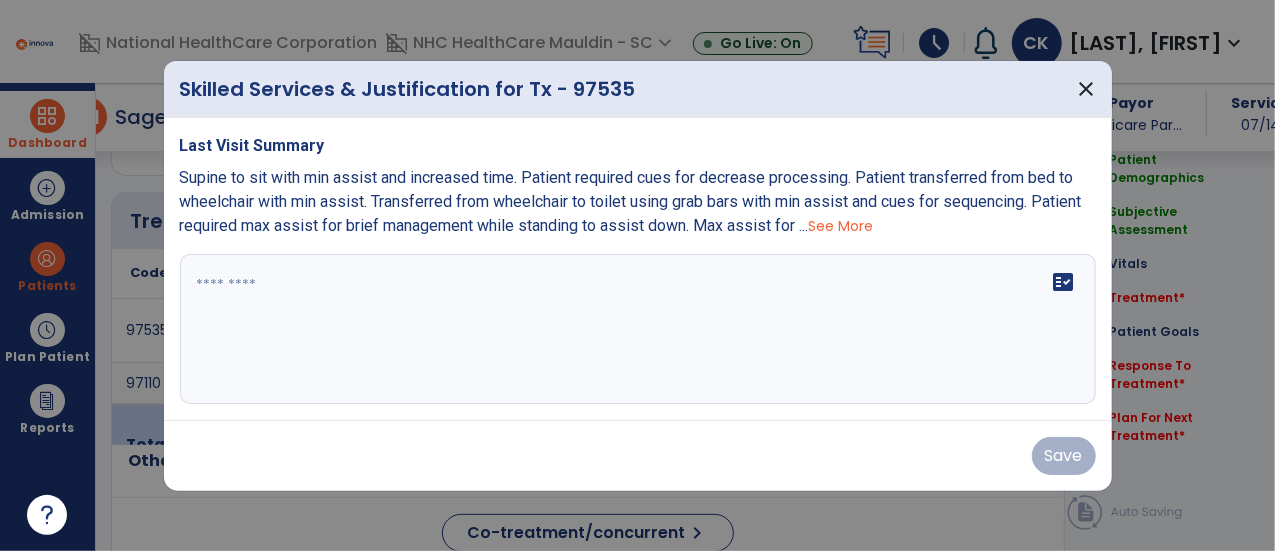 scroll, scrollTop: 1057, scrollLeft: 0, axis: vertical 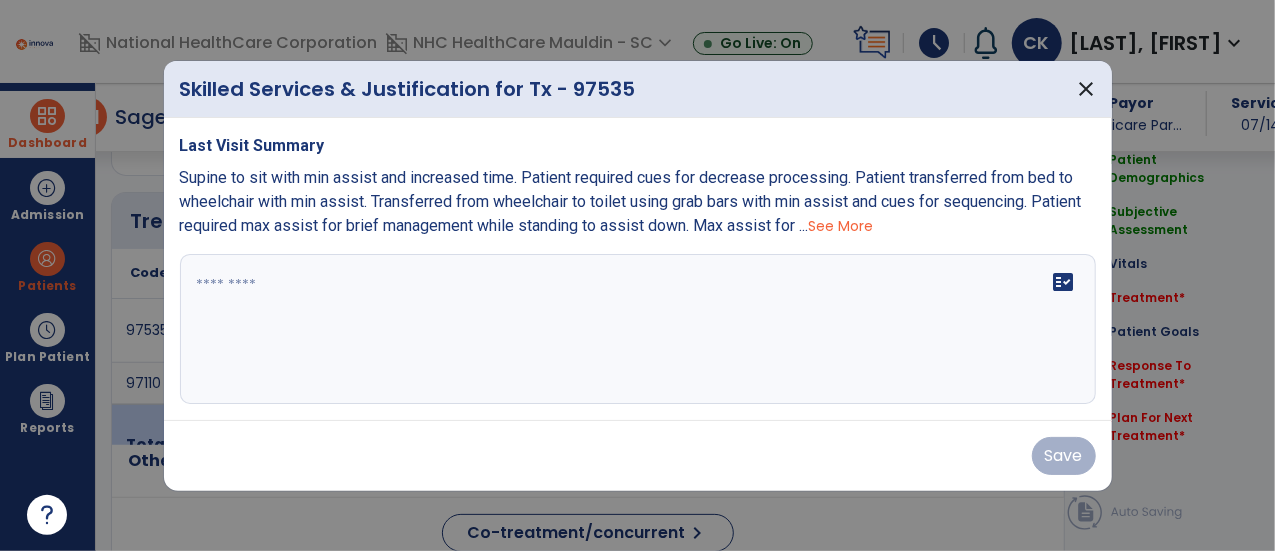 click on "fact_check" at bounding box center [638, 329] 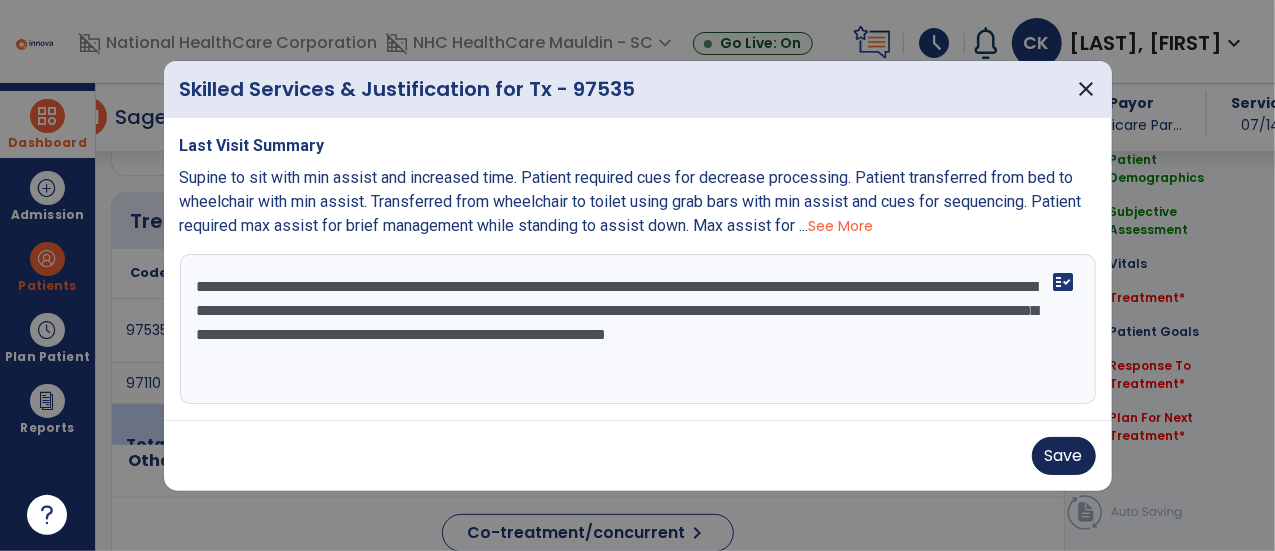 type on "**********" 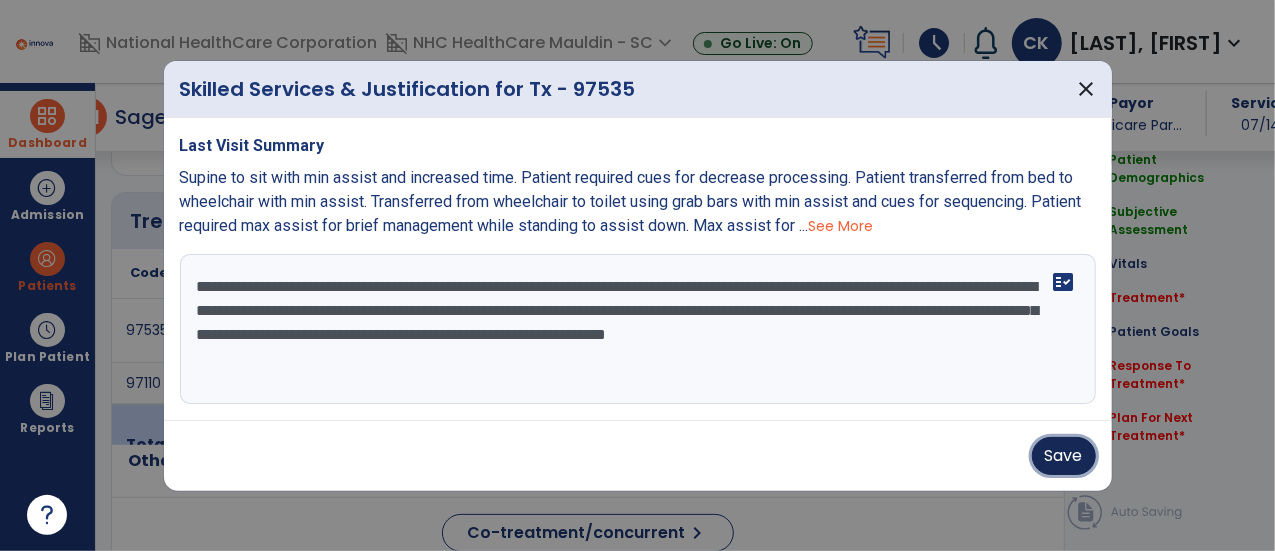 click on "Save" at bounding box center (1064, 456) 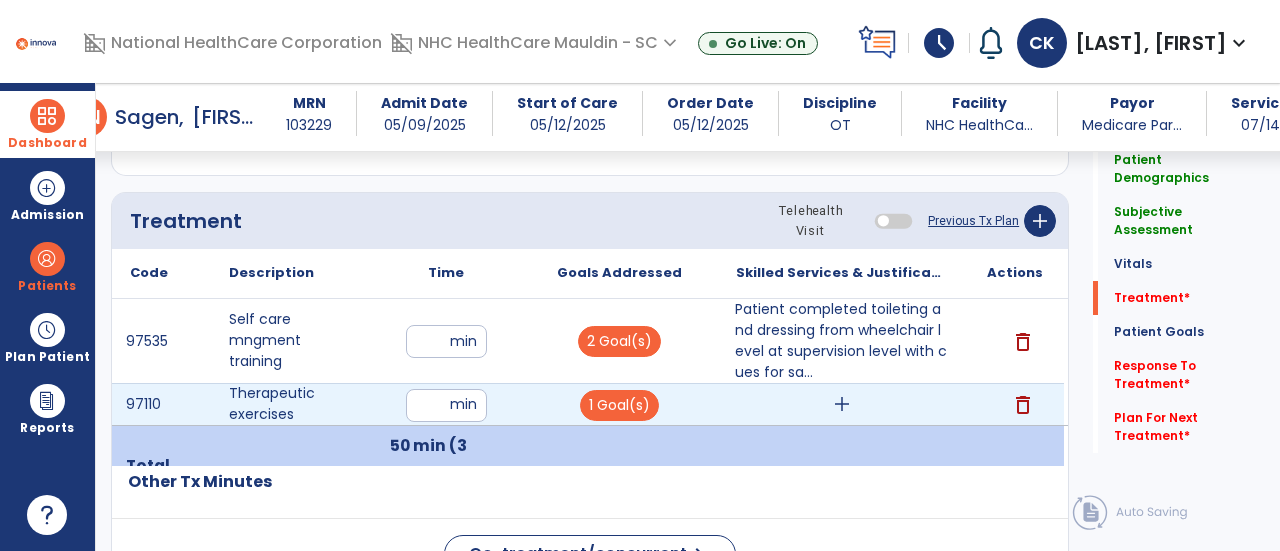click on "add" at bounding box center [842, 404] 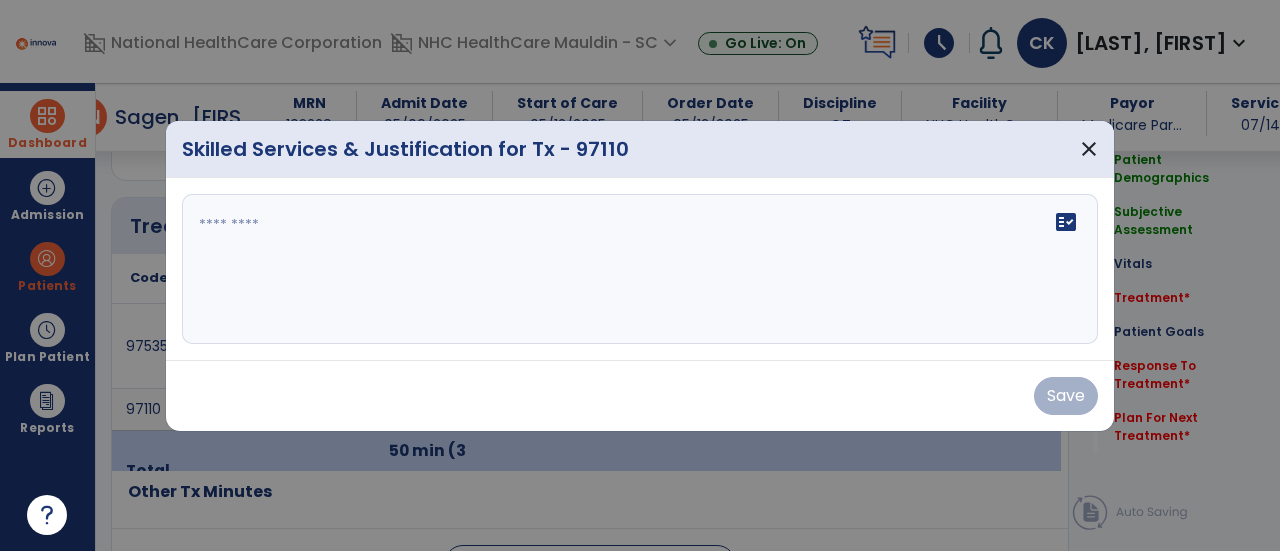 scroll, scrollTop: 1057, scrollLeft: 0, axis: vertical 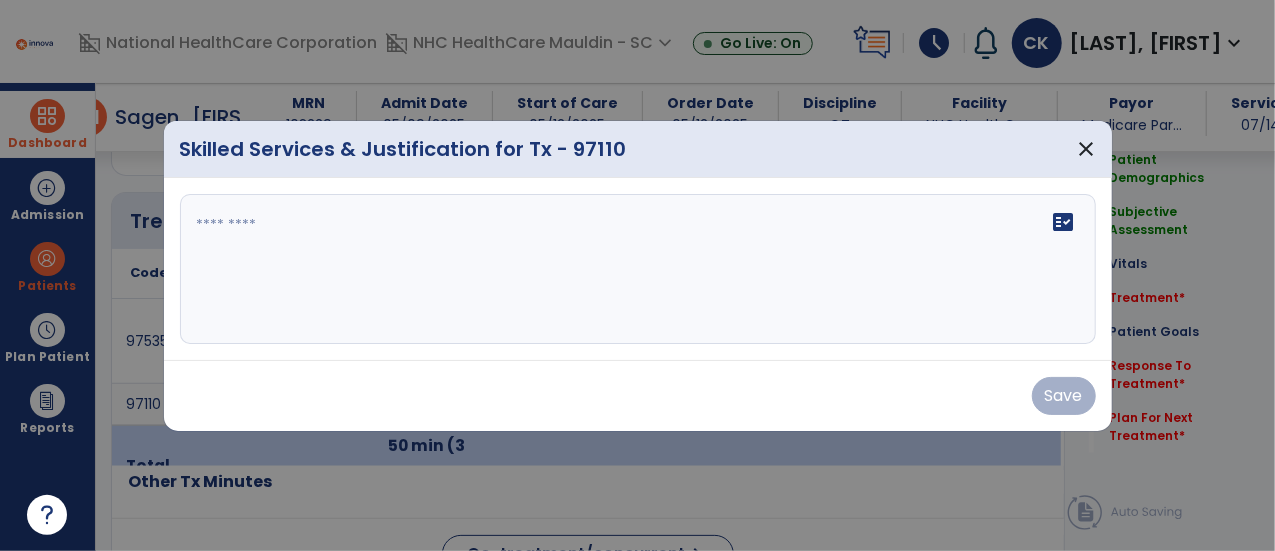 click on "fact_check" at bounding box center (638, 269) 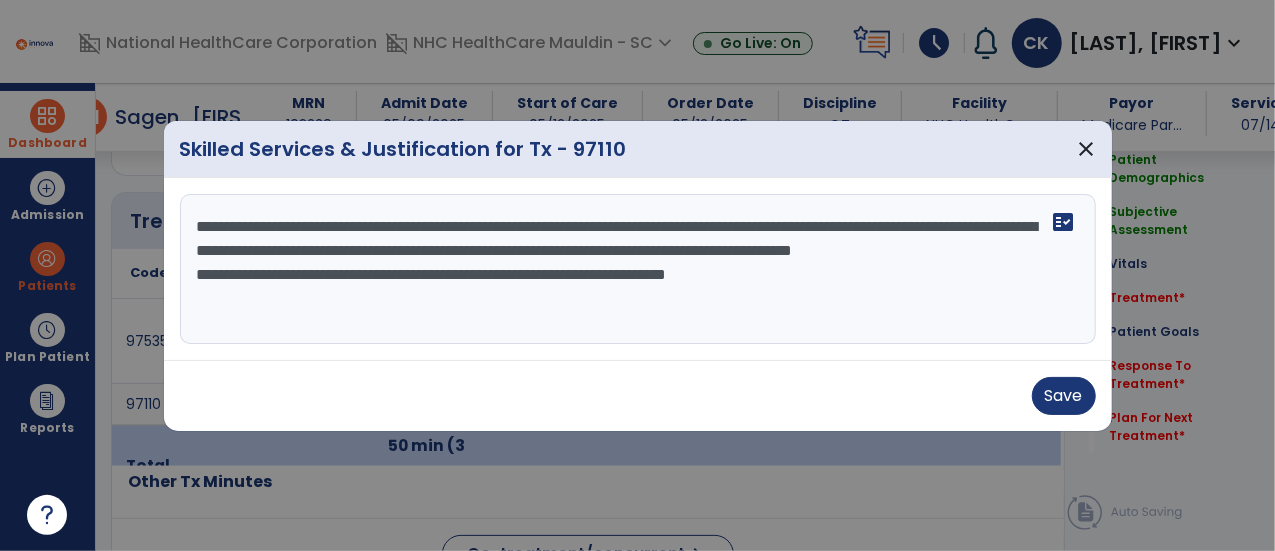 drag, startPoint x: 429, startPoint y: 307, endPoint x: 808, endPoint y: 355, distance: 382.0275 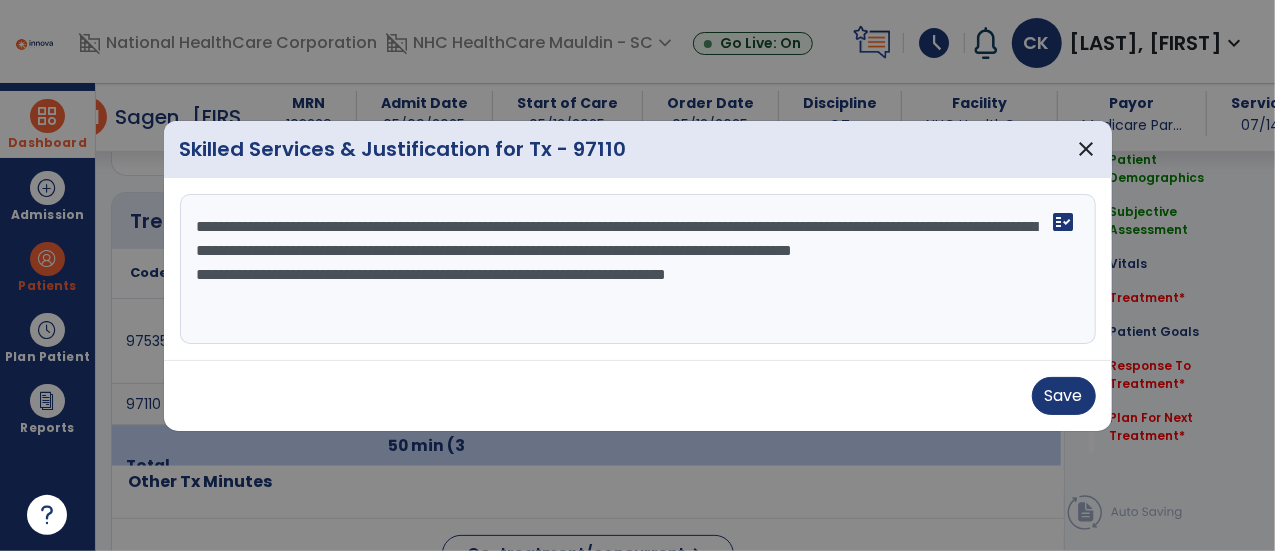 click on "**********" at bounding box center (638, 269) 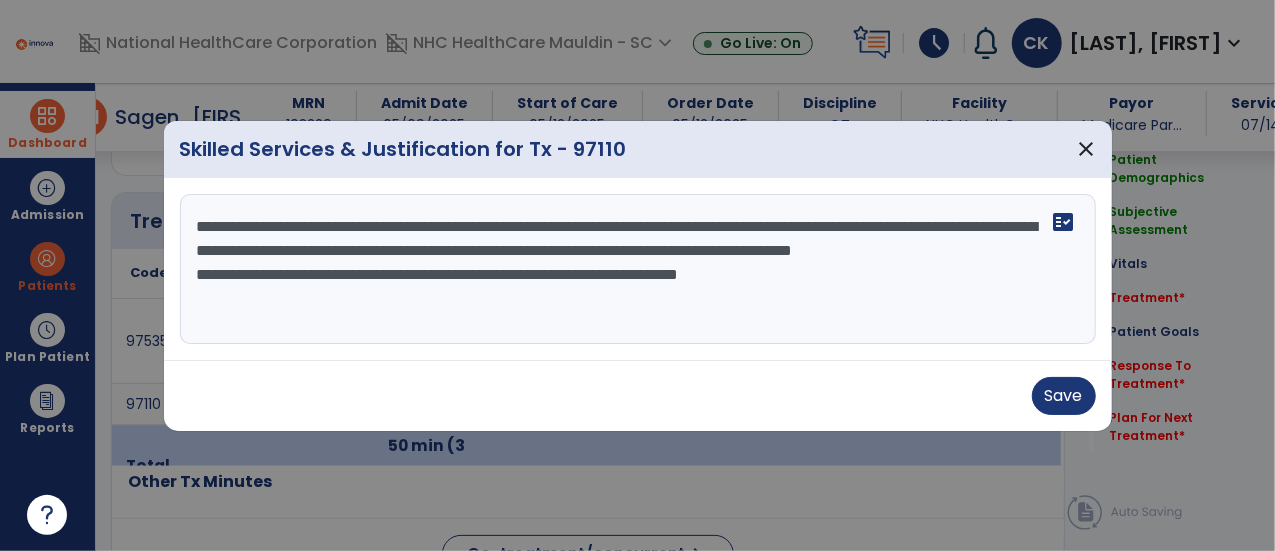 click on "**********" at bounding box center [638, 269] 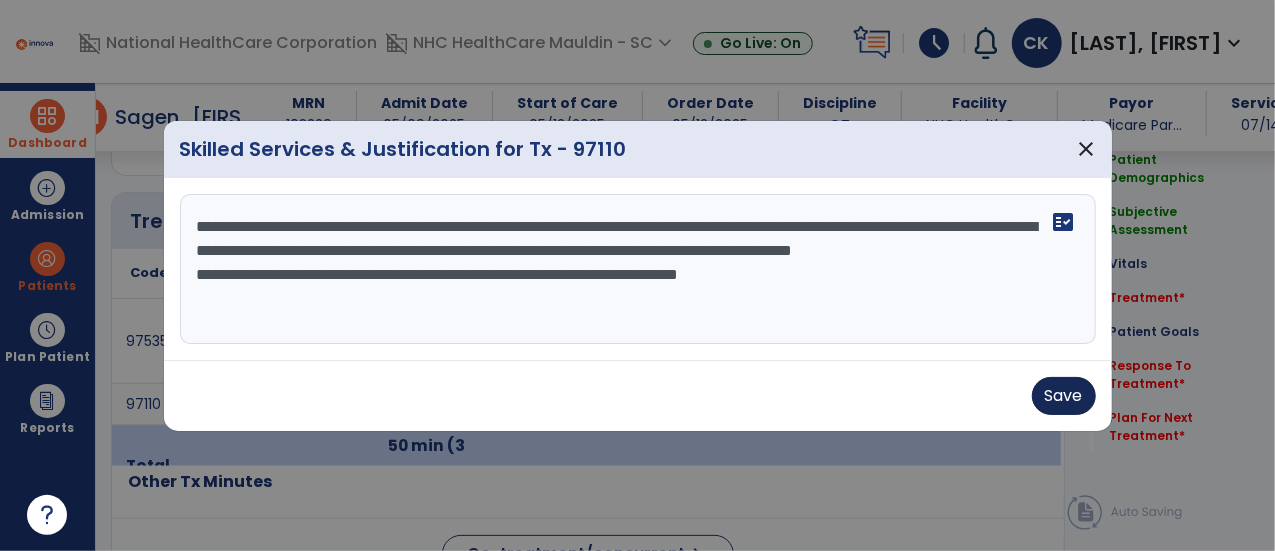 type on "**********" 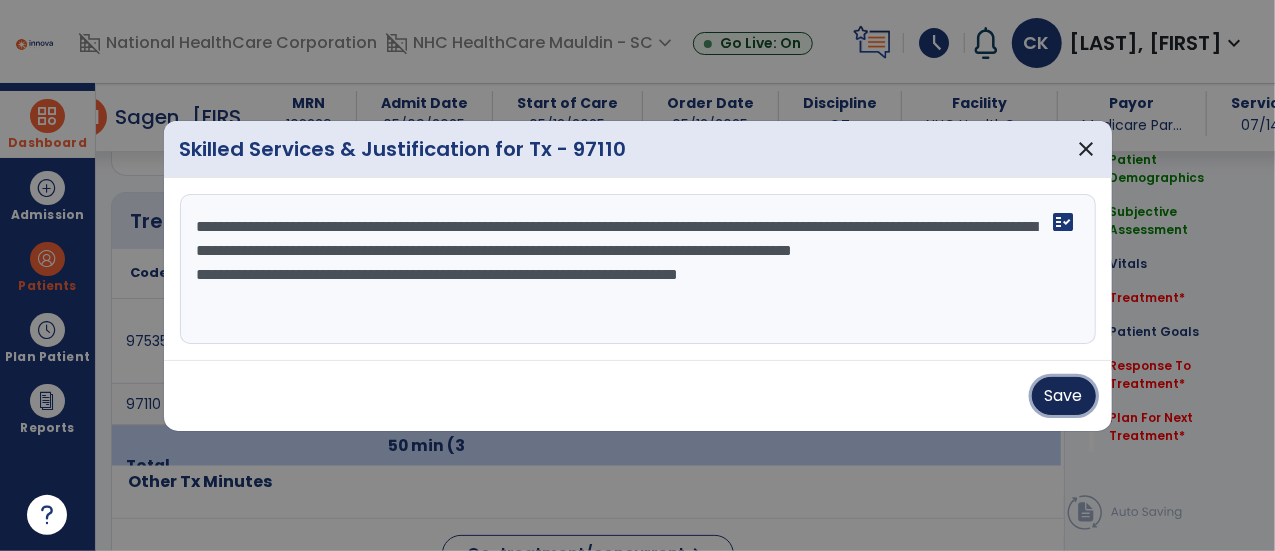 click on "Save" at bounding box center [1064, 396] 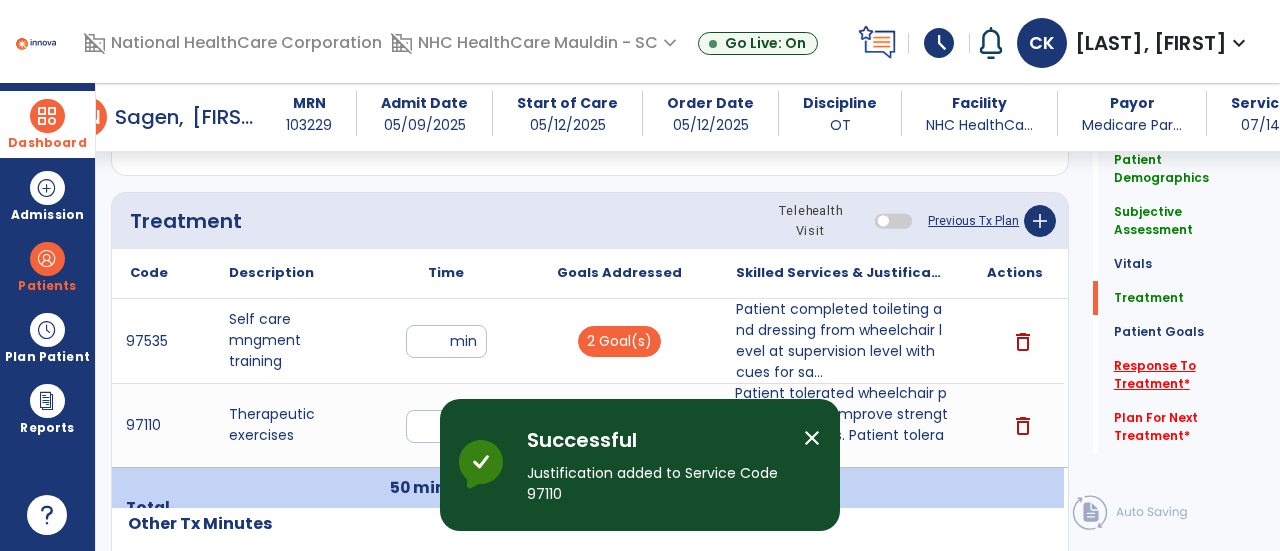 click on "Response To Treatment   *" 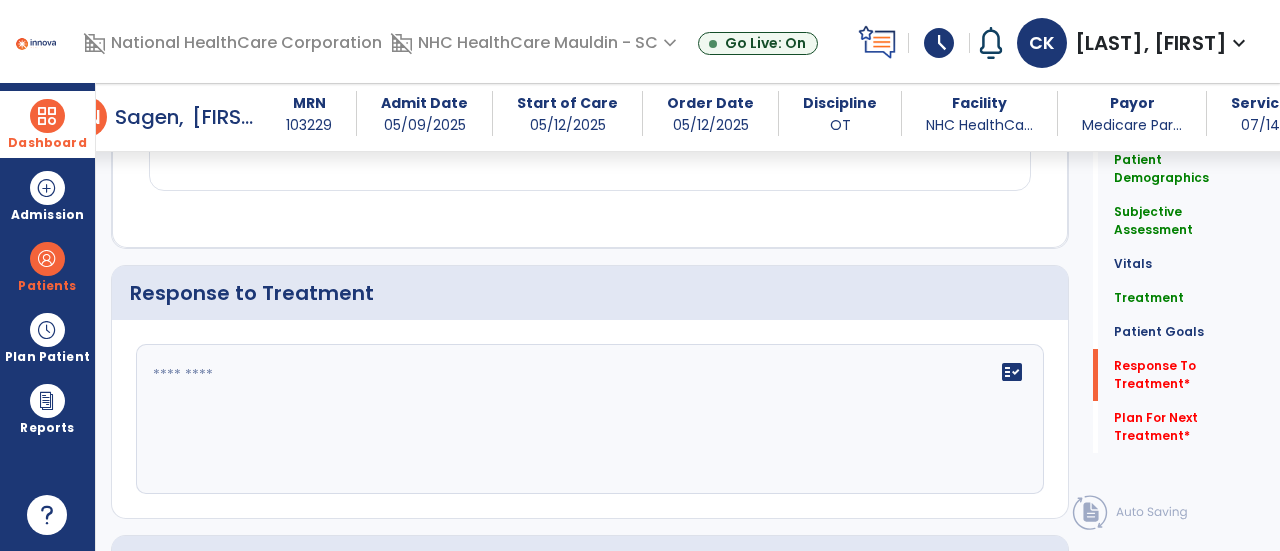 scroll, scrollTop: 2698, scrollLeft: 0, axis: vertical 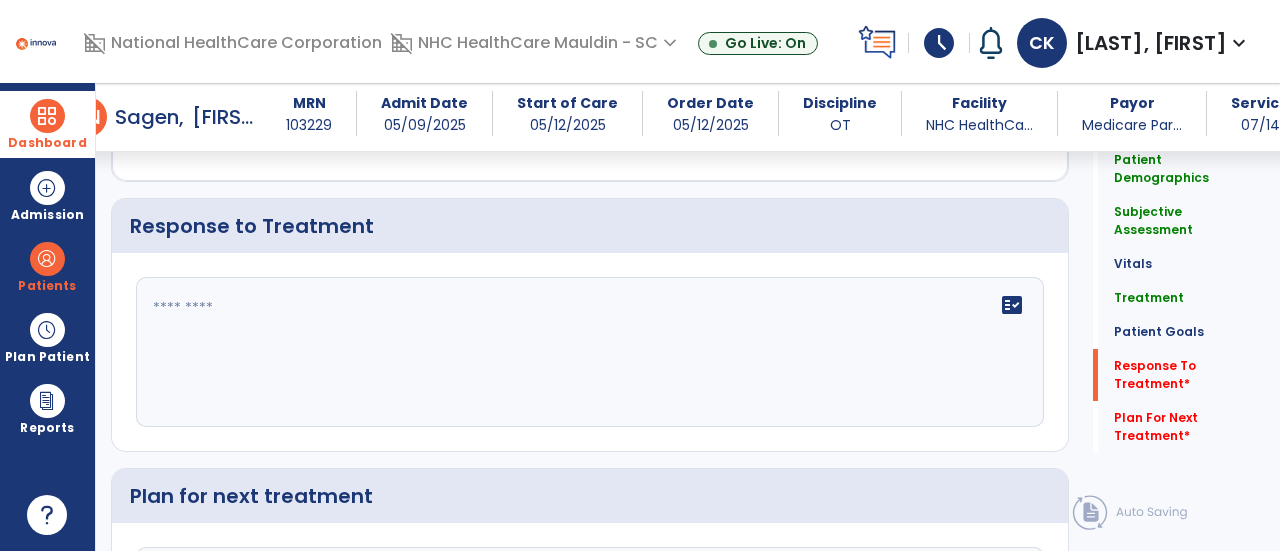 click on "fact_check" 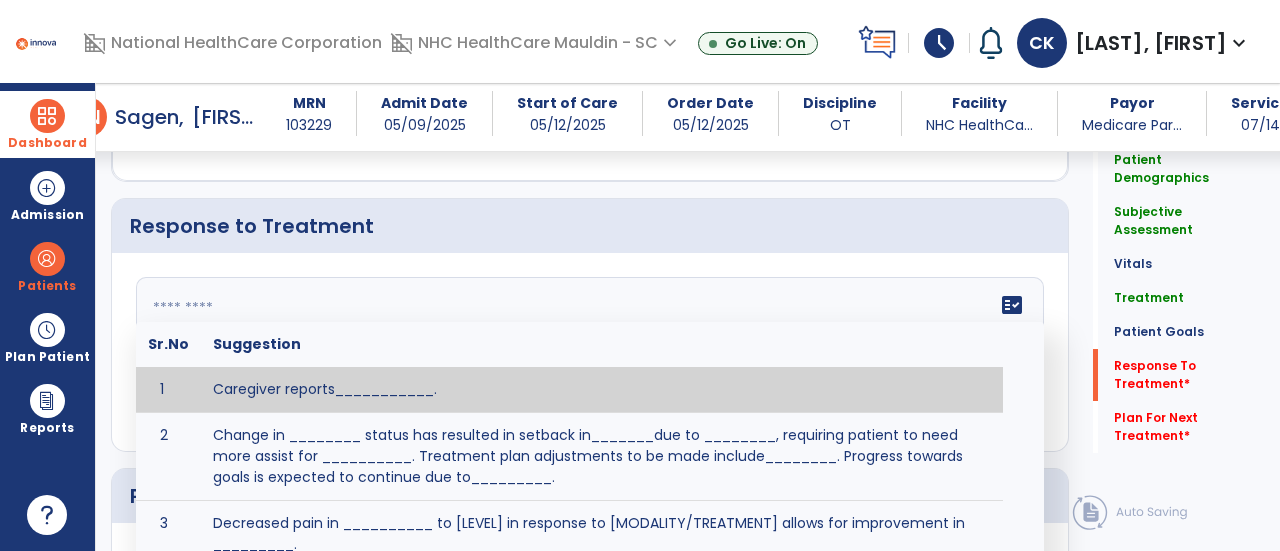 drag, startPoint x: 392, startPoint y: 321, endPoint x: 382, endPoint y: 320, distance: 10.049875 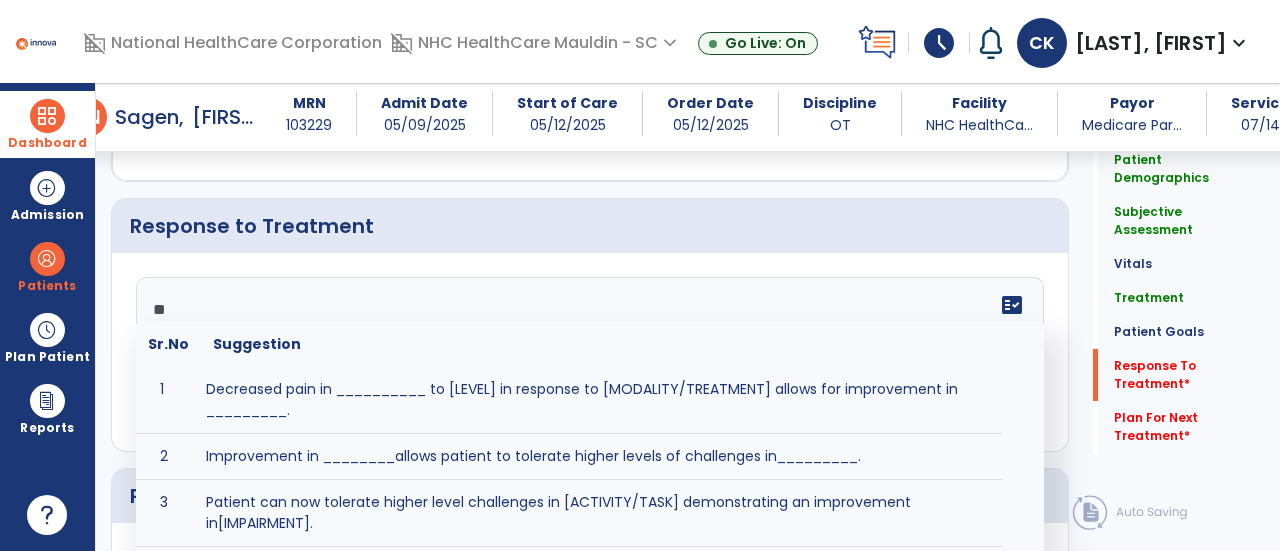 type on "*" 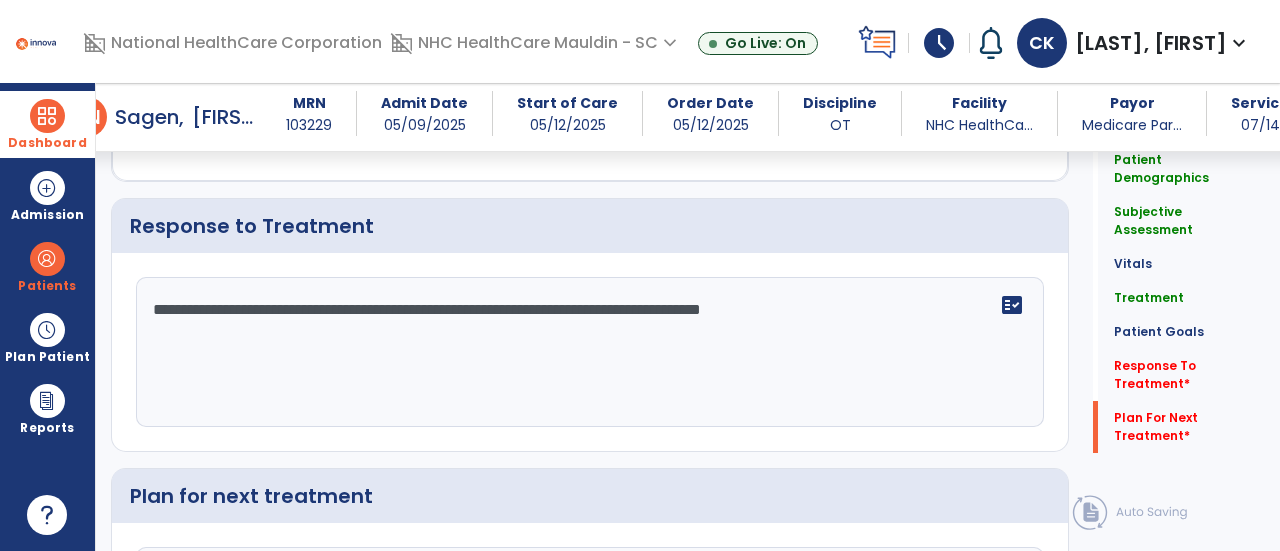 scroll, scrollTop: 2924, scrollLeft: 0, axis: vertical 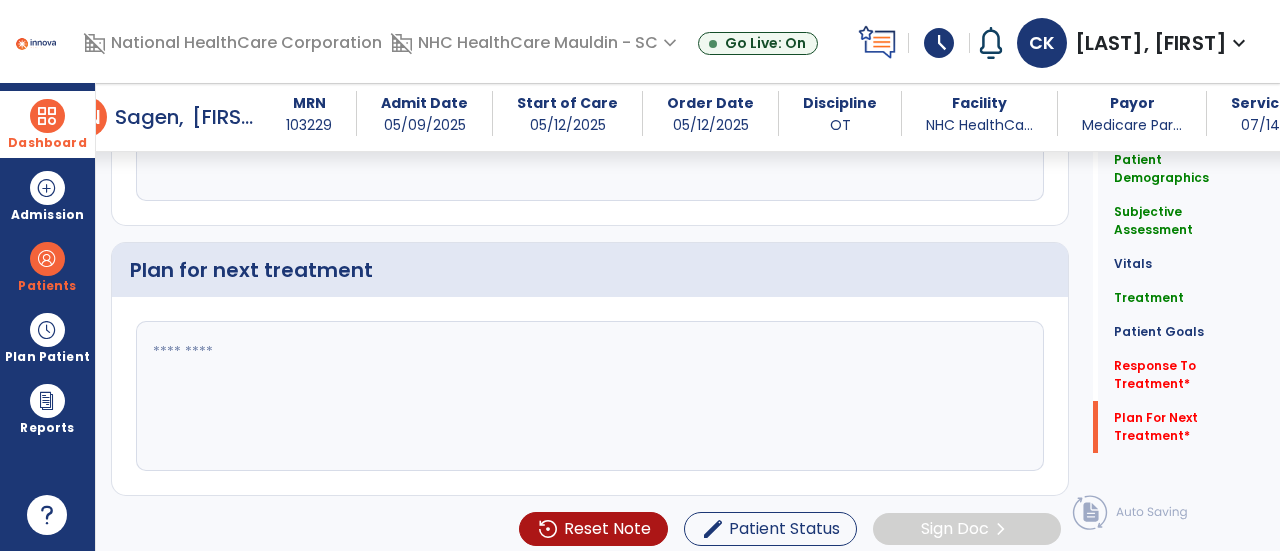 type on "**********" 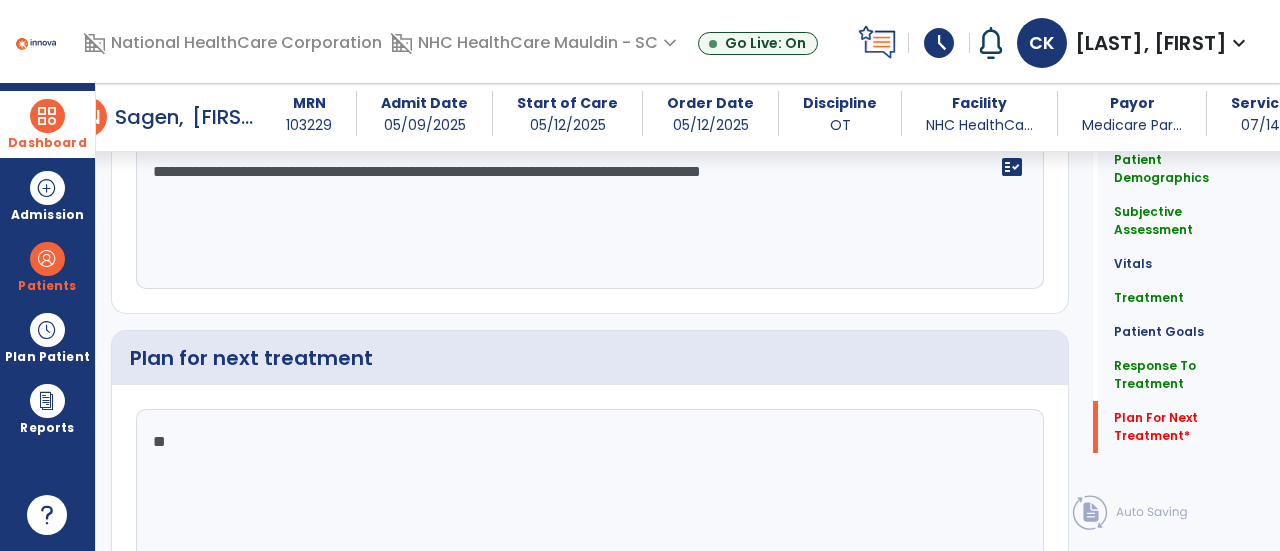 scroll, scrollTop: 2924, scrollLeft: 0, axis: vertical 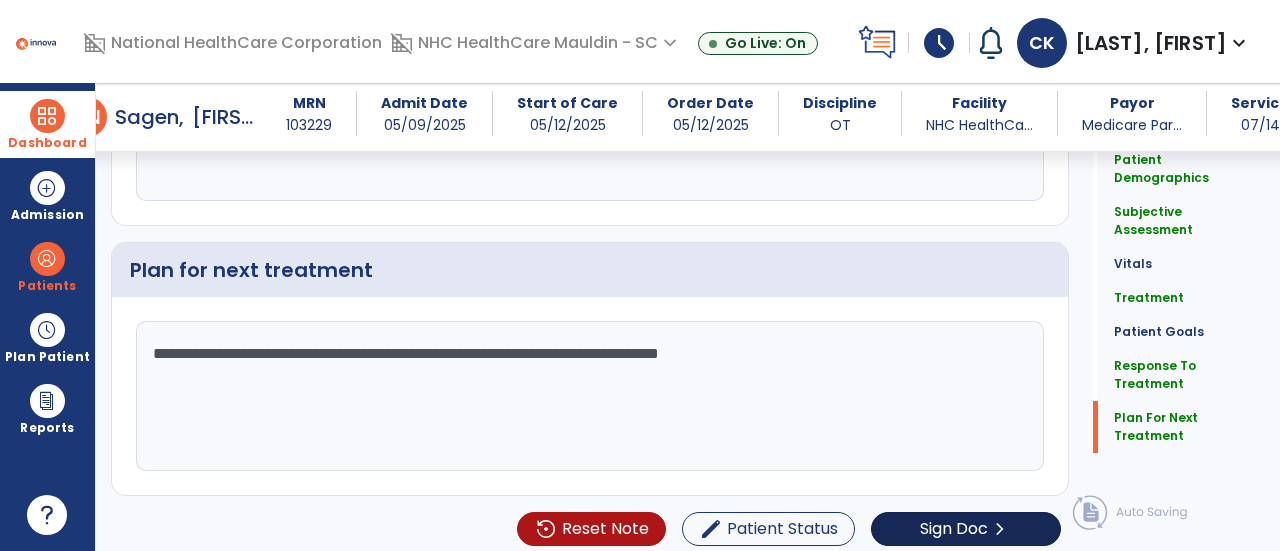 type on "**********" 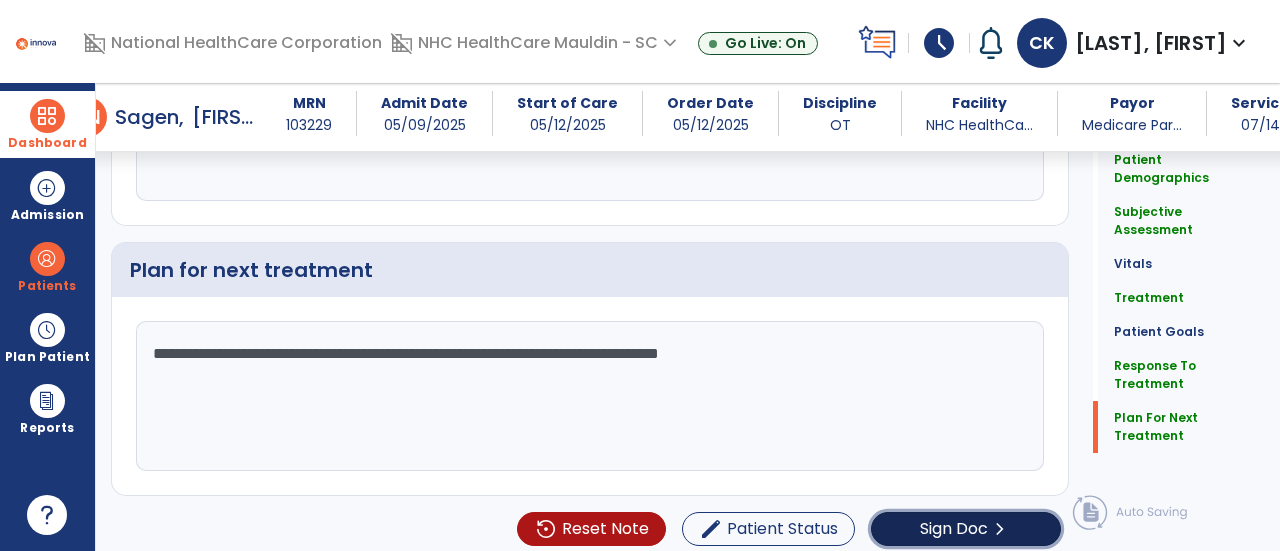 click on "Sign Doc" 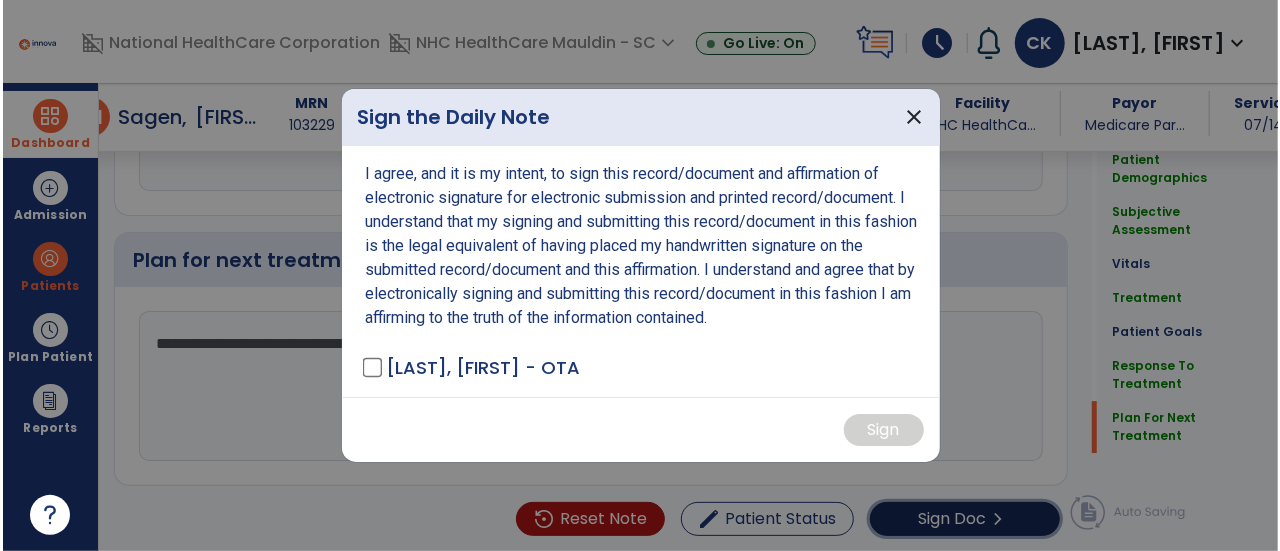 scroll, scrollTop: 2924, scrollLeft: 0, axis: vertical 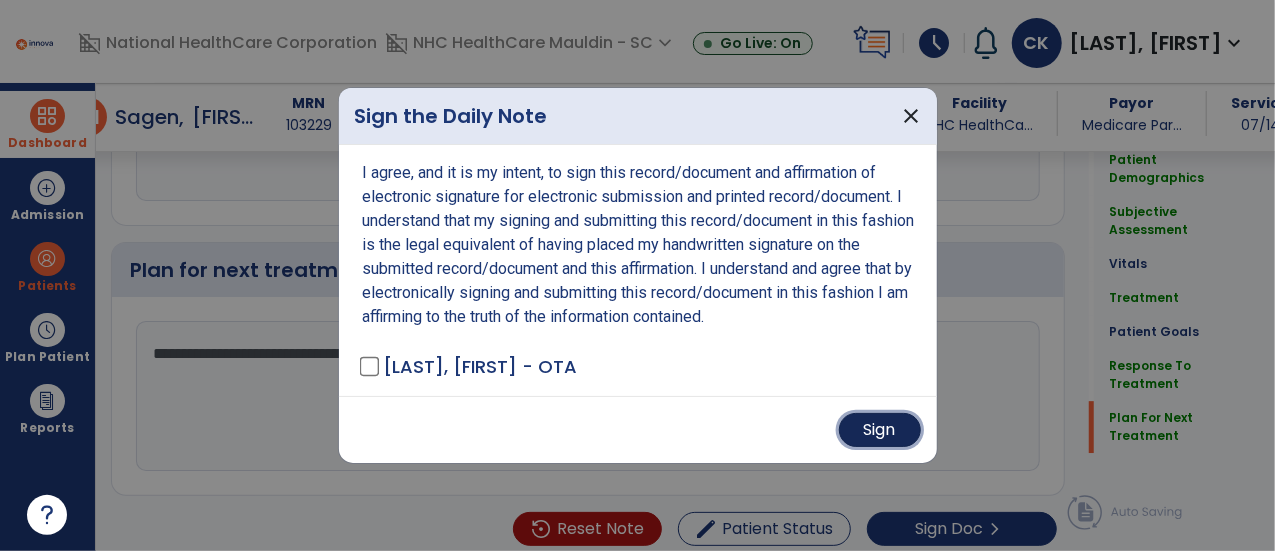 click on "Sign" at bounding box center [880, 430] 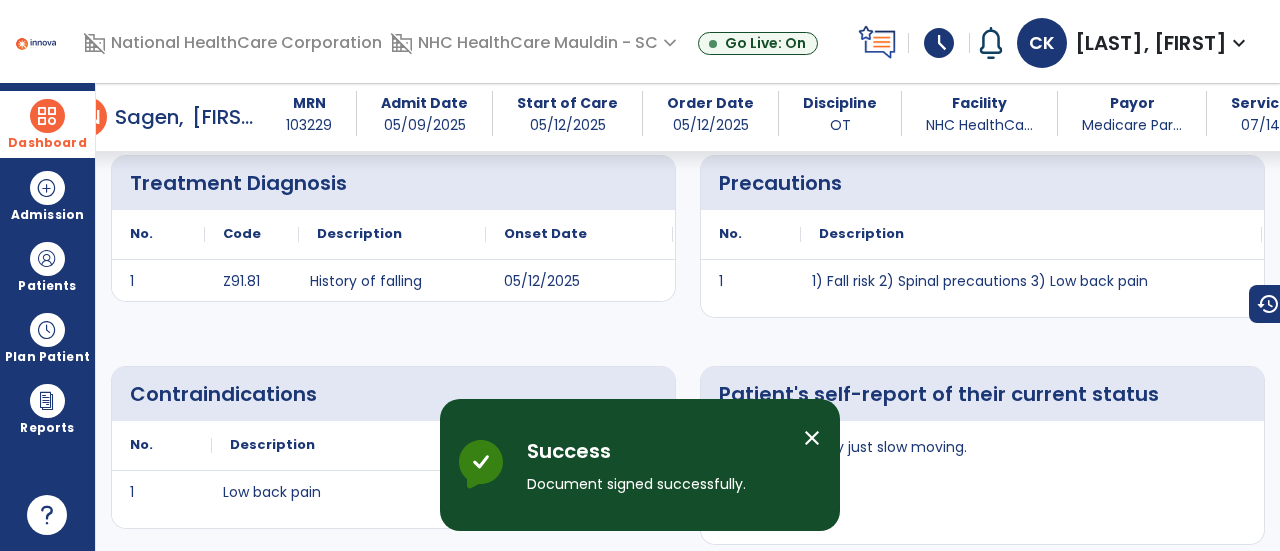 scroll, scrollTop: 0, scrollLeft: 0, axis: both 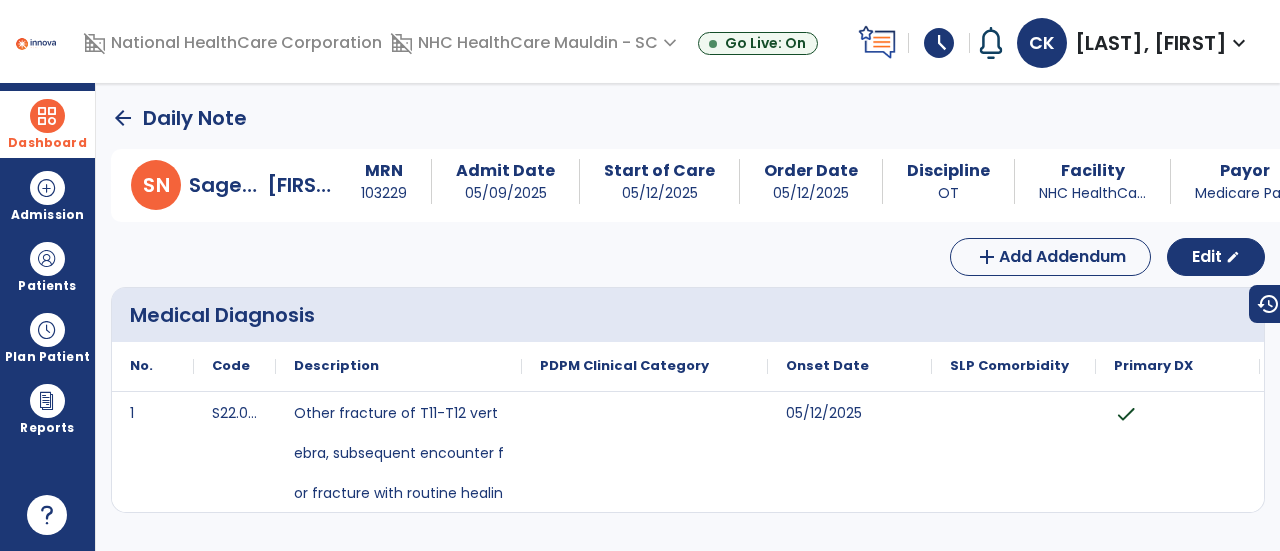 click on "arrow_back" 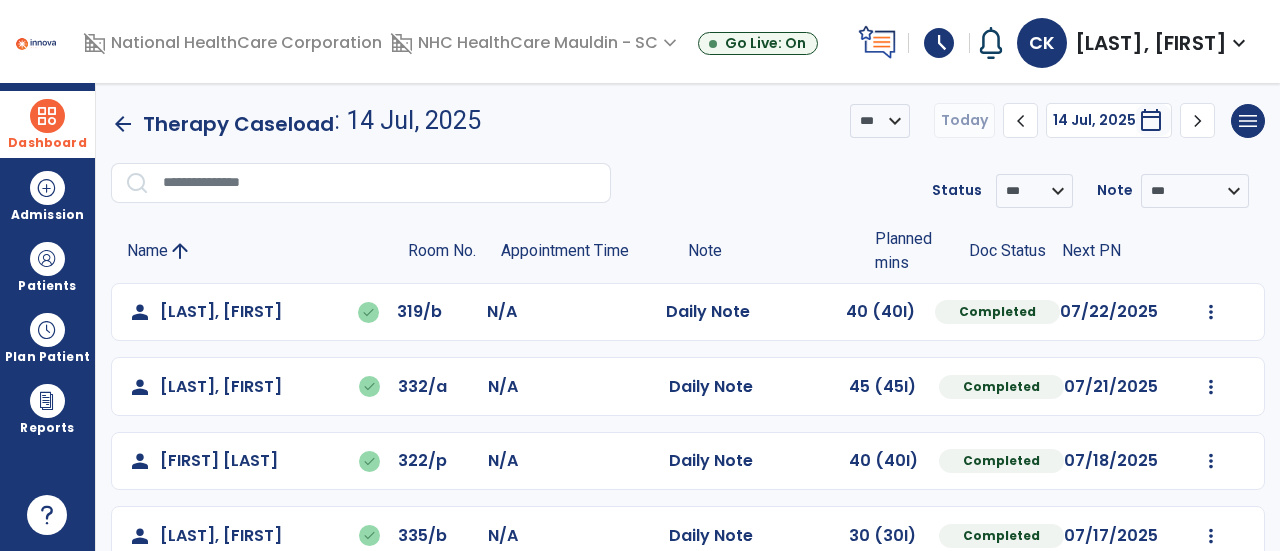 click on "chevron_right" 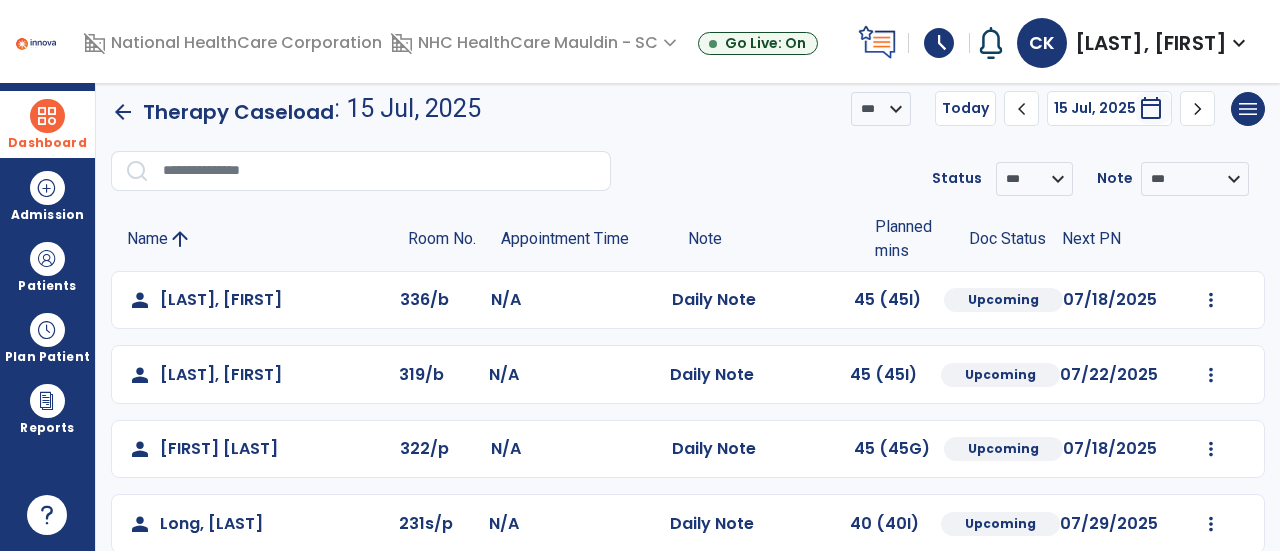 scroll, scrollTop: 0, scrollLeft: 0, axis: both 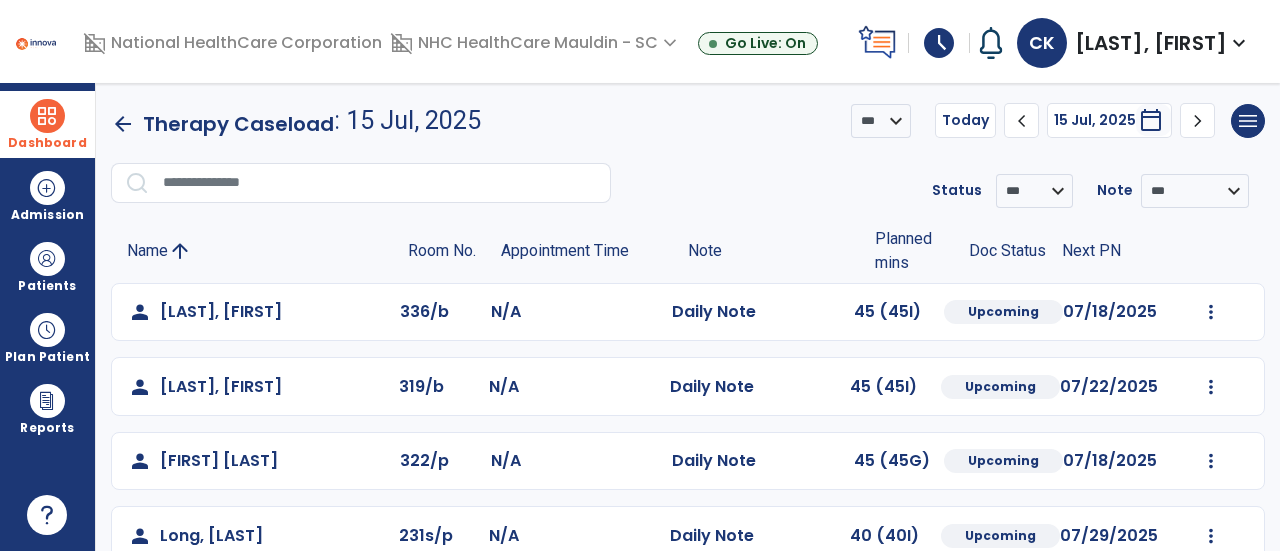 click 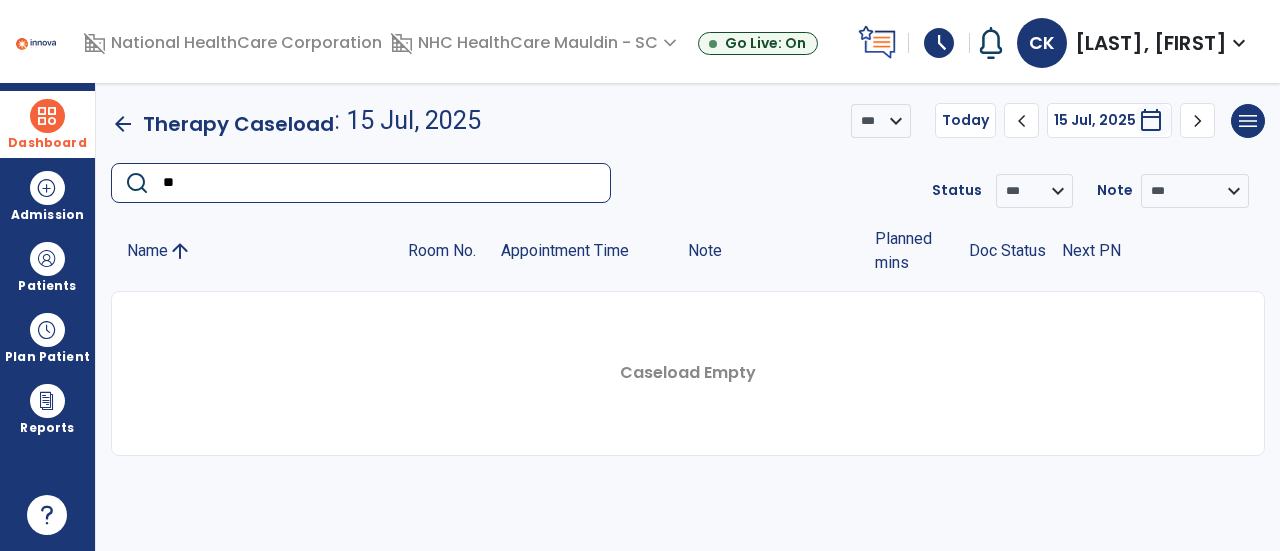 type on "*" 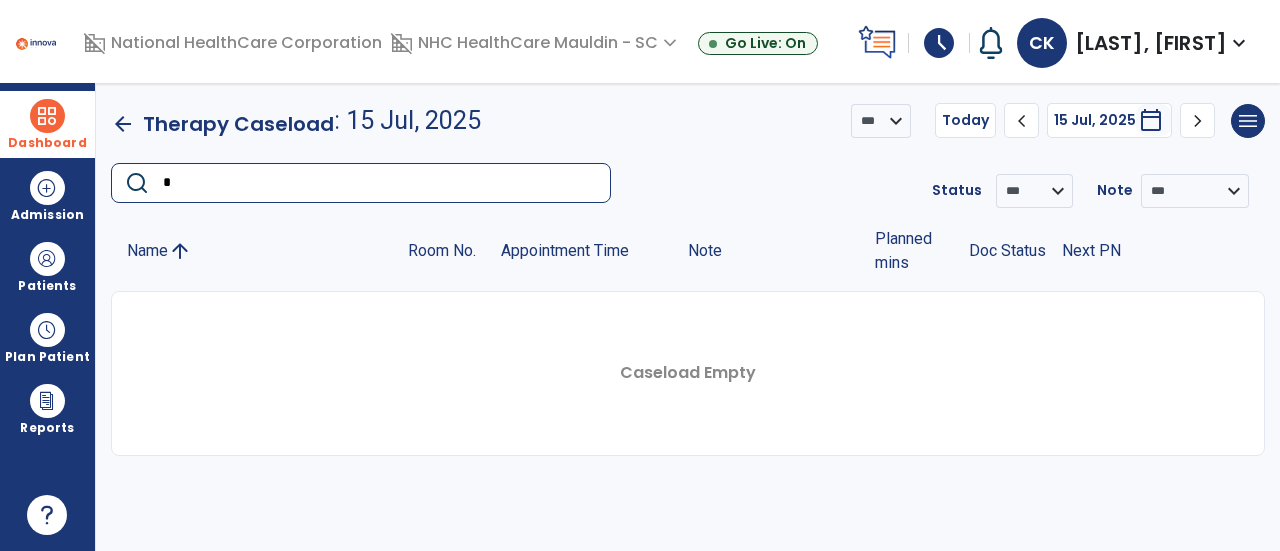 type 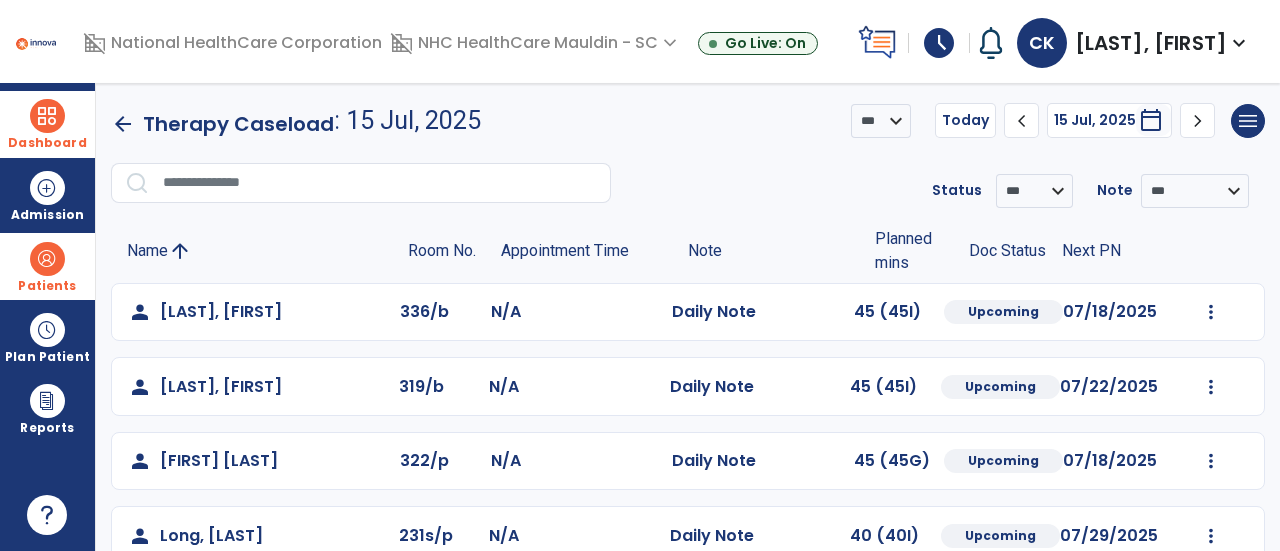 click at bounding box center [47, 259] 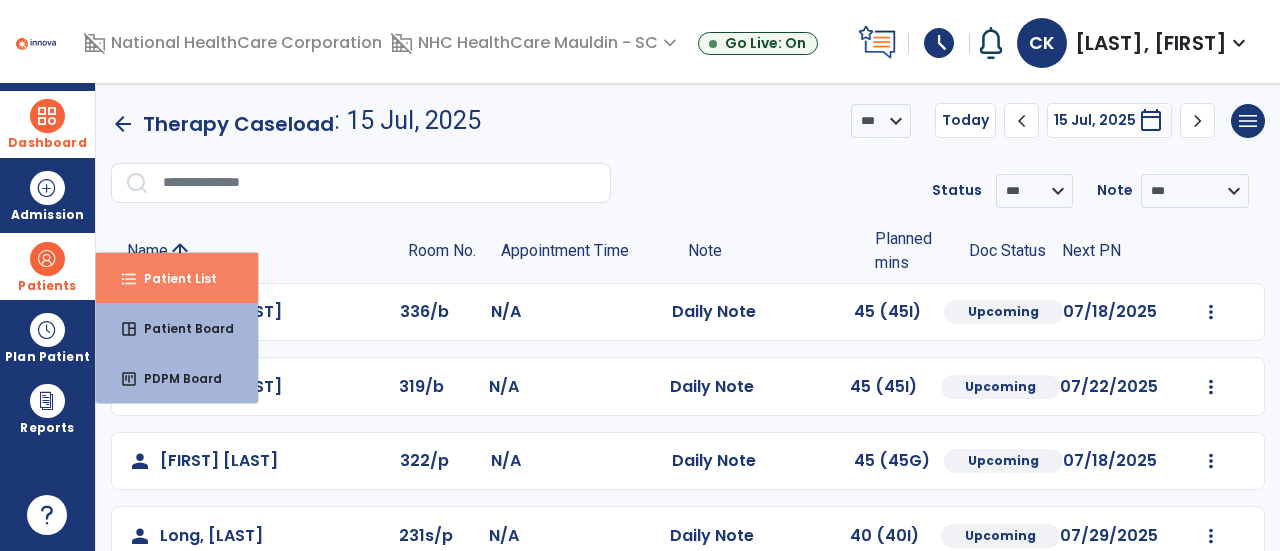 click on "format_list_bulleted  Patient List" at bounding box center (177, 278) 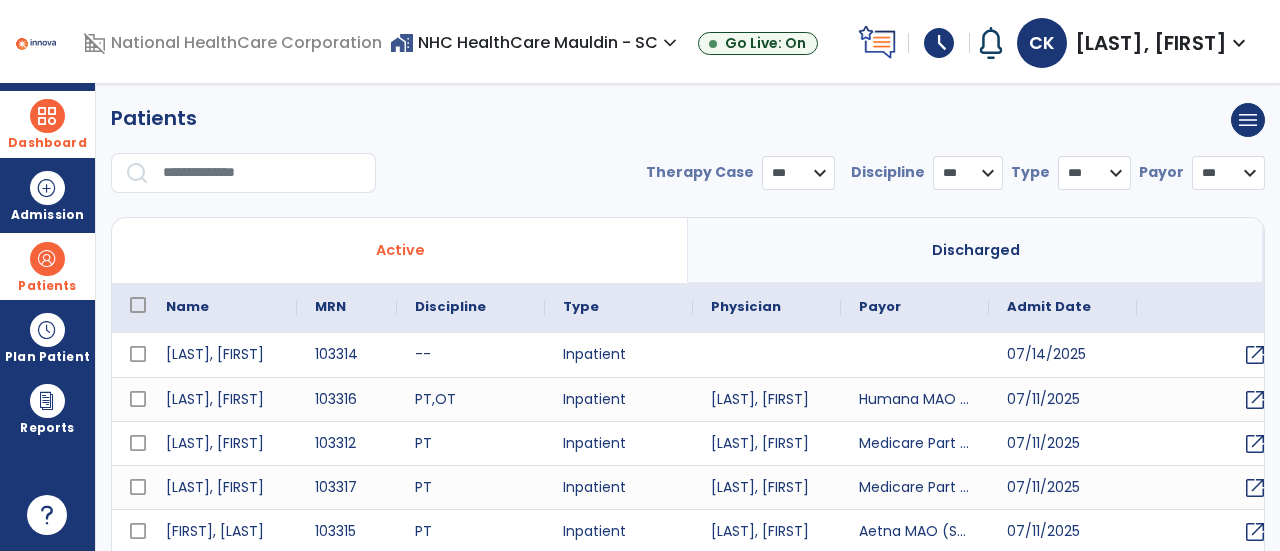 select on "***" 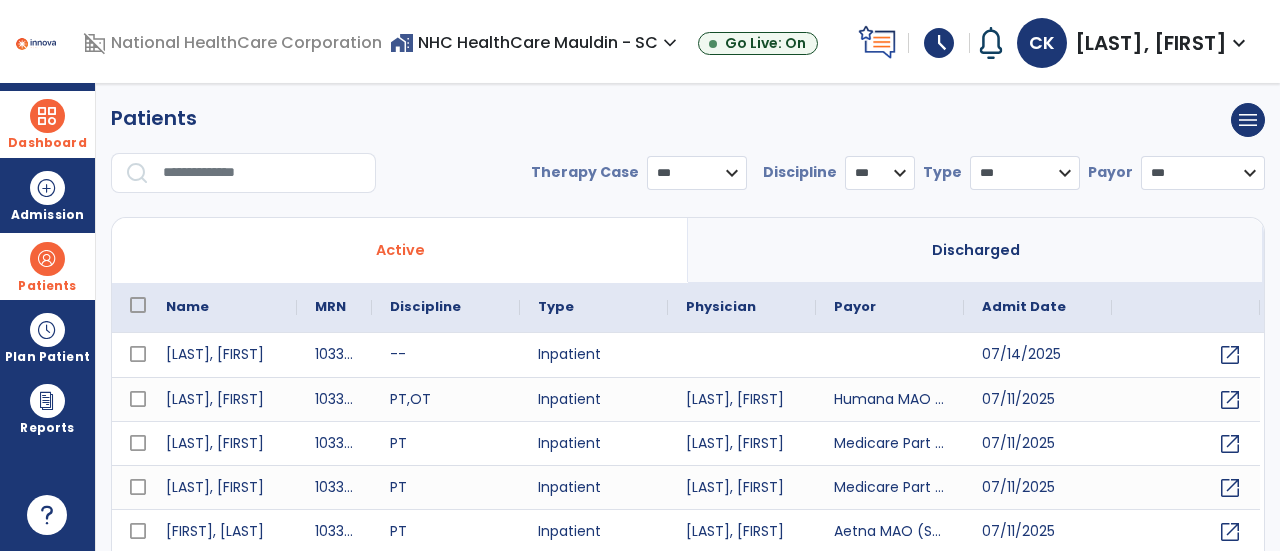 click at bounding box center [262, 173] 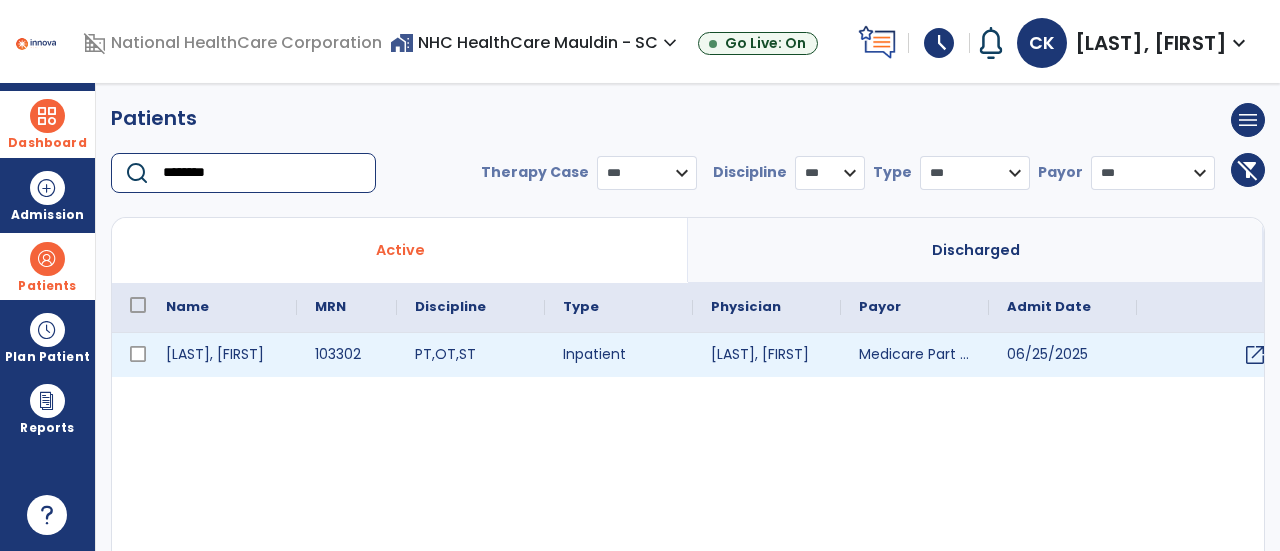 type on "********" 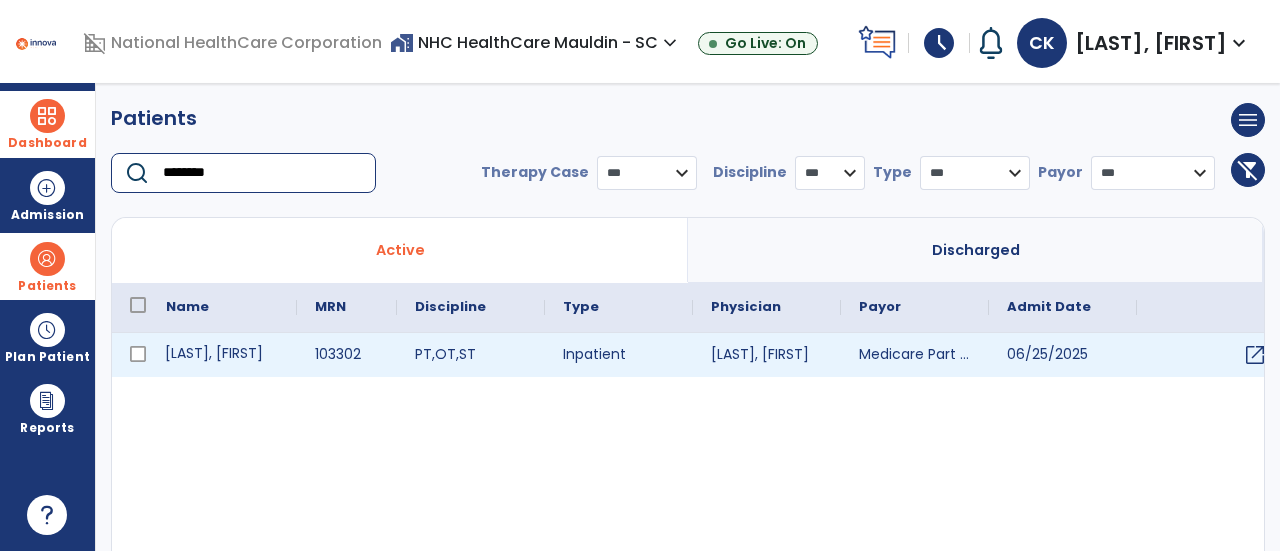 click on "[LAST], [FIRST]" at bounding box center [222, 355] 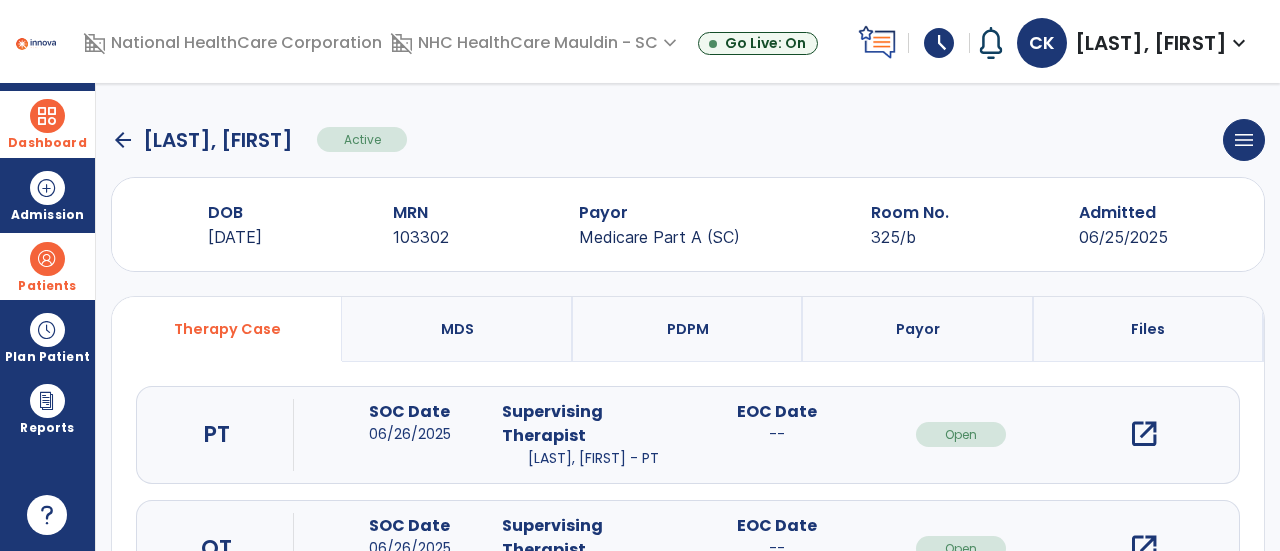 click on "open_in_new" at bounding box center [1144, 548] 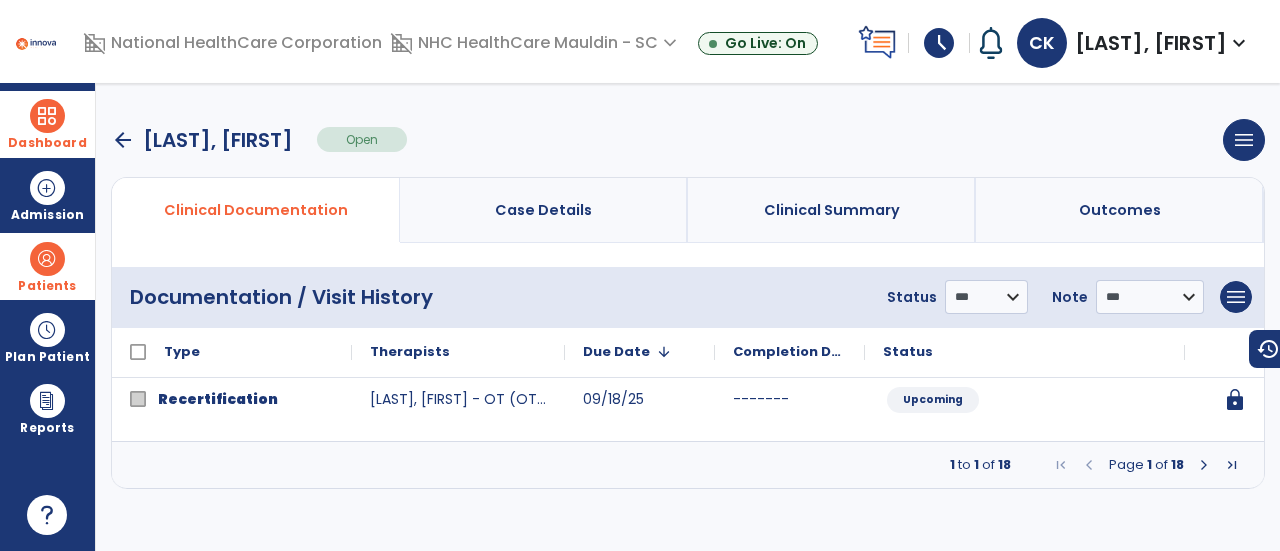 click at bounding box center [1204, 465] 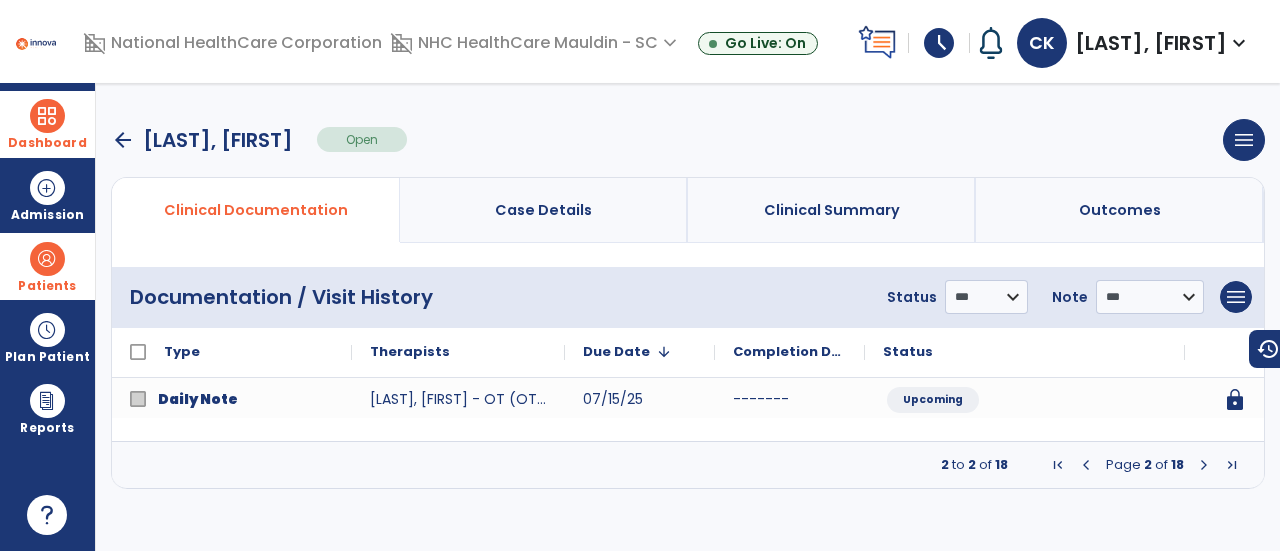 click at bounding box center [1204, 465] 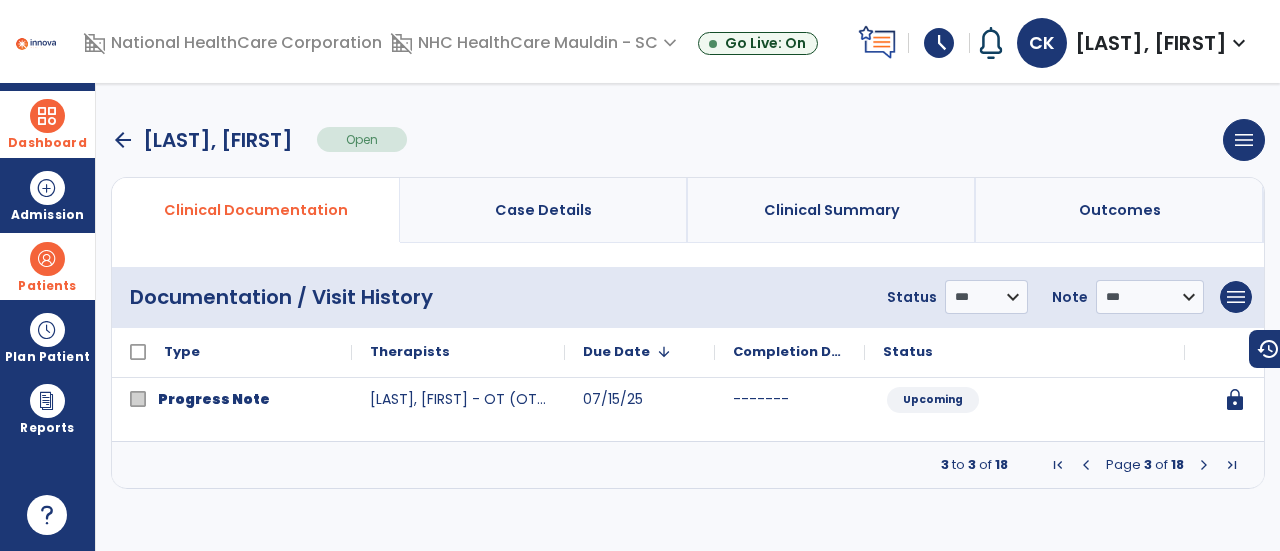 click at bounding box center [1204, 465] 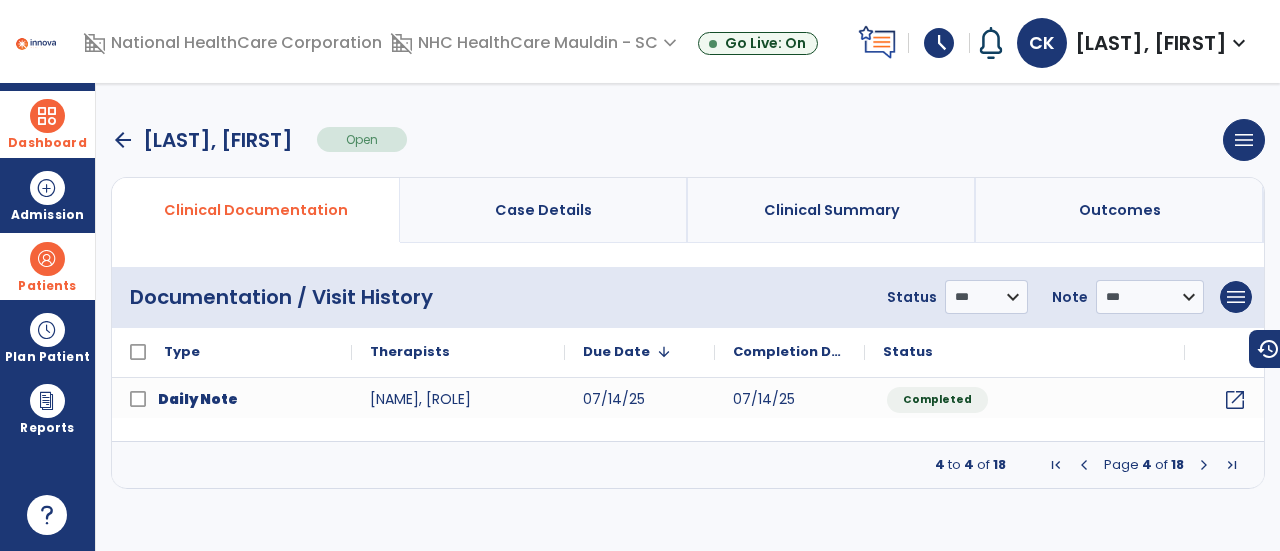 click at bounding box center (1084, 465) 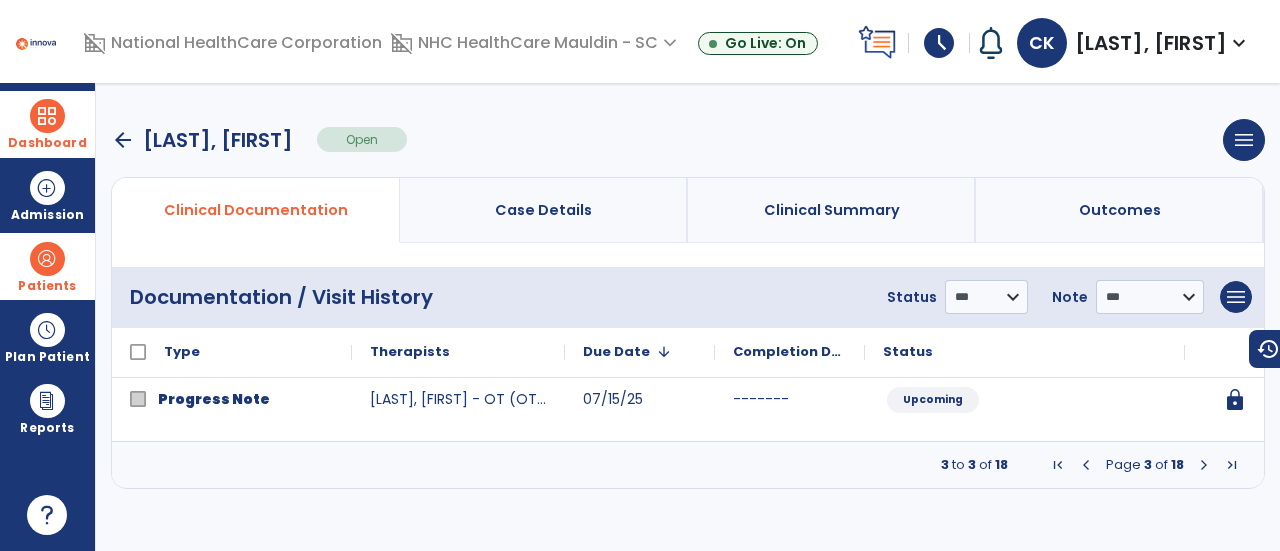 click at bounding box center [1086, 465] 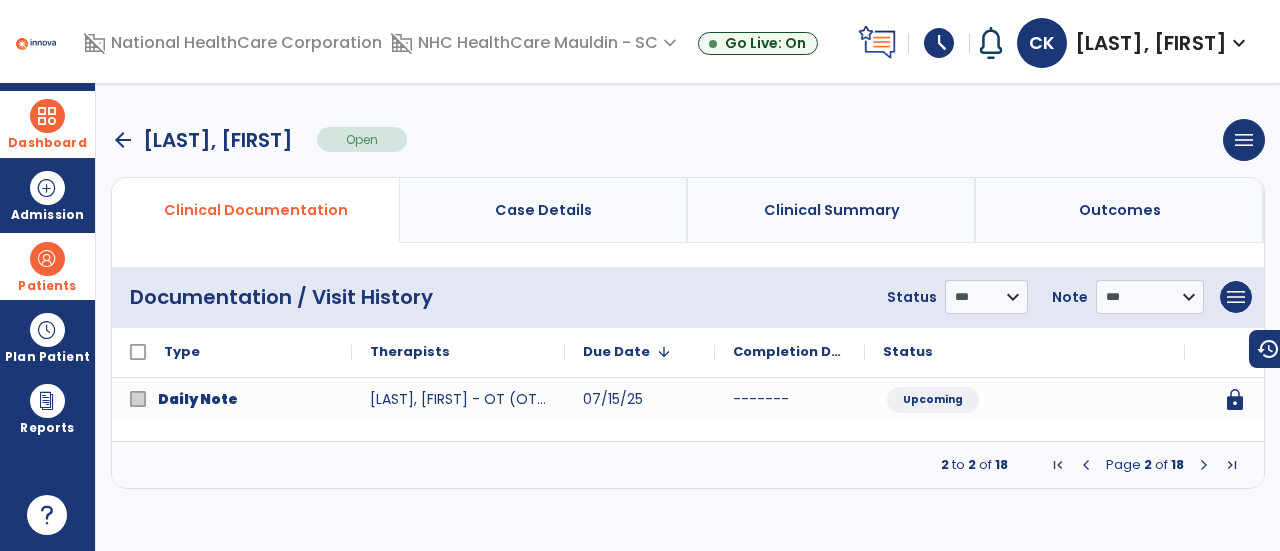 click at bounding box center (1204, 465) 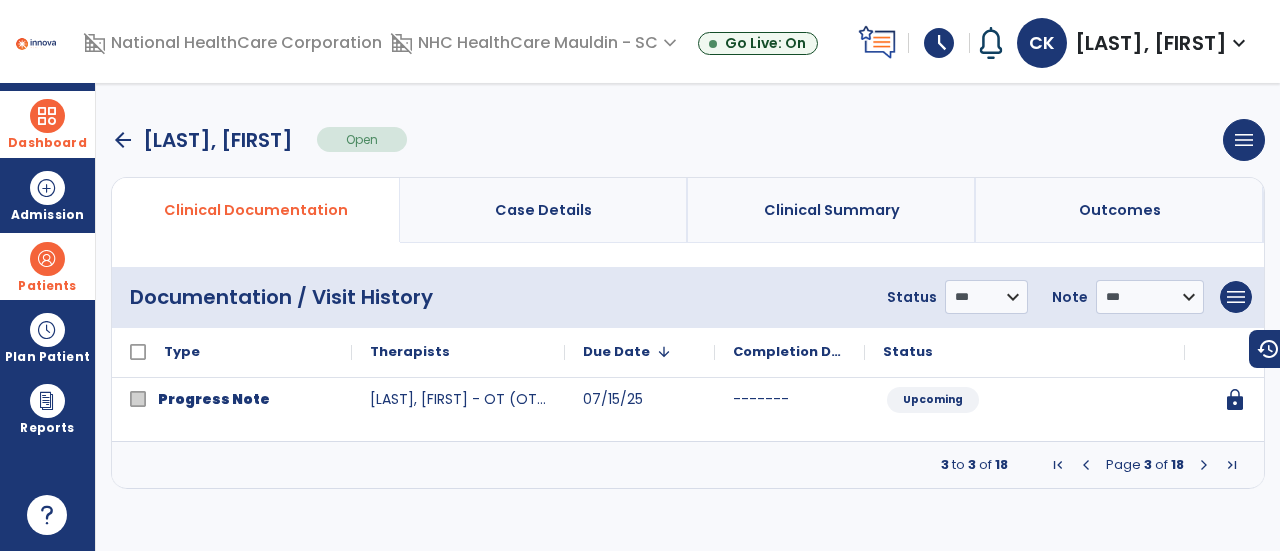 click on "arrow_back" at bounding box center (123, 140) 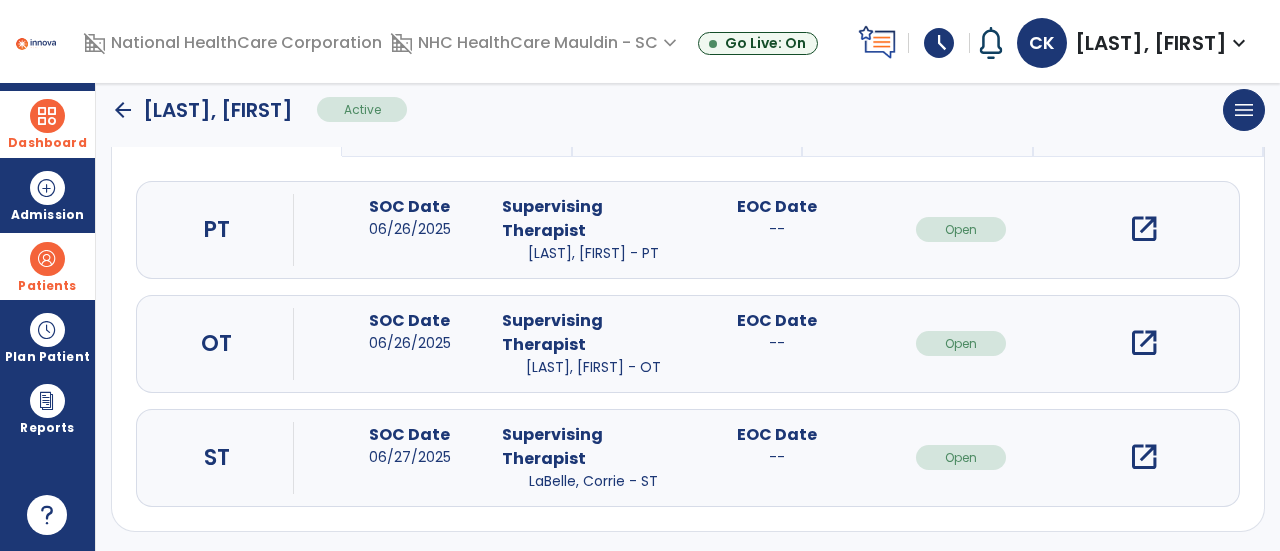 scroll, scrollTop: 0, scrollLeft: 0, axis: both 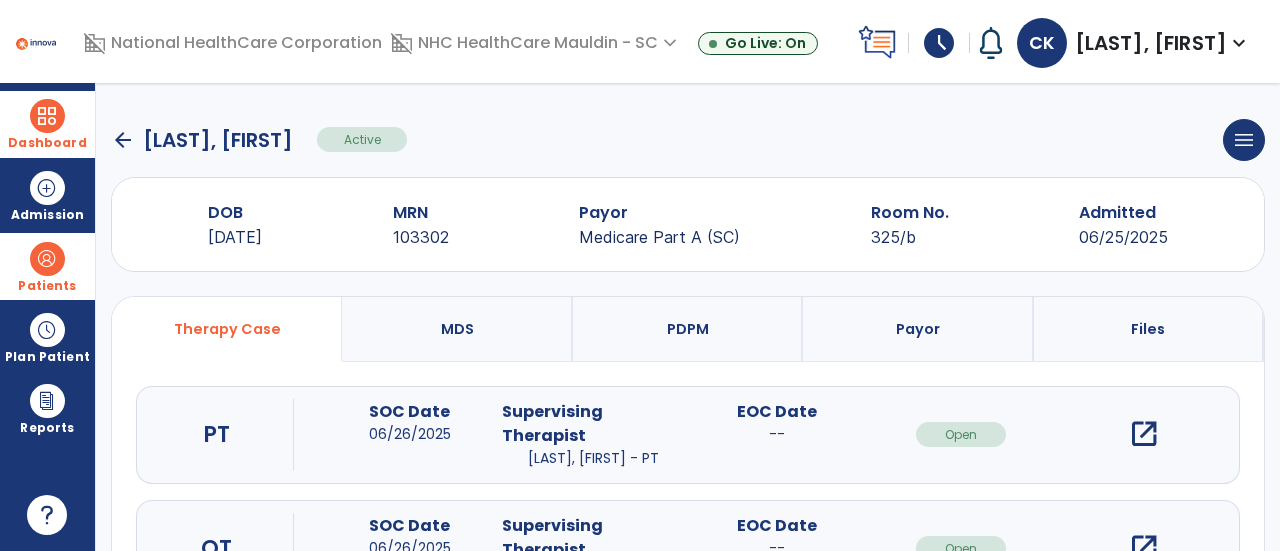 click on "schedule" at bounding box center (939, 43) 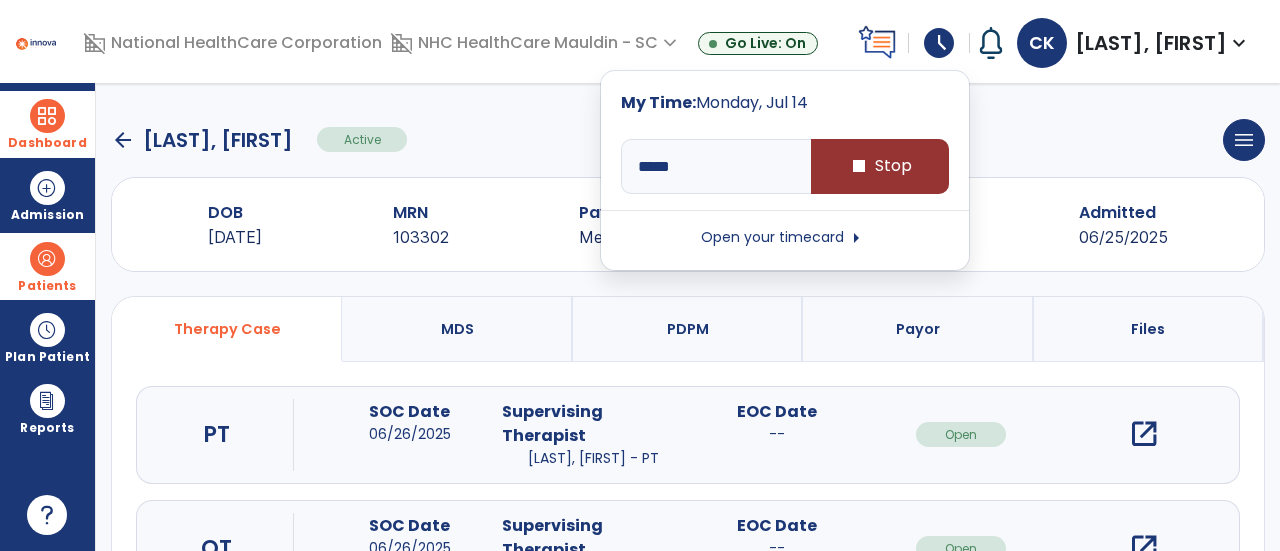 click on "stop  Stop" at bounding box center (880, 166) 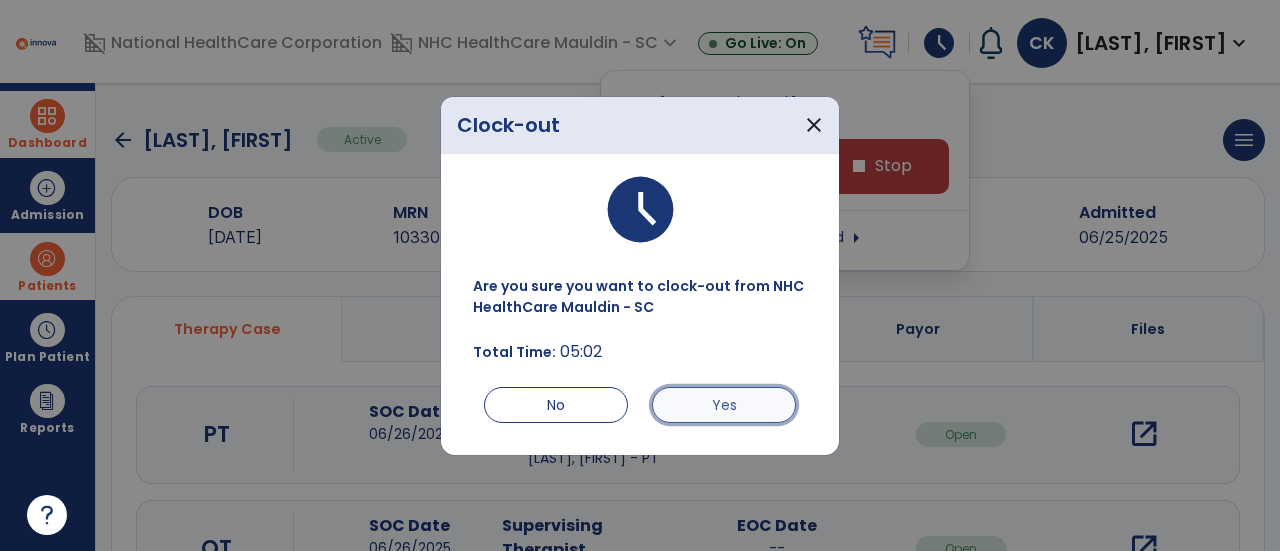 click on "Yes" at bounding box center (724, 405) 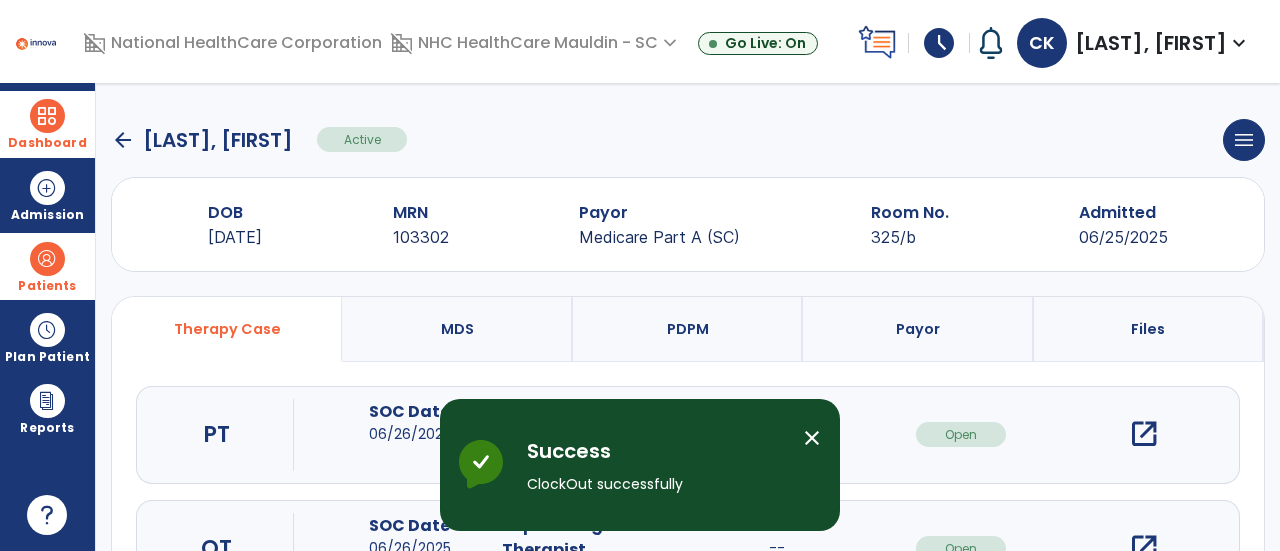 click on "arrow_back" 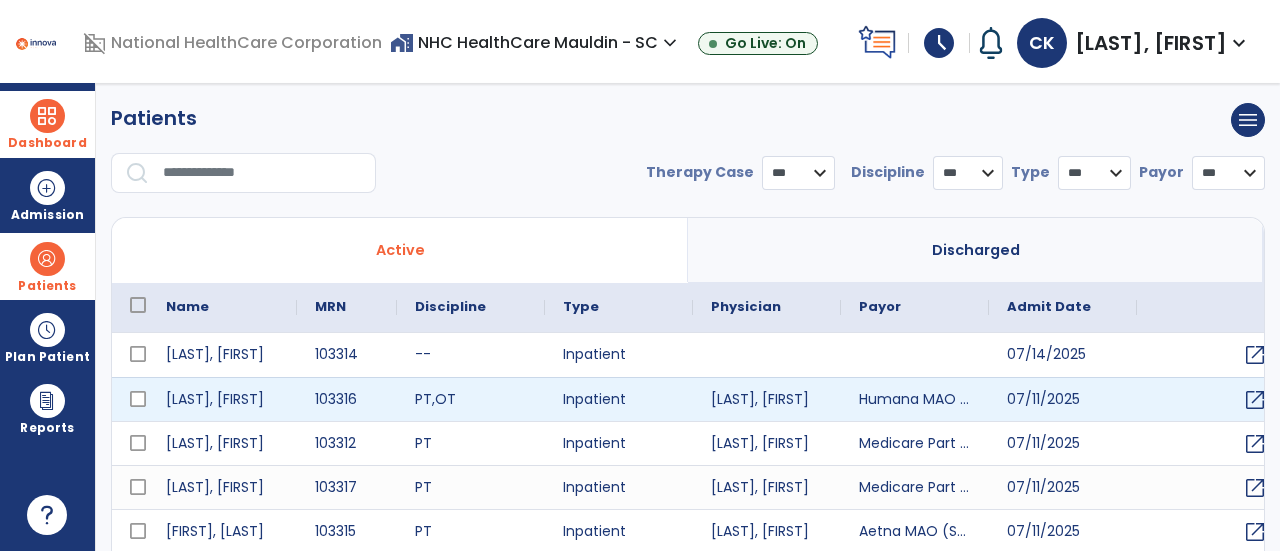 select on "***" 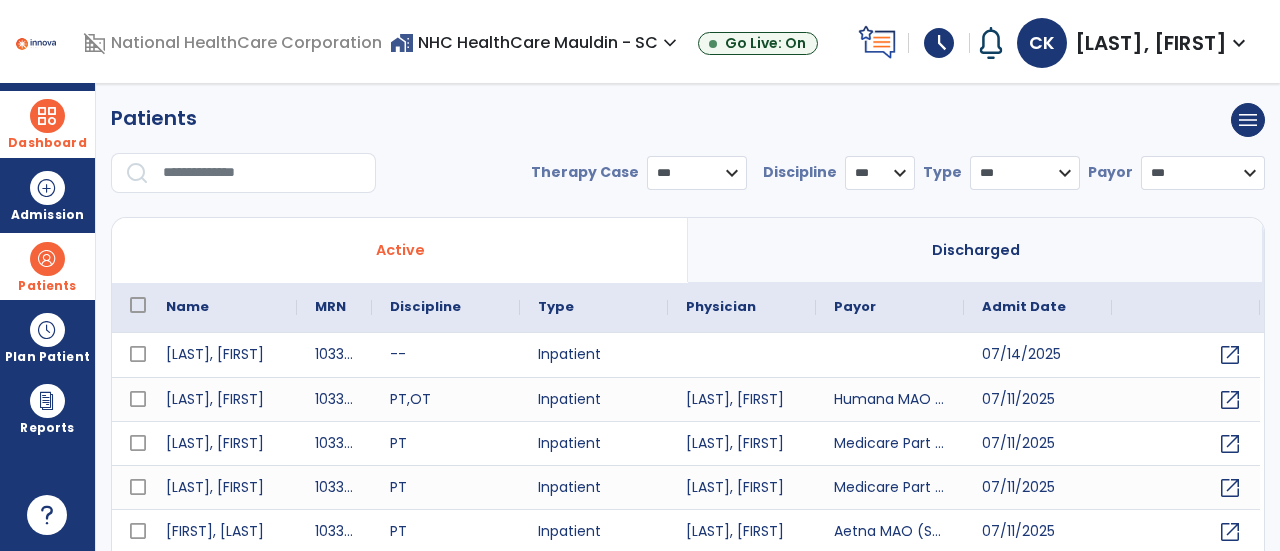 click on "Dashboard" at bounding box center [47, 143] 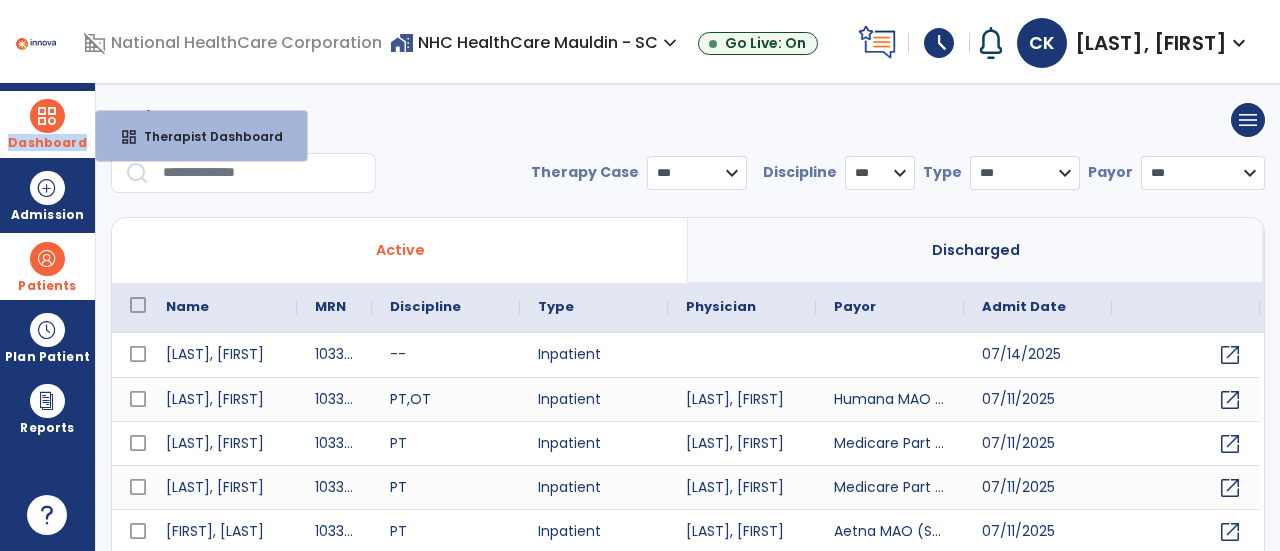 click on "Dashboard" at bounding box center (47, 143) 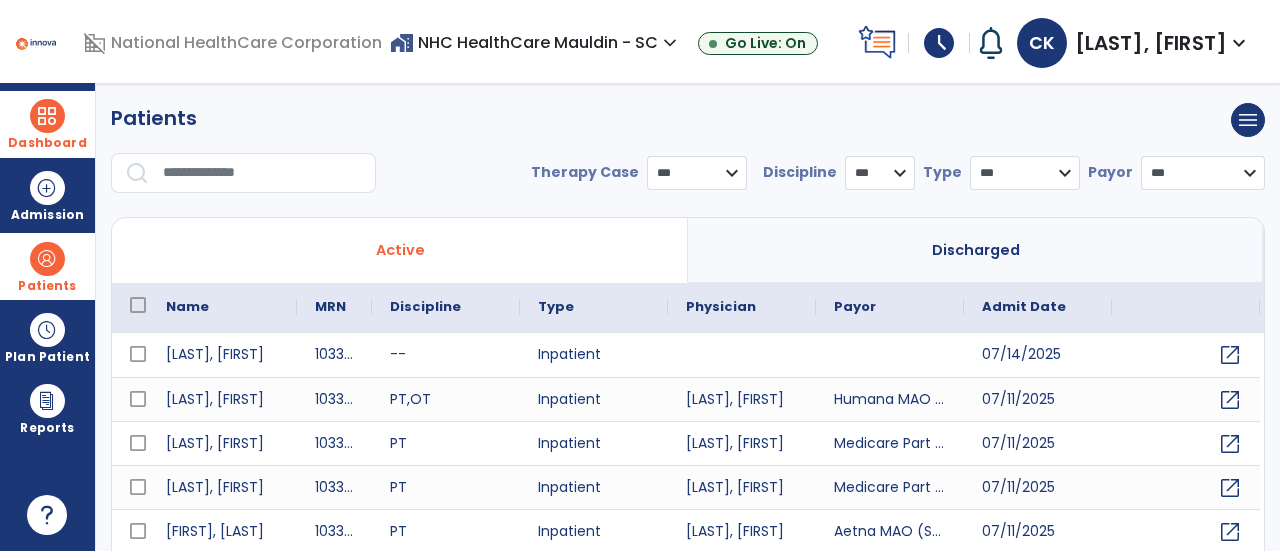 click at bounding box center [47, 116] 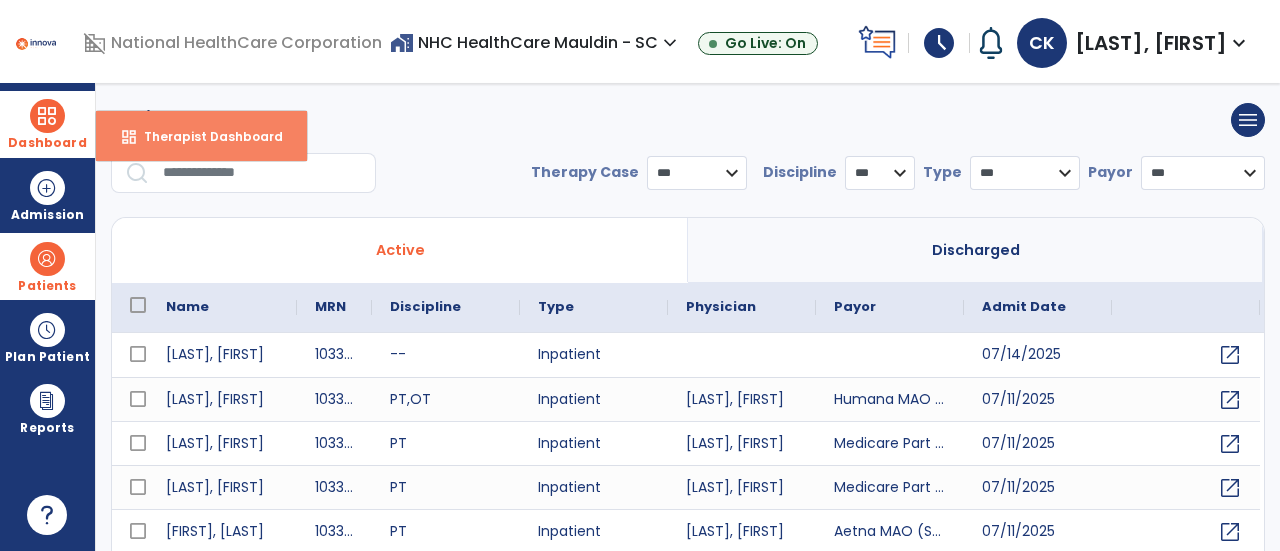 click on "Therapist Dashboard" at bounding box center (205, 136) 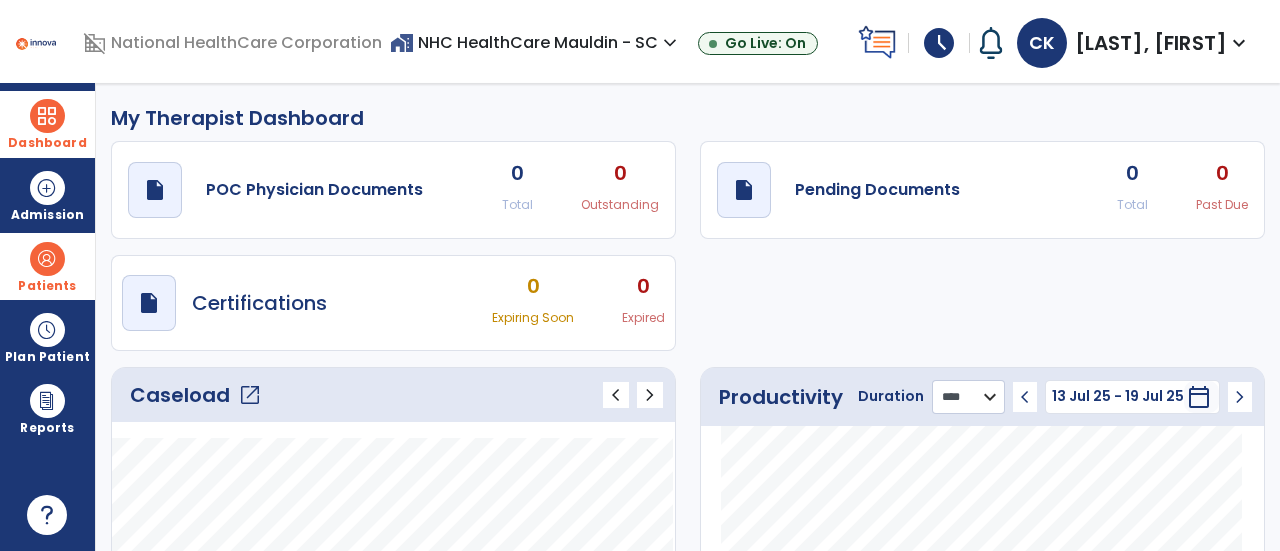 click on "******** **** ***" 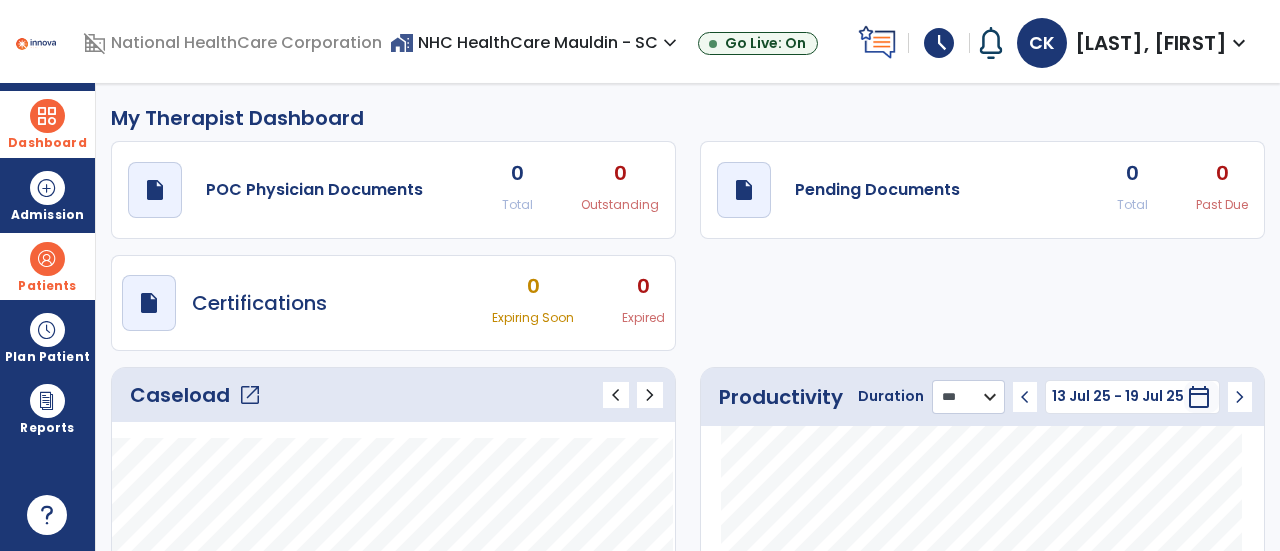click on "******** **** ***" 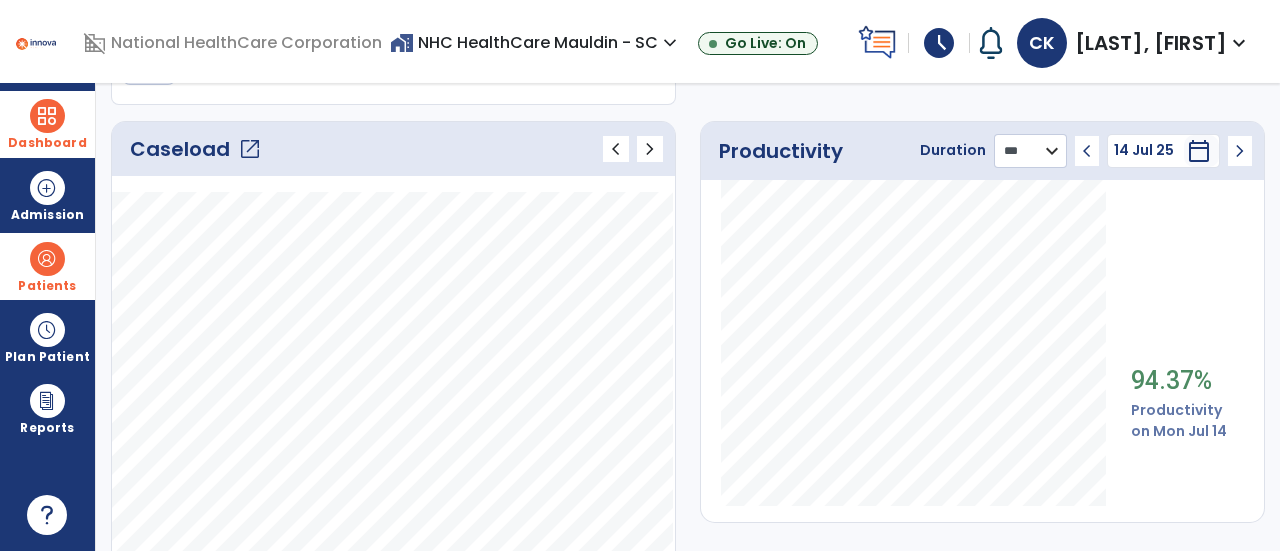 scroll, scrollTop: 249, scrollLeft: 0, axis: vertical 